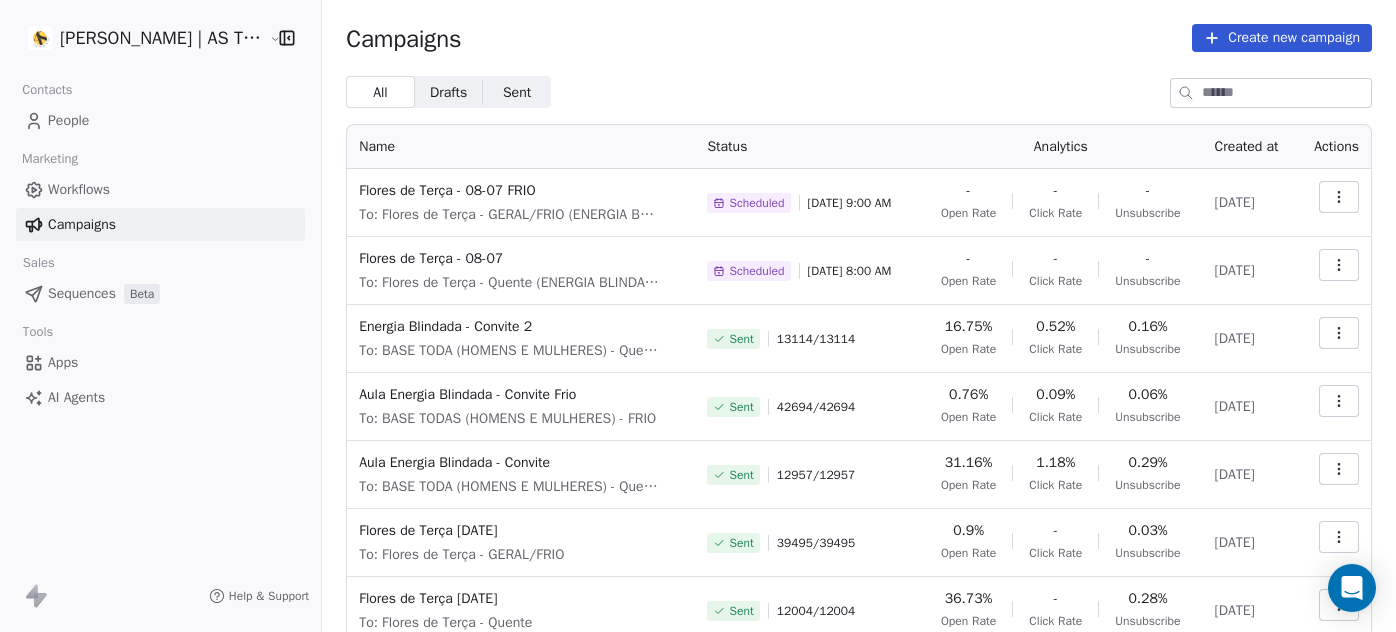 scroll, scrollTop: 0, scrollLeft: 0, axis: both 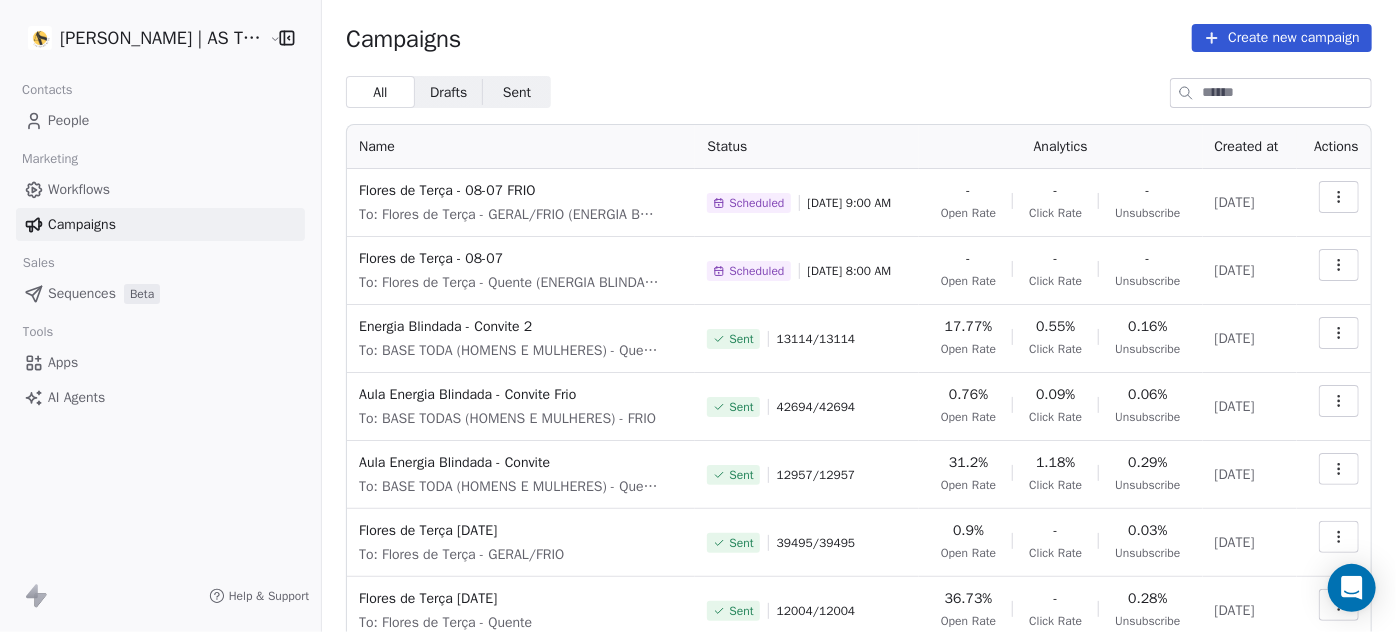 click on "Create new campaign" at bounding box center (1282, 38) 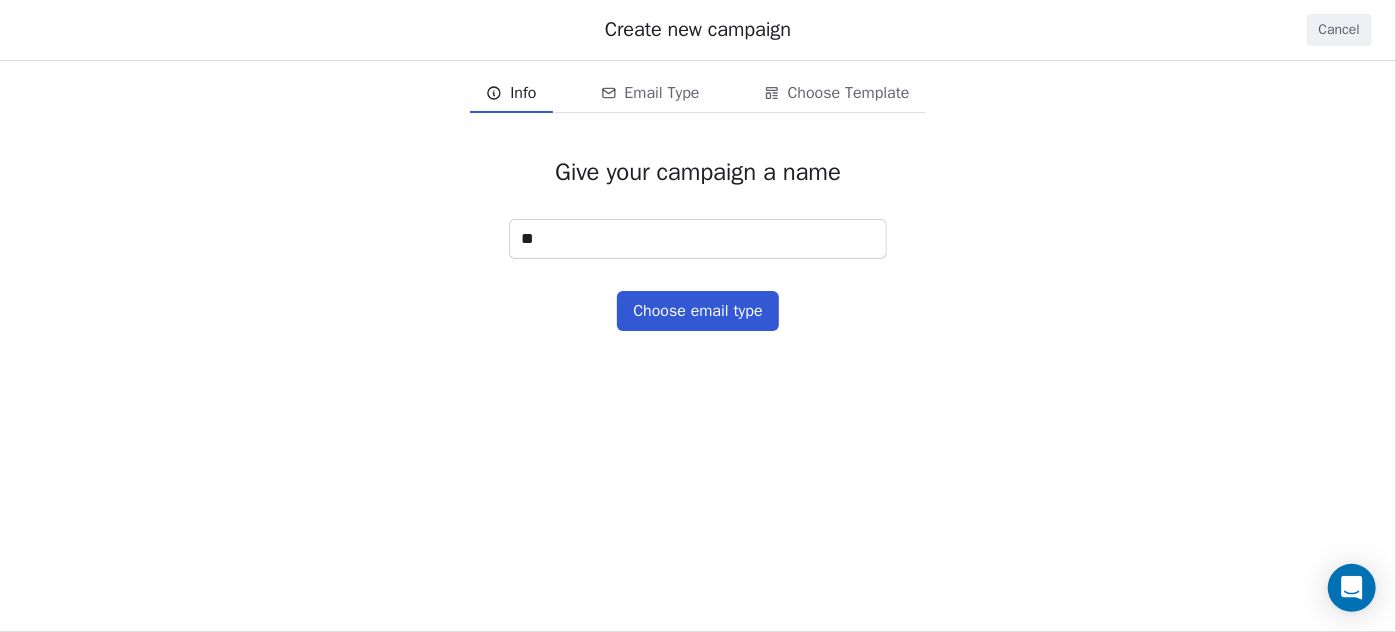 type on "*" 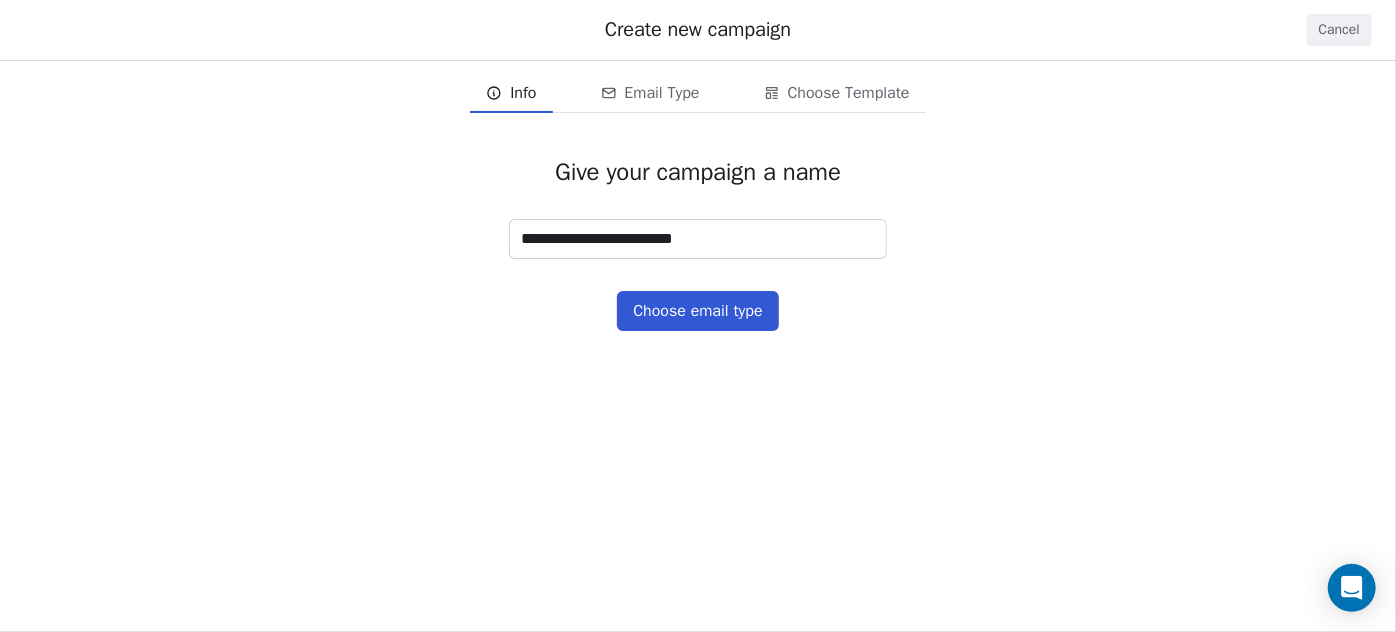 type on "**********" 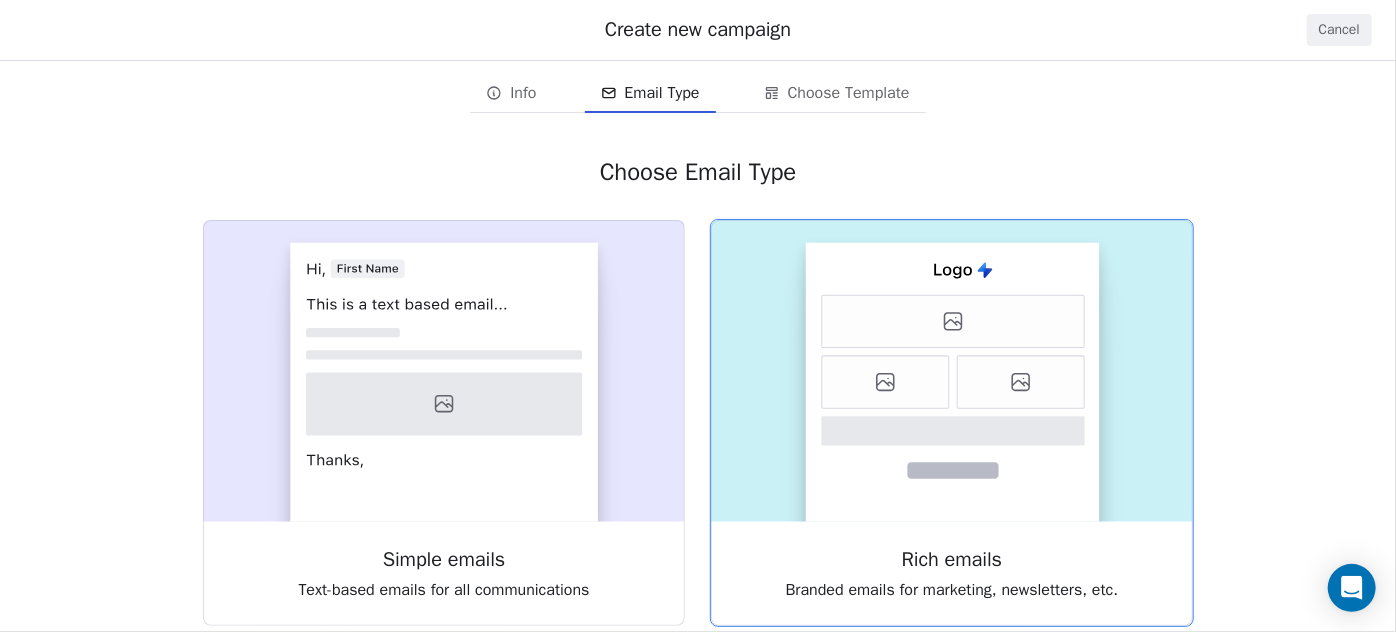 click 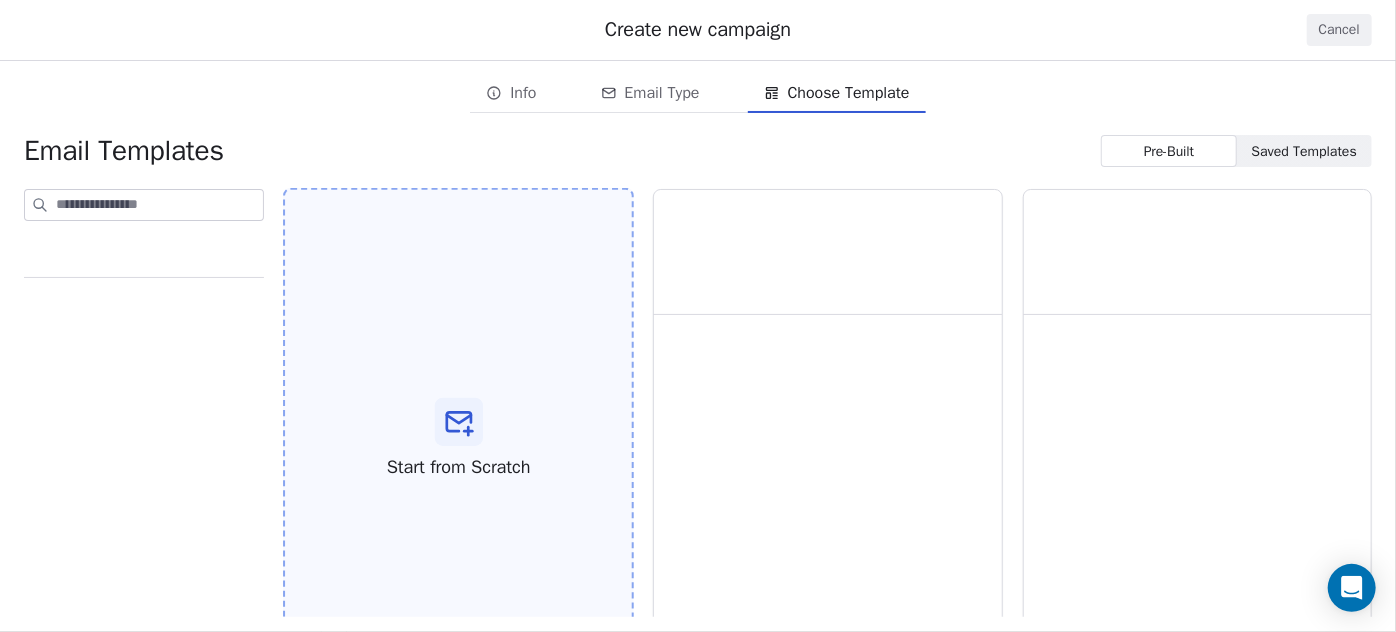 click on "Start from Scratch" at bounding box center (458, 439) 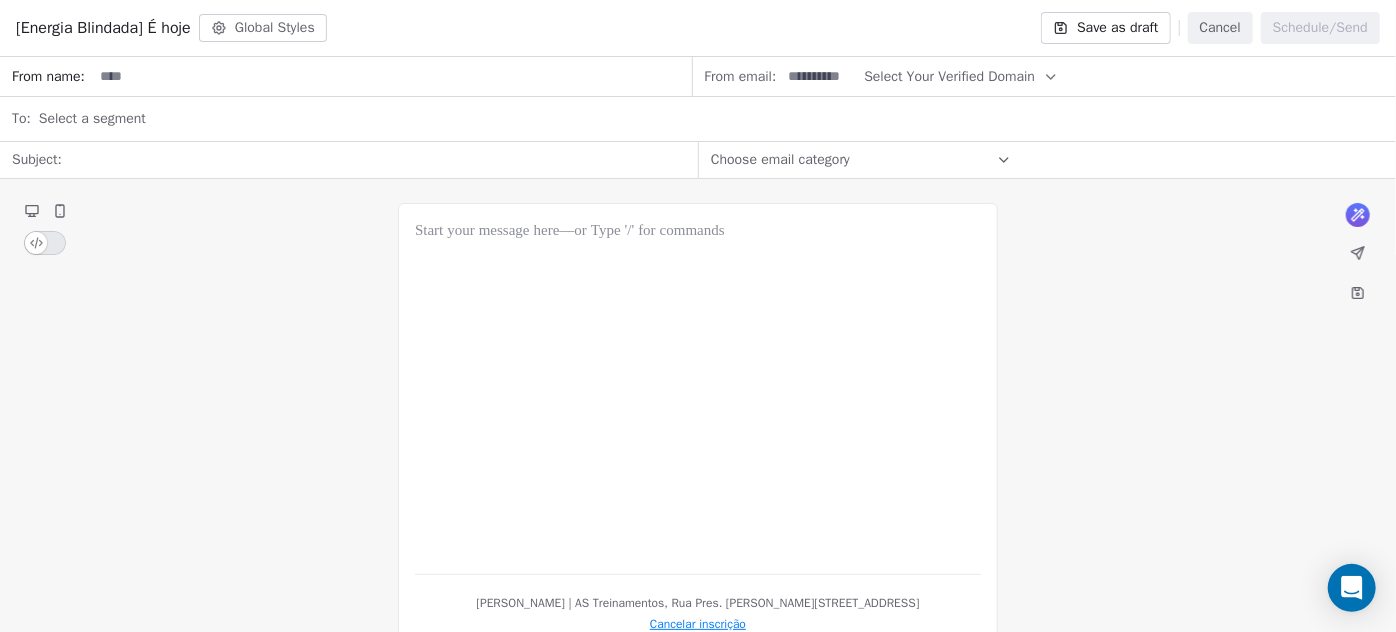 click on "What would you like to create email about? or [PERSON_NAME] | AS Treinamentos, Rua Pres. [PERSON_NAME][STREET_ADDRESS] Cancelar inscrição" at bounding box center (698, 426) 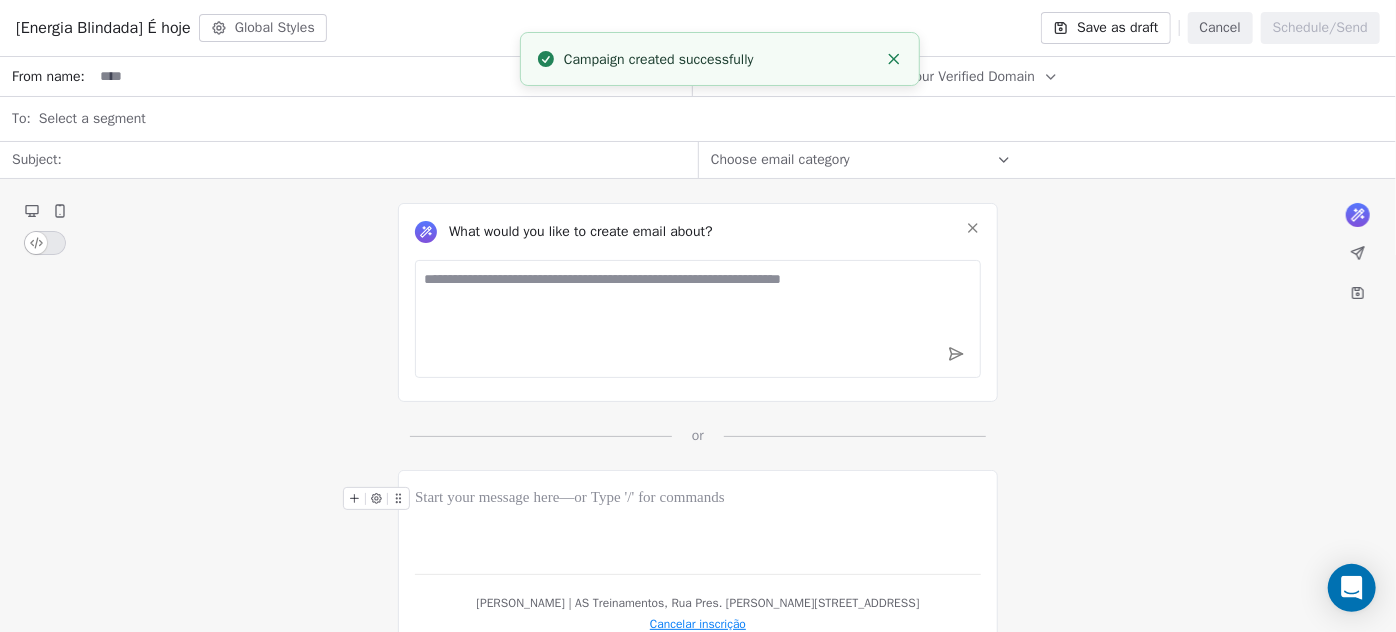 click 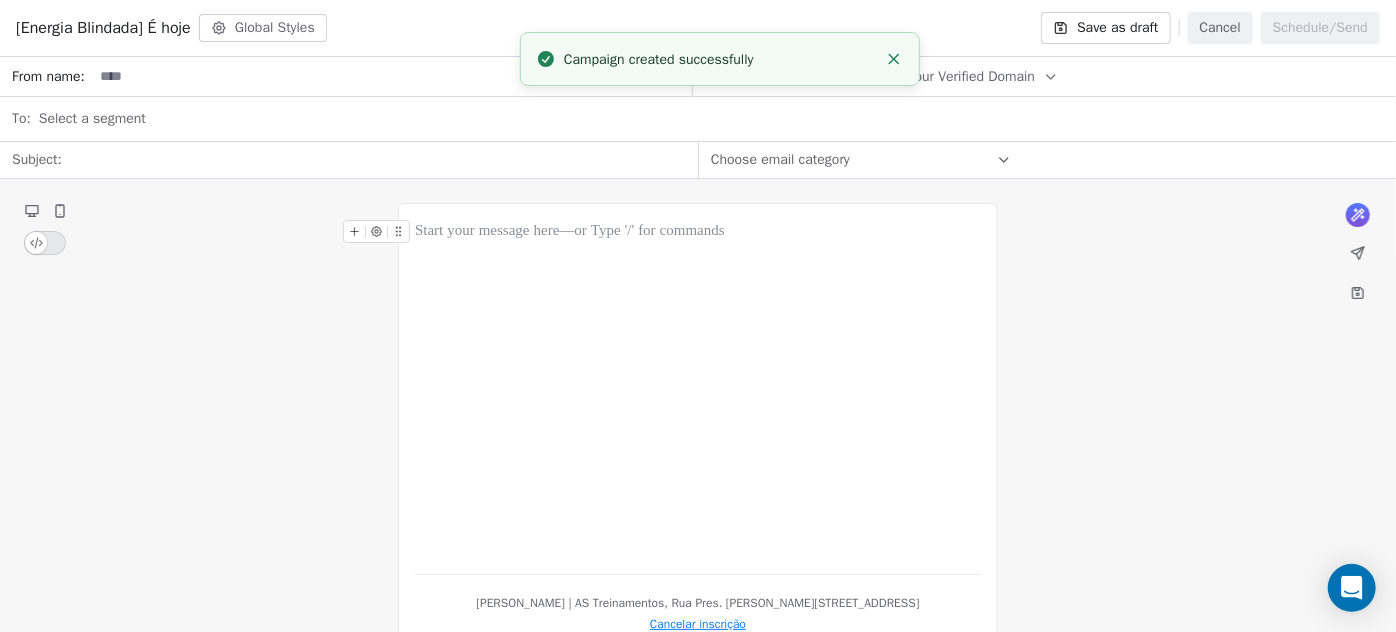 click at bounding box center [698, 389] 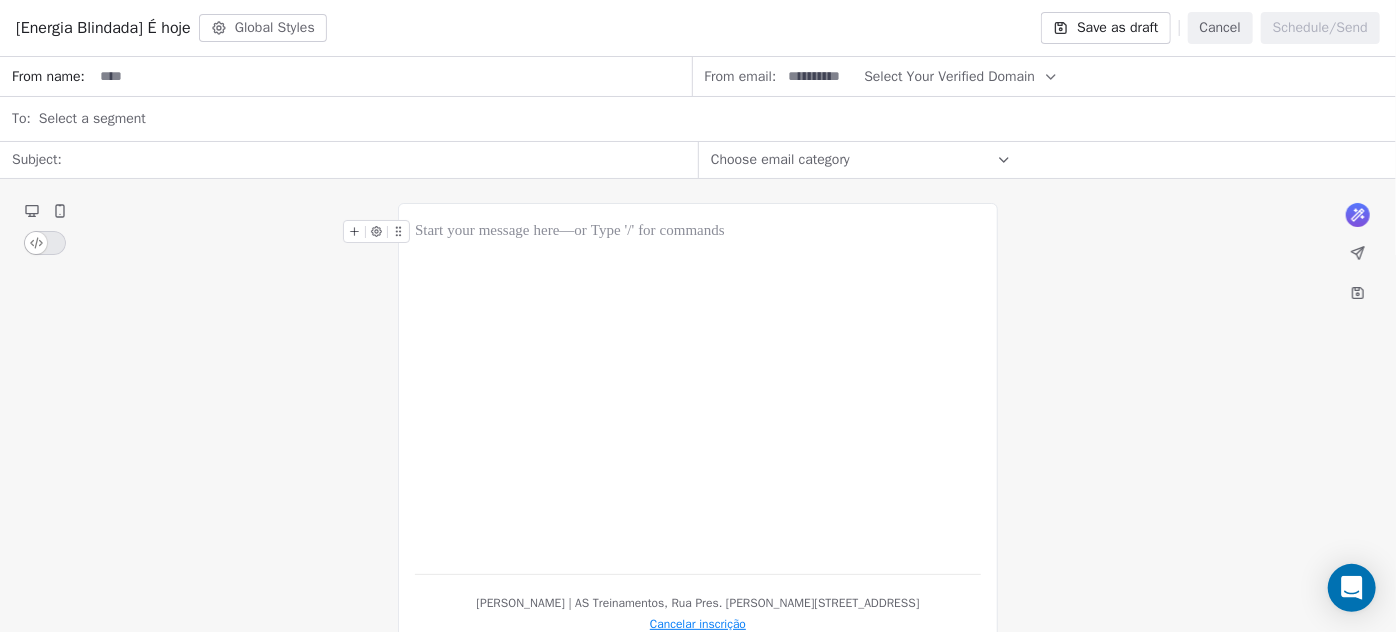 click at bounding box center [698, 389] 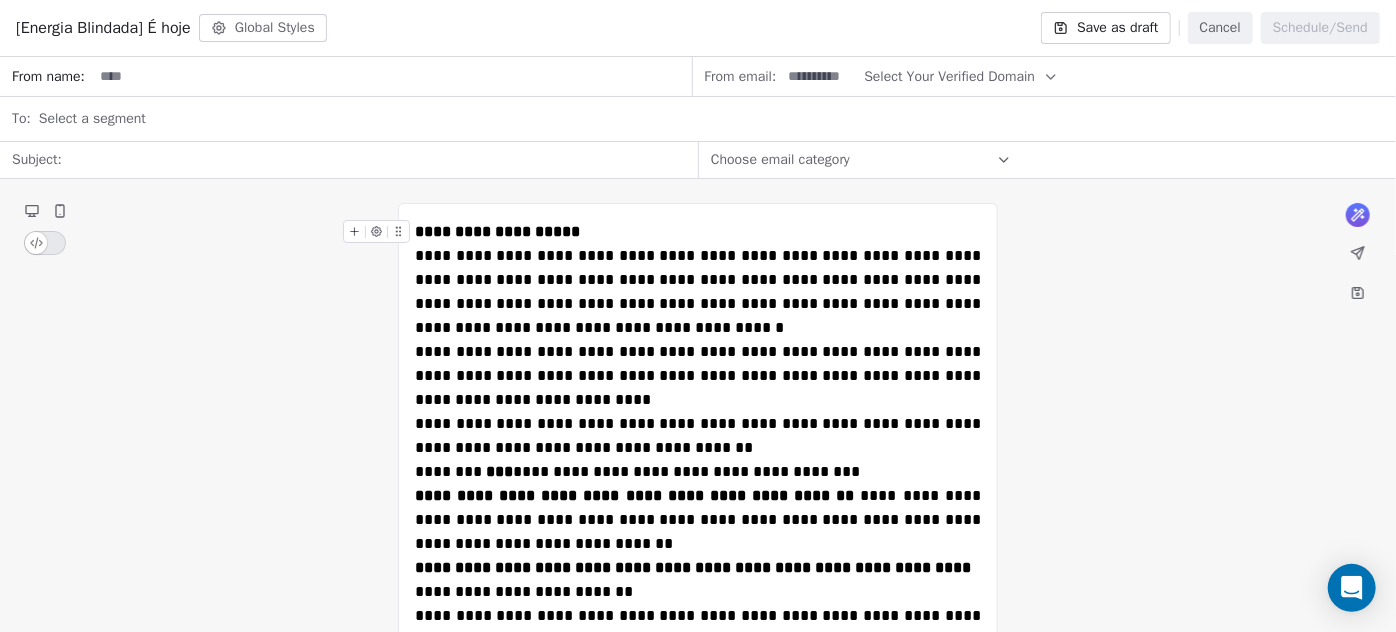 click on "**********" at bounding box center [698, 232] 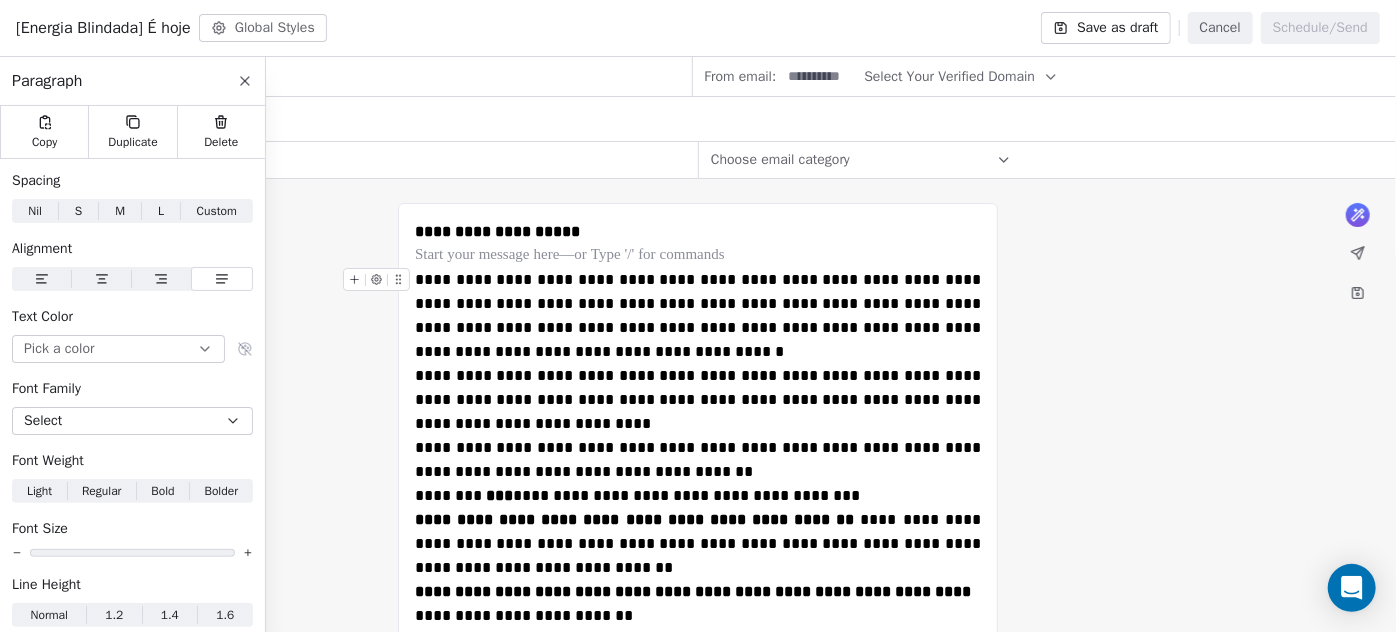 click on "**********" at bounding box center (698, 316) 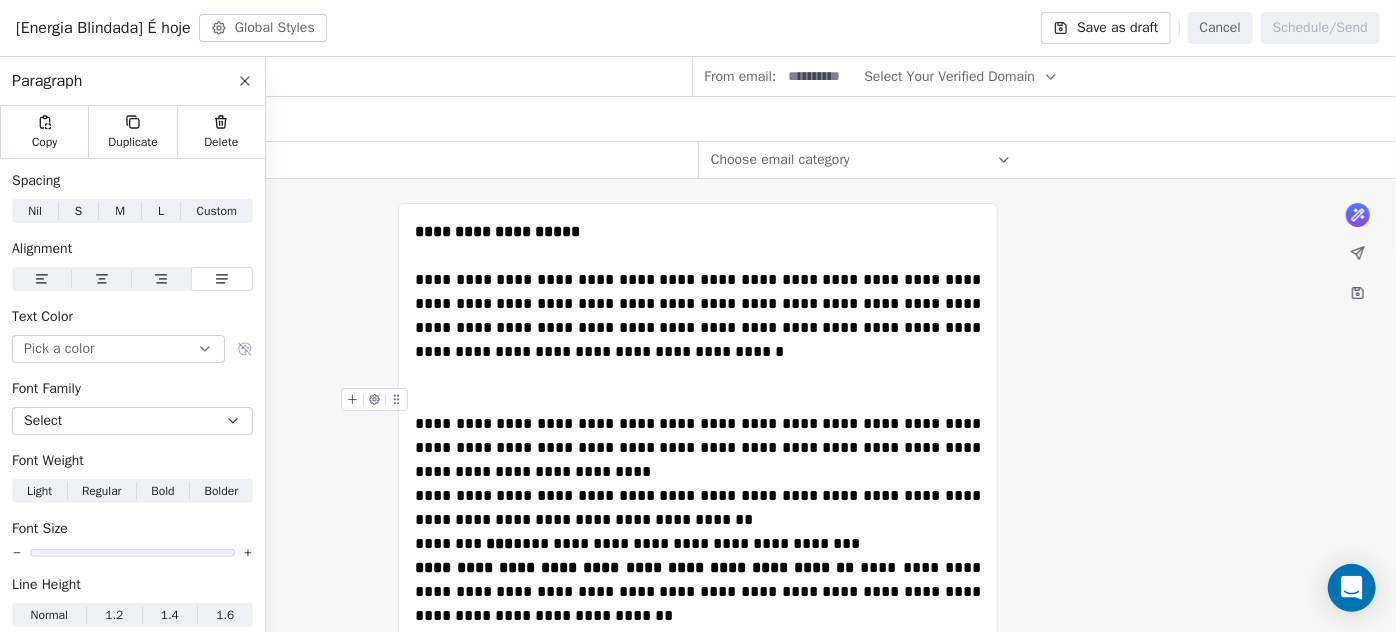 click on "**********" at bounding box center [698, 448] 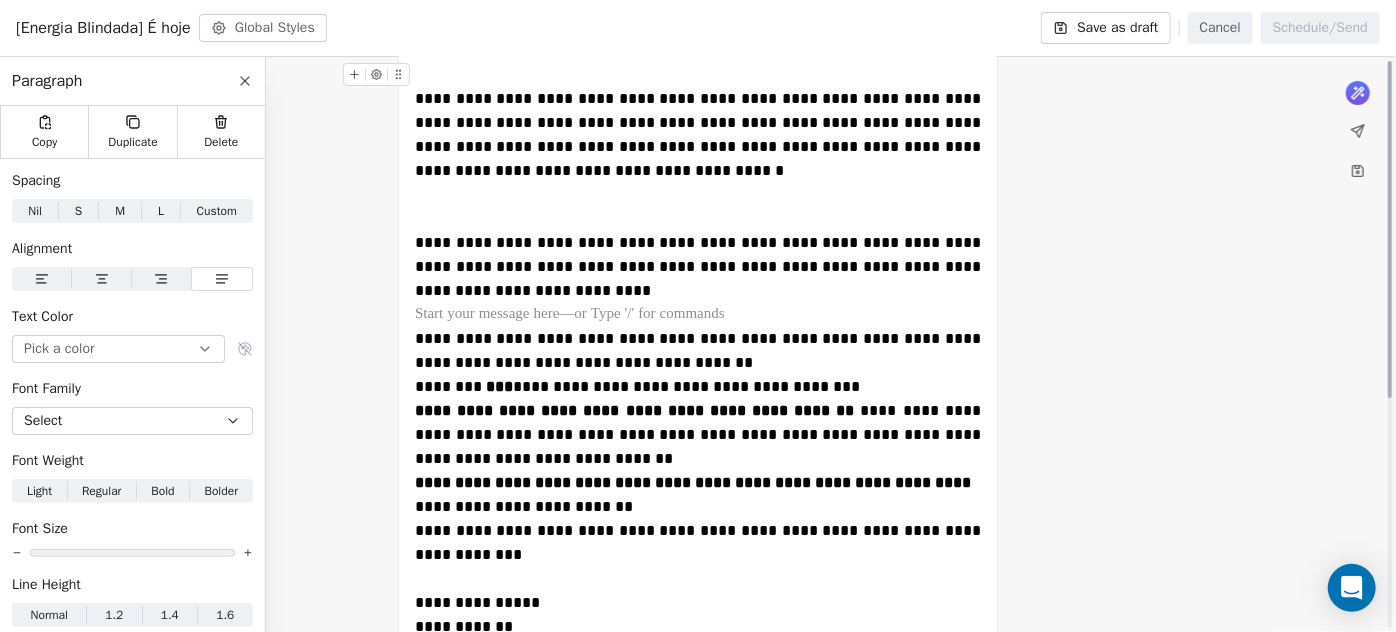 scroll, scrollTop: 0, scrollLeft: 0, axis: both 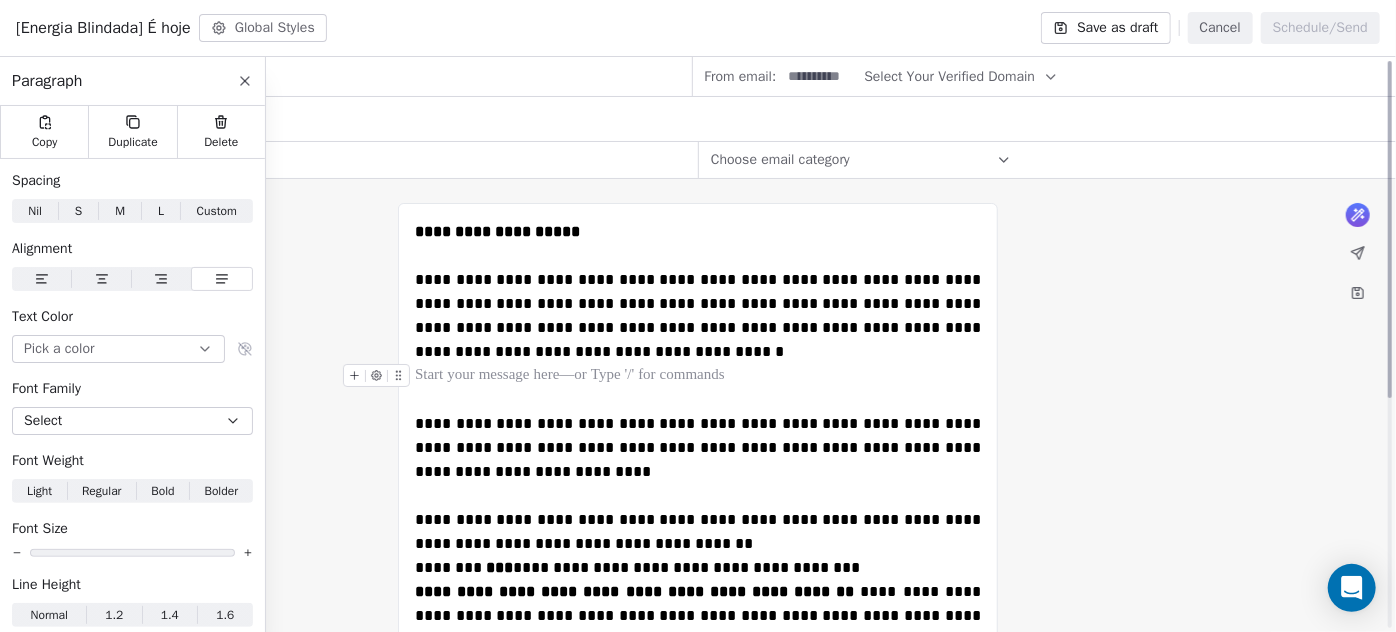 click at bounding box center (698, 376) 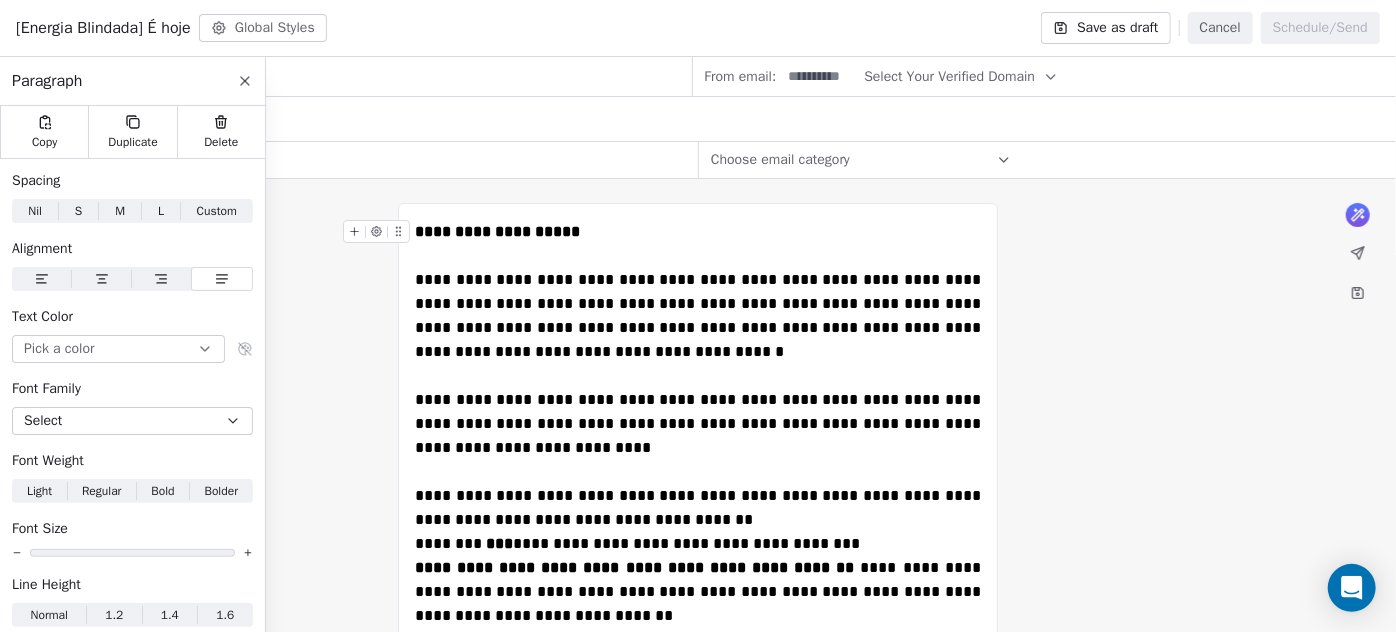 click on "**********" at bounding box center [698, 232] 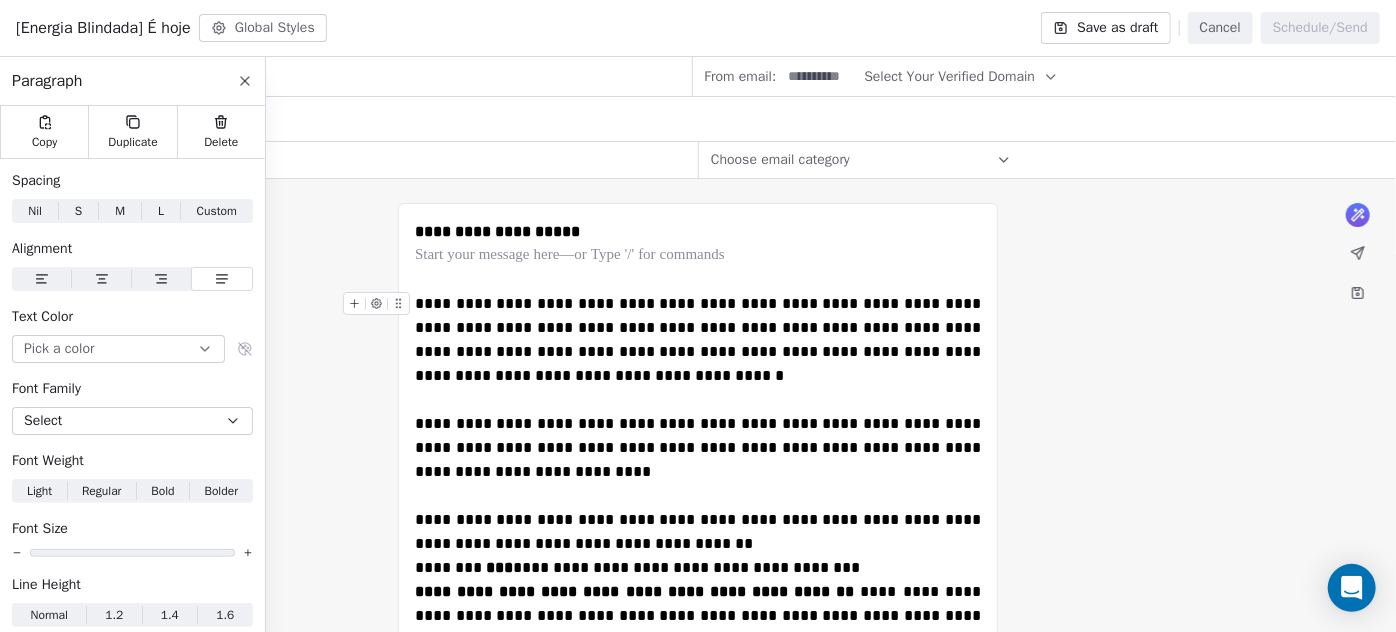 scroll, scrollTop: 272, scrollLeft: 0, axis: vertical 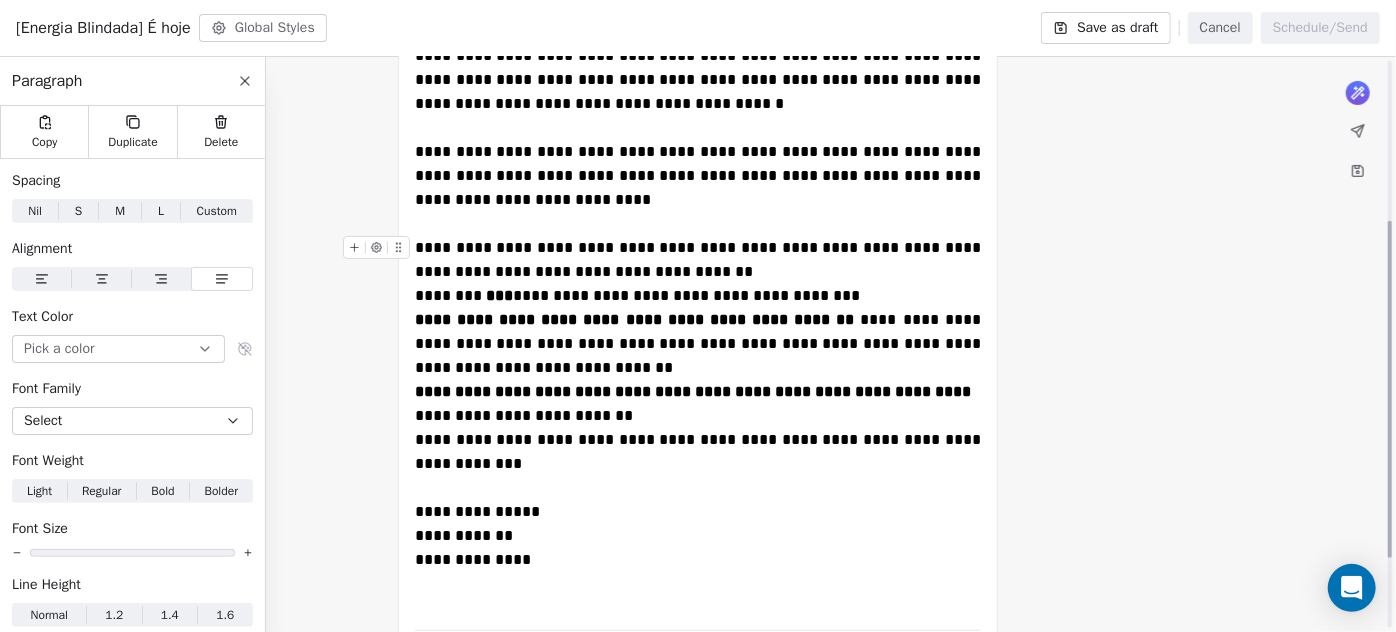 click on "**********" at bounding box center (698, 260) 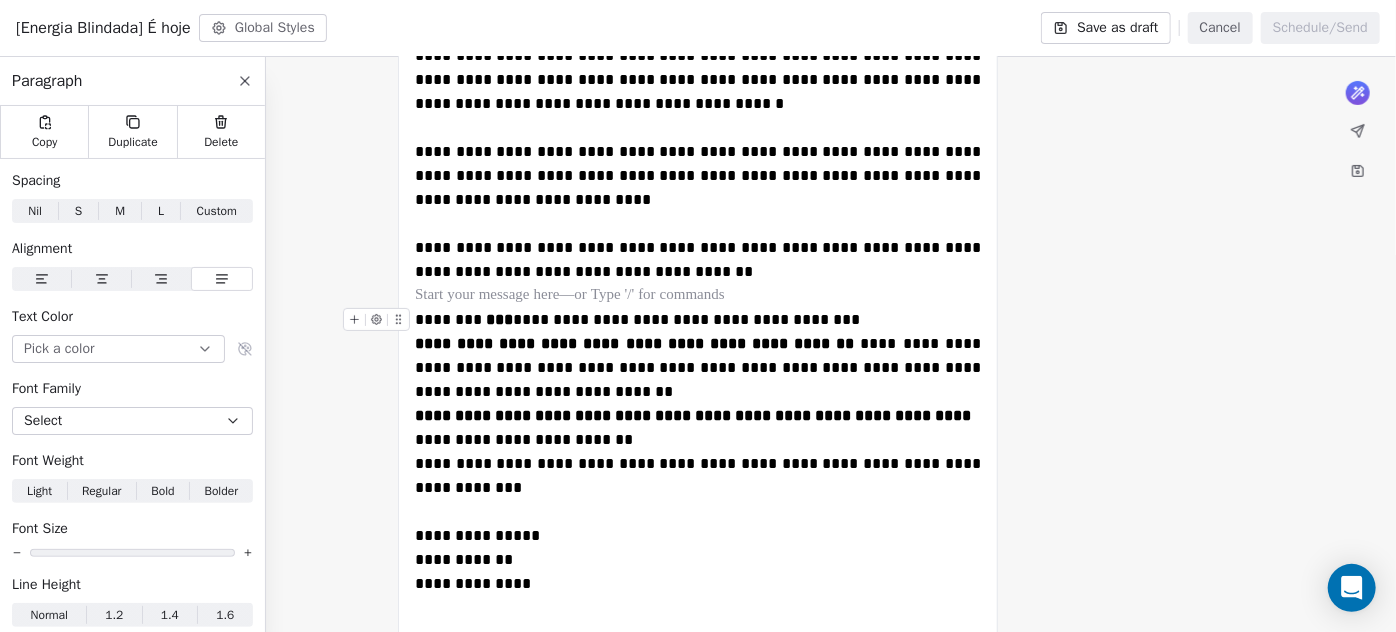click on "**********" at bounding box center [698, 320] 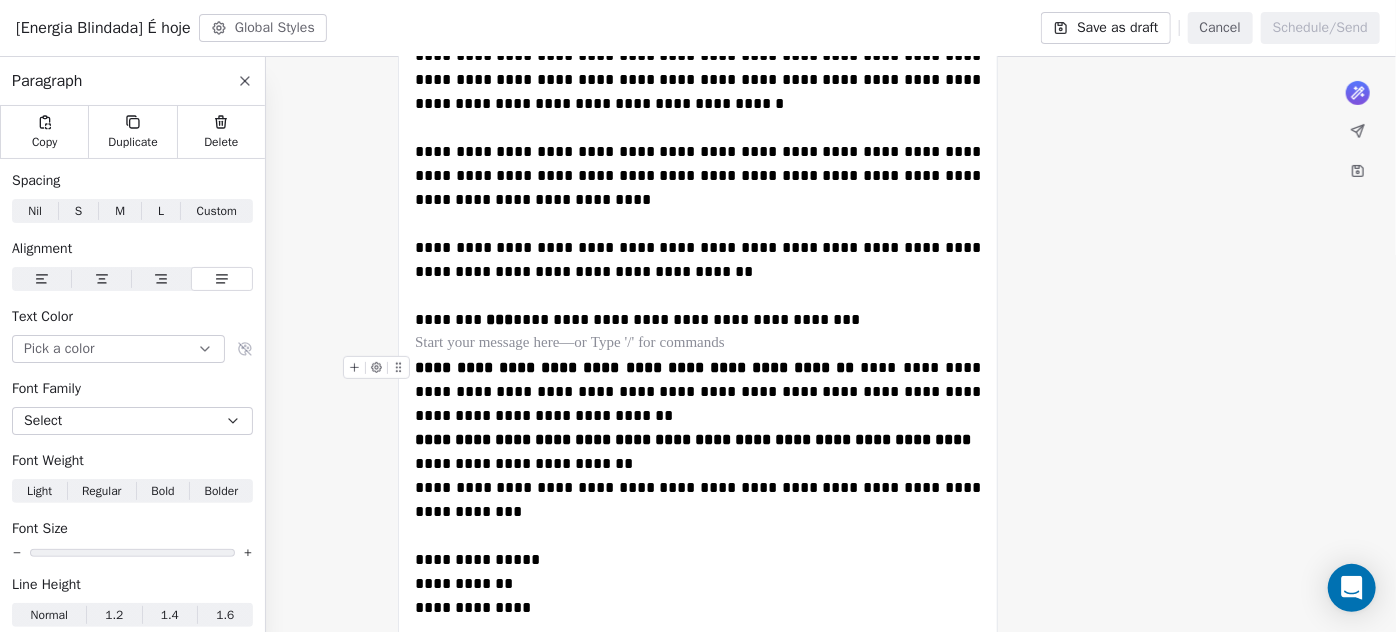 click on "**********" at bounding box center (698, 392) 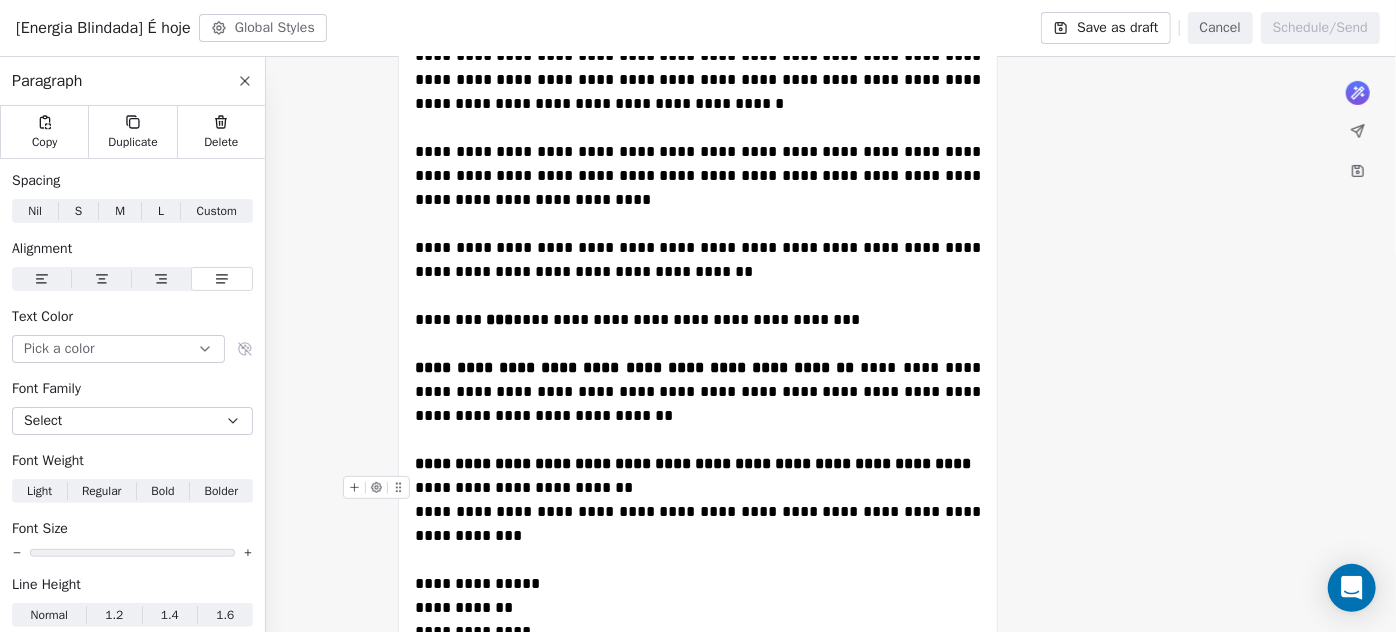 click on "**********" at bounding box center [698, 488] 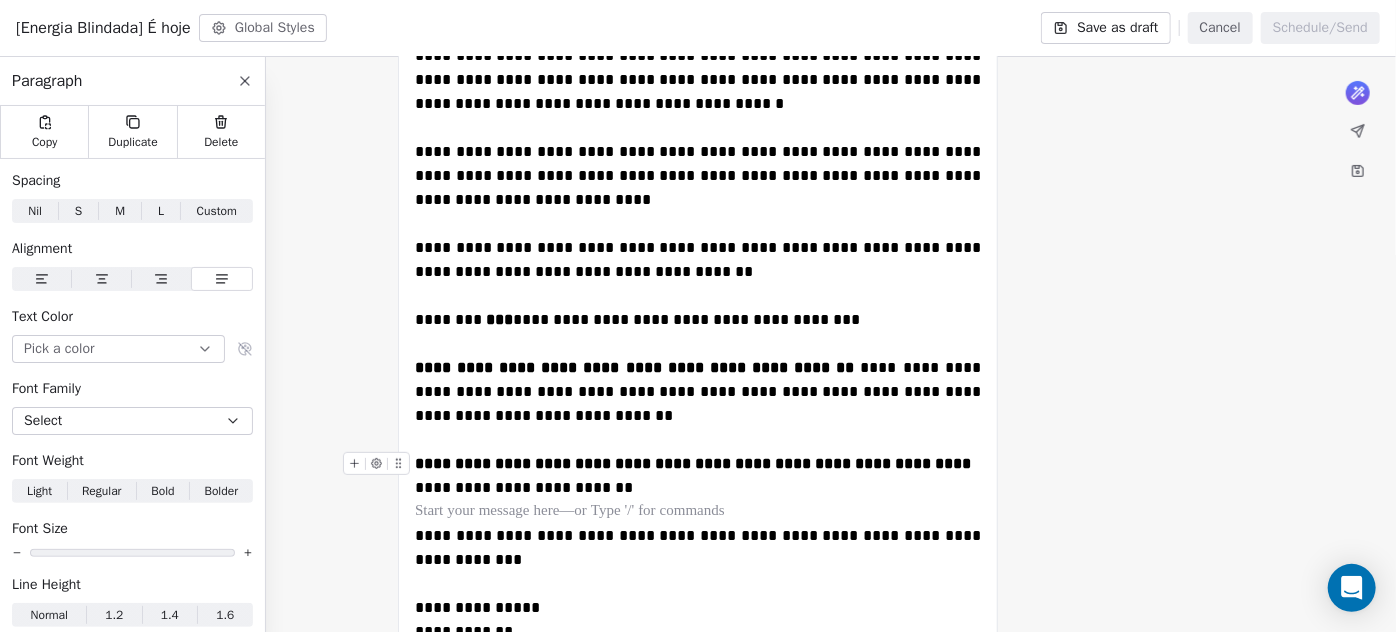 click on "**********" at bounding box center (698, 464) 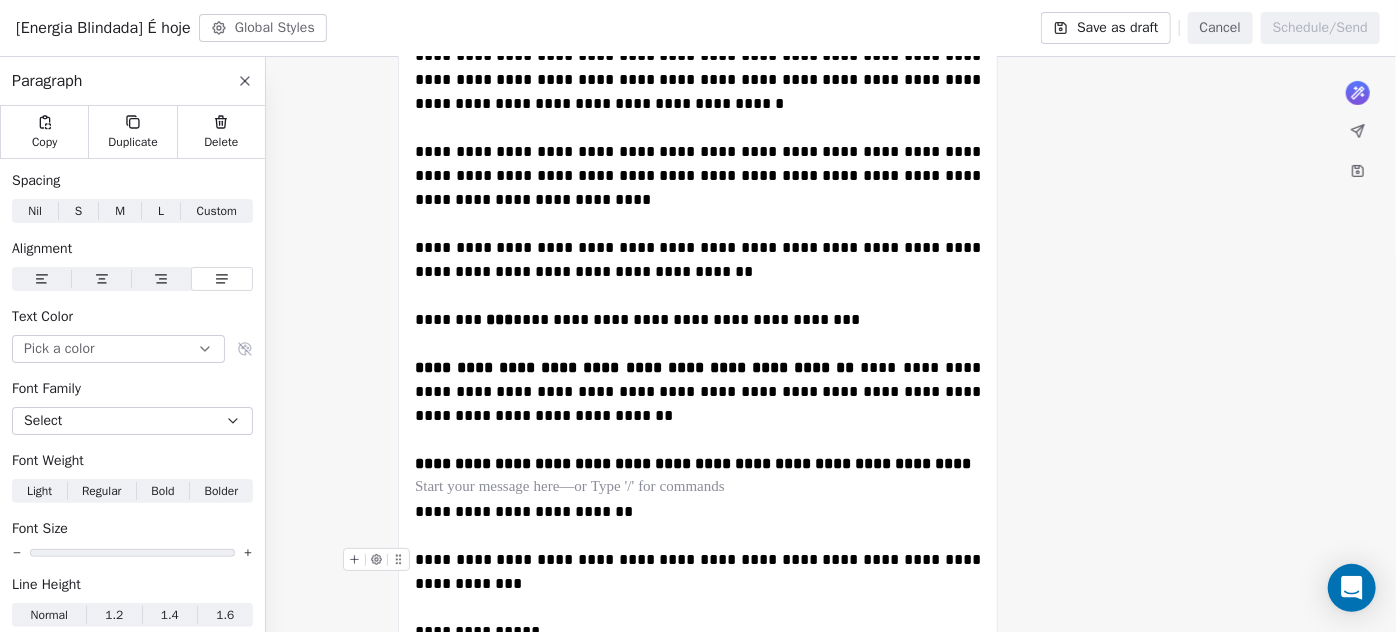 click on "**********" at bounding box center (698, 572) 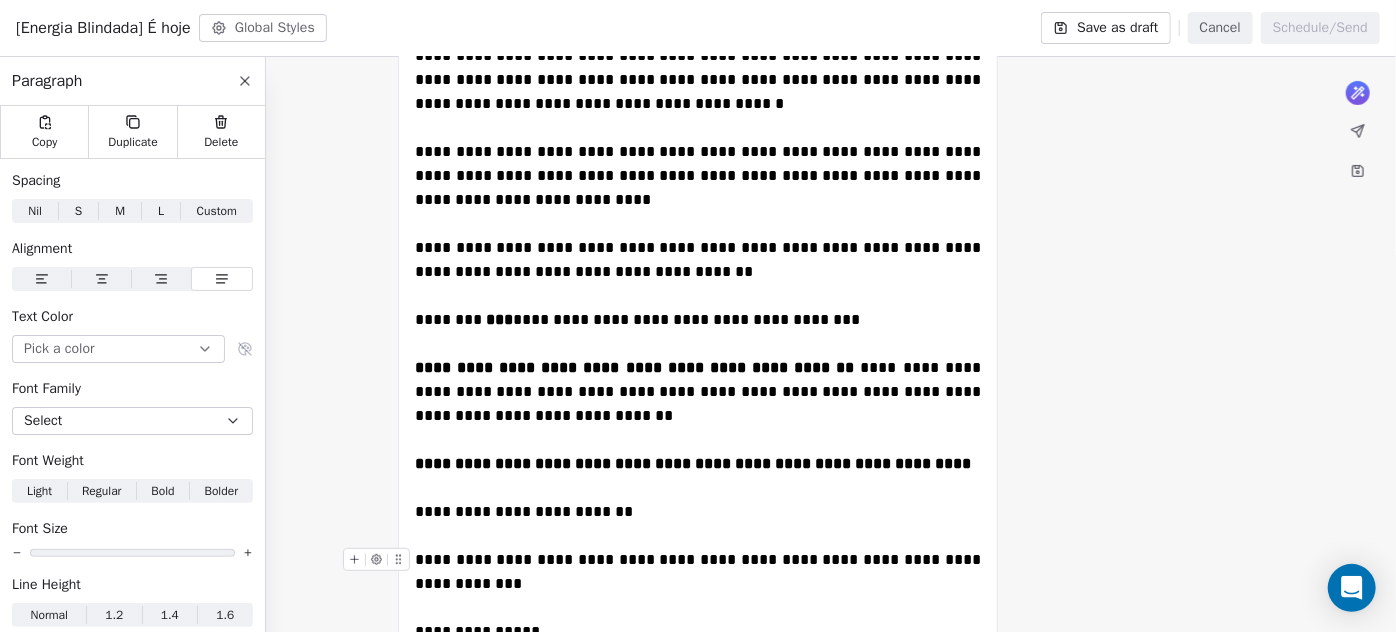 scroll, scrollTop: 363, scrollLeft: 0, axis: vertical 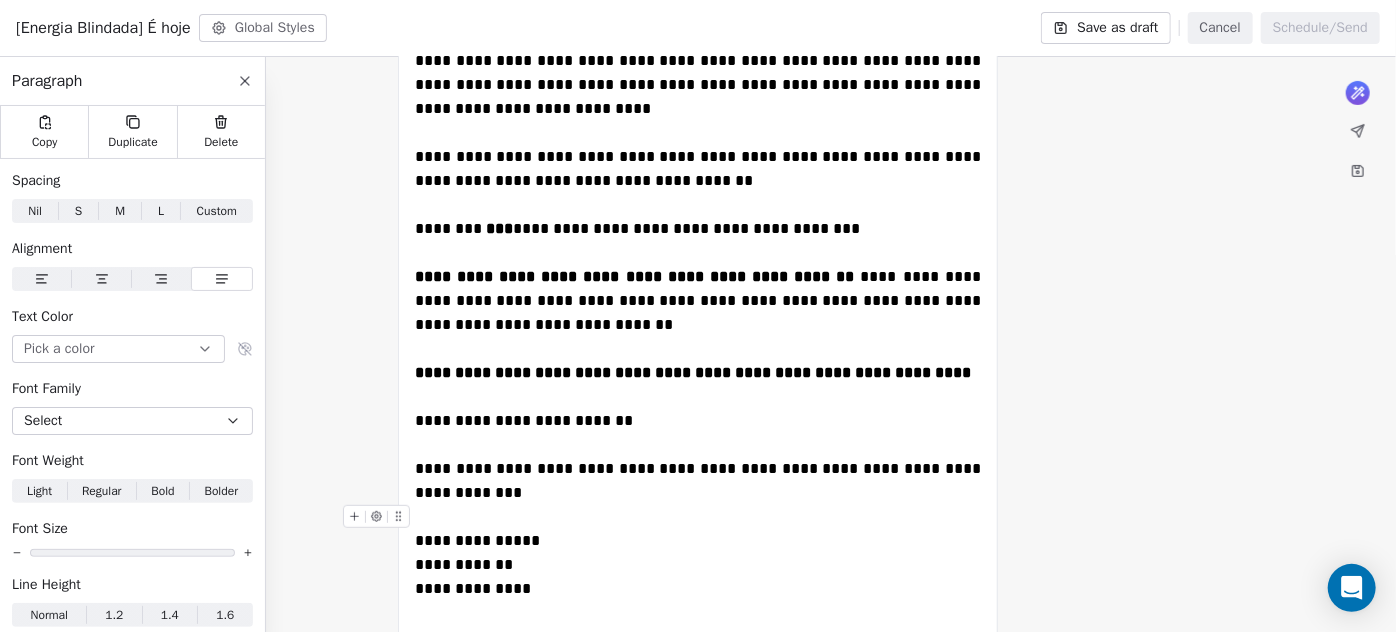 click on "**********" at bounding box center [698, 529] 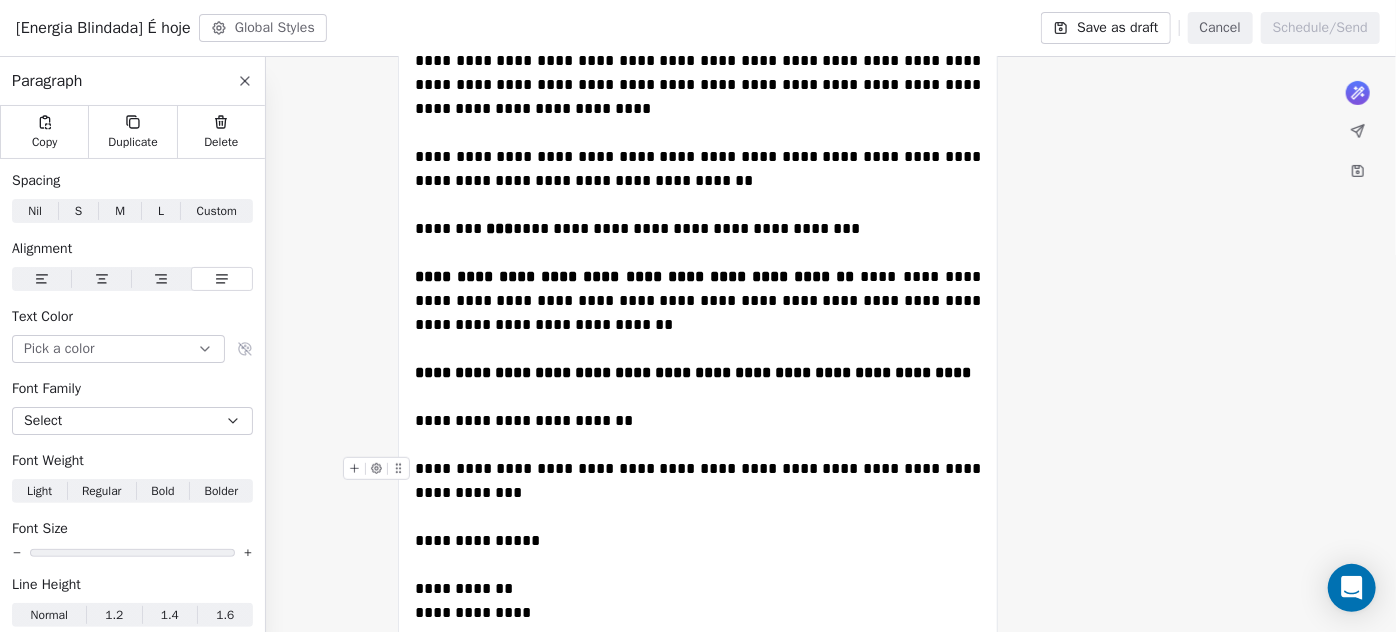 drag, startPoint x: 578, startPoint y: 521, endPoint x: 389, endPoint y: 474, distance: 194.75626 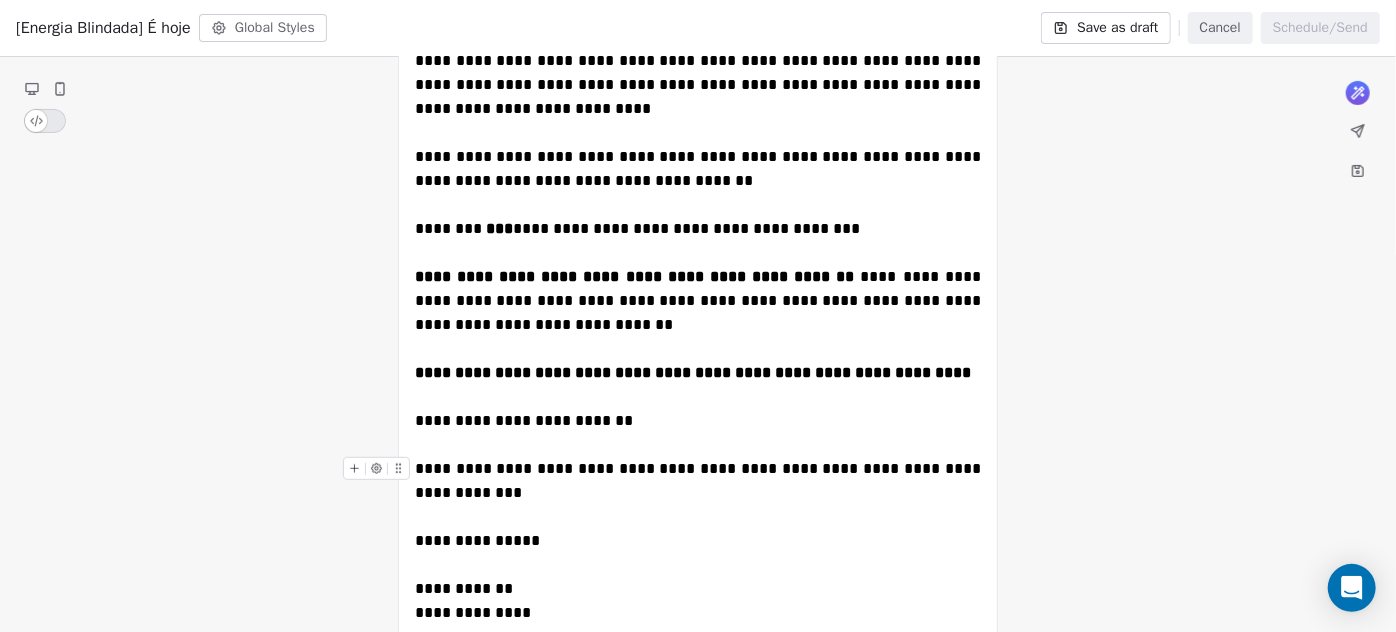 click at bounding box center [398, 468] 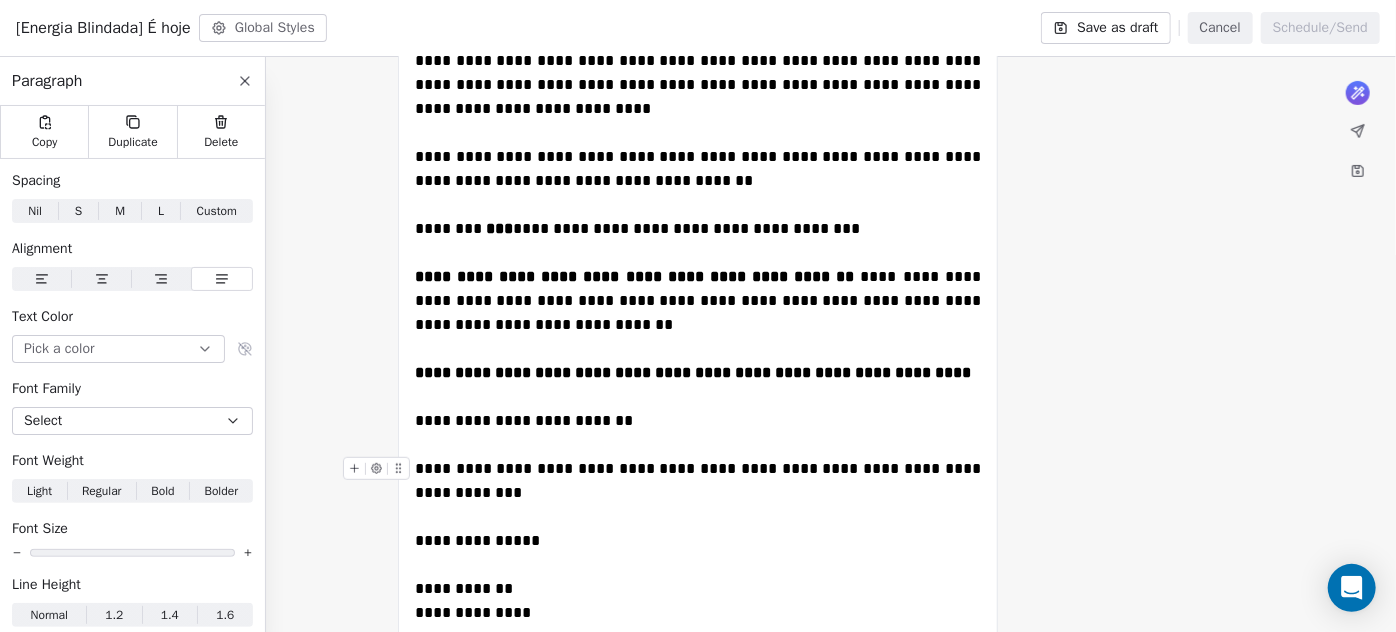 click on "**********" at bounding box center (700, 480) 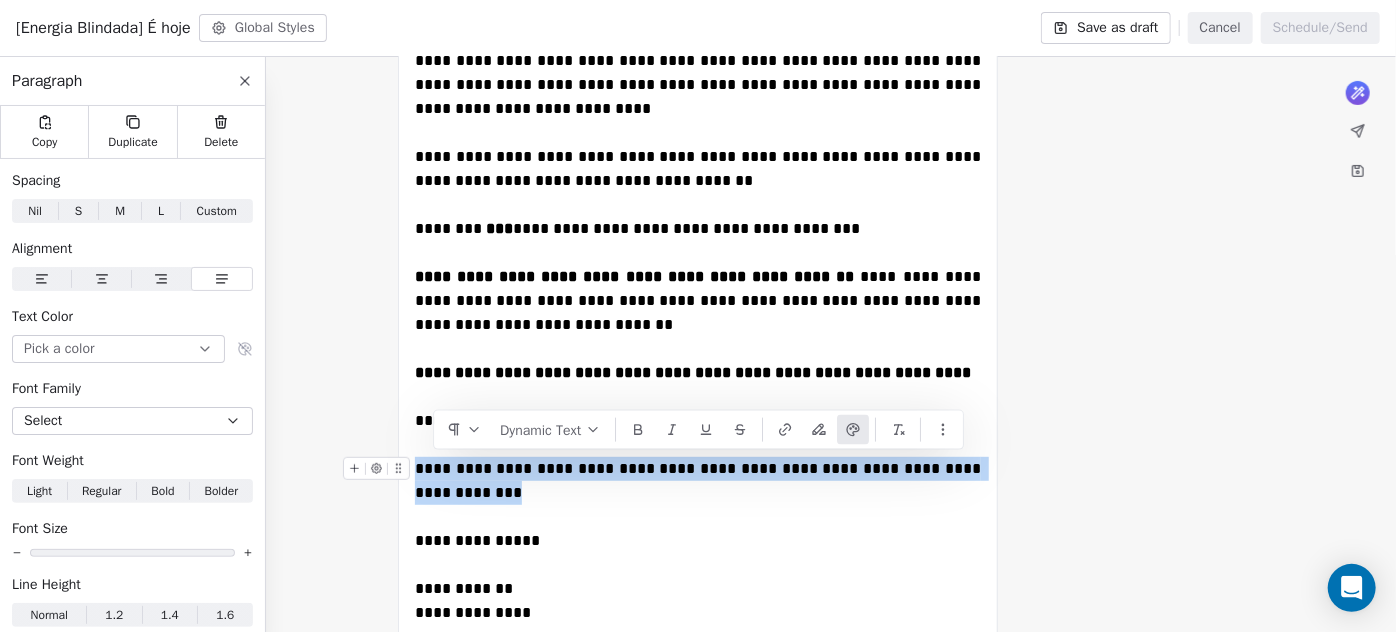 drag, startPoint x: 498, startPoint y: 497, endPoint x: 412, endPoint y: 471, distance: 89.84431 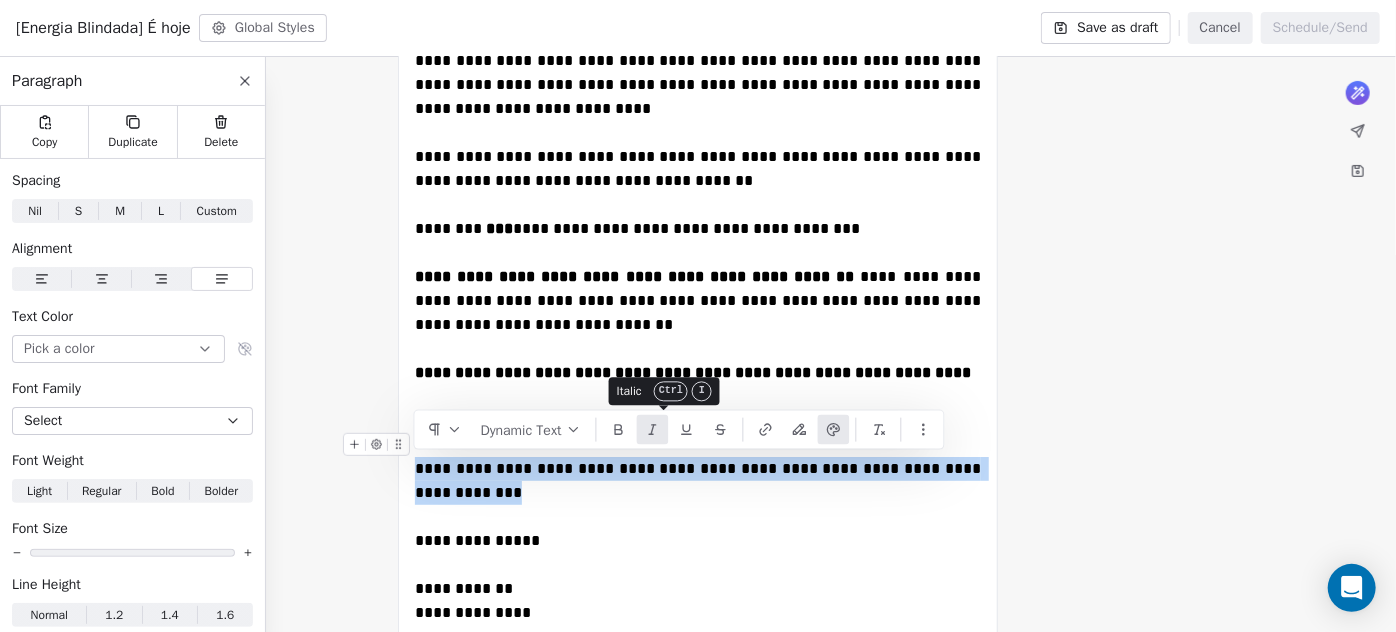 click at bounding box center [653, 430] 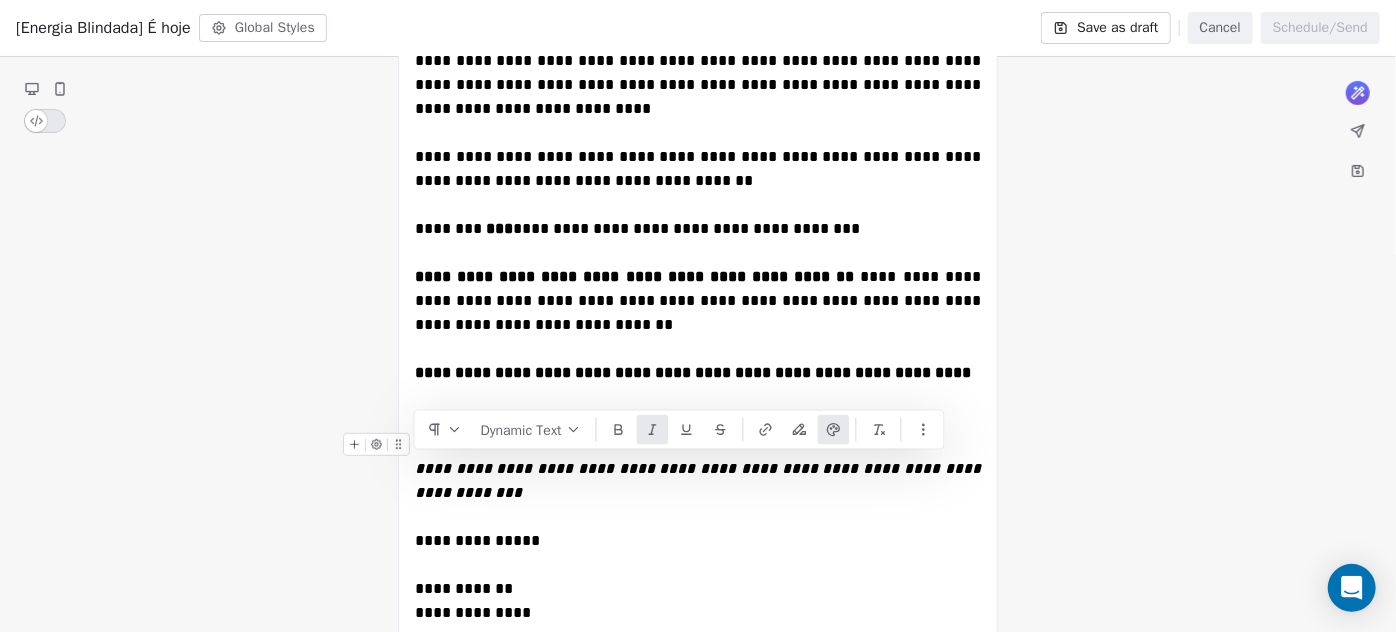 click at bounding box center (698, 565) 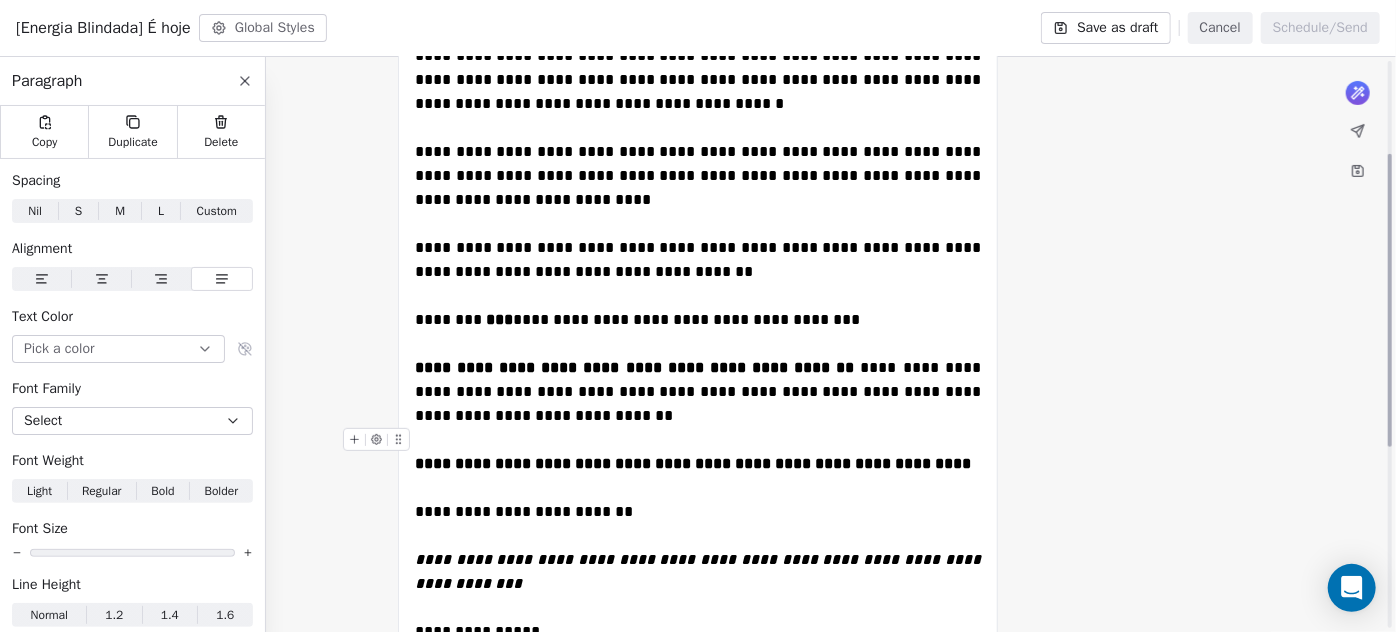 scroll, scrollTop: 90, scrollLeft: 0, axis: vertical 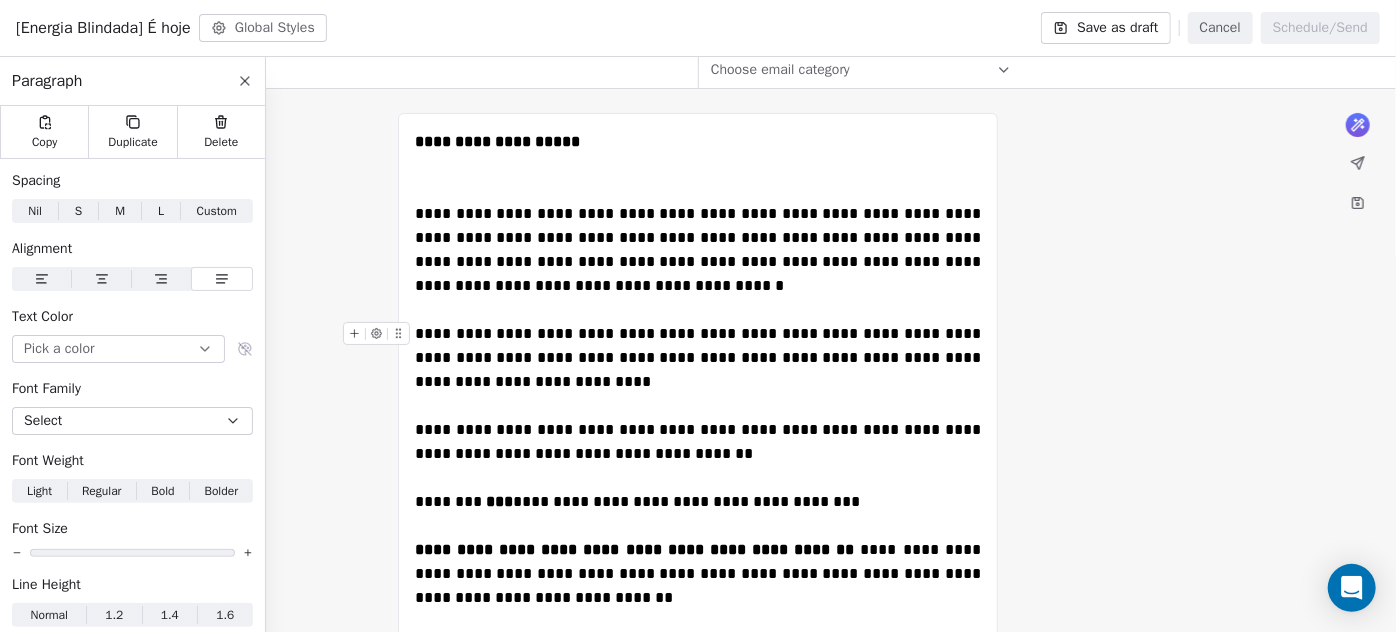 click on "**********" at bounding box center [698, 358] 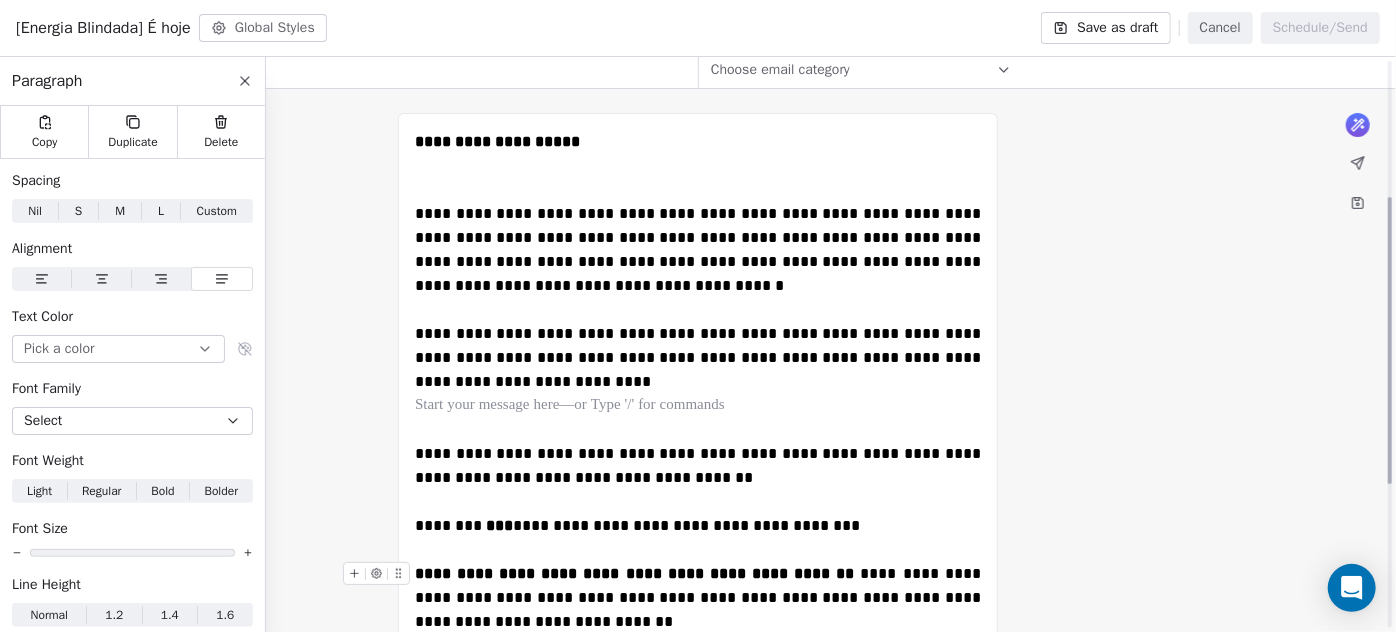 scroll, scrollTop: 363, scrollLeft: 0, axis: vertical 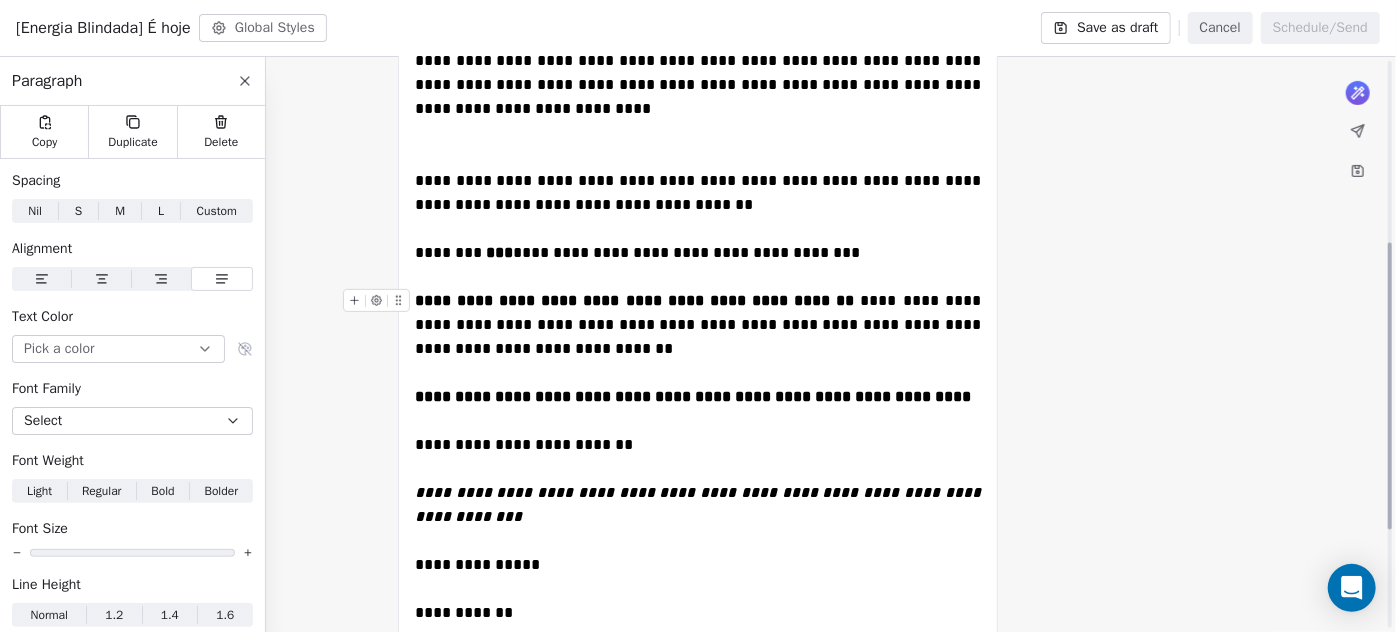 click on "**********" at bounding box center [698, 325] 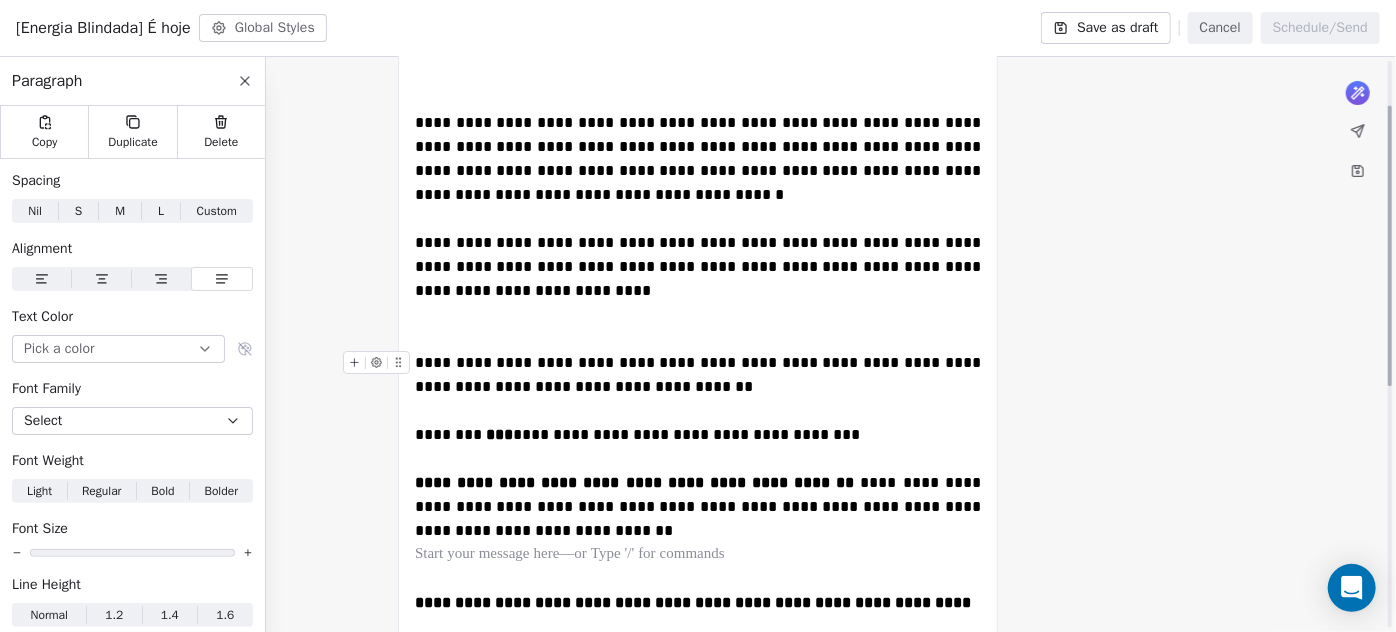 scroll, scrollTop: 90, scrollLeft: 0, axis: vertical 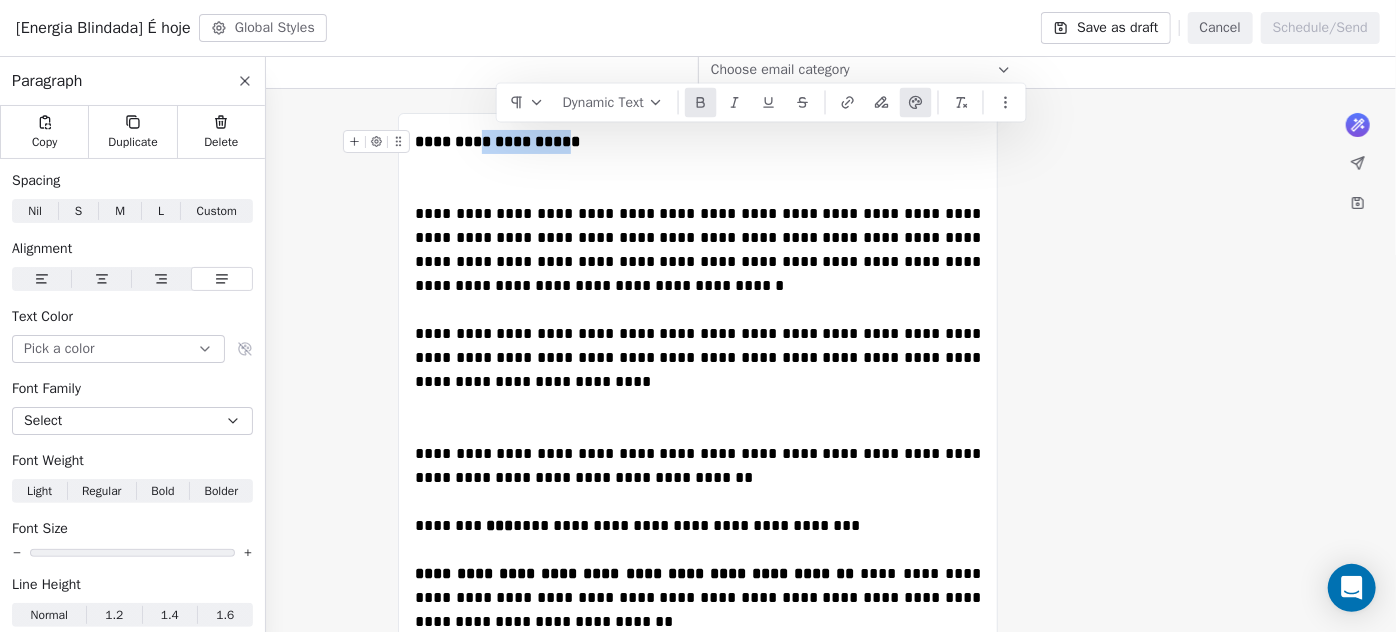 drag, startPoint x: 602, startPoint y: 136, endPoint x: 483, endPoint y: 143, distance: 119.2057 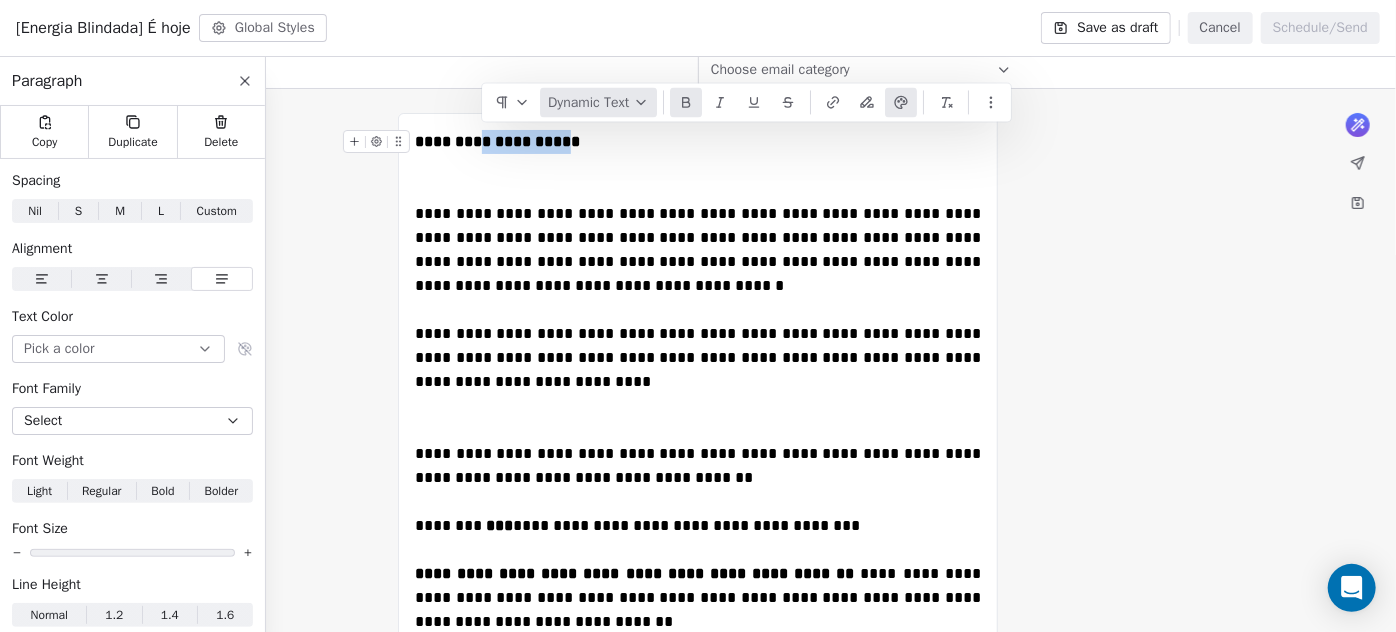 click on "Dynamic Text" at bounding box center (598, 102) 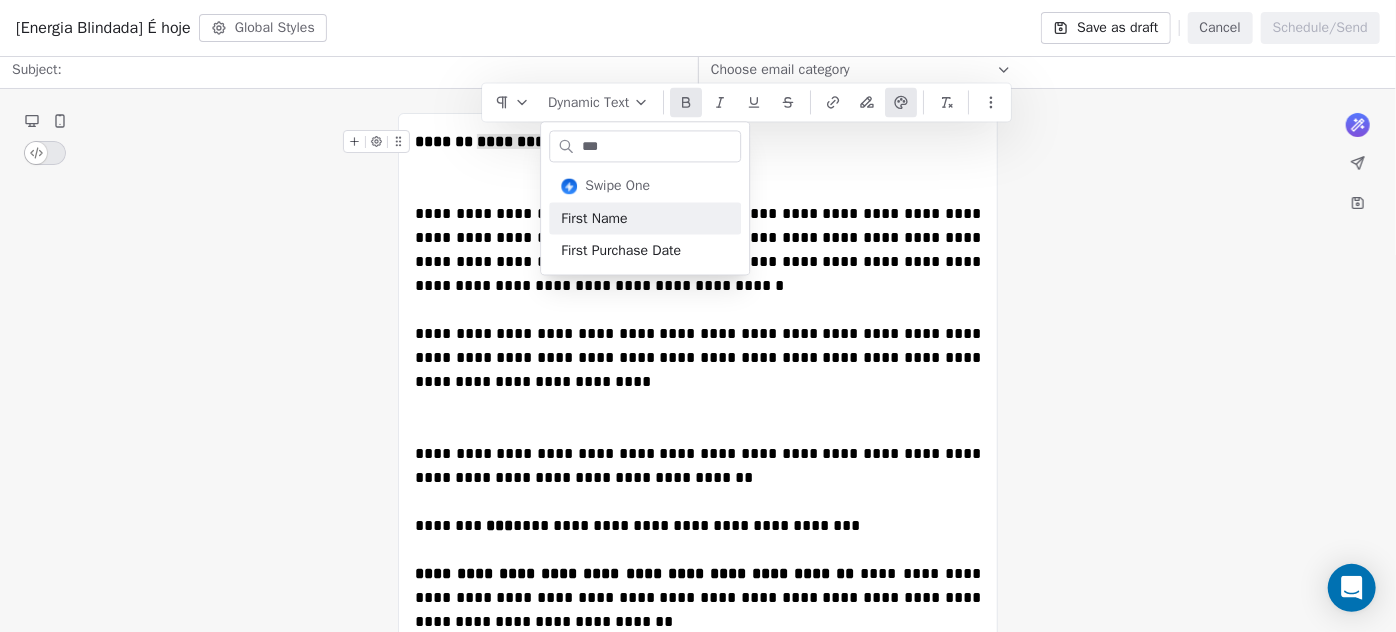type on "***" 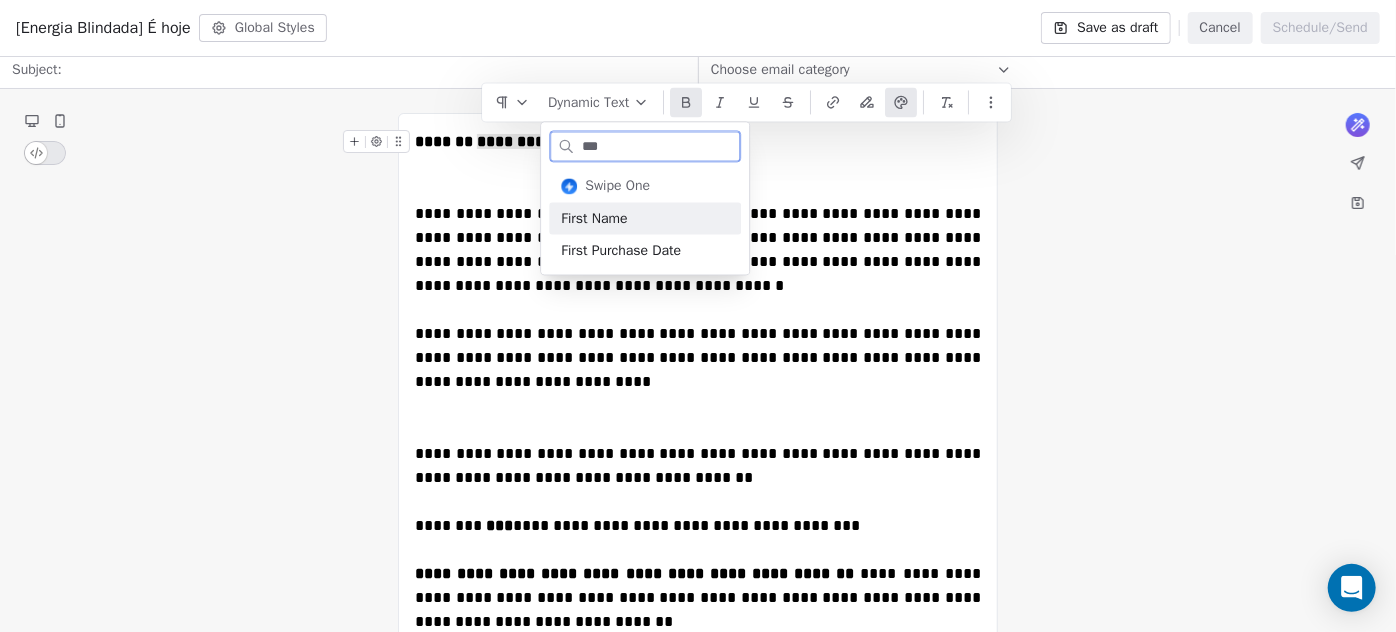click on "First Name" at bounding box center (645, 218) 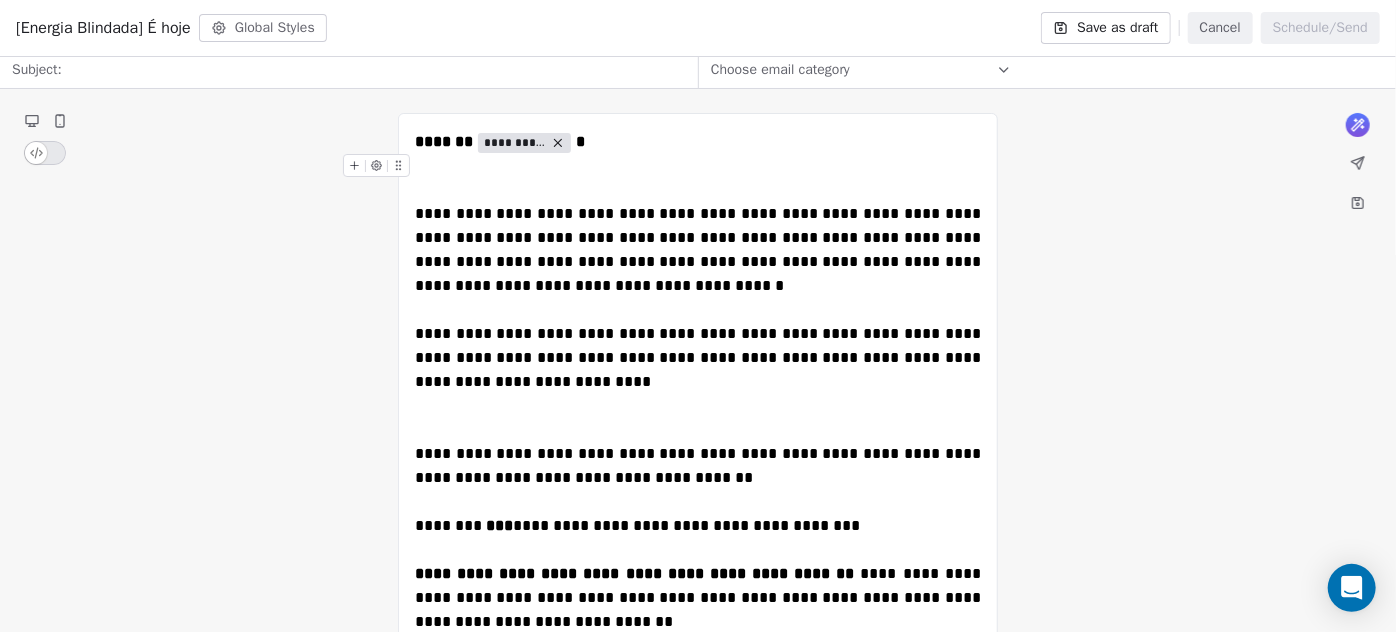 click on "**********" at bounding box center [698, 142] 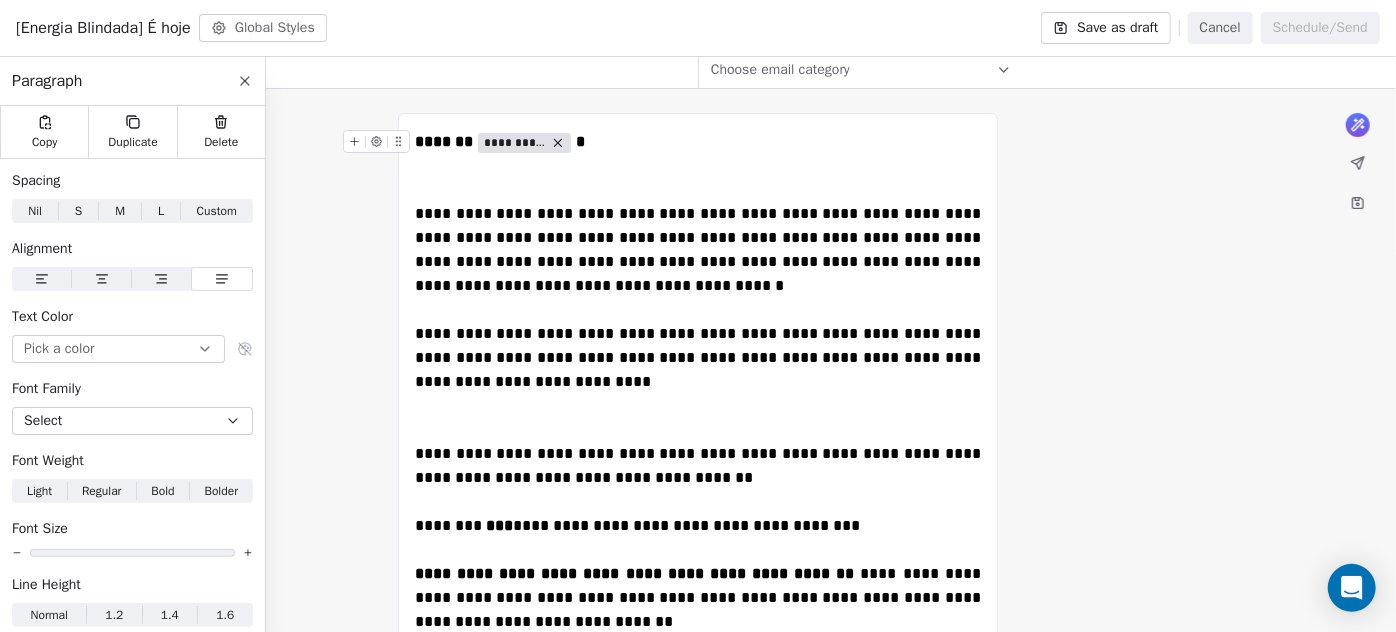 type 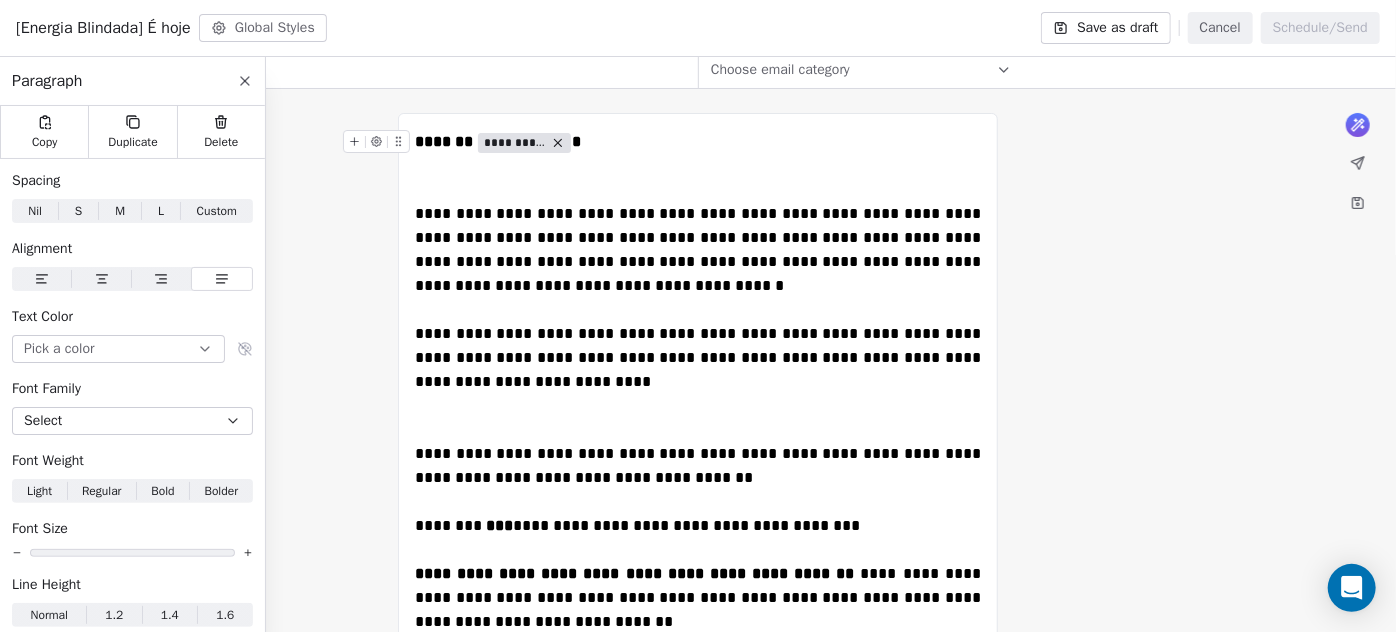 click on "**********" at bounding box center (698, 142) 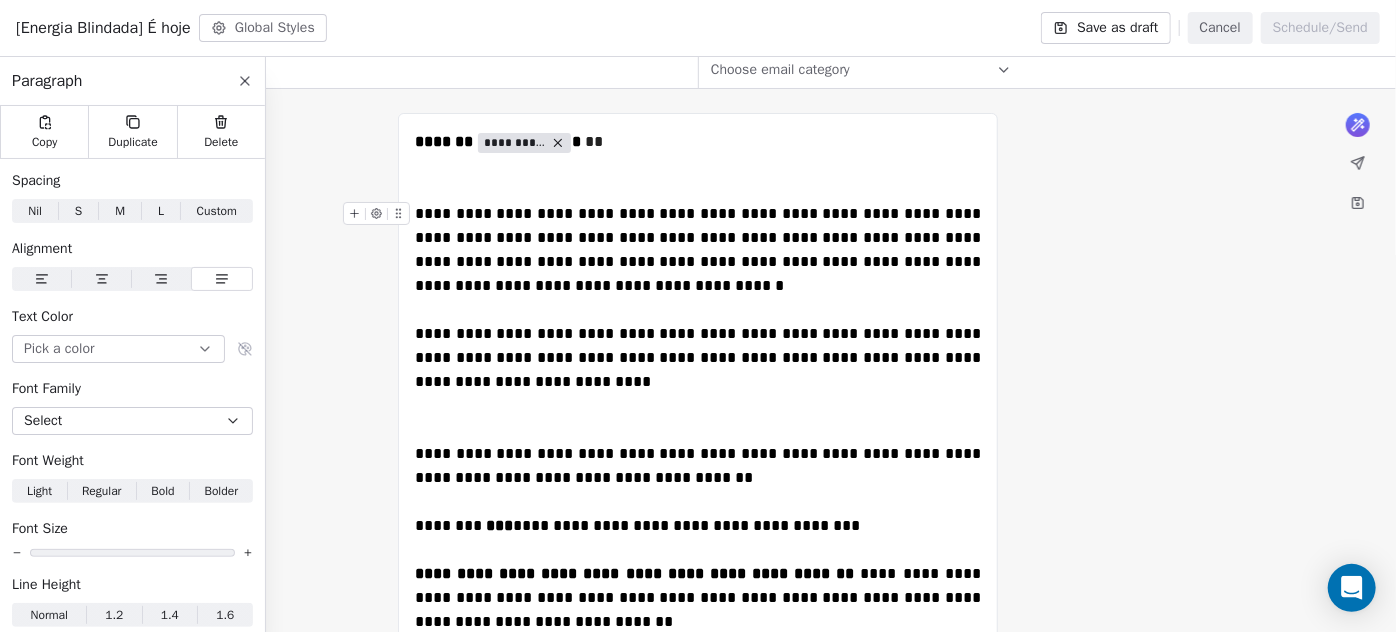click on "**********" at bounding box center [698, 250] 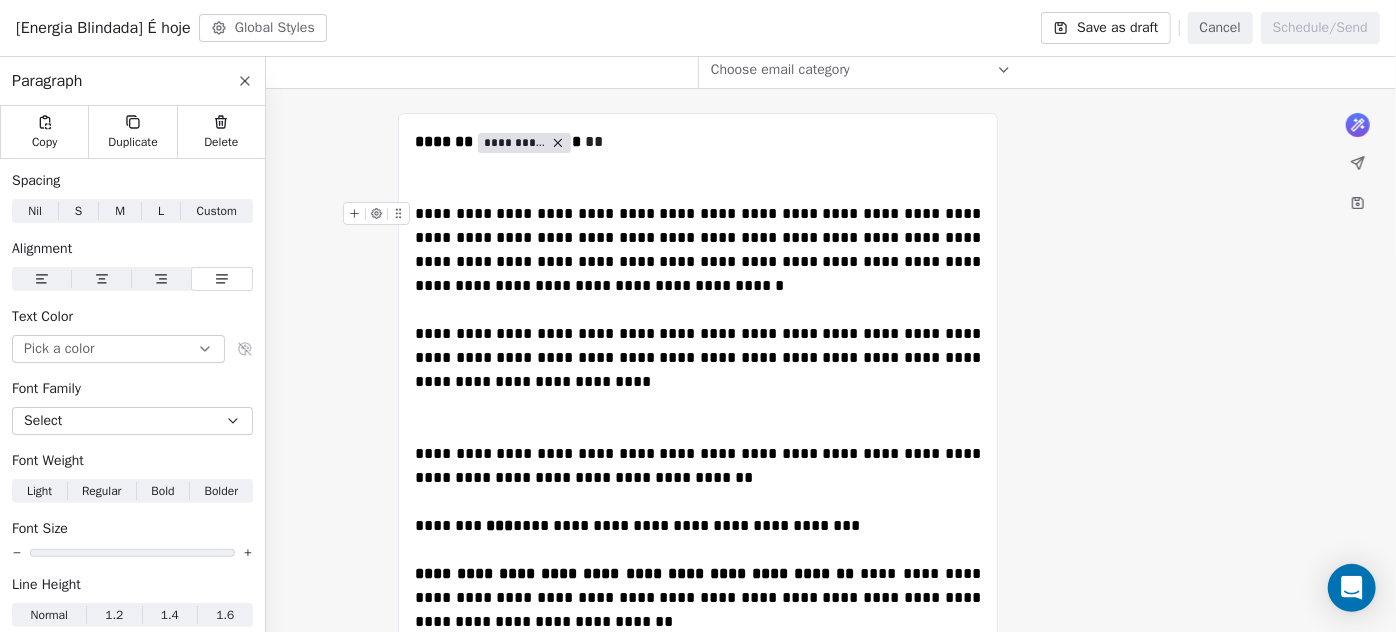 click on "**********" at bounding box center [700, 249] 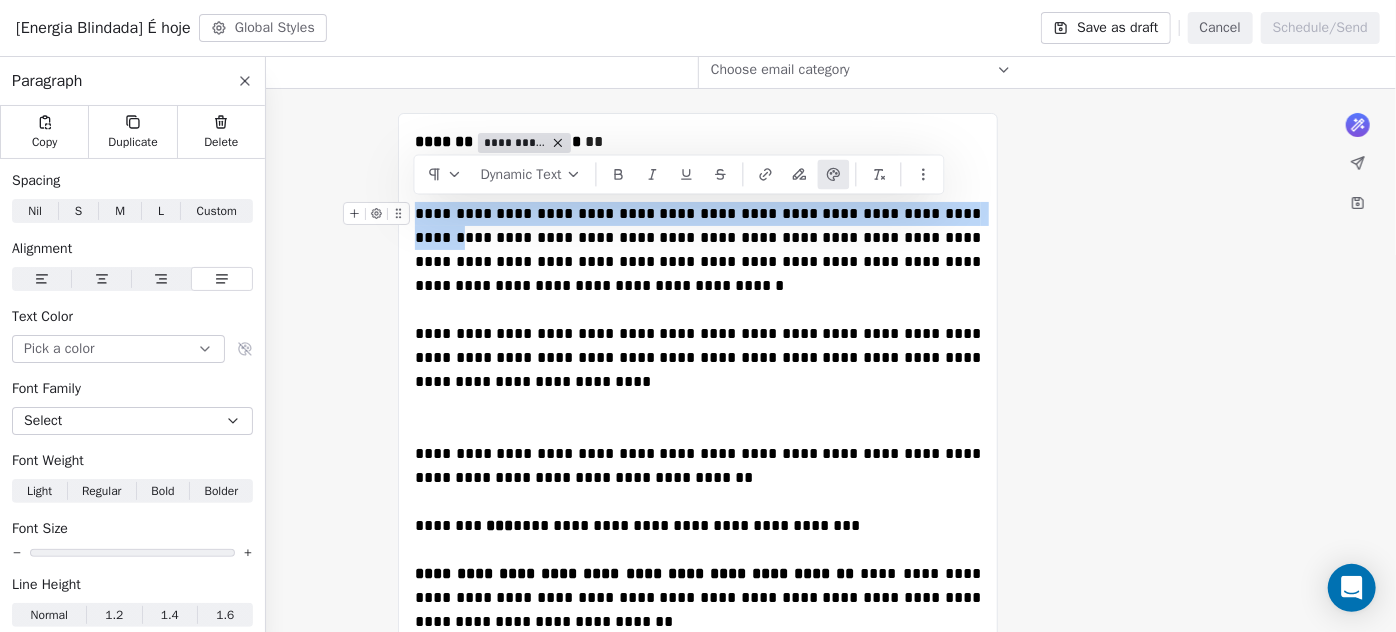 drag, startPoint x: 418, startPoint y: 211, endPoint x: 491, endPoint y: 237, distance: 77.491936 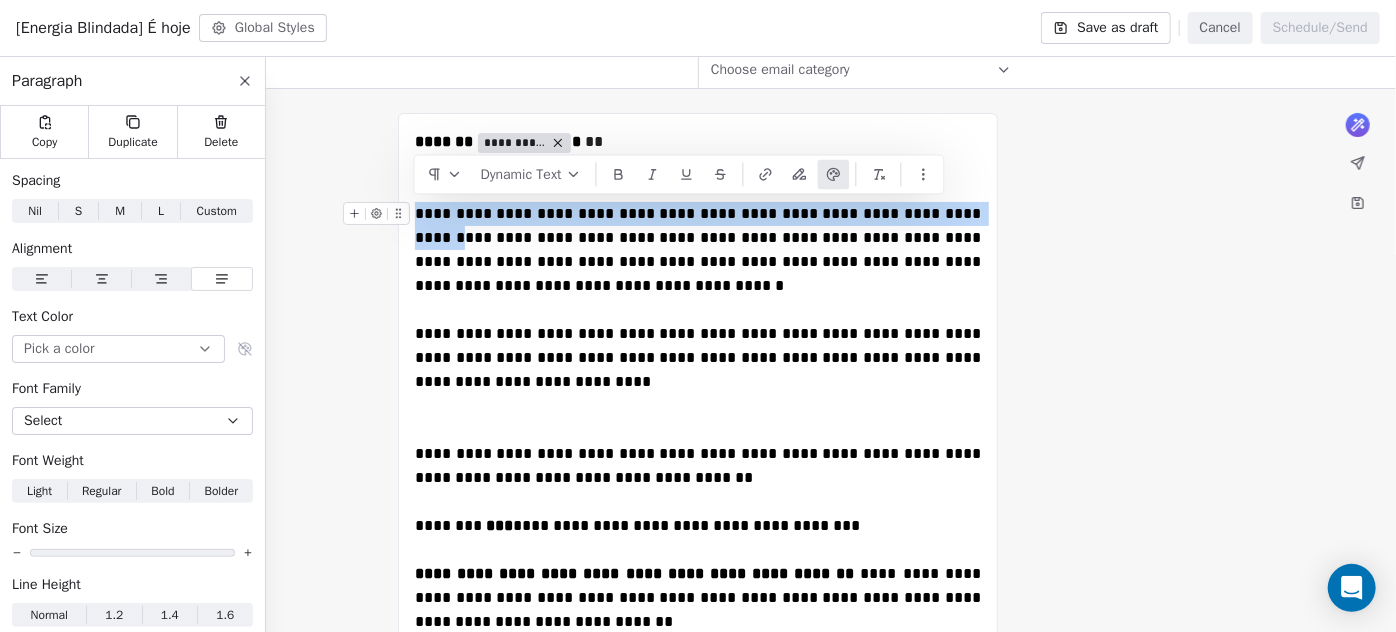 click on "**********" at bounding box center [700, 249] 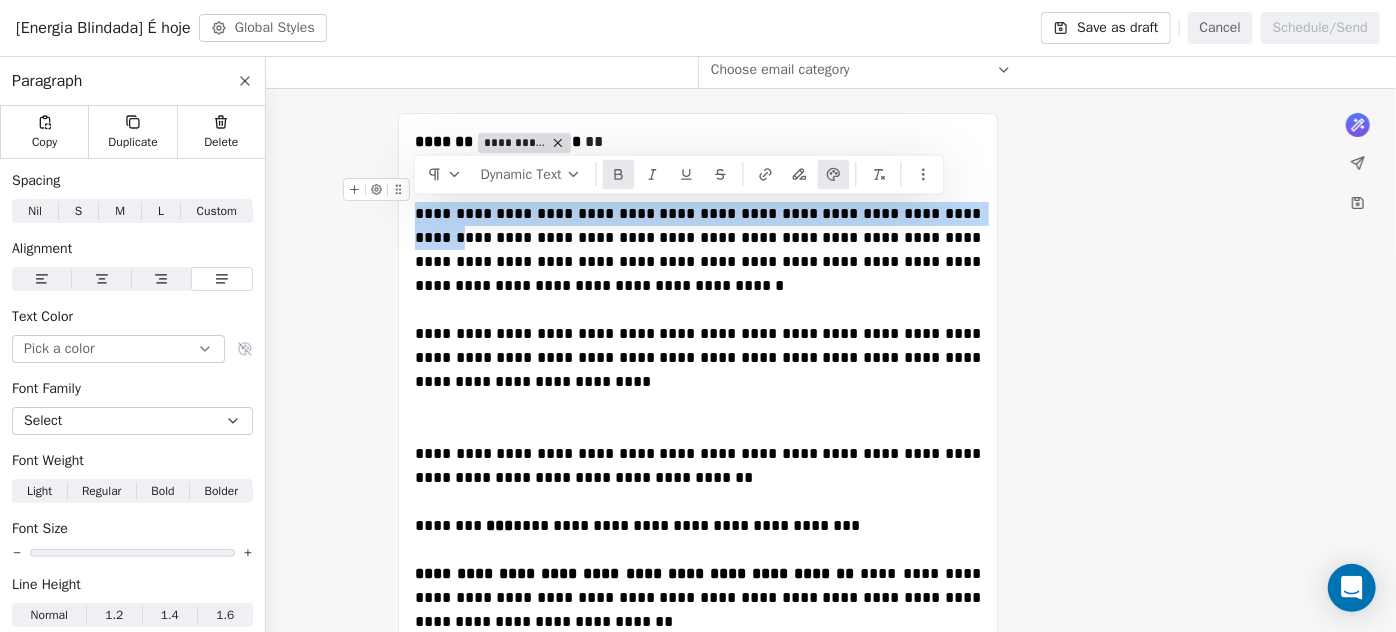 click 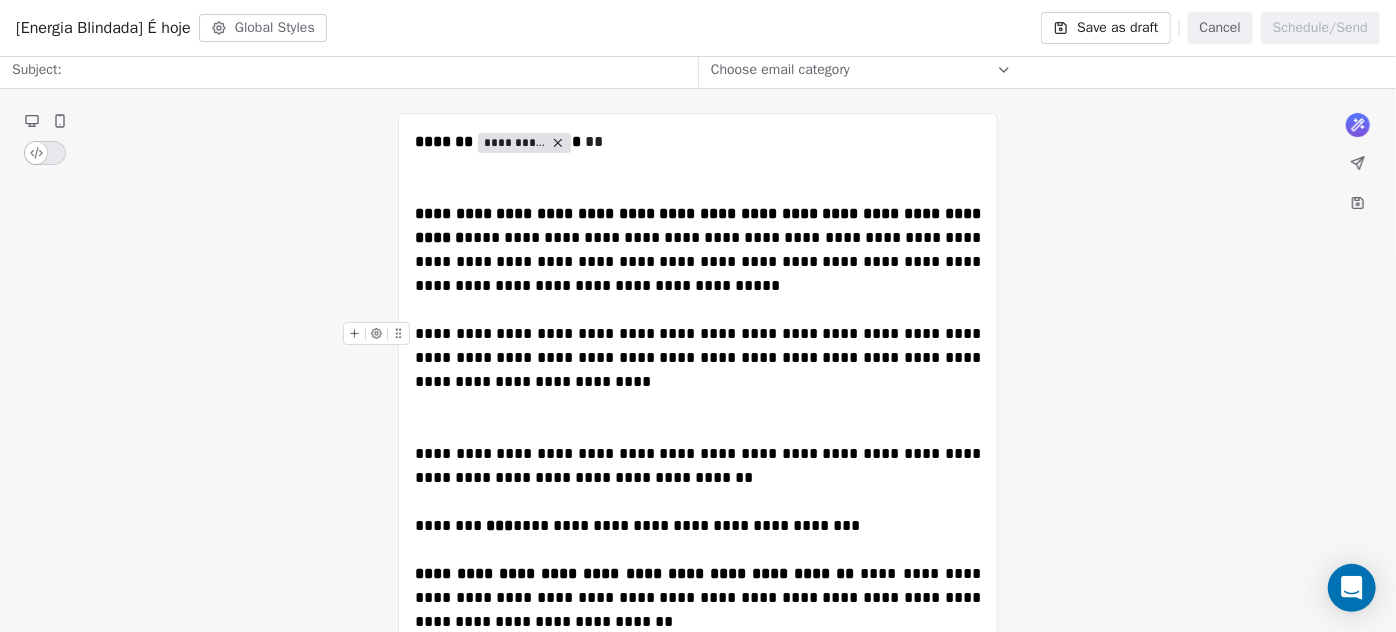 click on "**********" at bounding box center (700, 357) 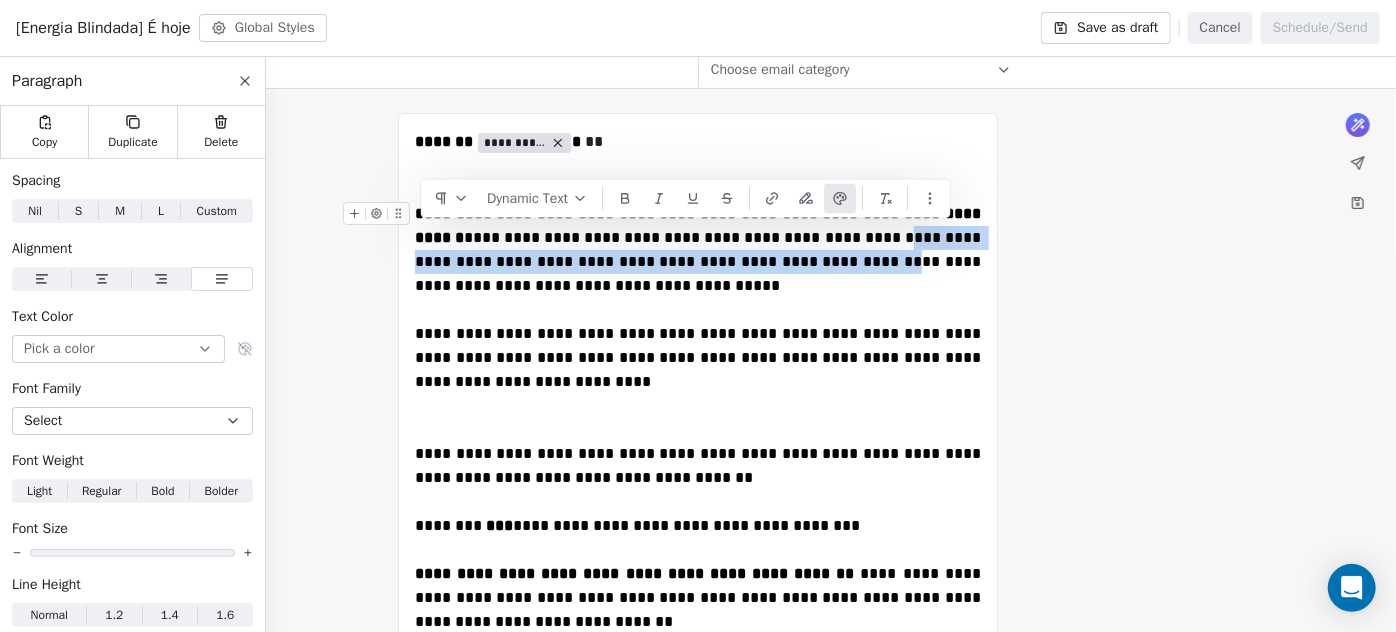 drag, startPoint x: 949, startPoint y: 238, endPoint x: 929, endPoint y: 266, distance: 34.4093 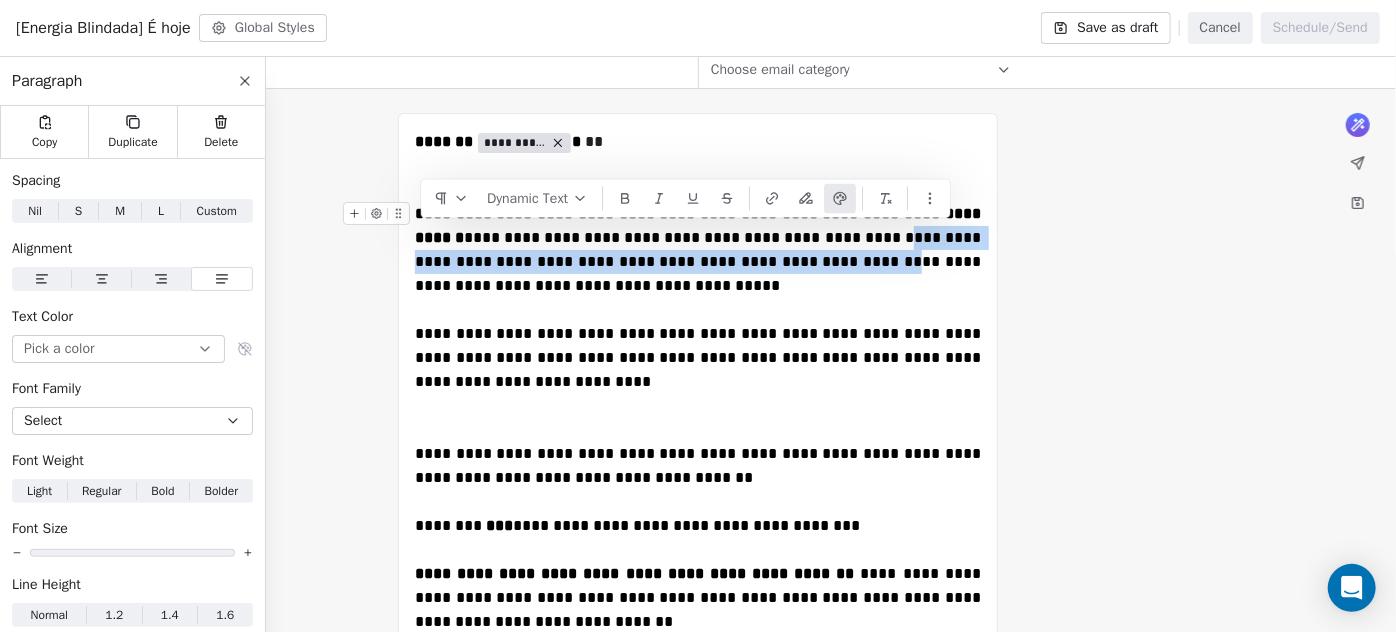 click on "**********" at bounding box center (700, 249) 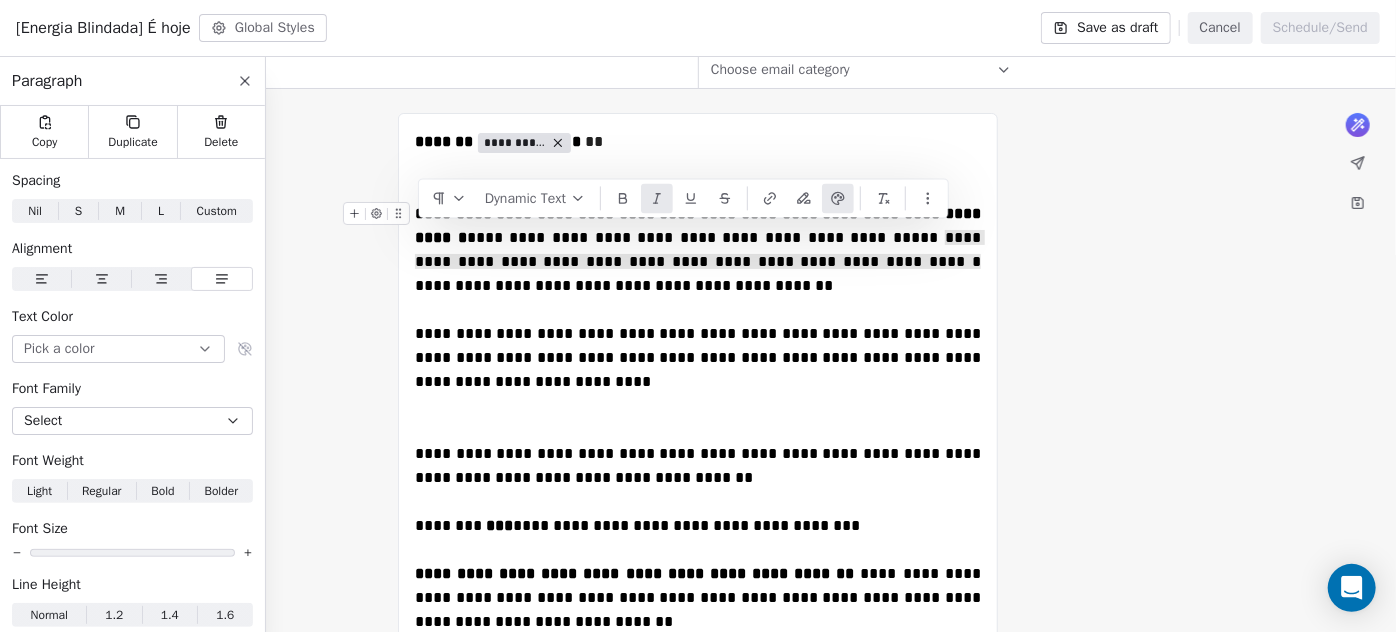 click at bounding box center (657, 198) 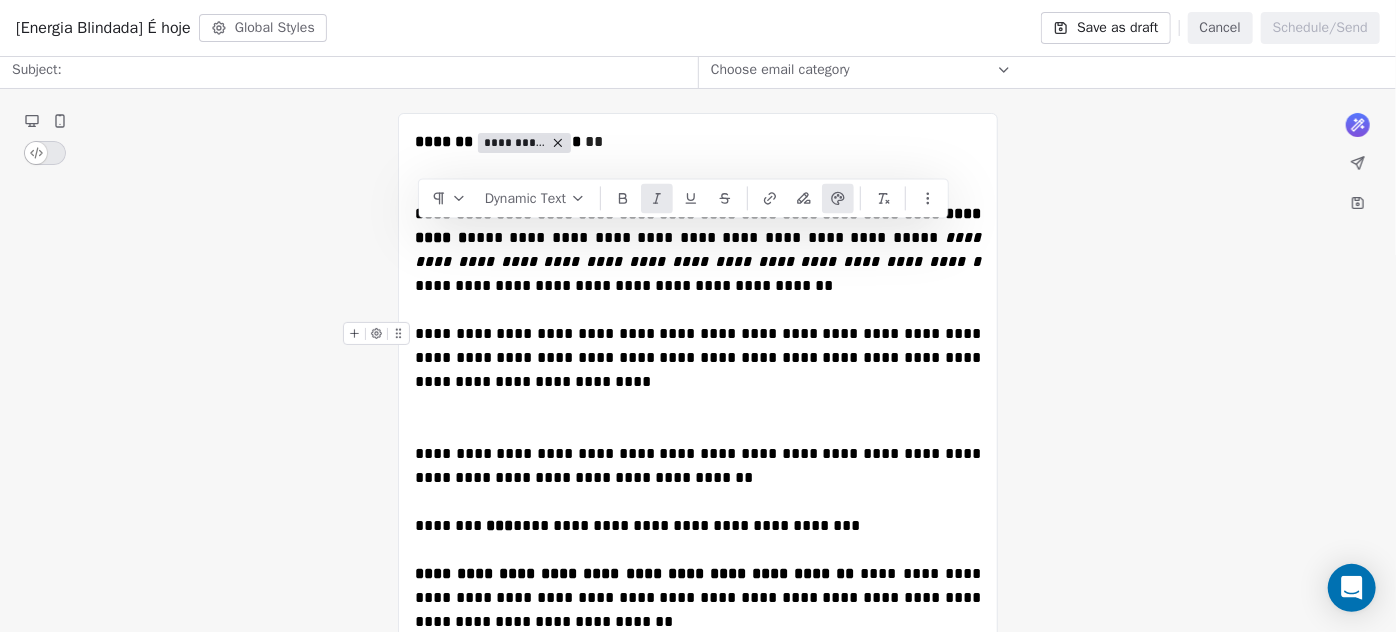 click on "**********" at bounding box center [698, 358] 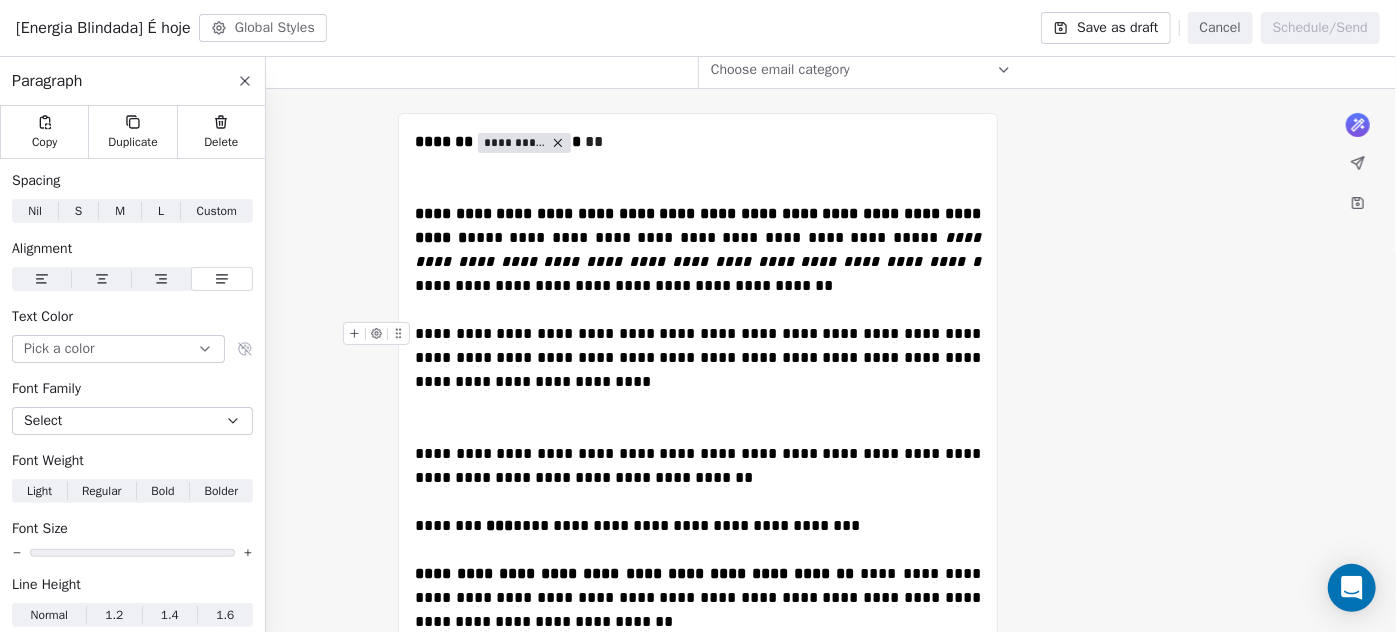 drag, startPoint x: 416, startPoint y: 332, endPoint x: 429, endPoint y: 332, distance: 13 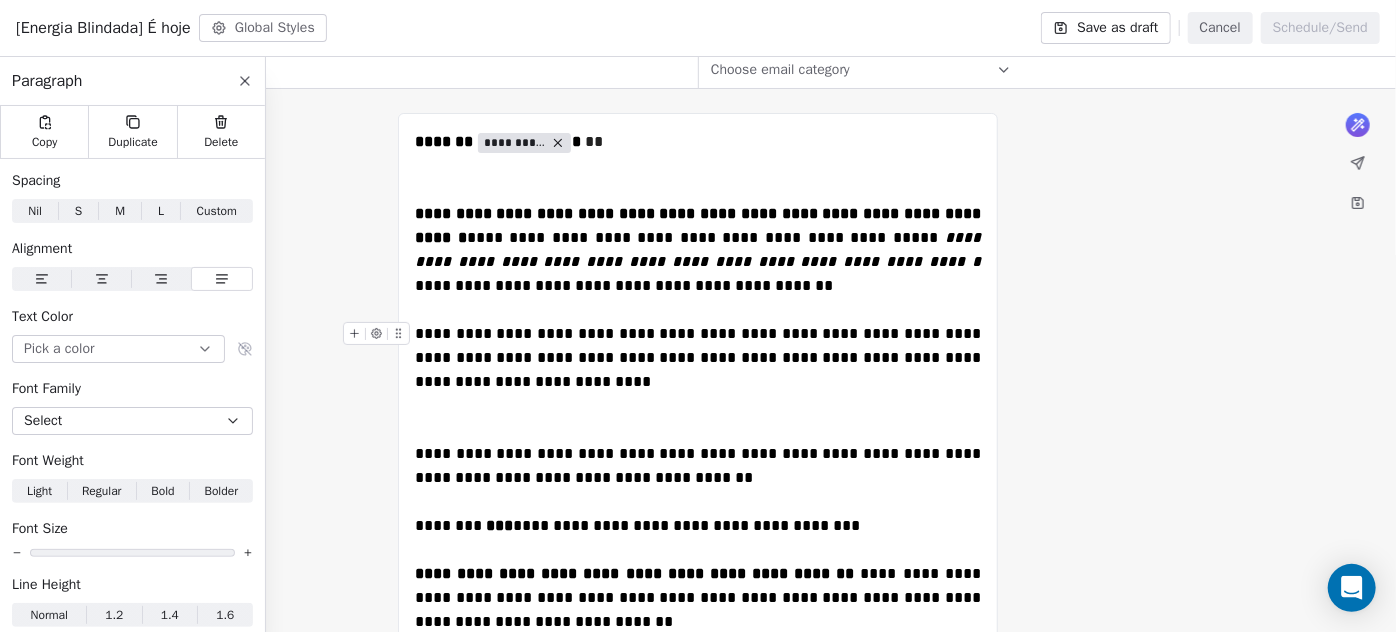 click on "**********" at bounding box center (698, 358) 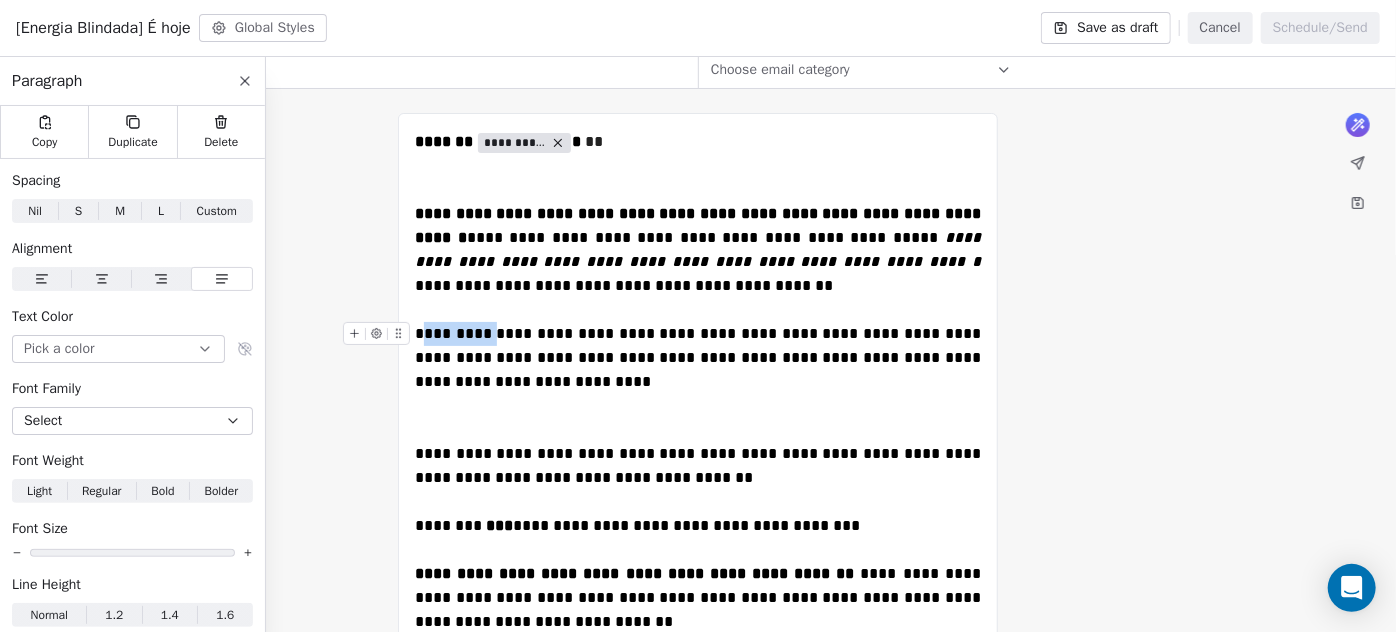 drag, startPoint x: 421, startPoint y: 332, endPoint x: 485, endPoint y: 326, distance: 64.28063 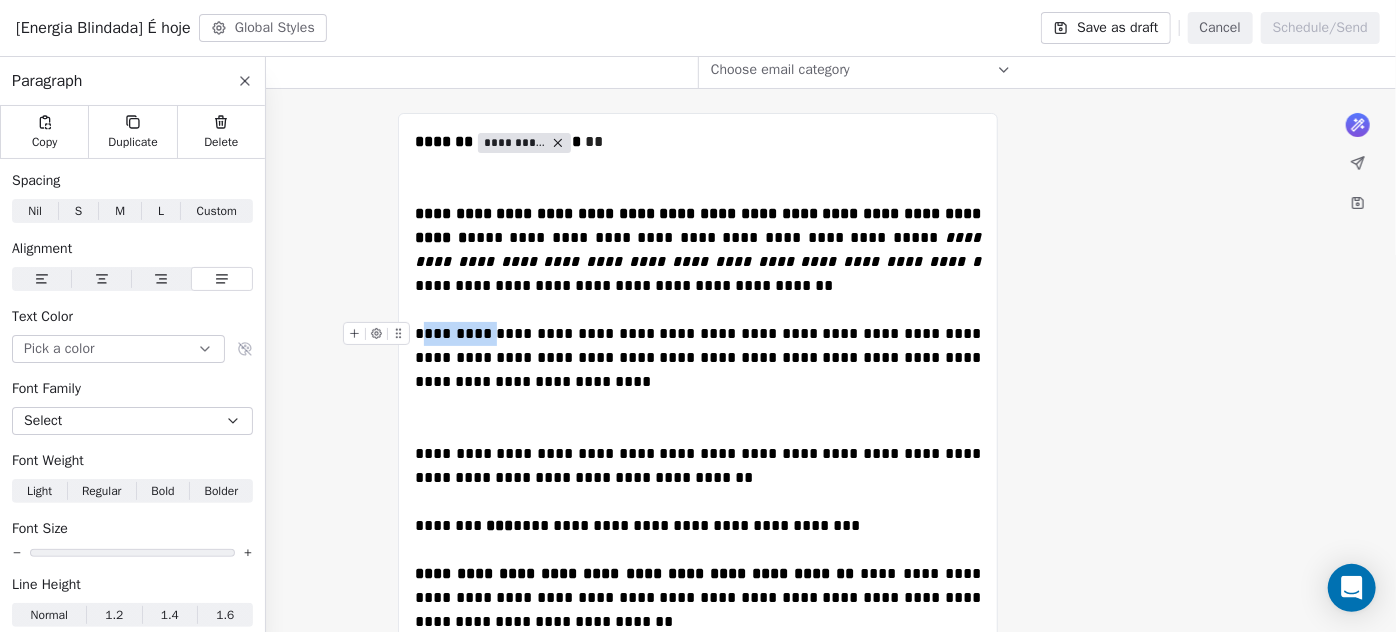 click on "**********" at bounding box center (700, 357) 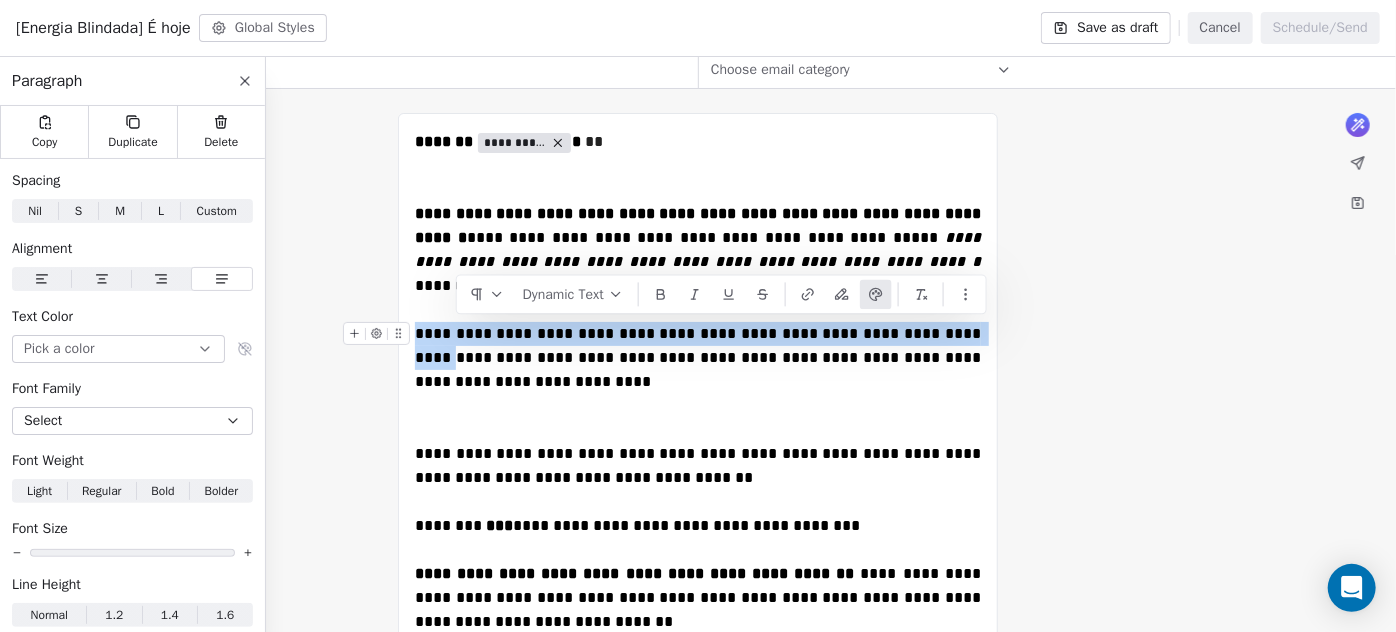drag, startPoint x: 418, startPoint y: 336, endPoint x: 977, endPoint y: 336, distance: 559 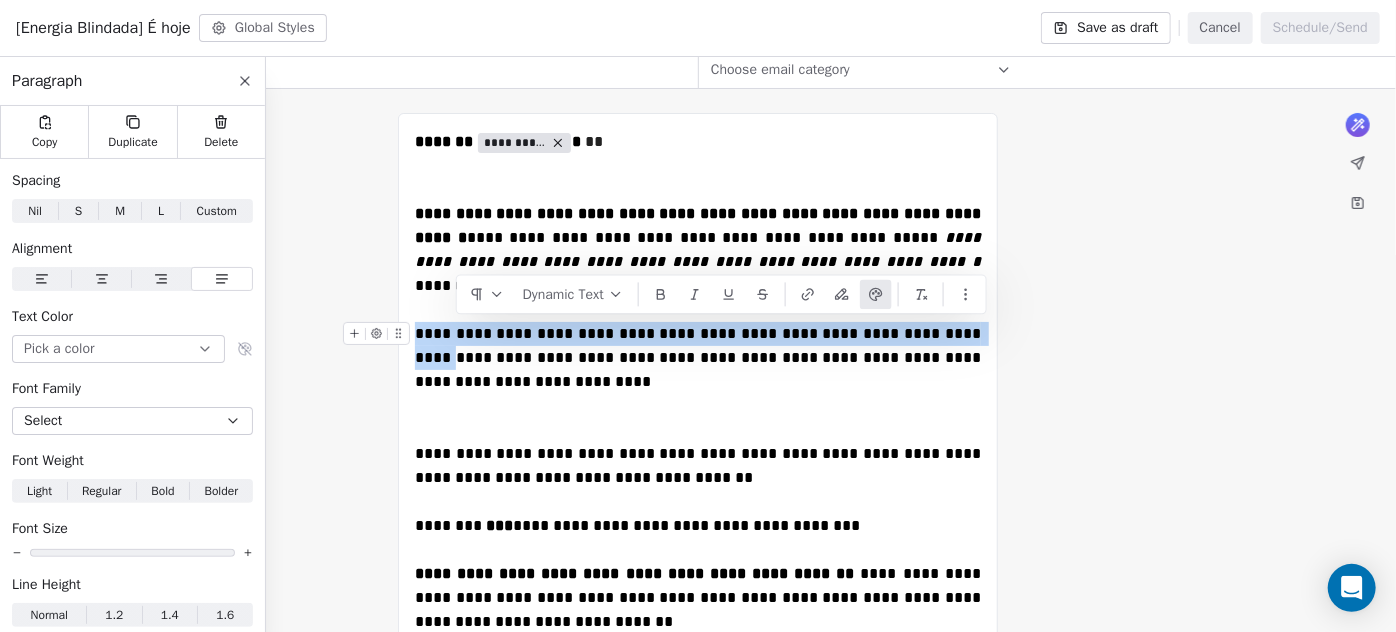 click on "**********" at bounding box center [700, 357] 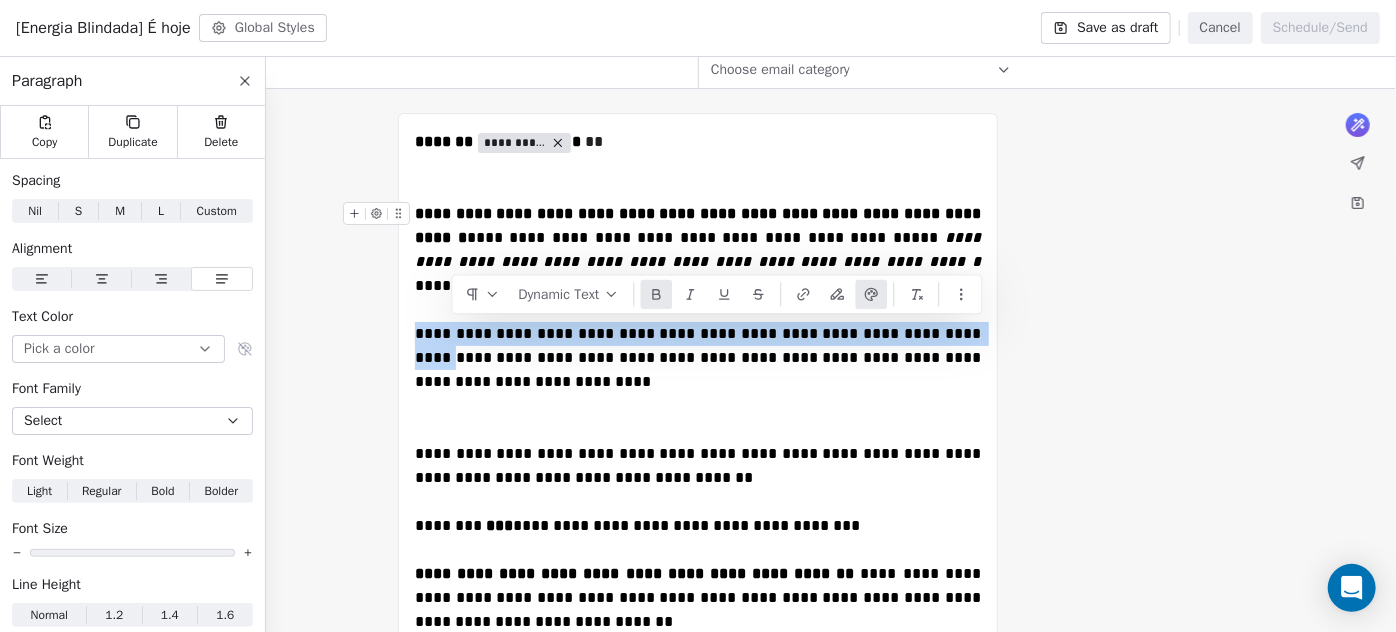 click at bounding box center (656, 294) 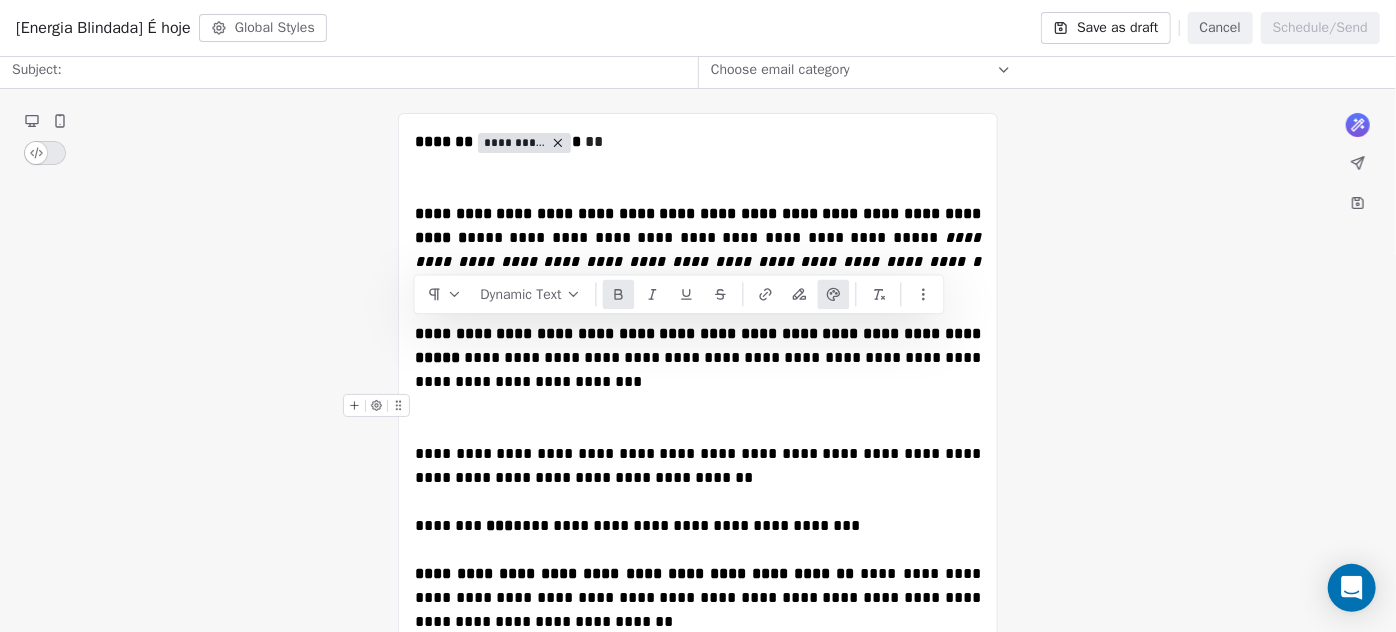 click on "**********" at bounding box center [700, 465] 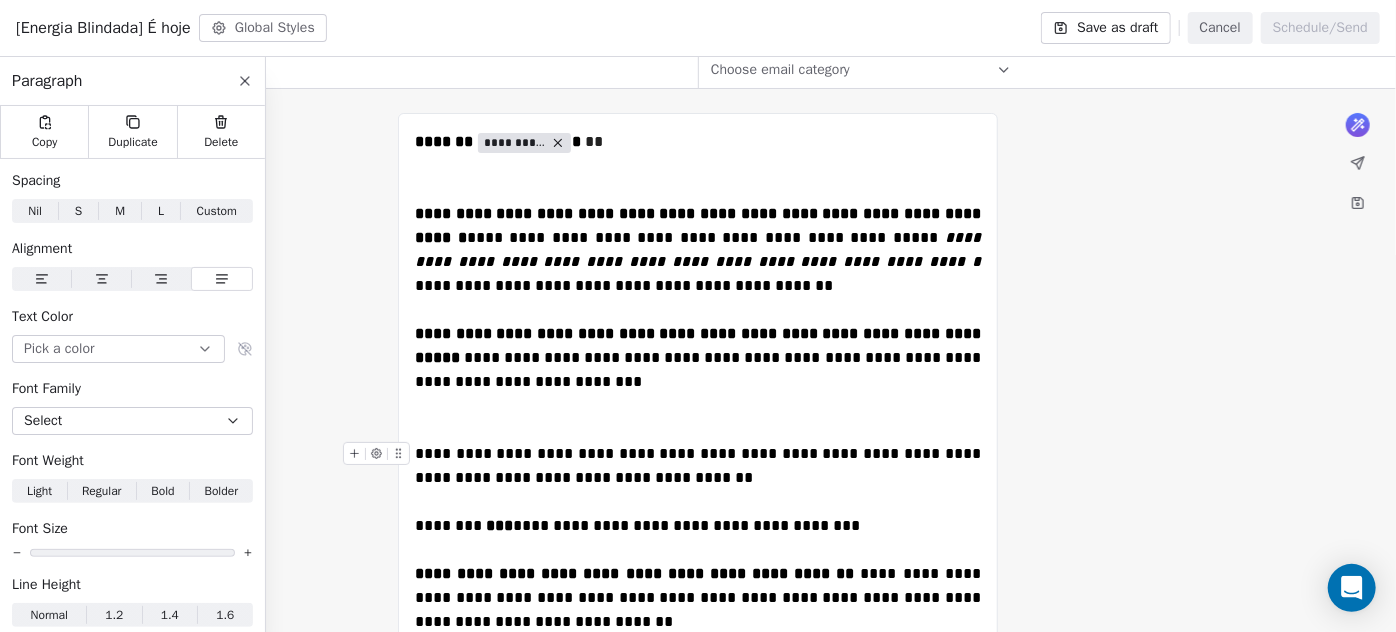 scroll, scrollTop: 181, scrollLeft: 0, axis: vertical 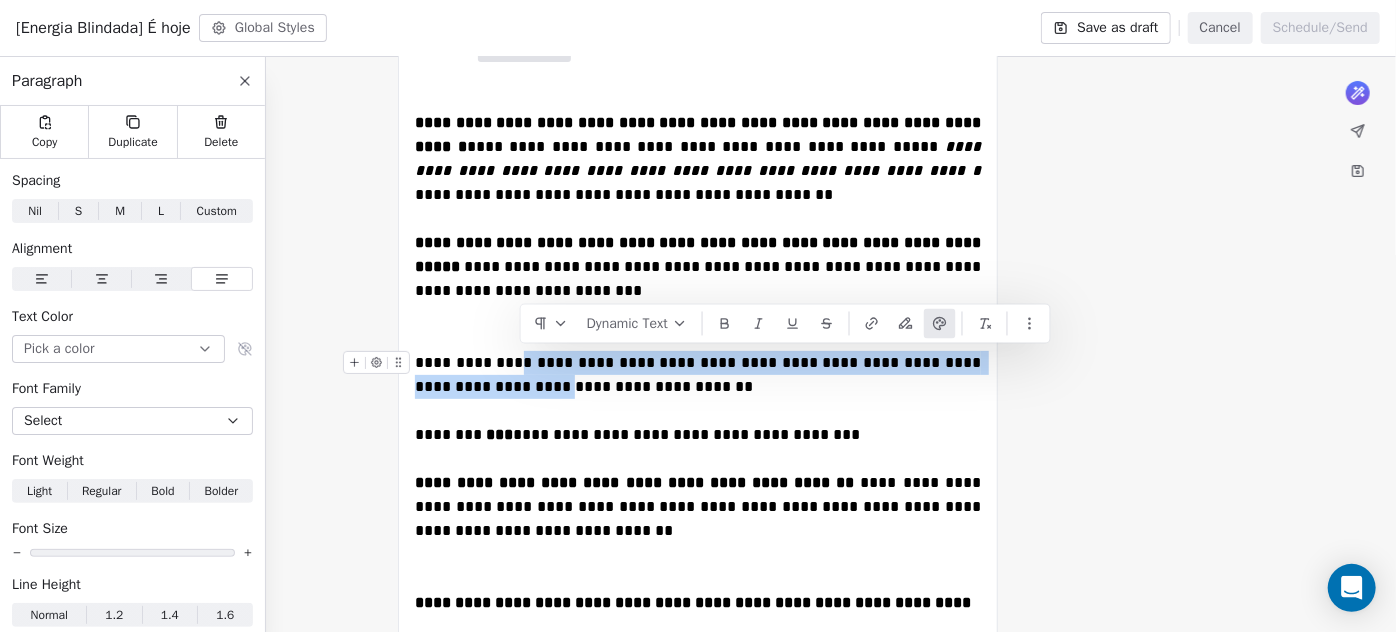 drag, startPoint x: 537, startPoint y: 364, endPoint x: 536, endPoint y: 389, distance: 25.019993 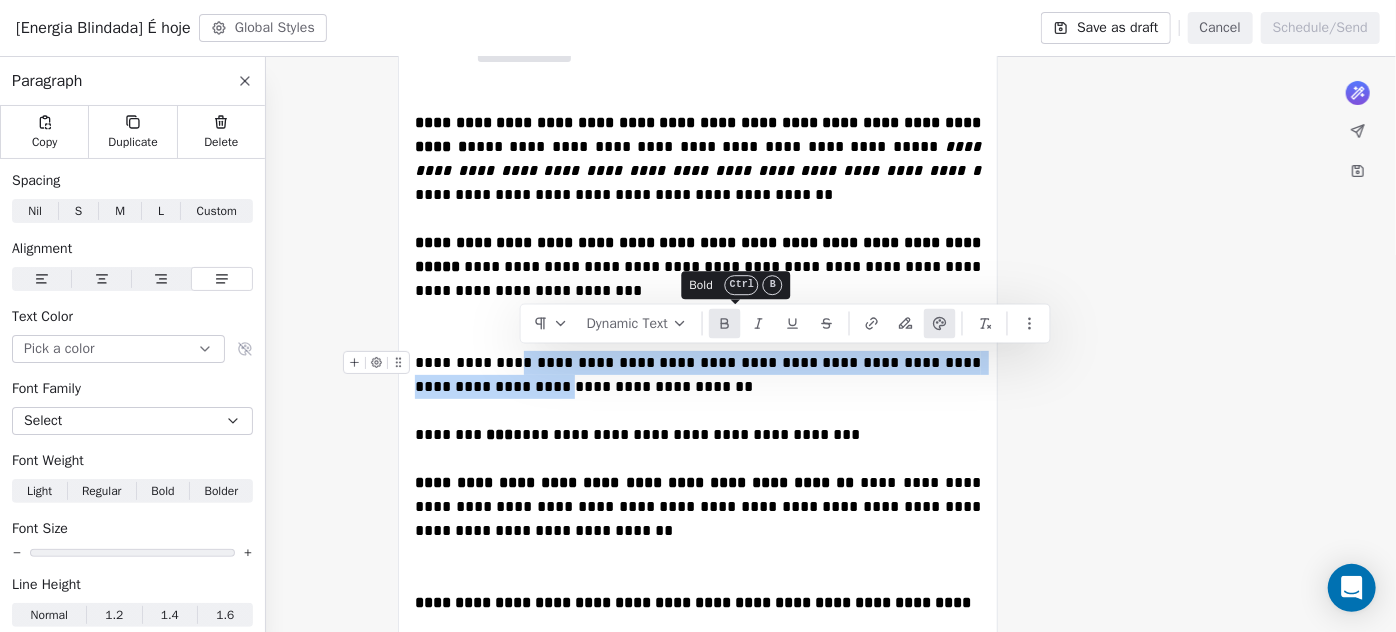 click 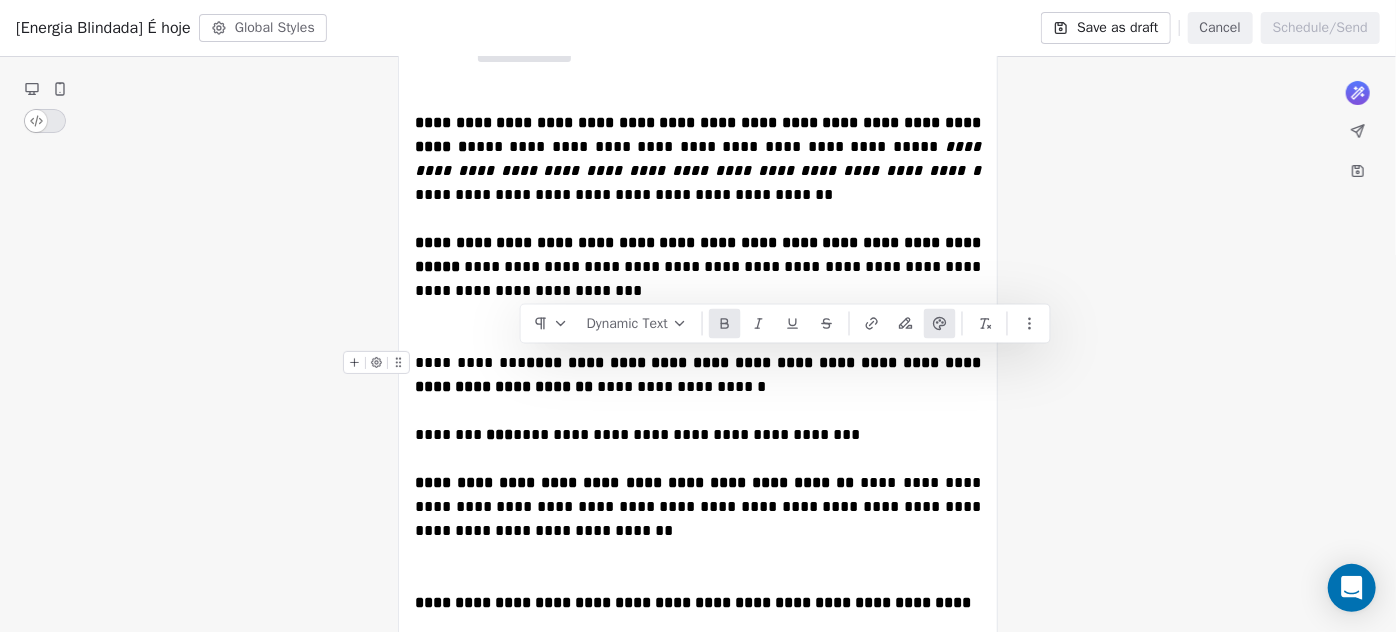 click on "**********" at bounding box center [639, 434] 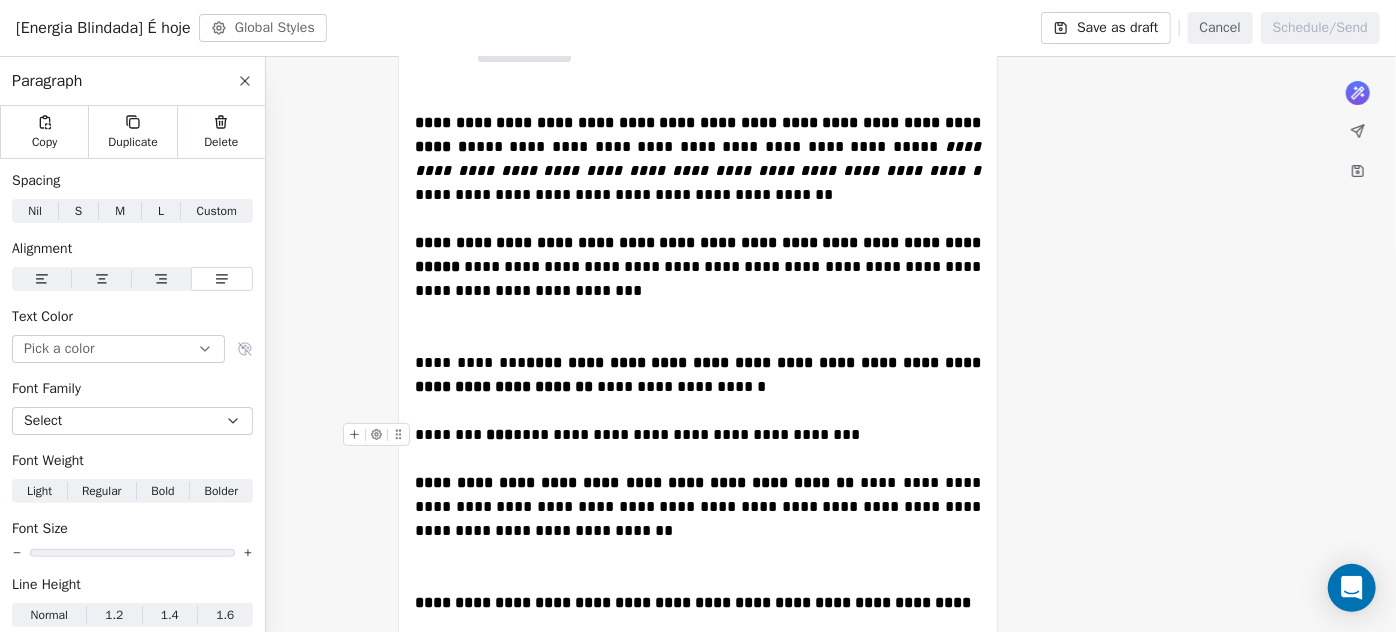 scroll, scrollTop: 363, scrollLeft: 0, axis: vertical 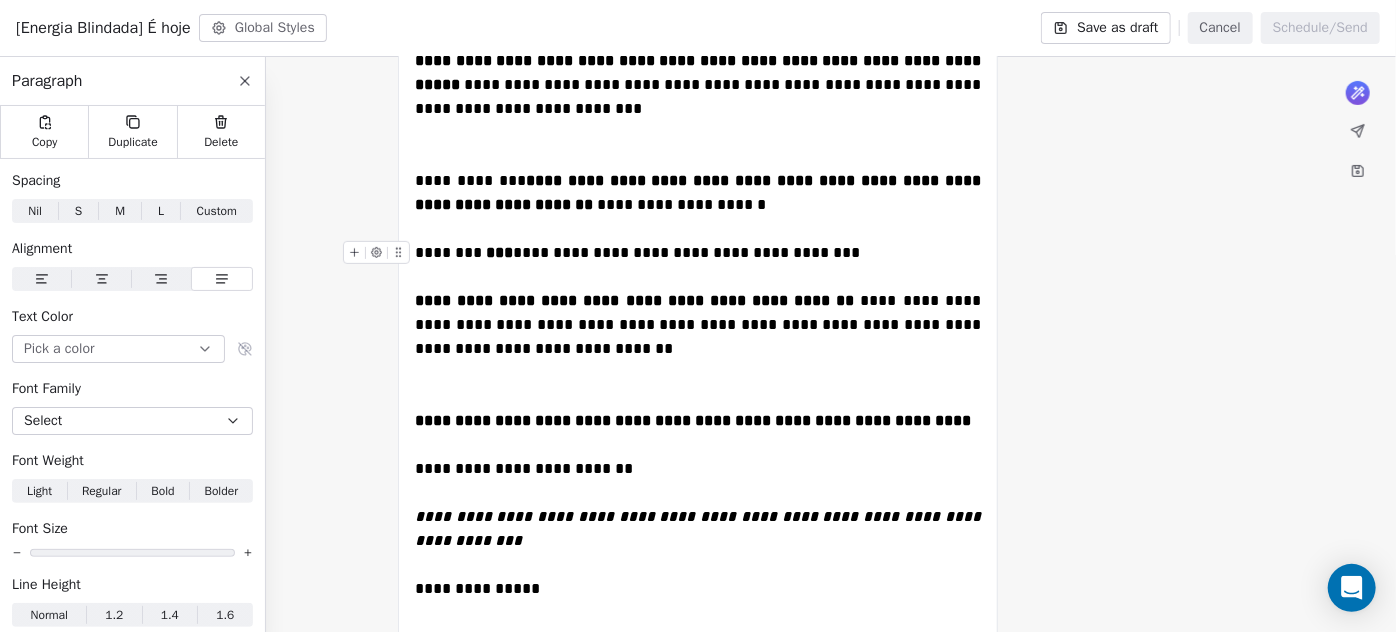 click on "**********" at bounding box center [698, 253] 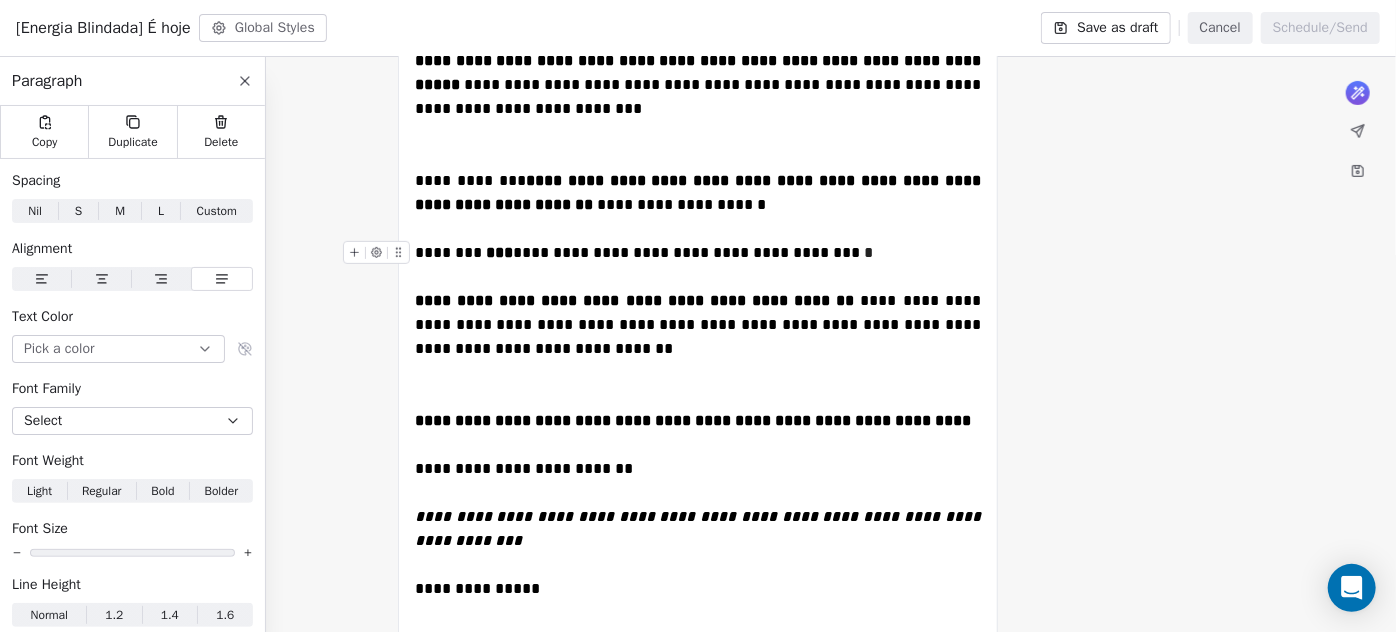 click on "**********" at bounding box center [698, 253] 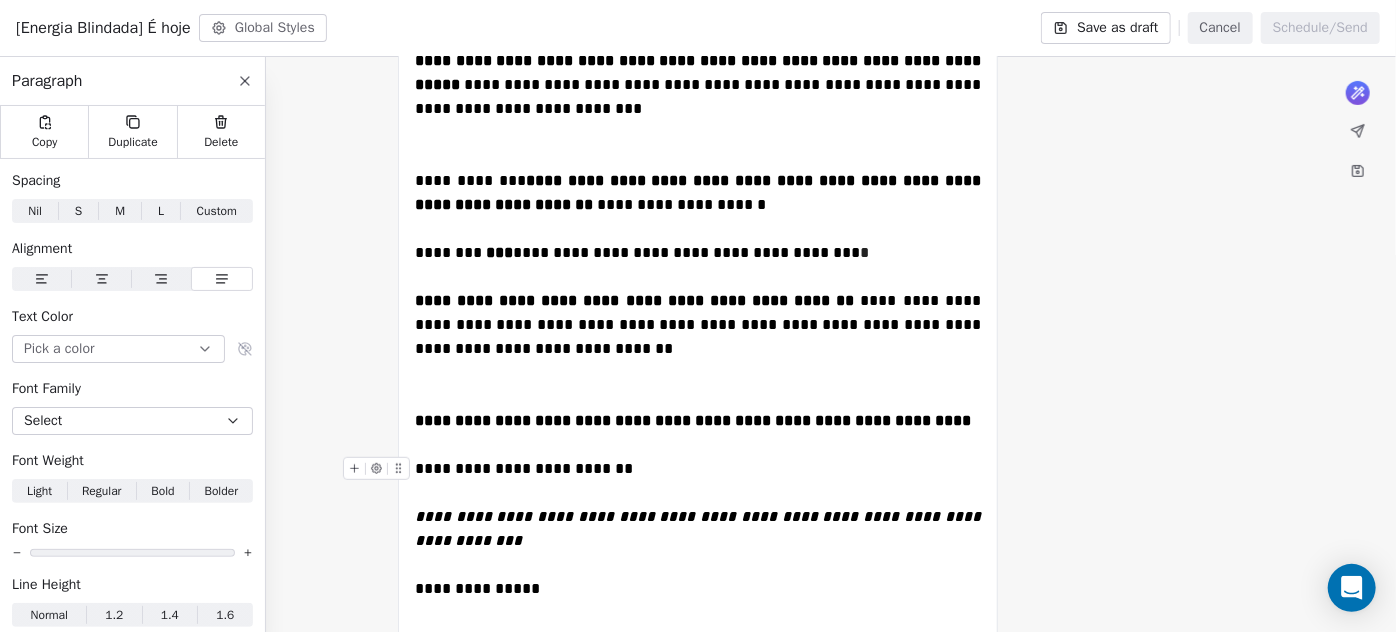 click on "**********" at bounding box center (698, 469) 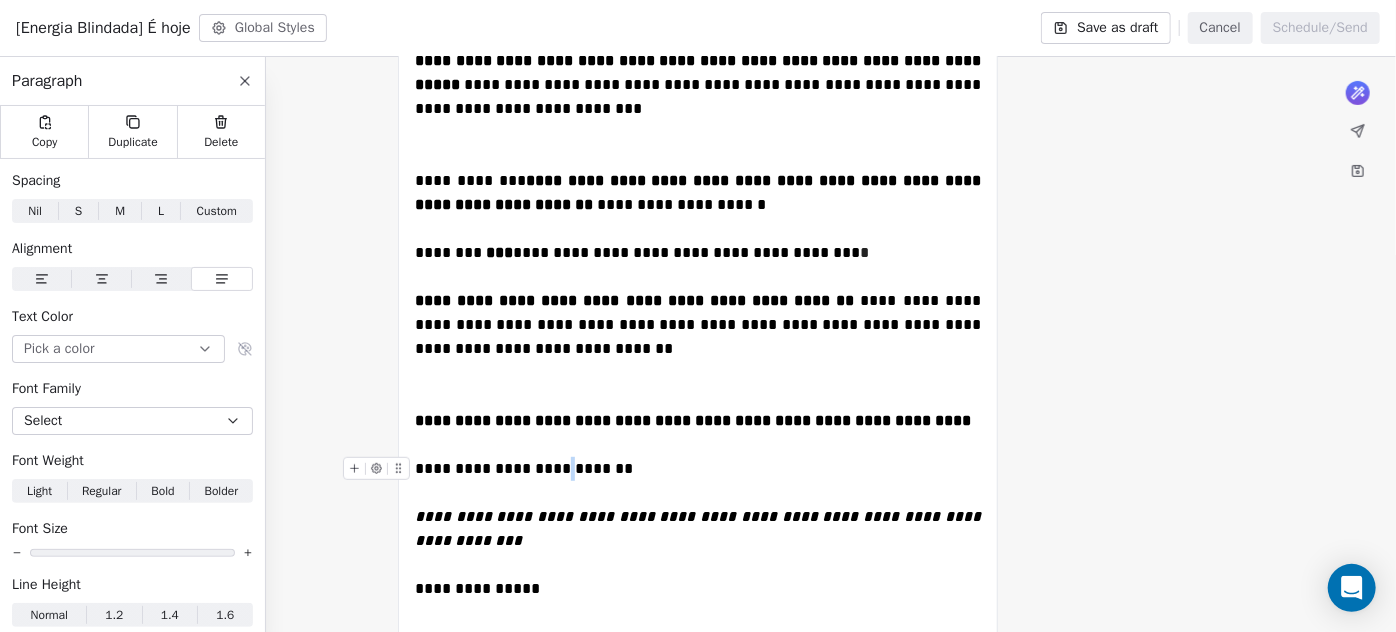 click on "**********" at bounding box center [698, 469] 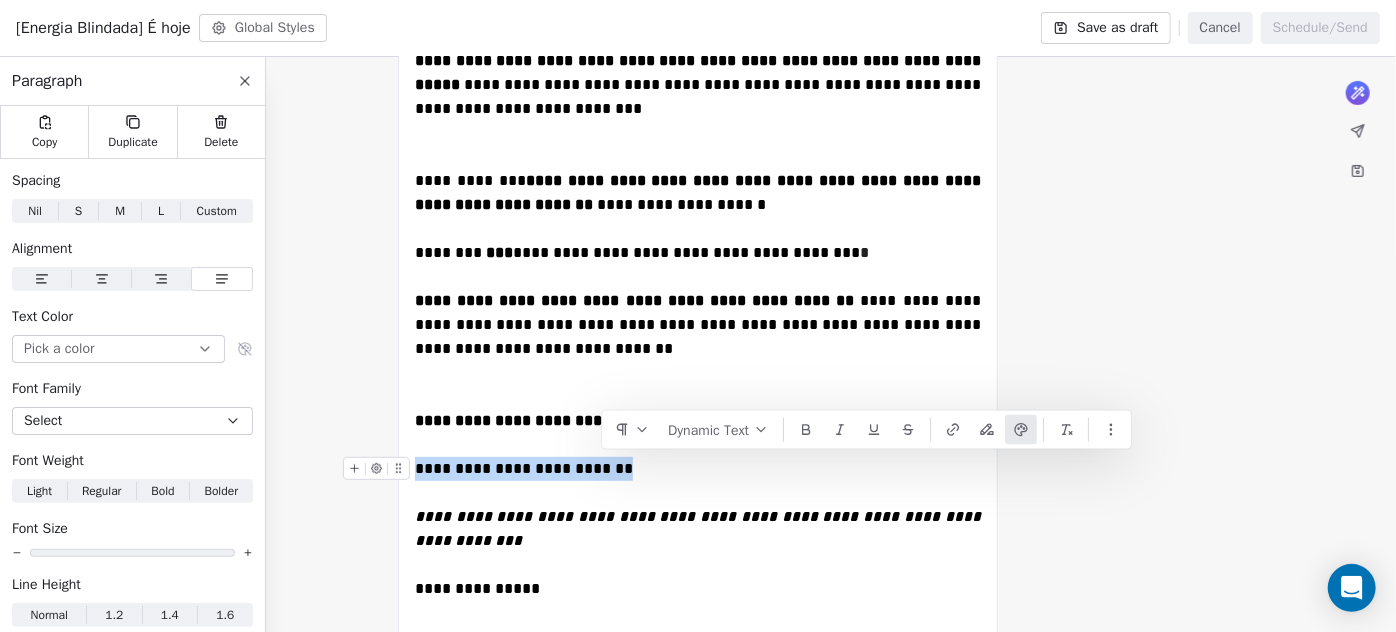 click on "**********" at bounding box center (698, 469) 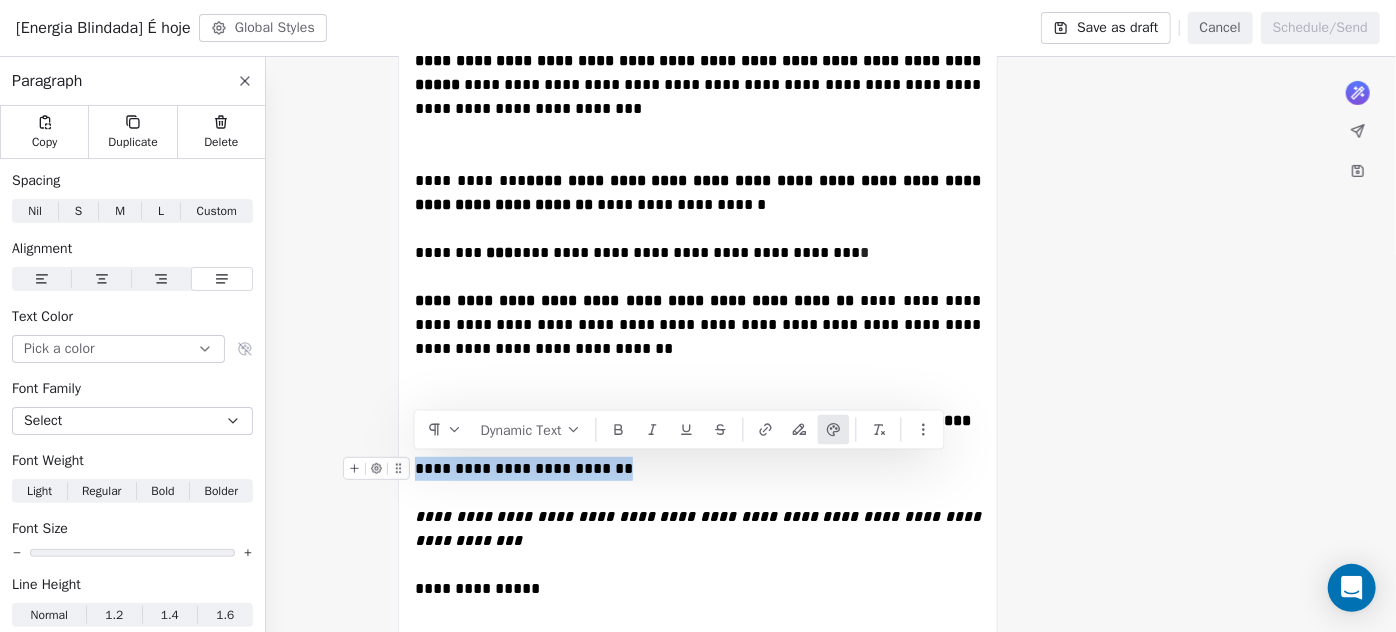 copy on "**********" 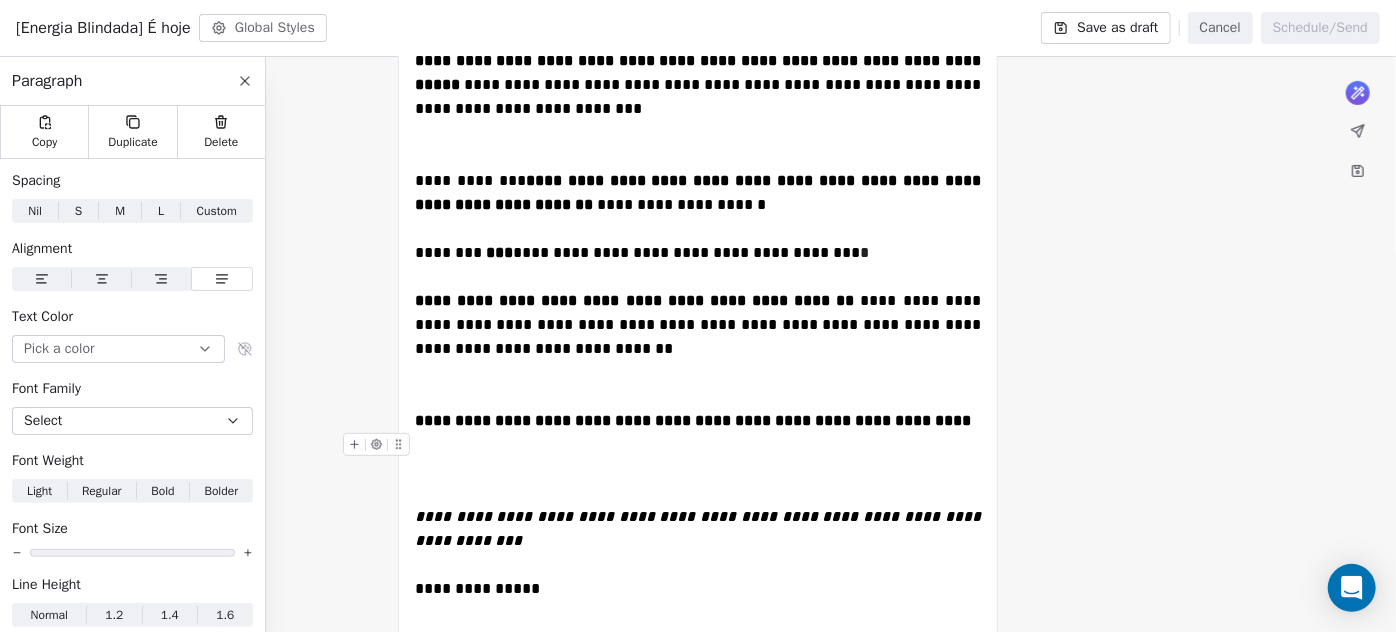 click 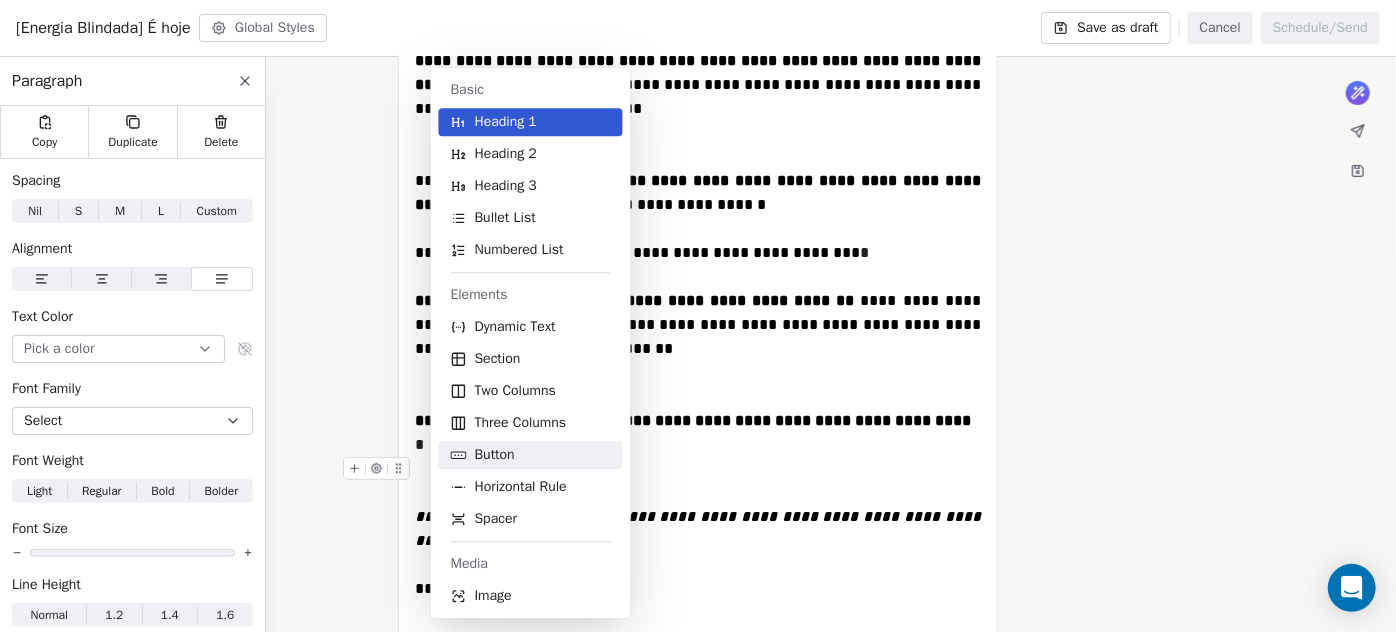 click on "Button" at bounding box center (531, 455) 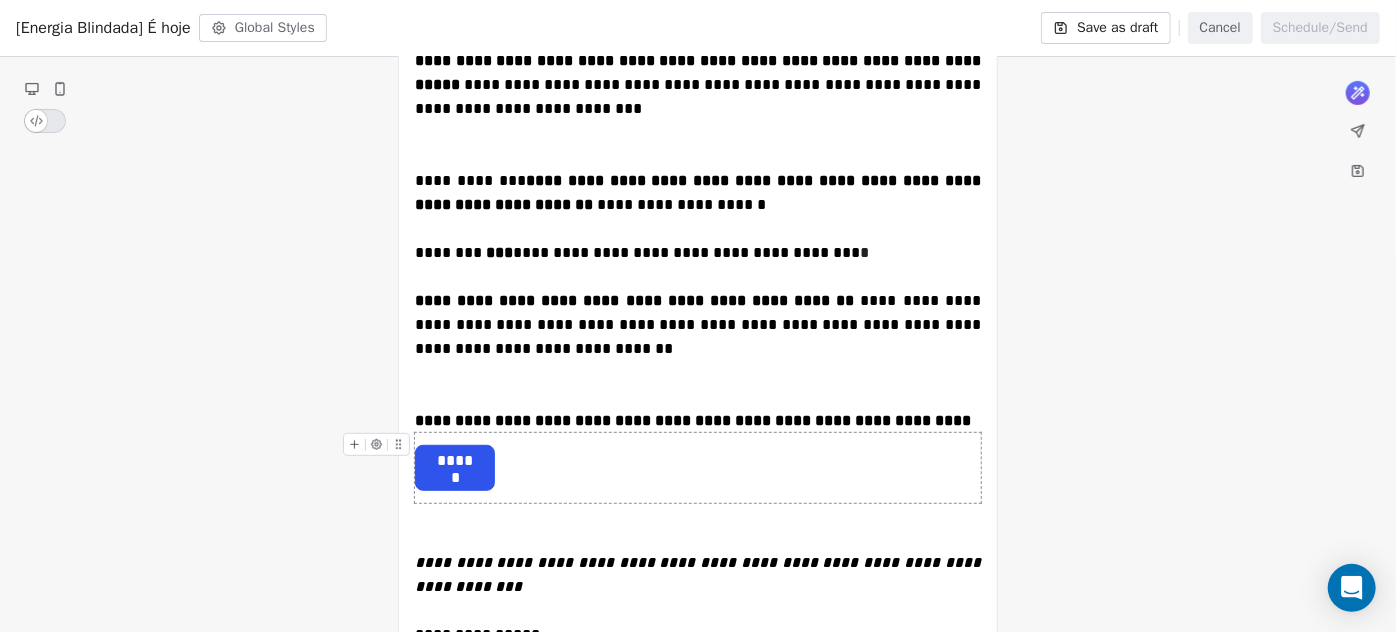 click on "******" at bounding box center (455, 461) 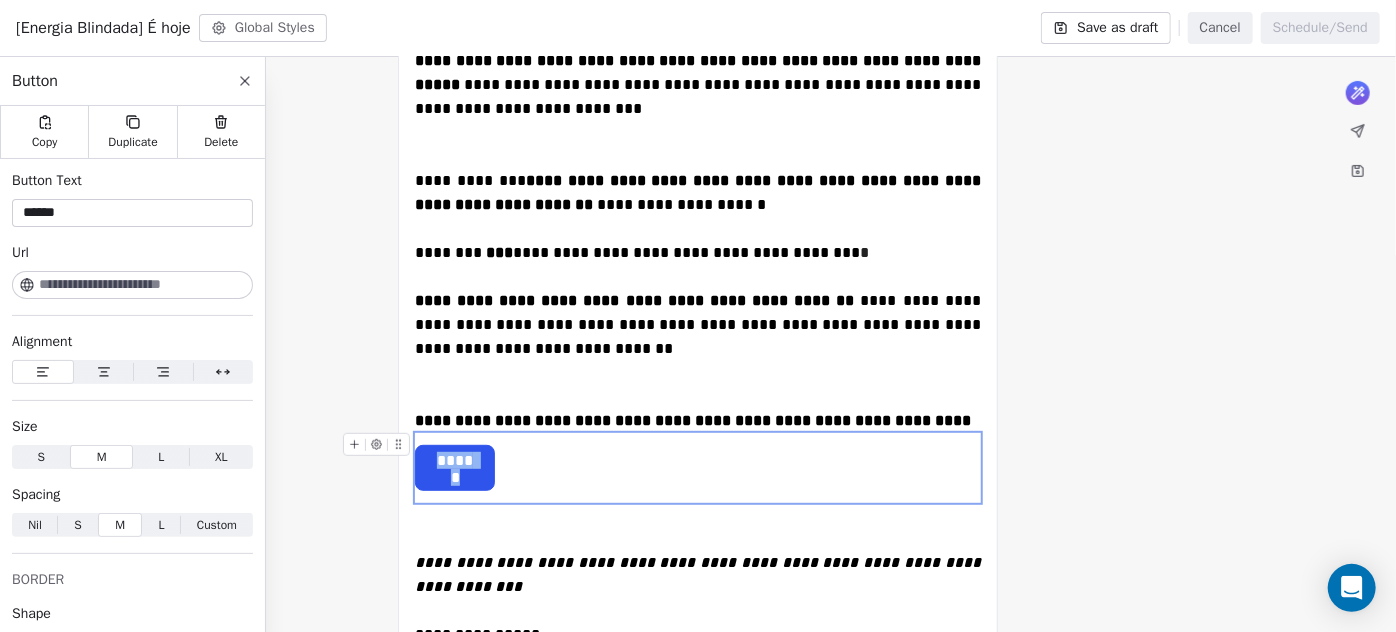 click on "******" at bounding box center (455, 461) 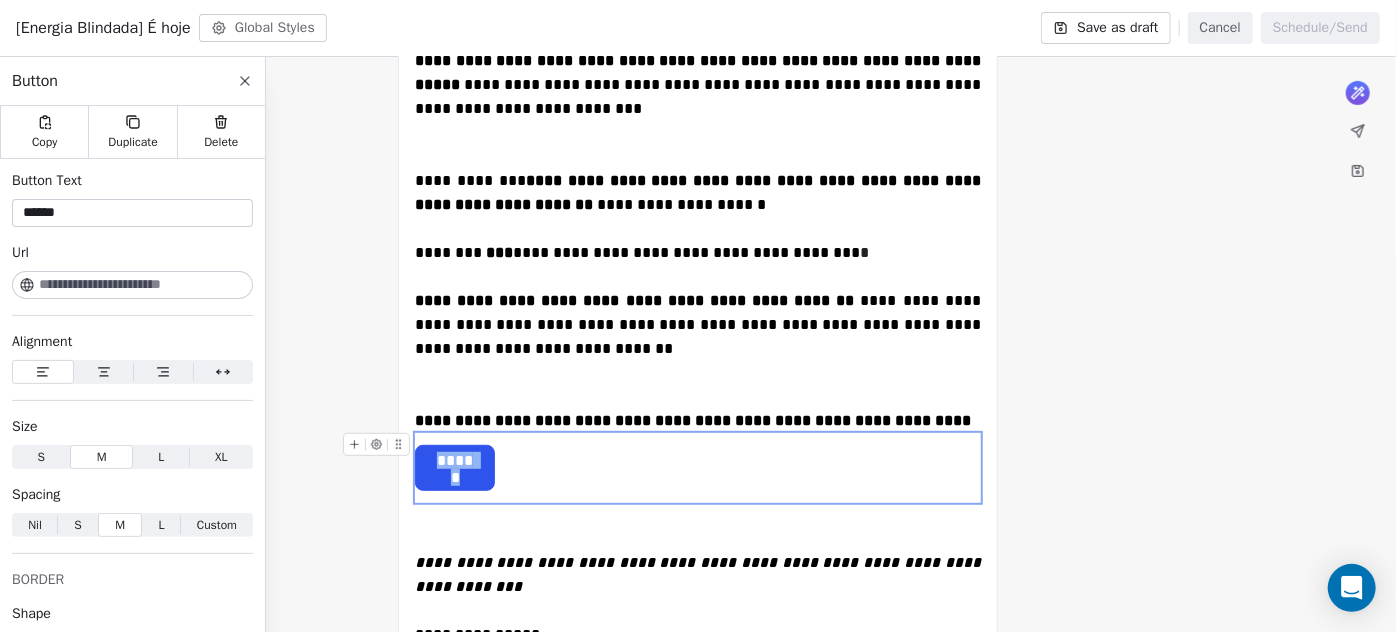 click on "******" at bounding box center (455, 461) 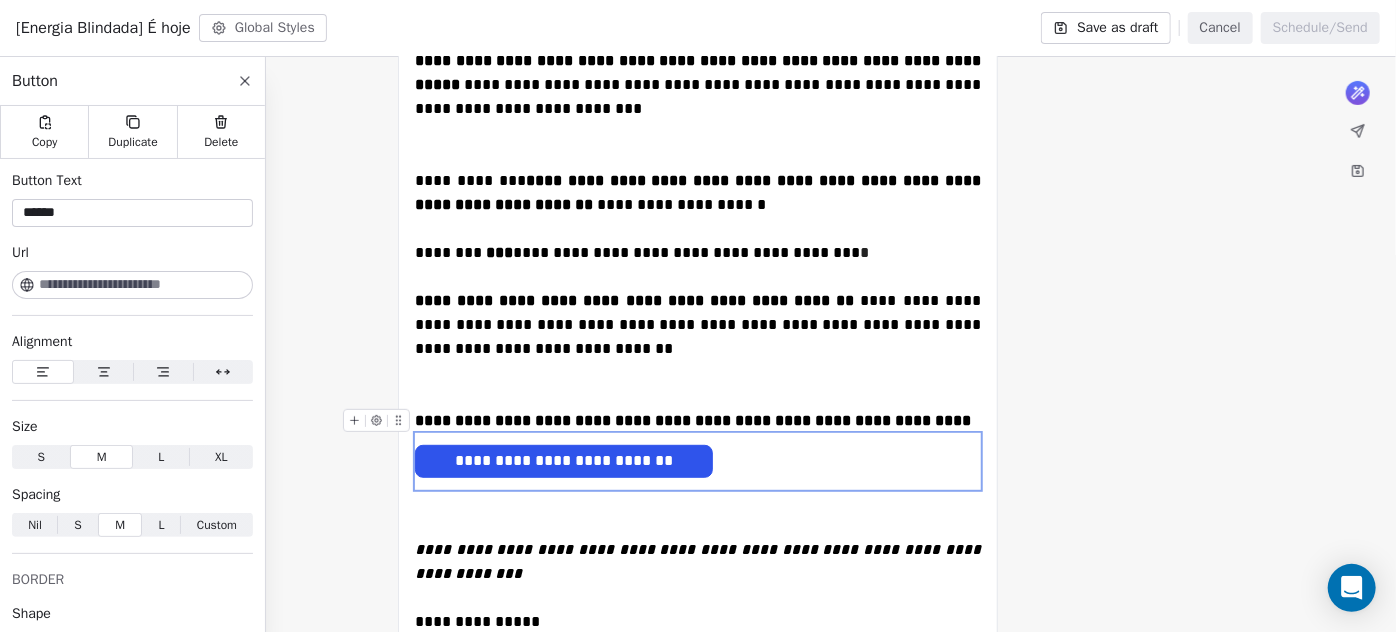 click on "**********" at bounding box center (698, 421) 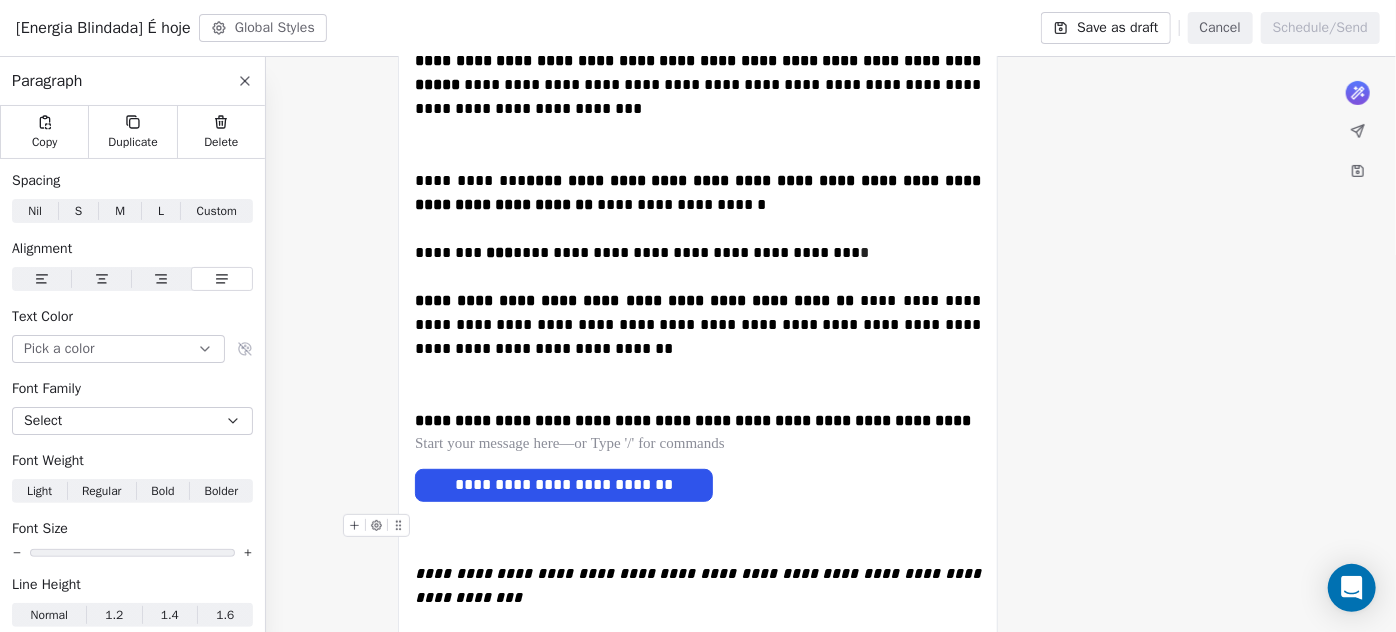 click at bounding box center [698, 526] 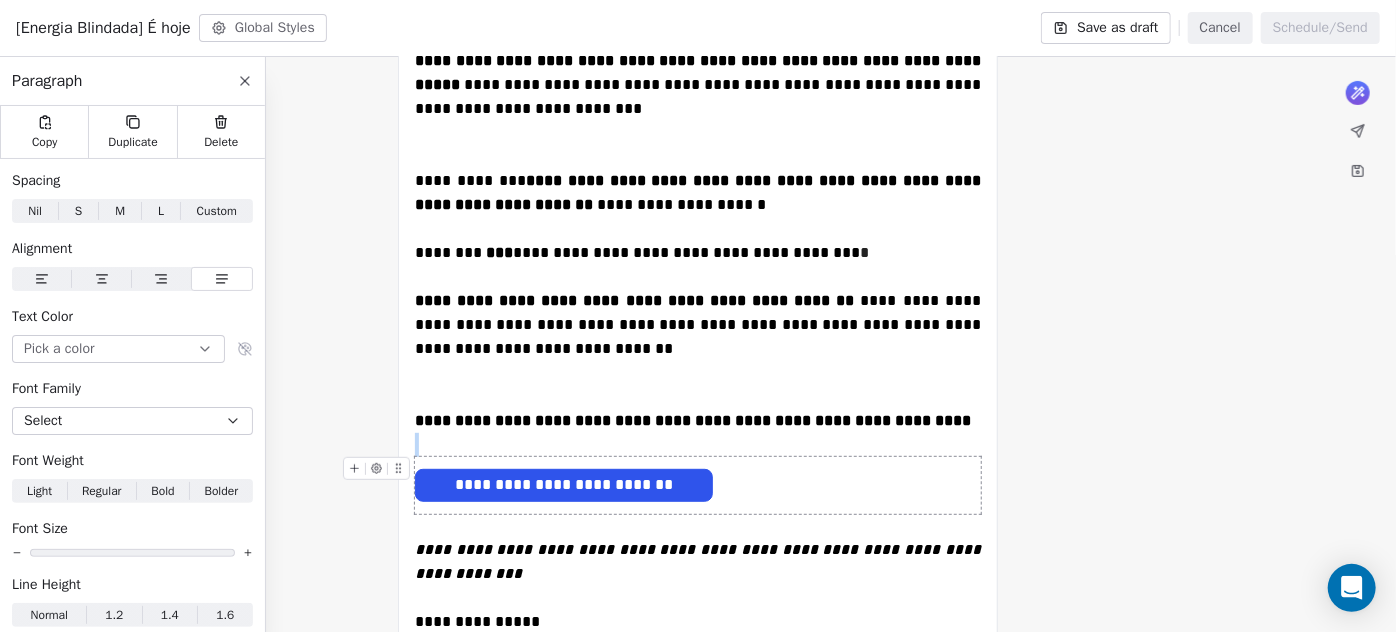 click on "**********" at bounding box center [564, 485] 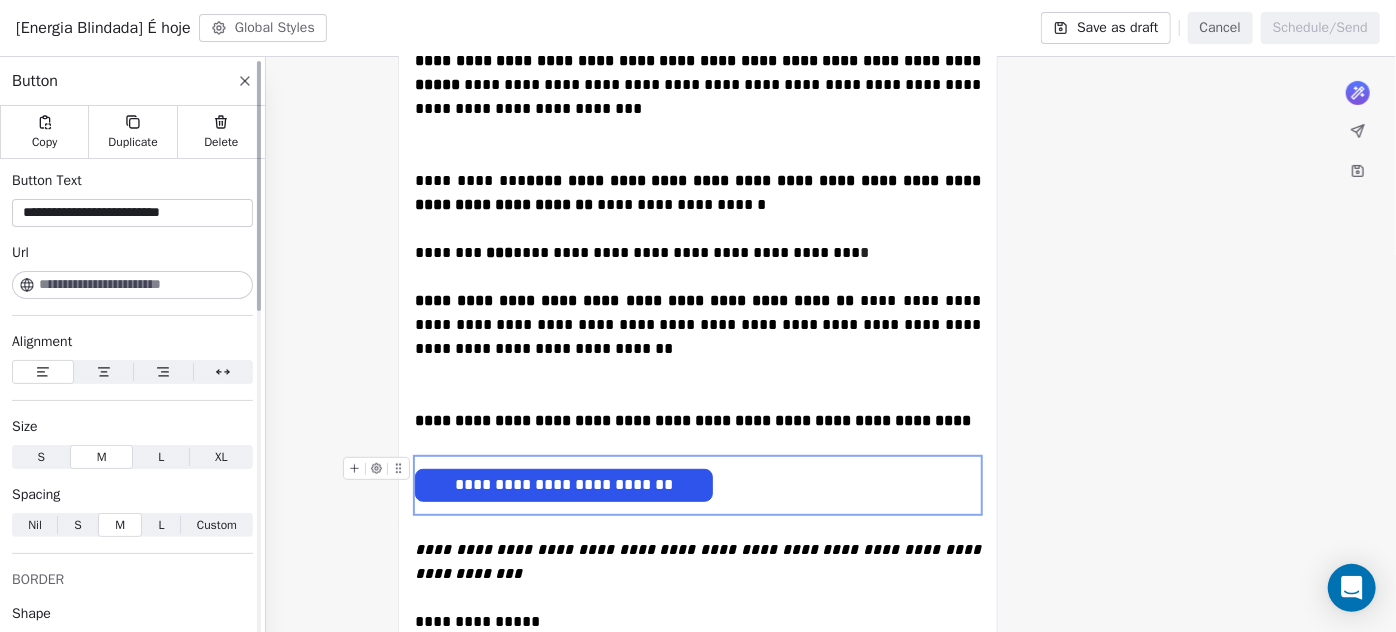 click 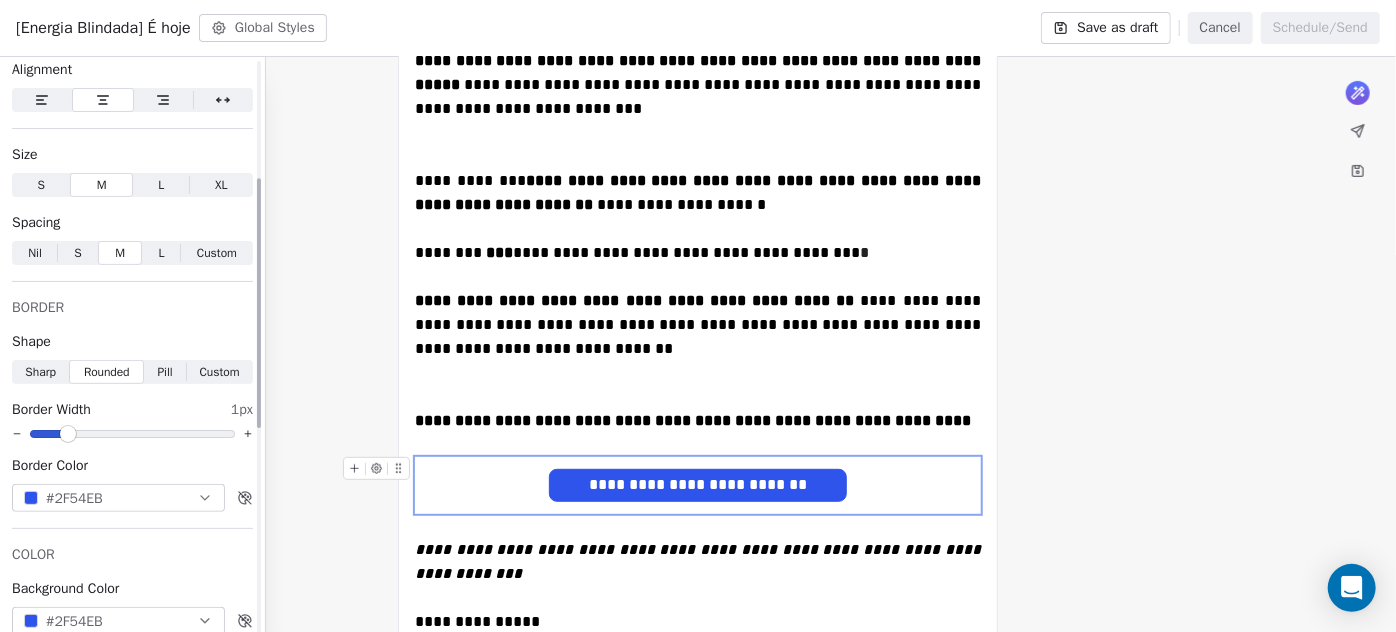 scroll, scrollTop: 363, scrollLeft: 0, axis: vertical 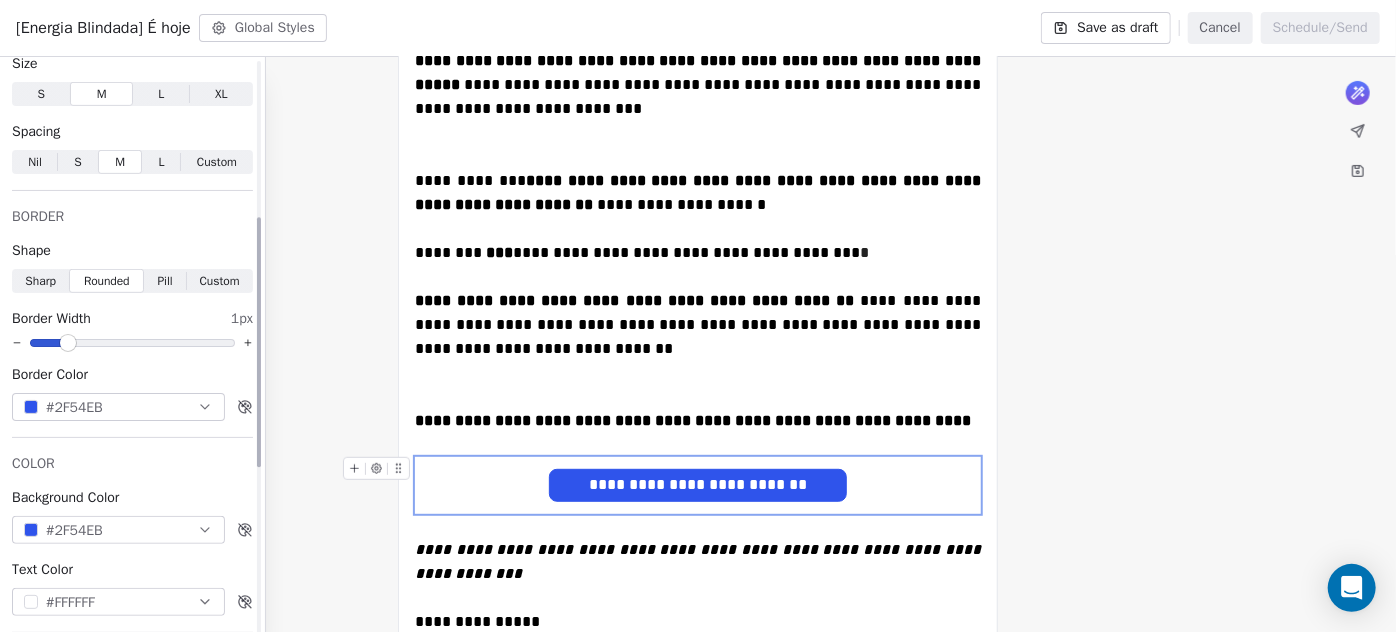 click on "**********" at bounding box center [132, 397] 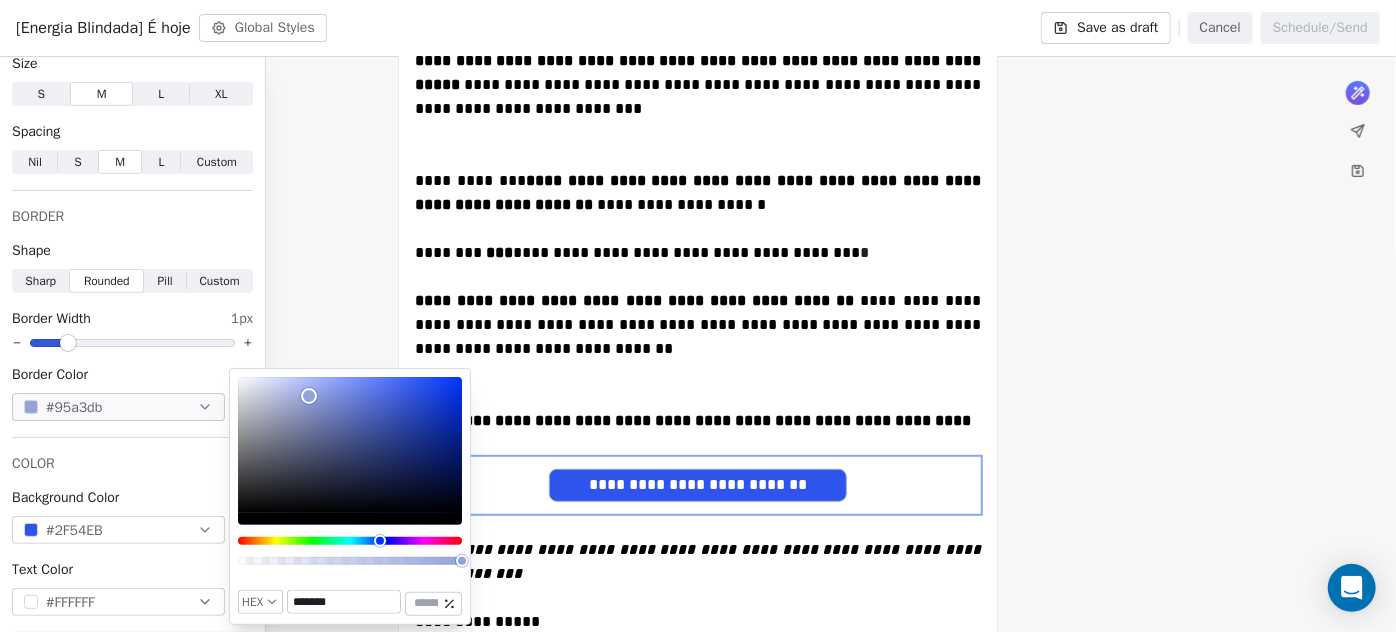 drag, startPoint x: 325, startPoint y: 414, endPoint x: 309, endPoint y: 394, distance: 25.612497 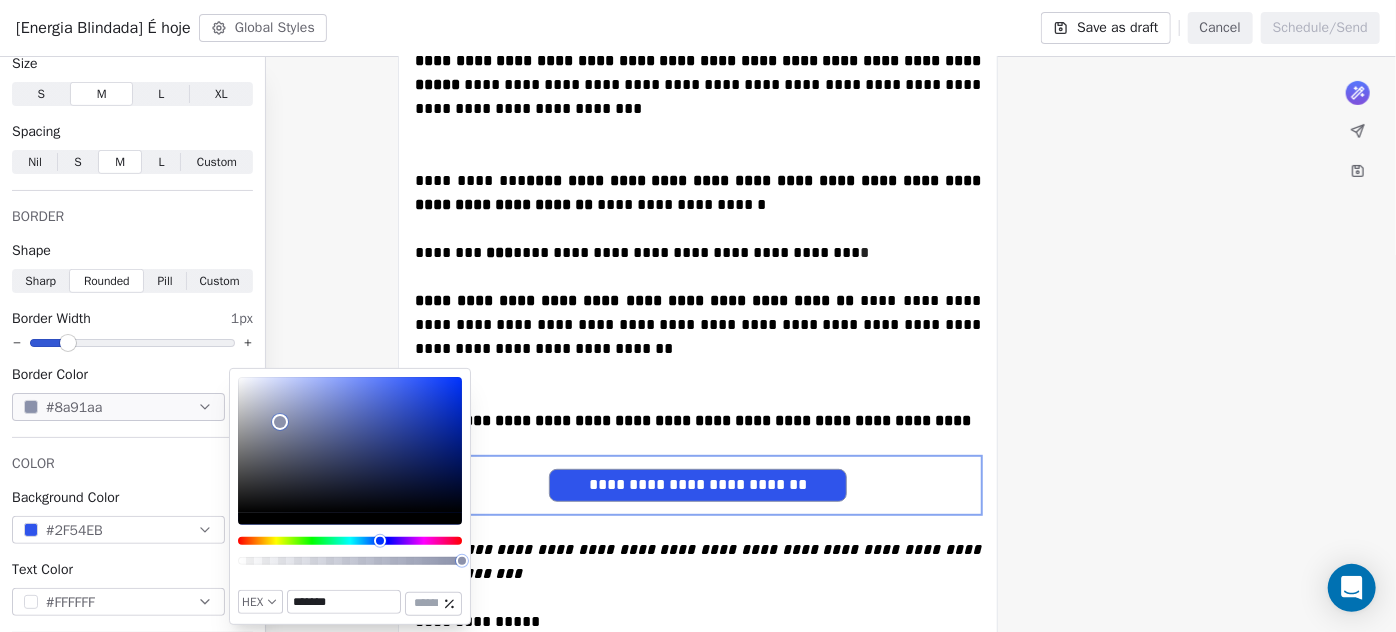 type on "*******" 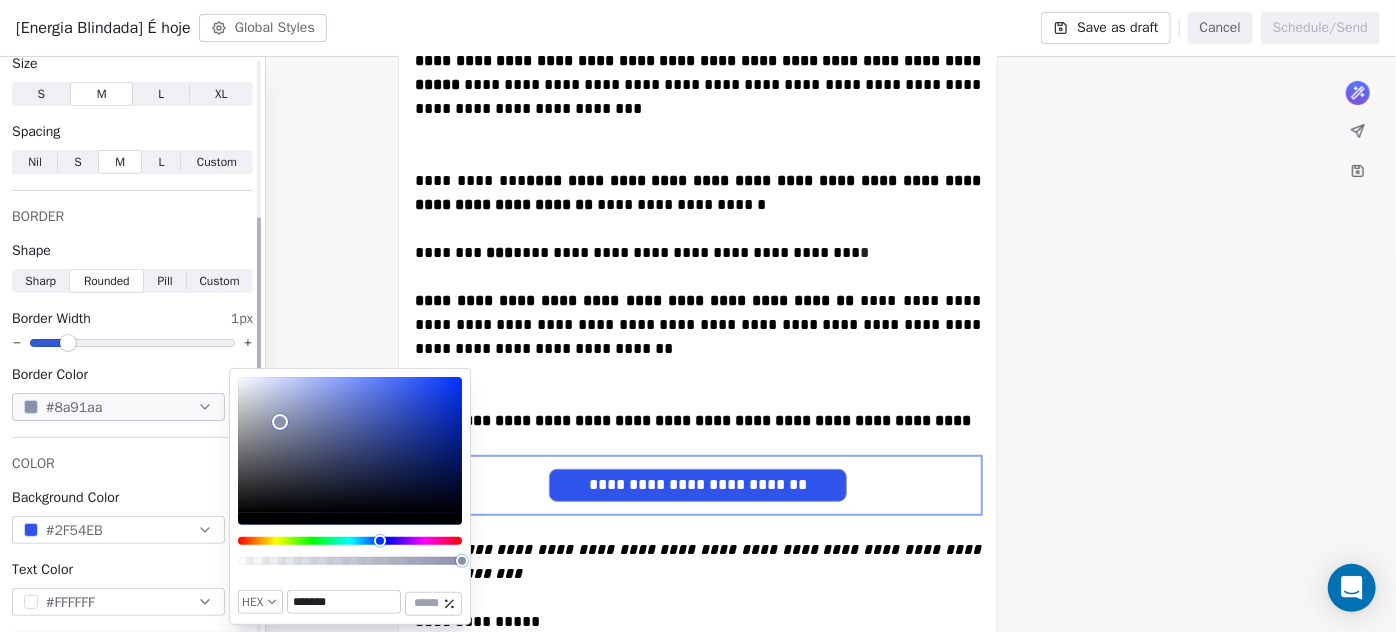click on "#2F54EB" at bounding box center (118, 530) 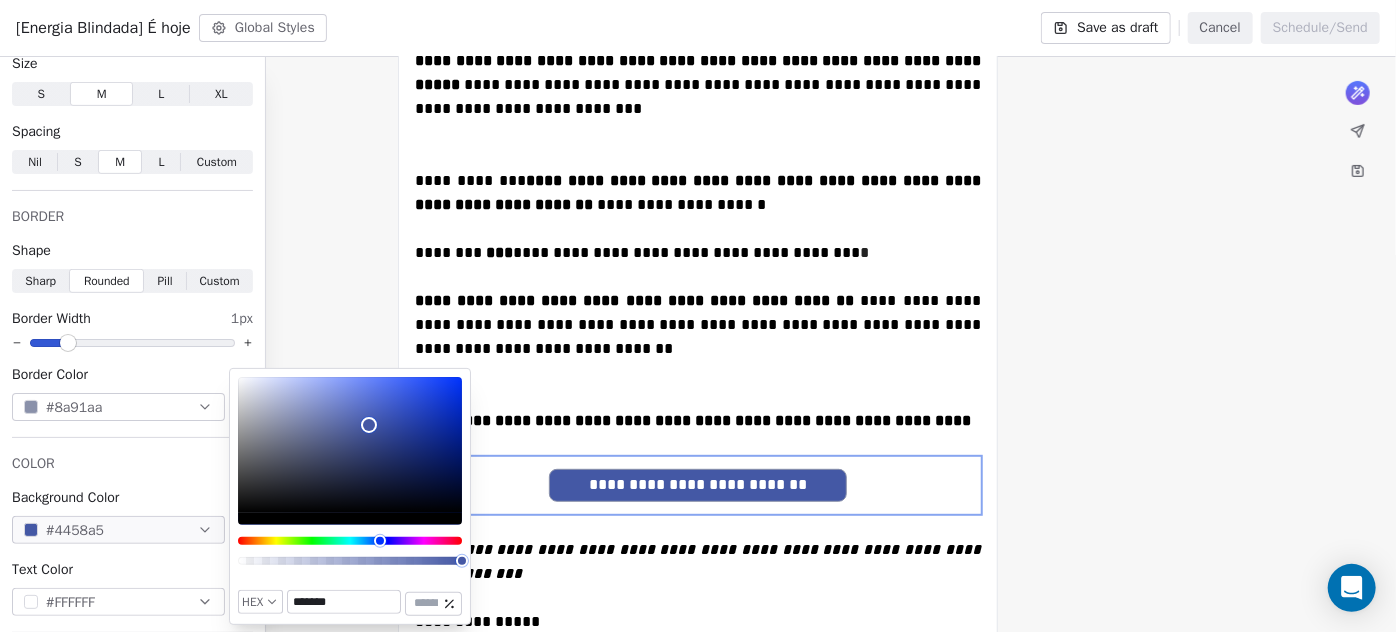 type on "*******" 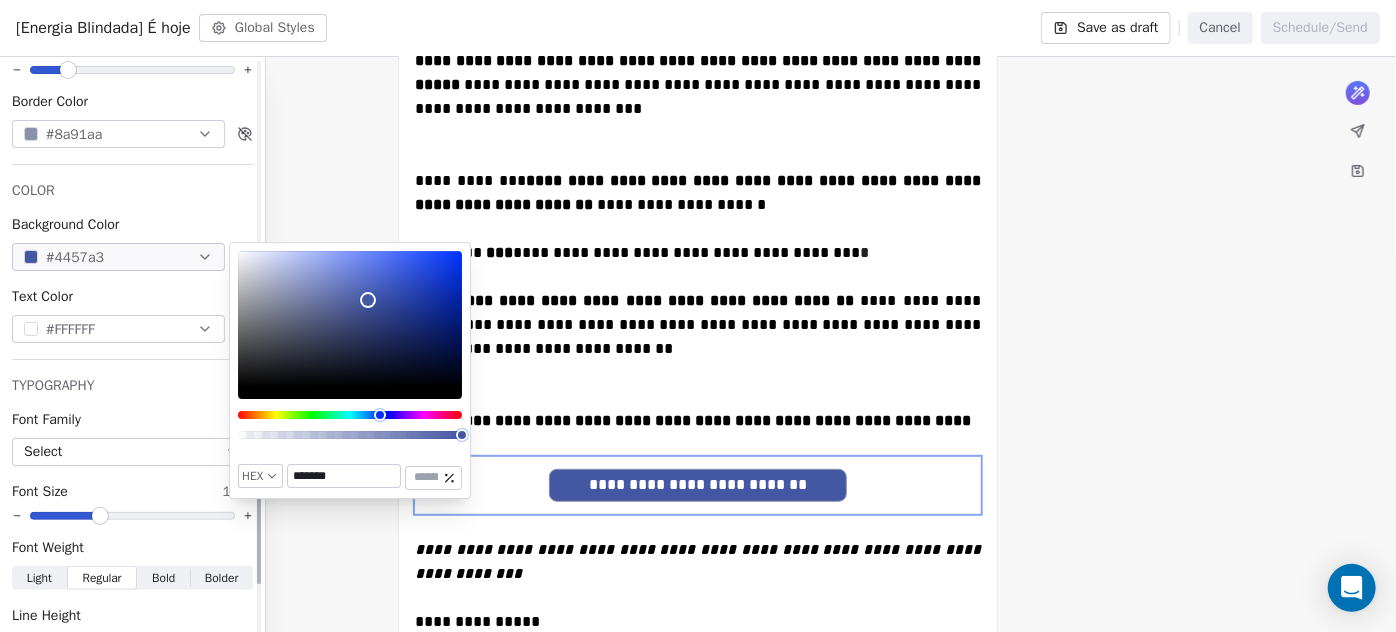 scroll, scrollTop: 727, scrollLeft: 0, axis: vertical 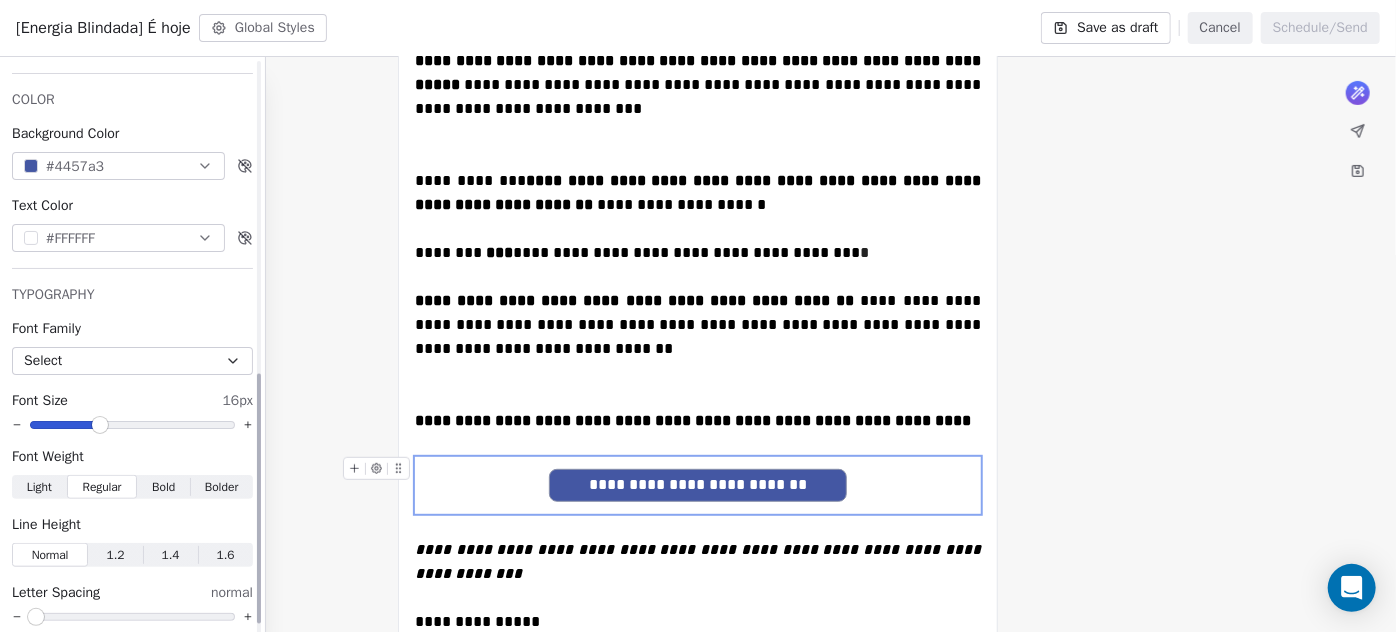 click on "Bold Bold" at bounding box center (163, 487) 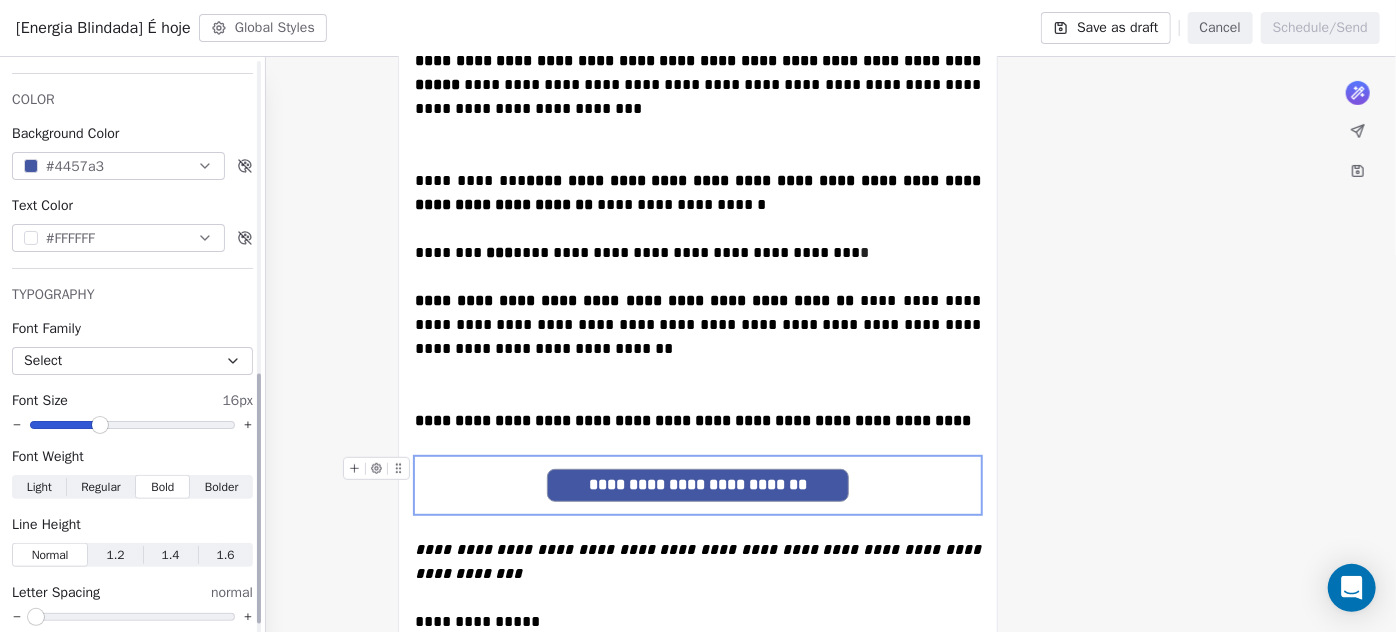 click on "**********" at bounding box center (698, 485) 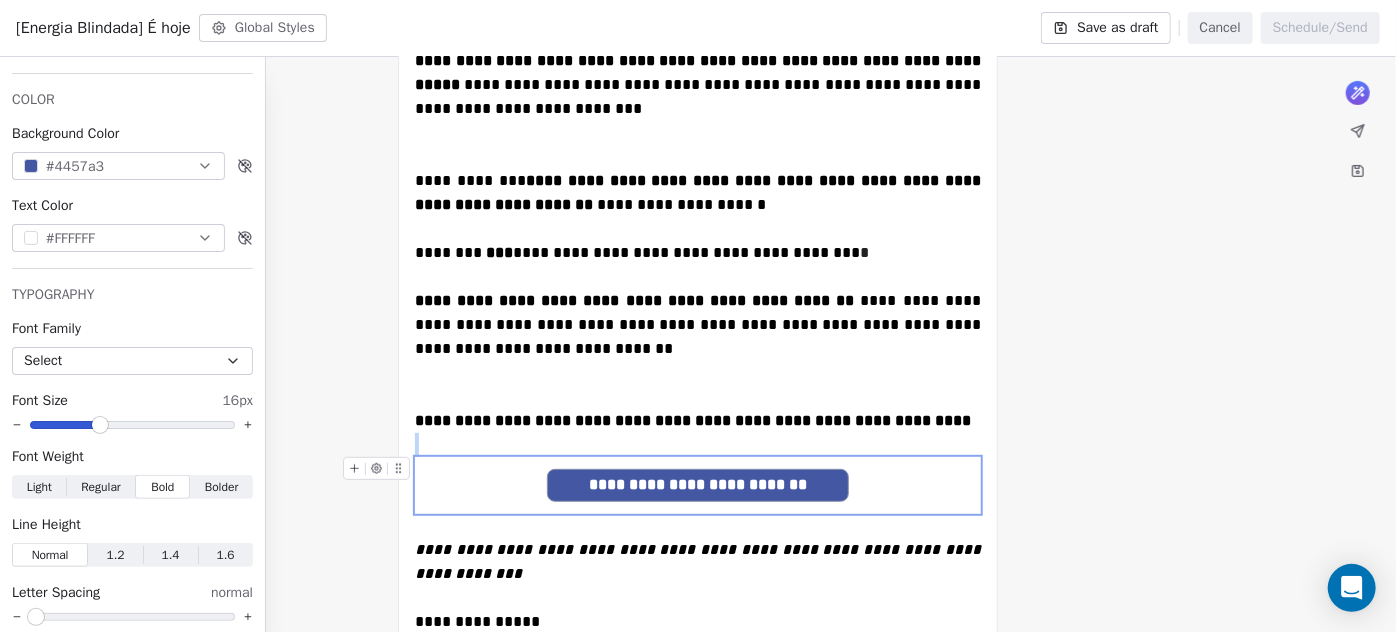 scroll, scrollTop: 616, scrollLeft: 0, axis: vertical 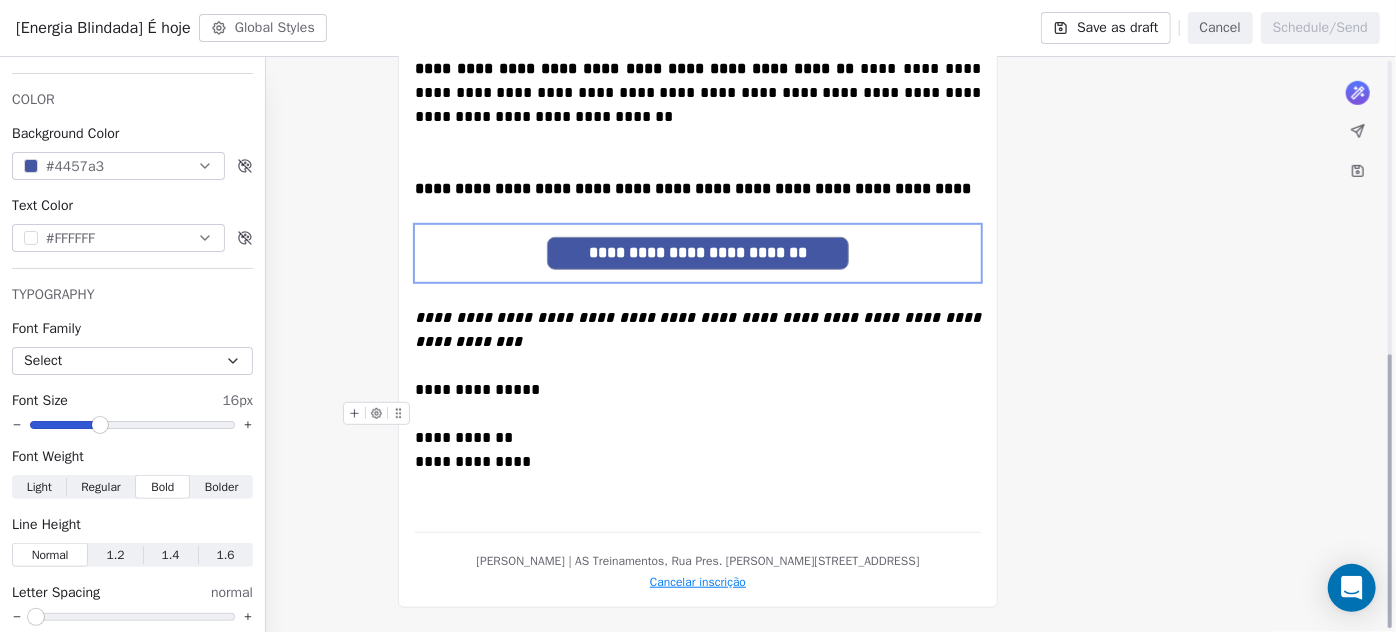 click on "**********" at bounding box center (698, 70) 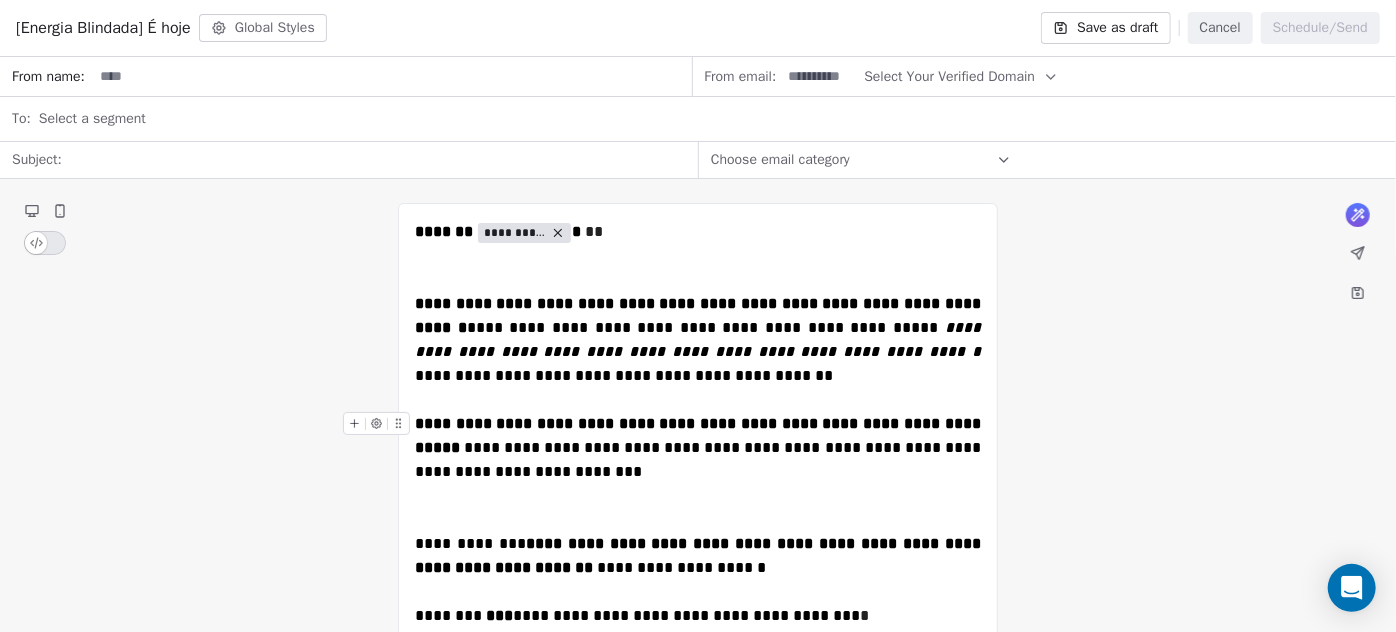 scroll, scrollTop: 363, scrollLeft: 0, axis: vertical 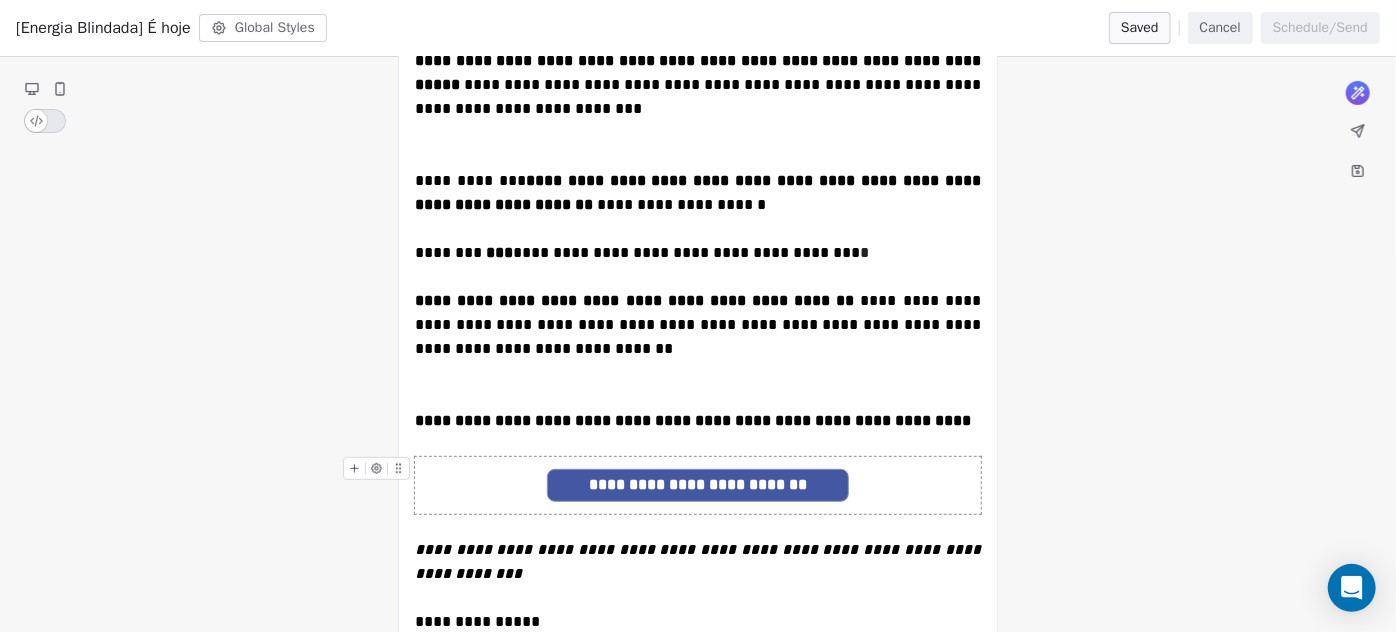 click on "**********" at bounding box center (698, 485) 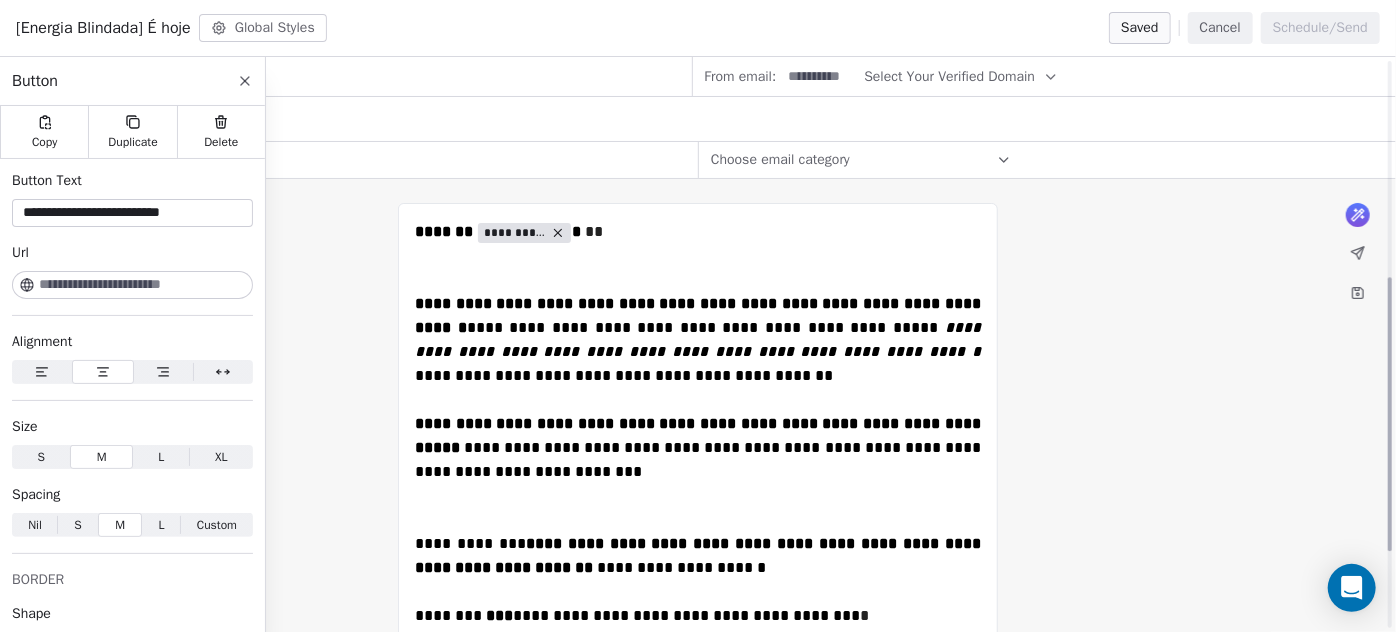 scroll, scrollTop: 454, scrollLeft: 0, axis: vertical 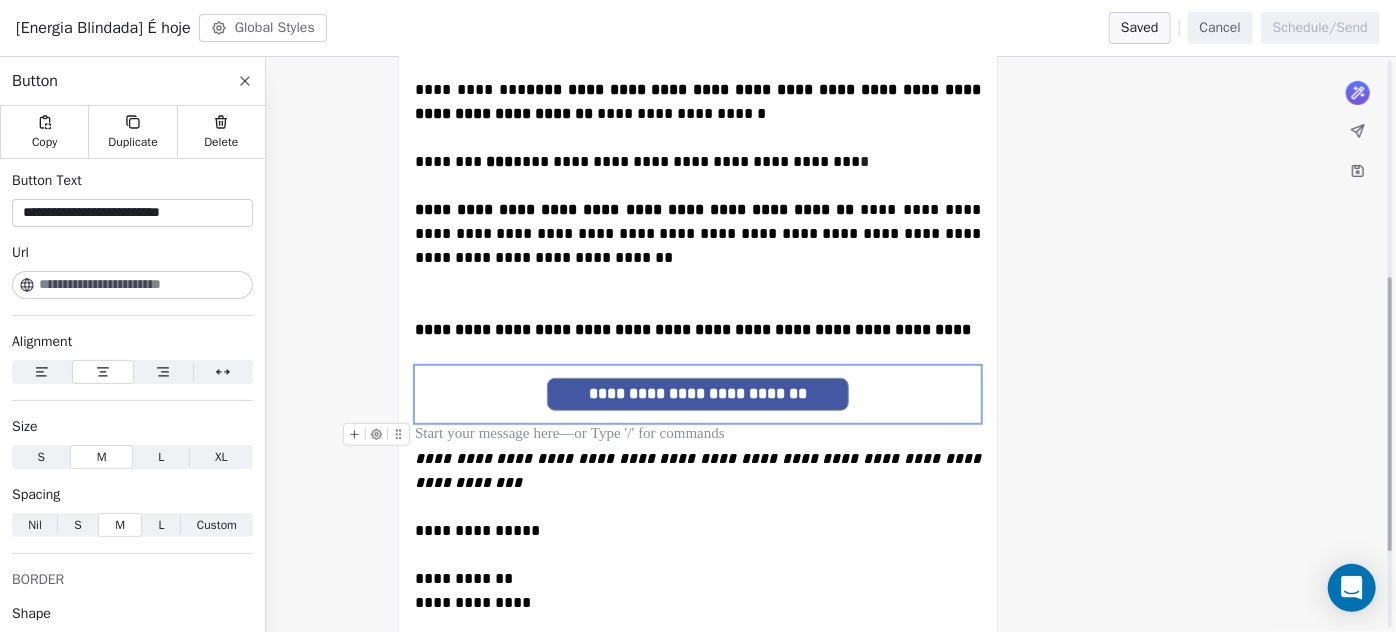 click at bounding box center [698, 435] 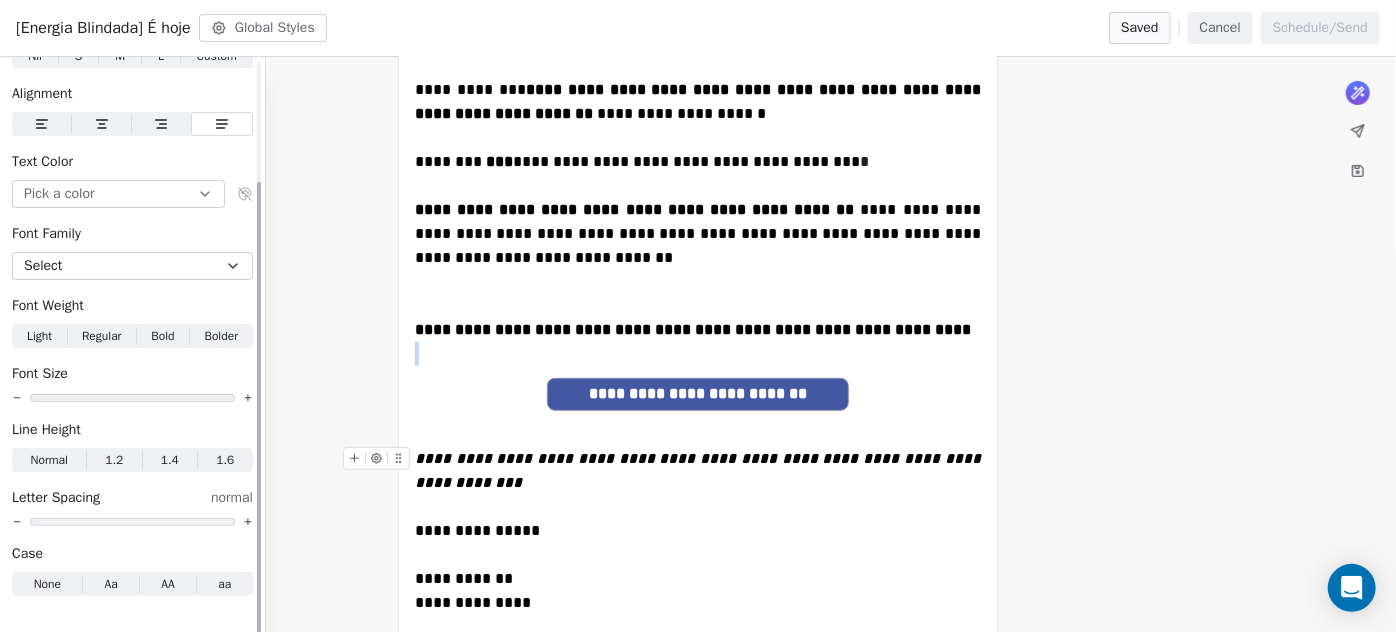 scroll, scrollTop: 0, scrollLeft: 0, axis: both 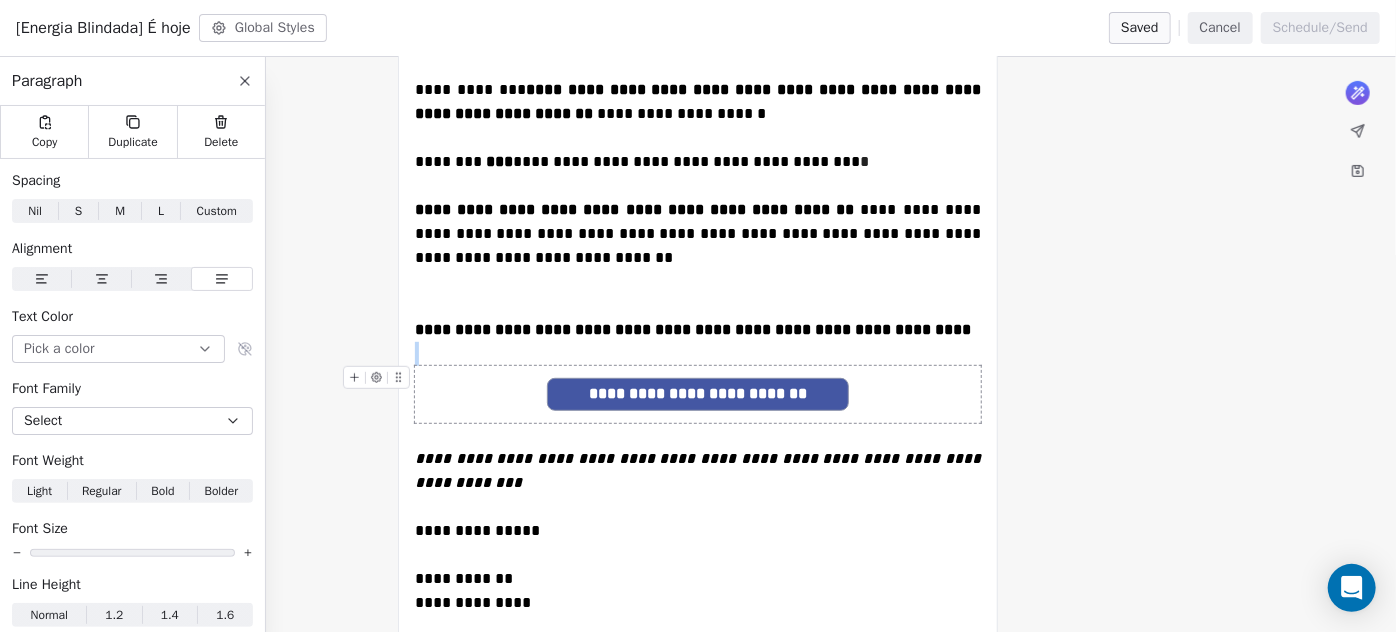 click on "**********" at bounding box center (698, 394) 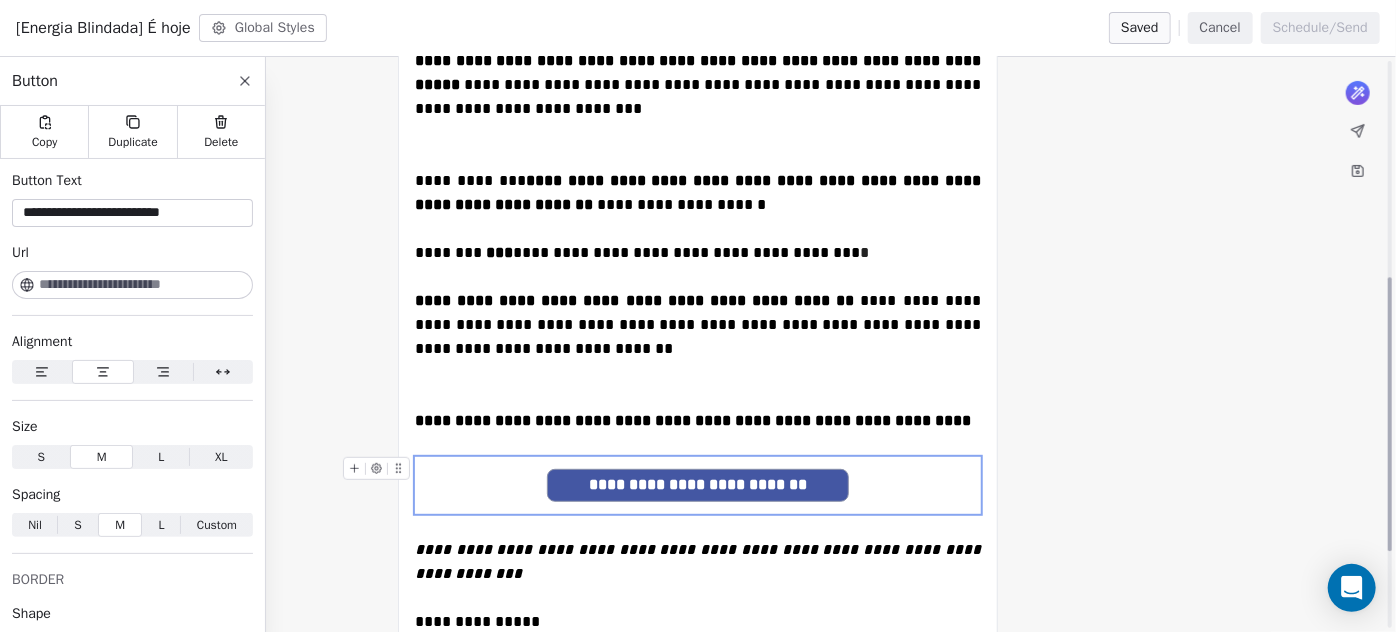 scroll, scrollTop: 454, scrollLeft: 0, axis: vertical 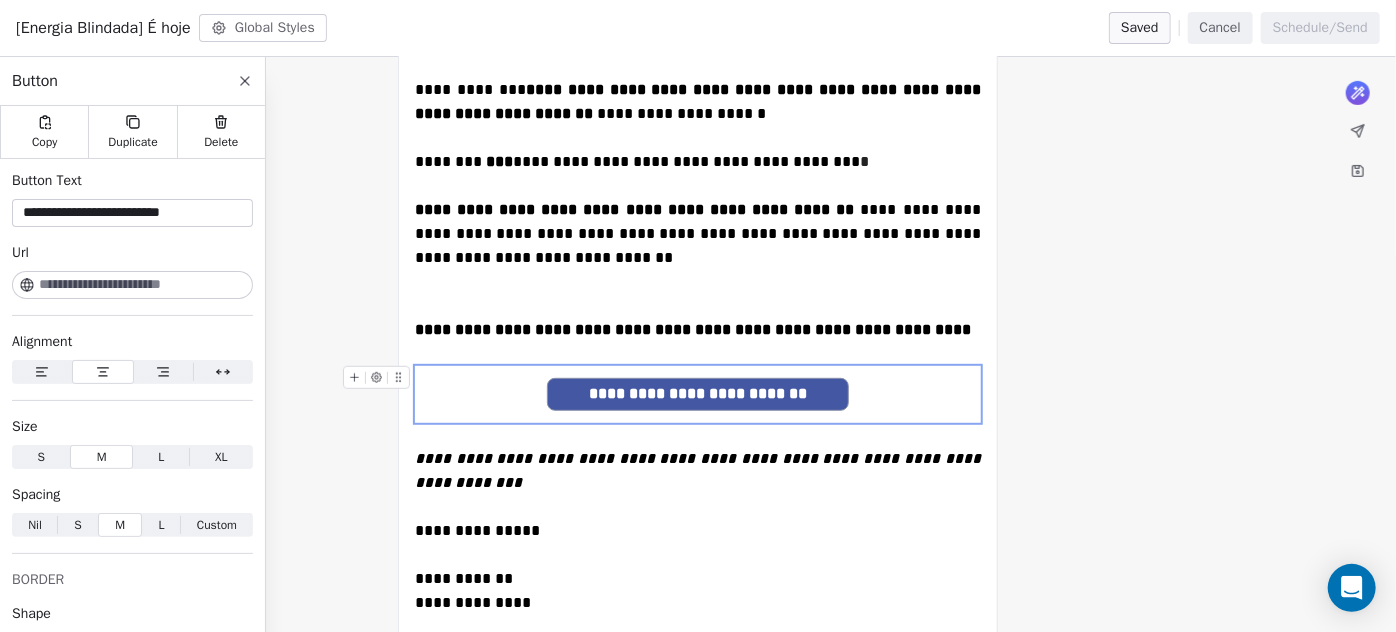 click on "**********" at bounding box center (698, 394) 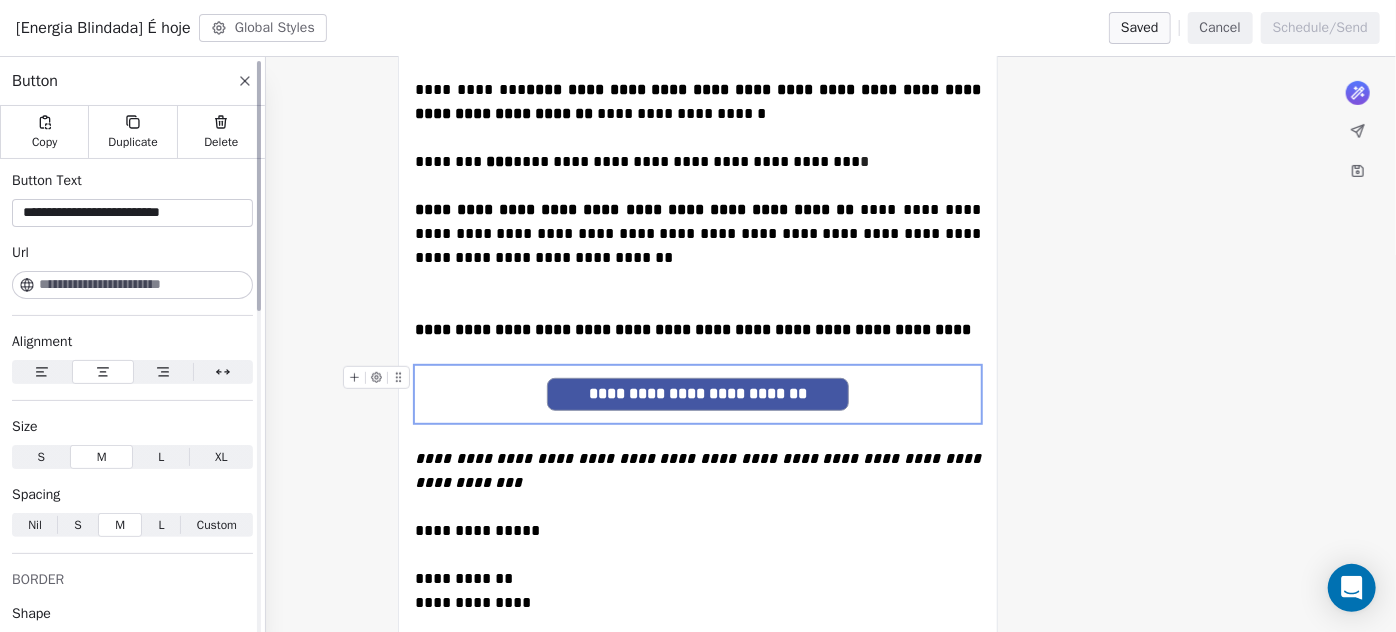 click at bounding box center [144, 285] 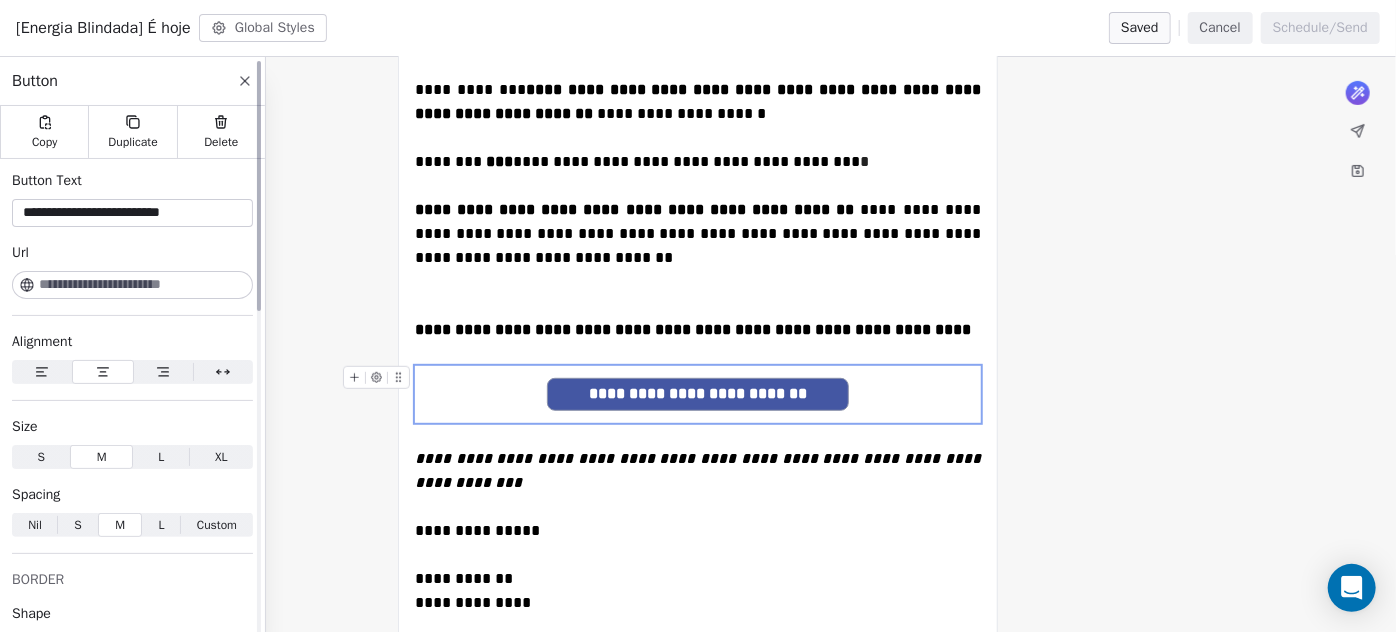 paste on "**********" 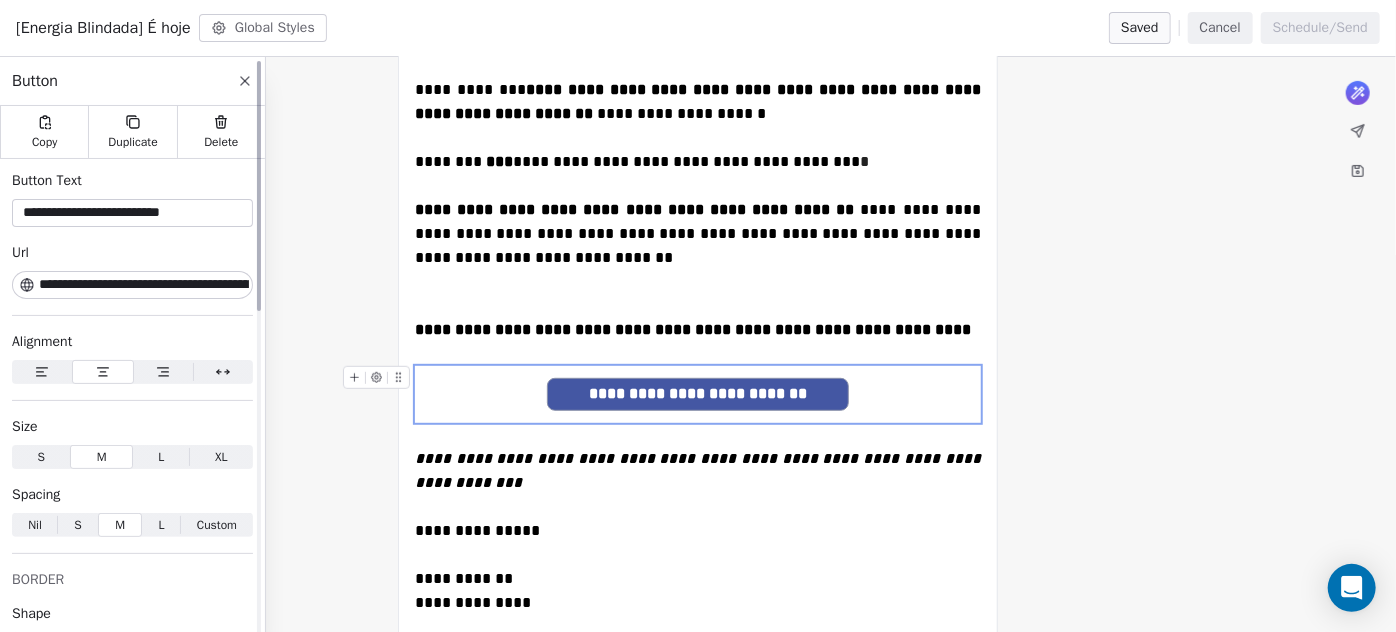 scroll, scrollTop: 0, scrollLeft: 128, axis: horizontal 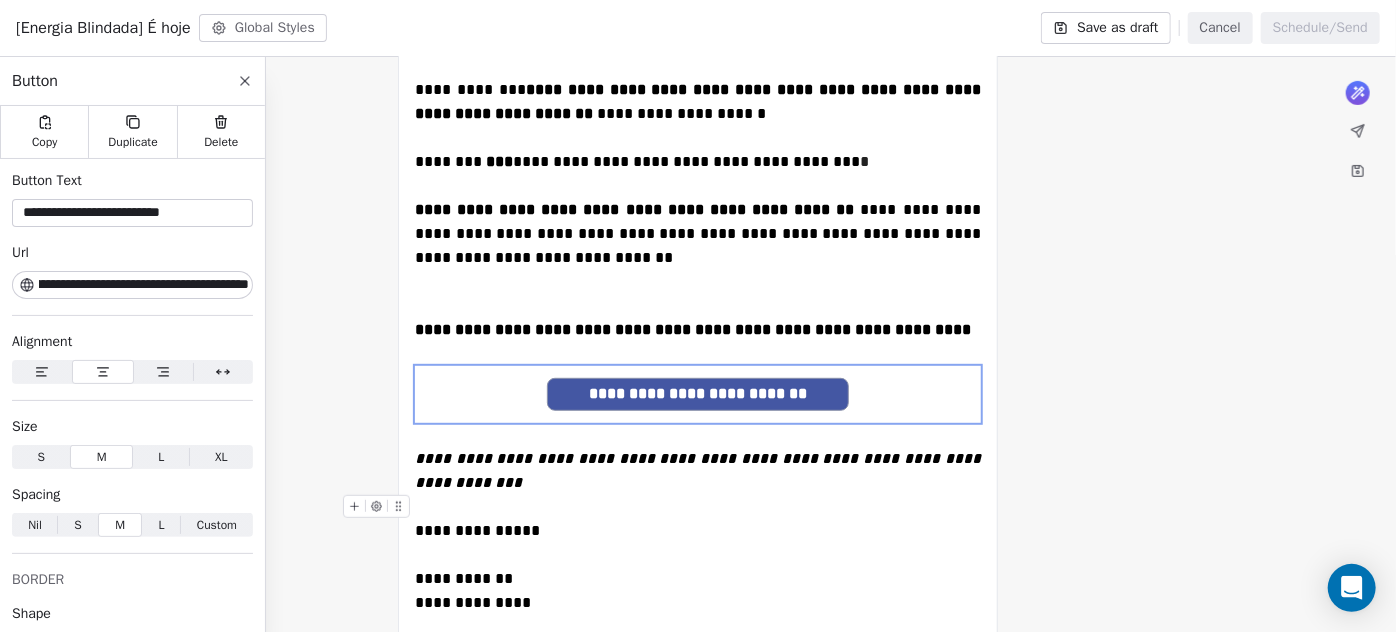 type on "**********" 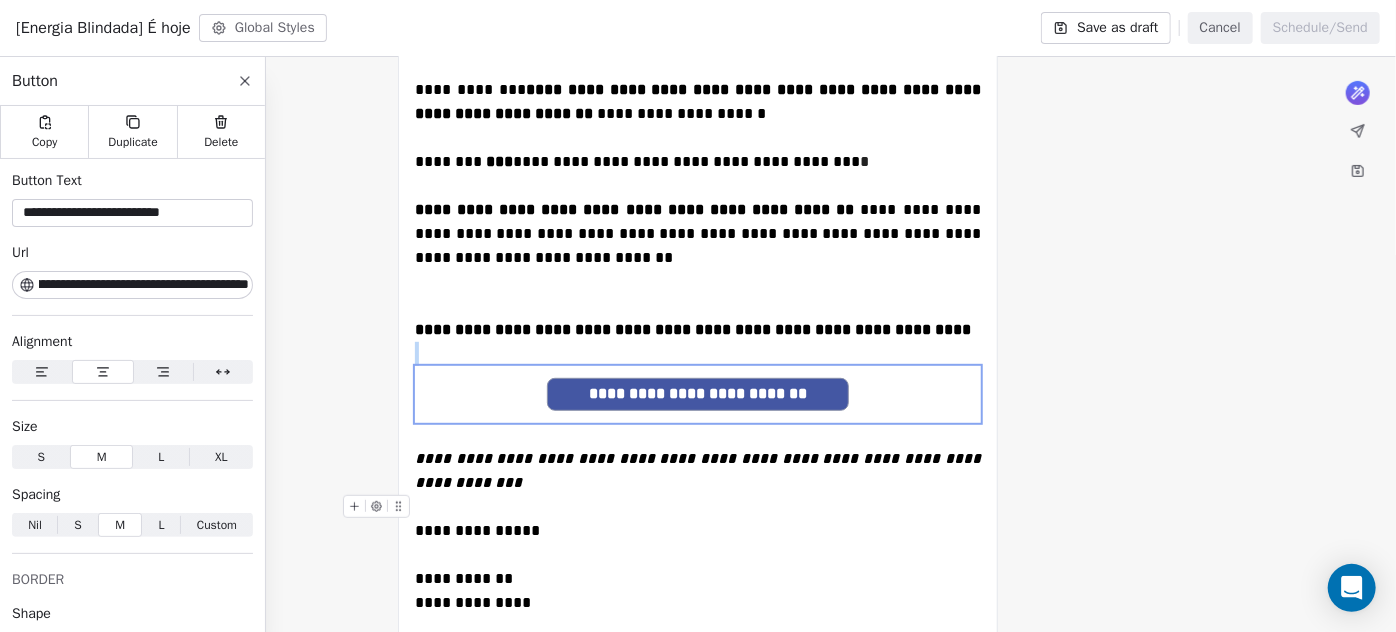 click on "**********" at bounding box center [698, 519] 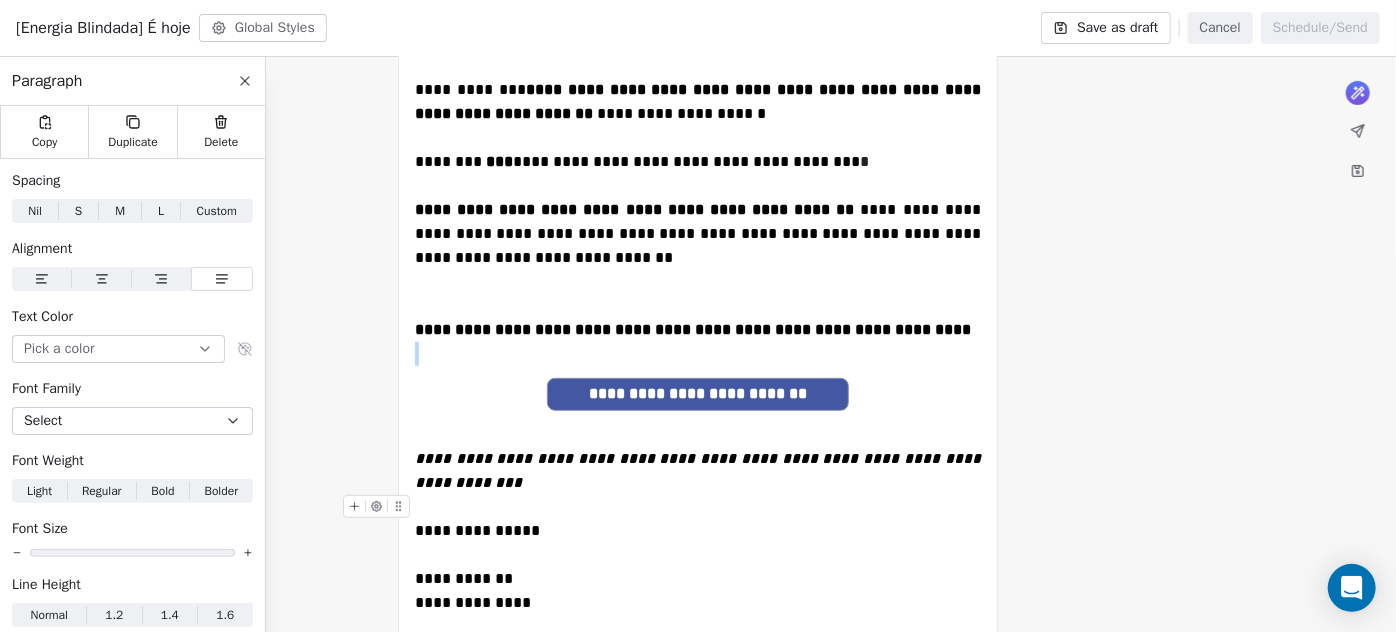 scroll, scrollTop: 616, scrollLeft: 0, axis: vertical 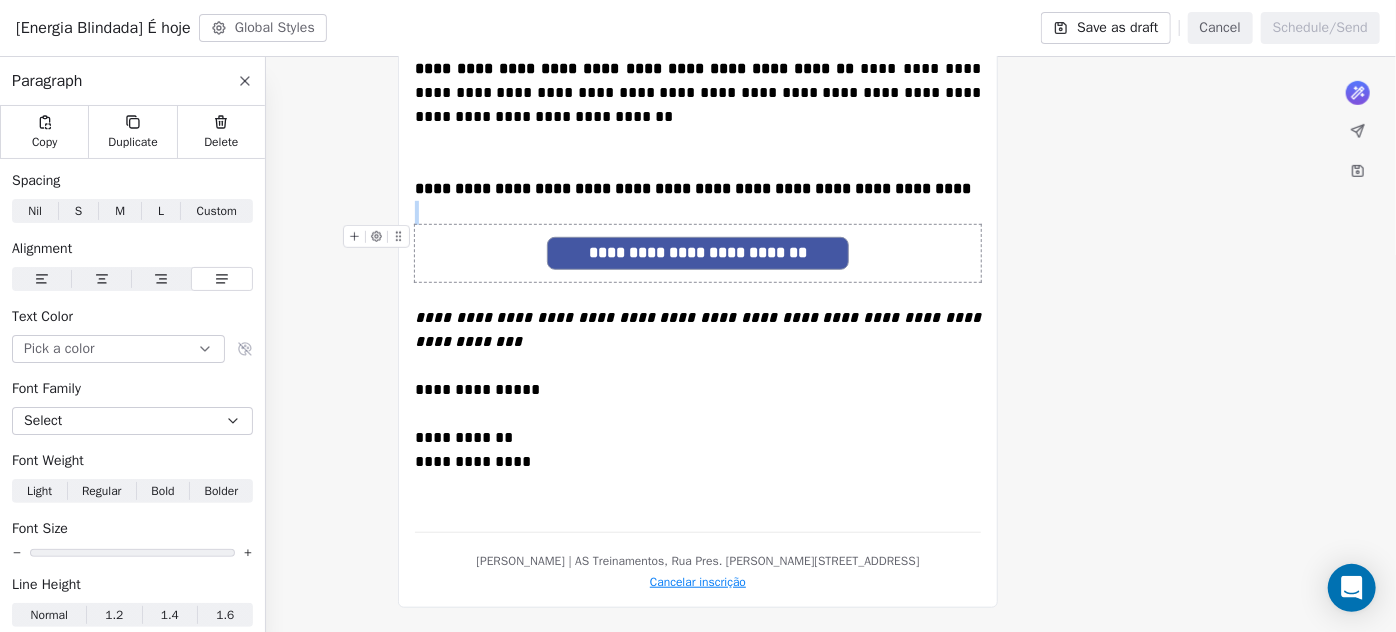 click on "**********" at bounding box center [698, 253] 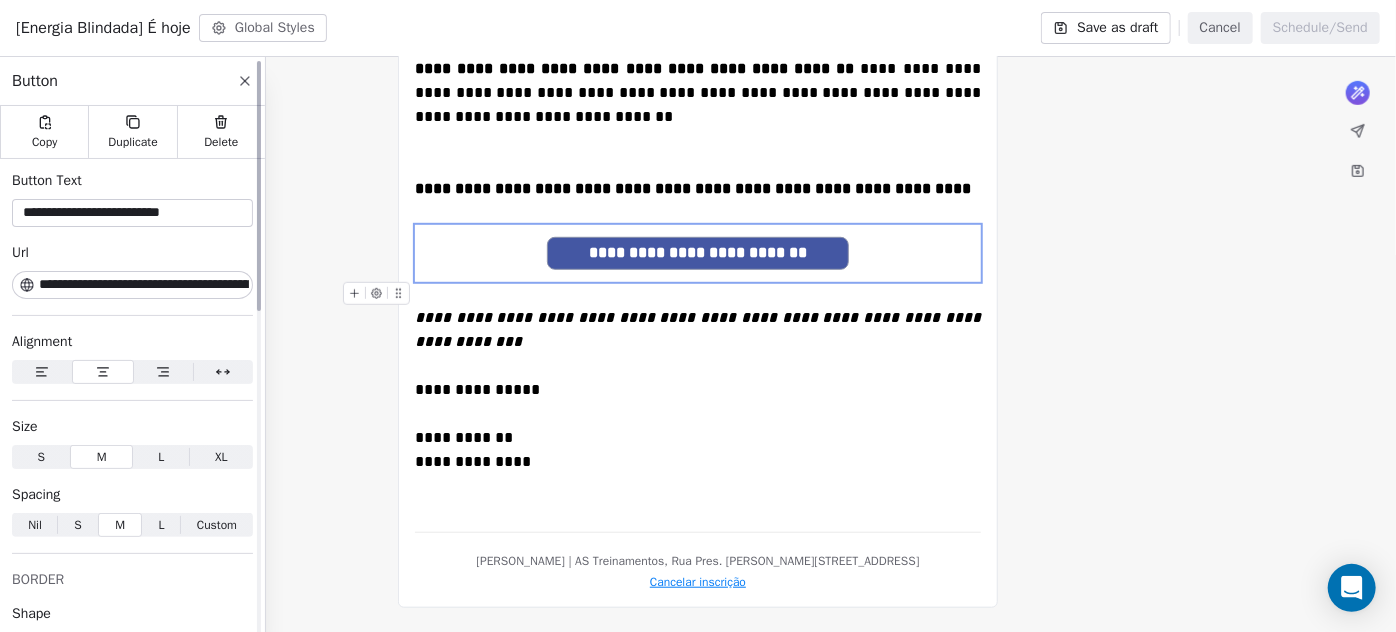 click on "**********" at bounding box center [144, 285] 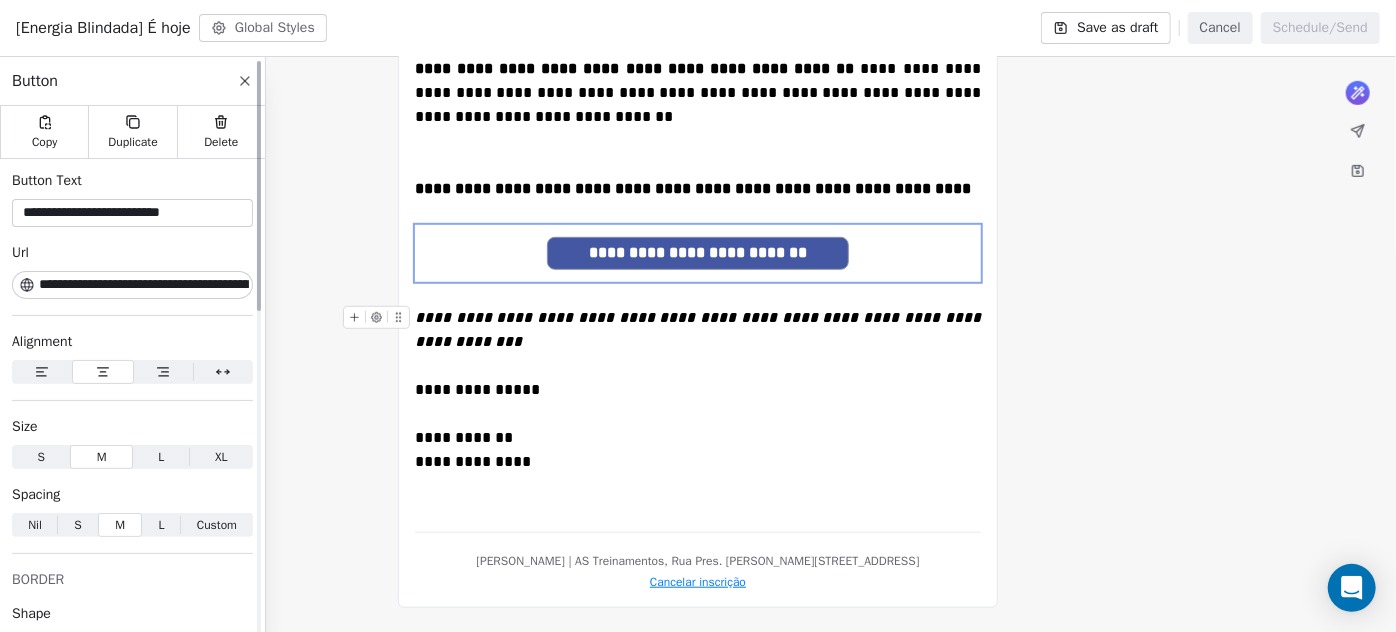 click at bounding box center (259, 186) 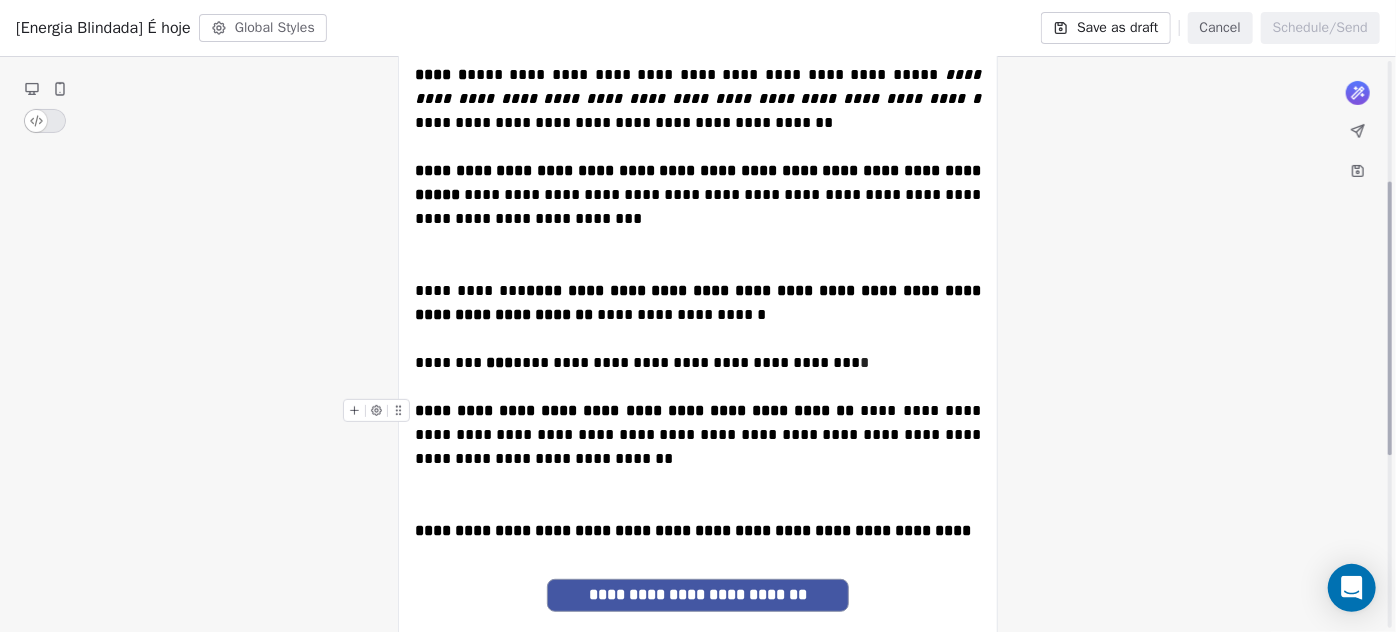 scroll, scrollTop: 0, scrollLeft: 0, axis: both 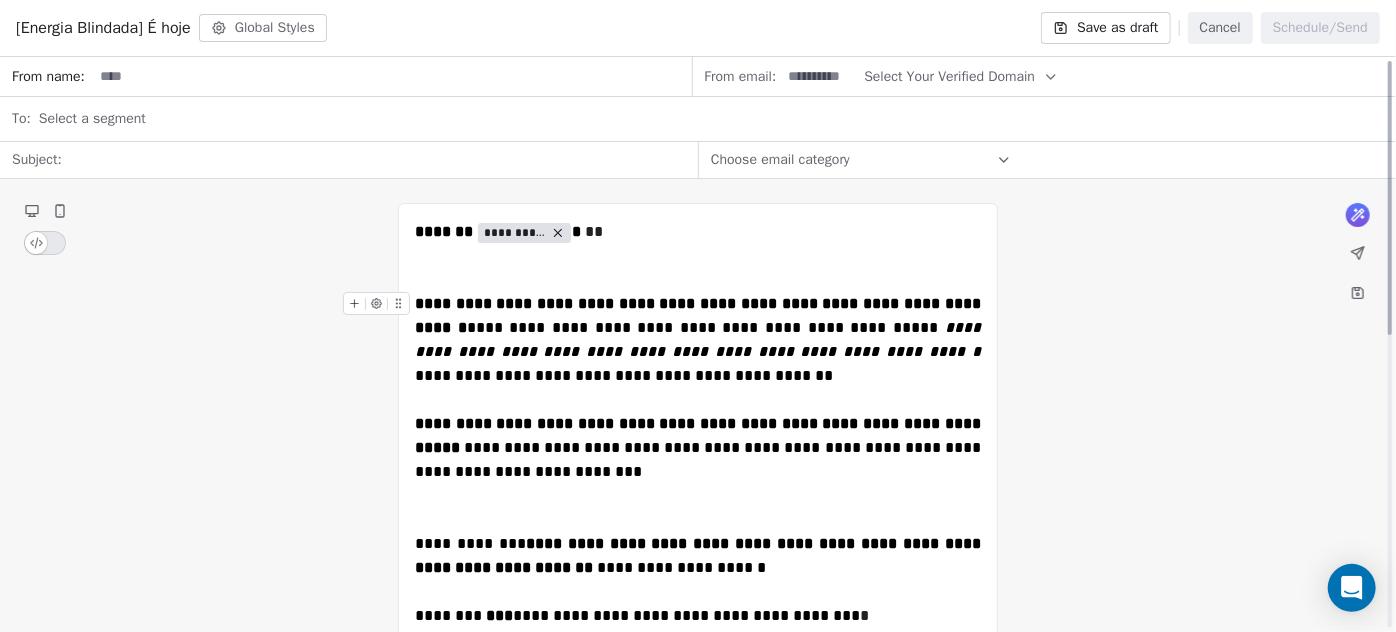click at bounding box center (392, 76) 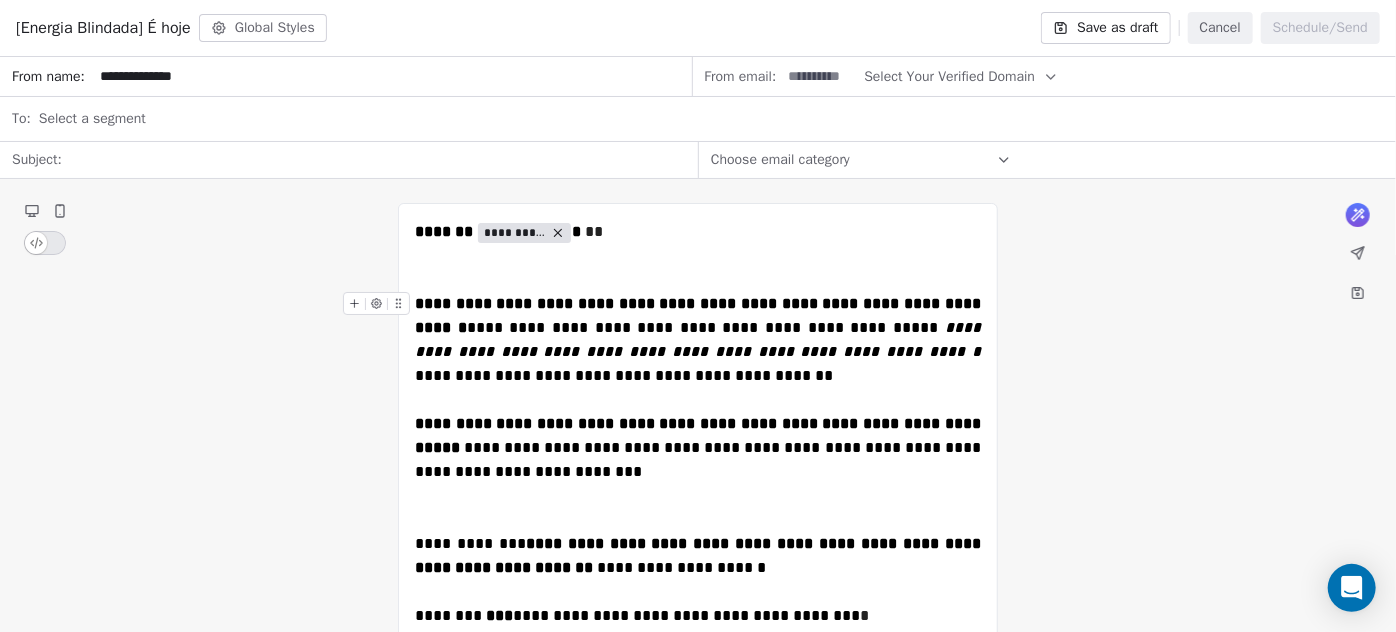 type on "**********" 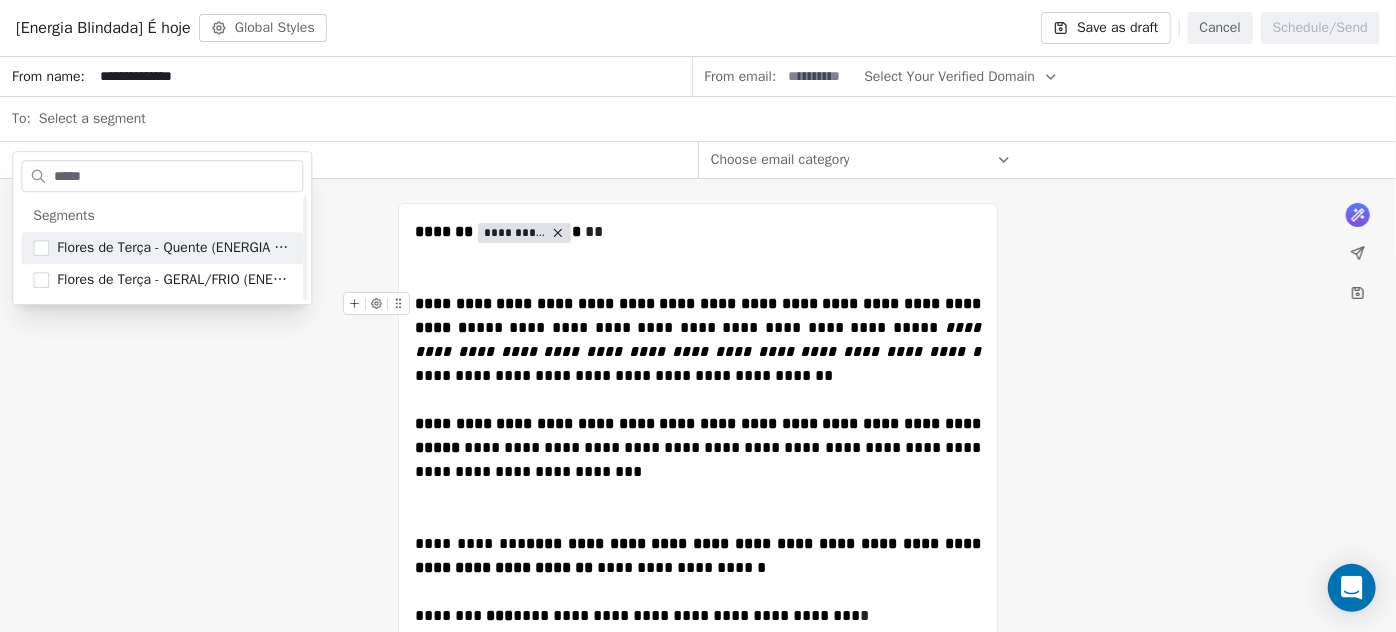 scroll, scrollTop: 0, scrollLeft: 0, axis: both 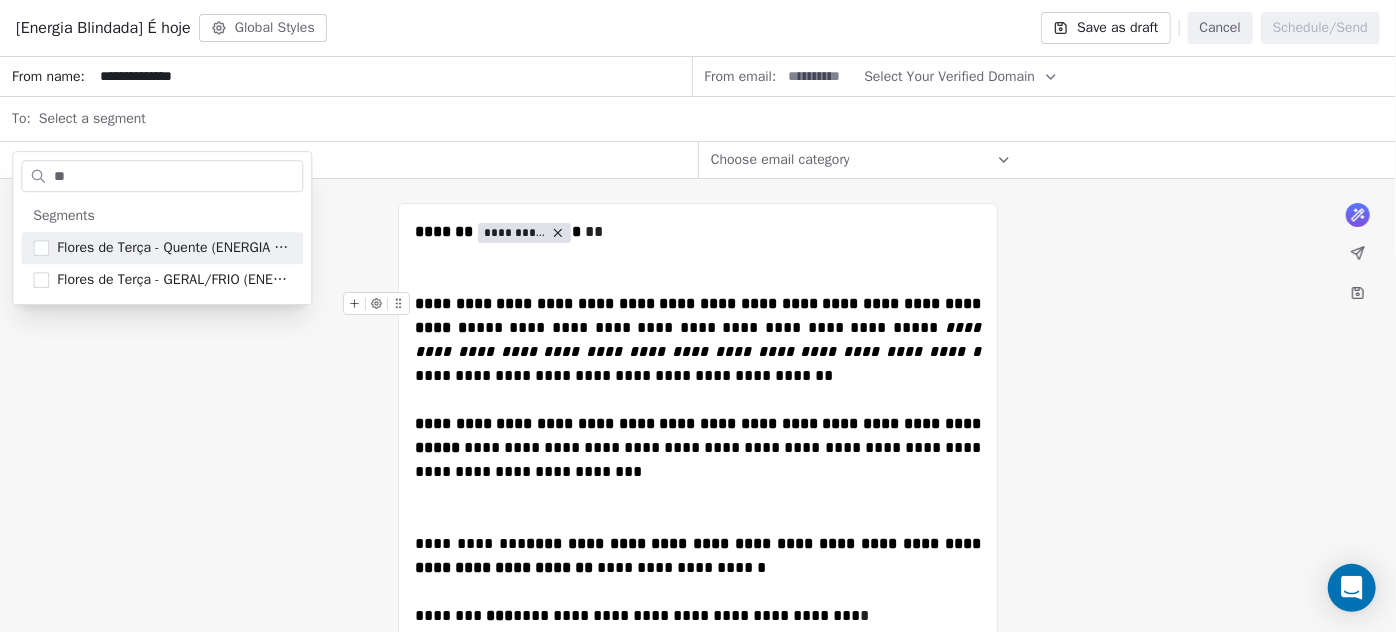 type on "*" 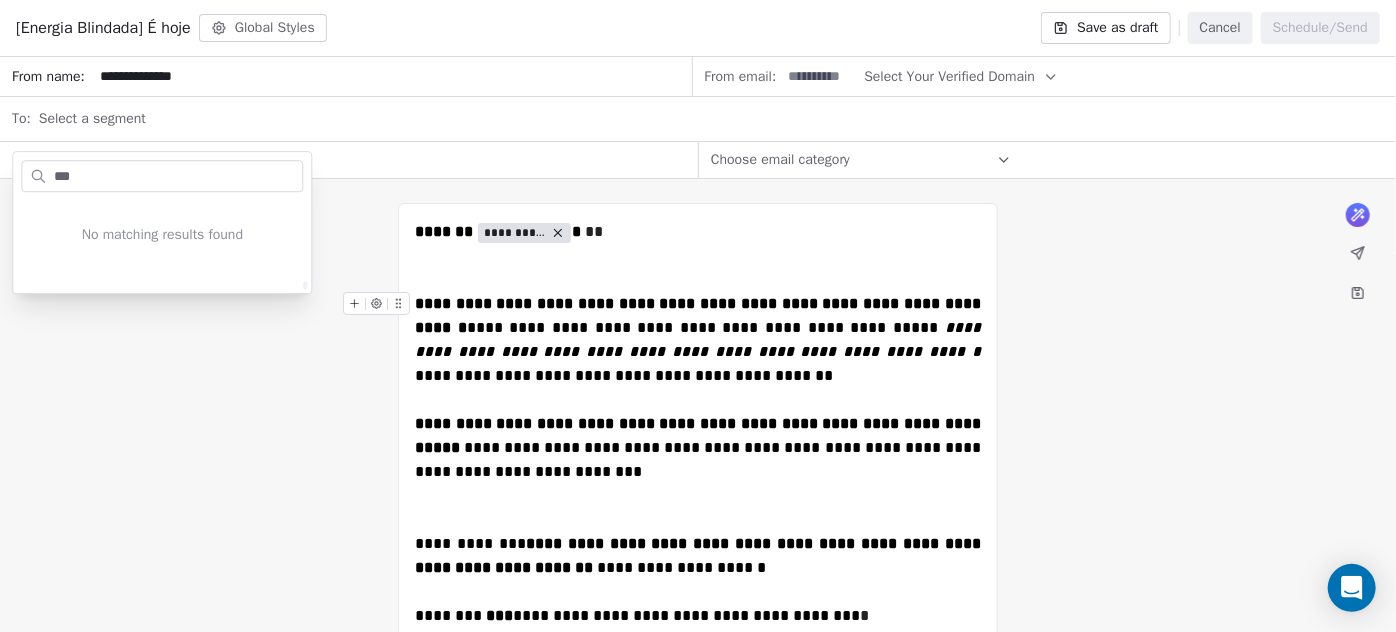 scroll, scrollTop: 0, scrollLeft: 0, axis: both 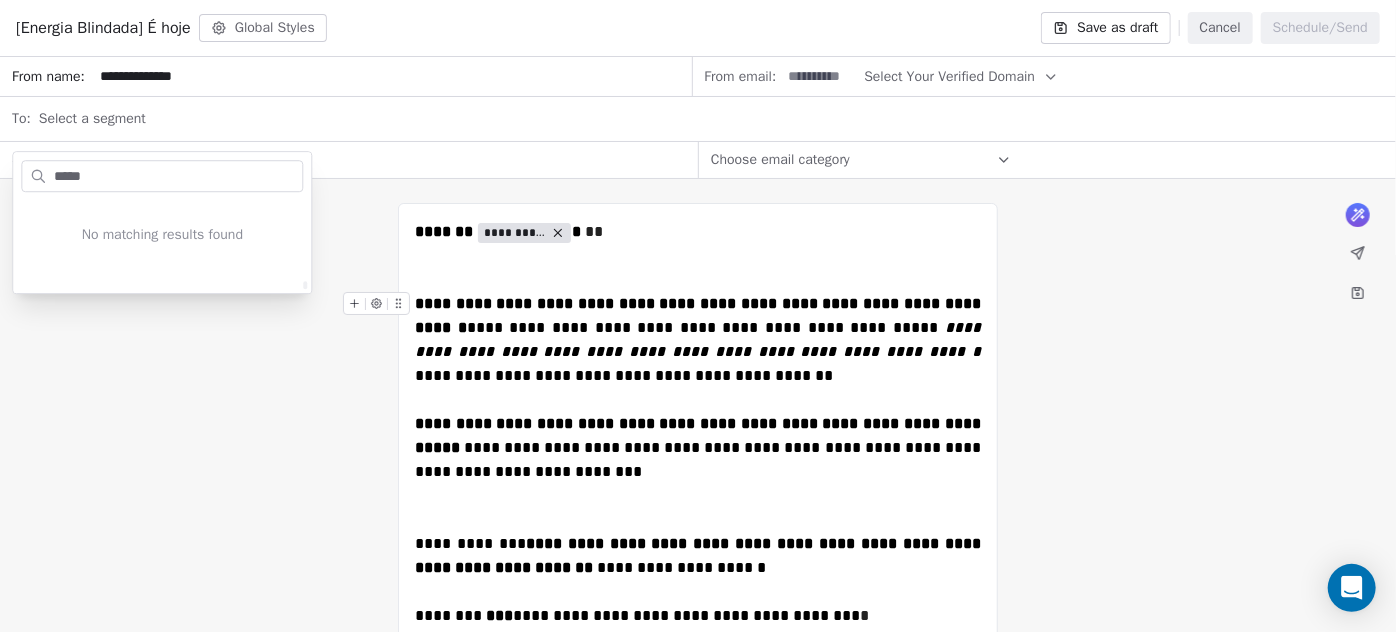 type on "******" 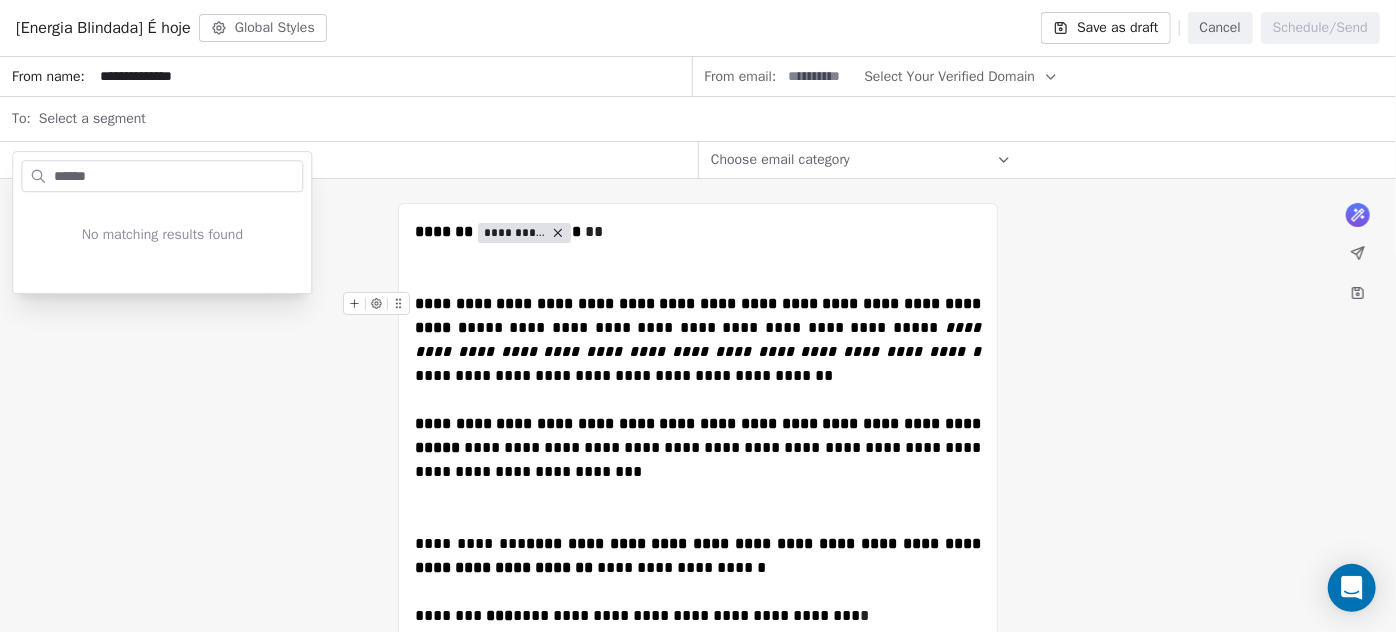 click on "******" at bounding box center (176, 176) 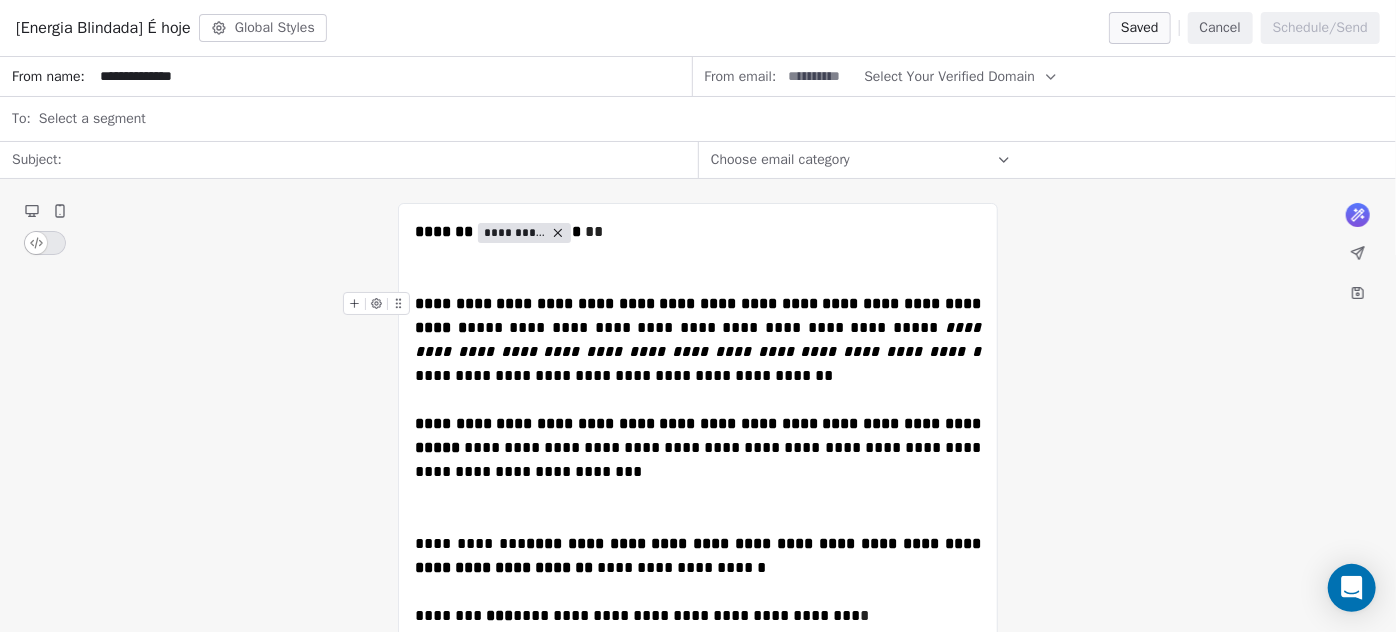 drag, startPoint x: 1240, startPoint y: 82, endPoint x: 1198, endPoint y: 7, distance: 85.95929 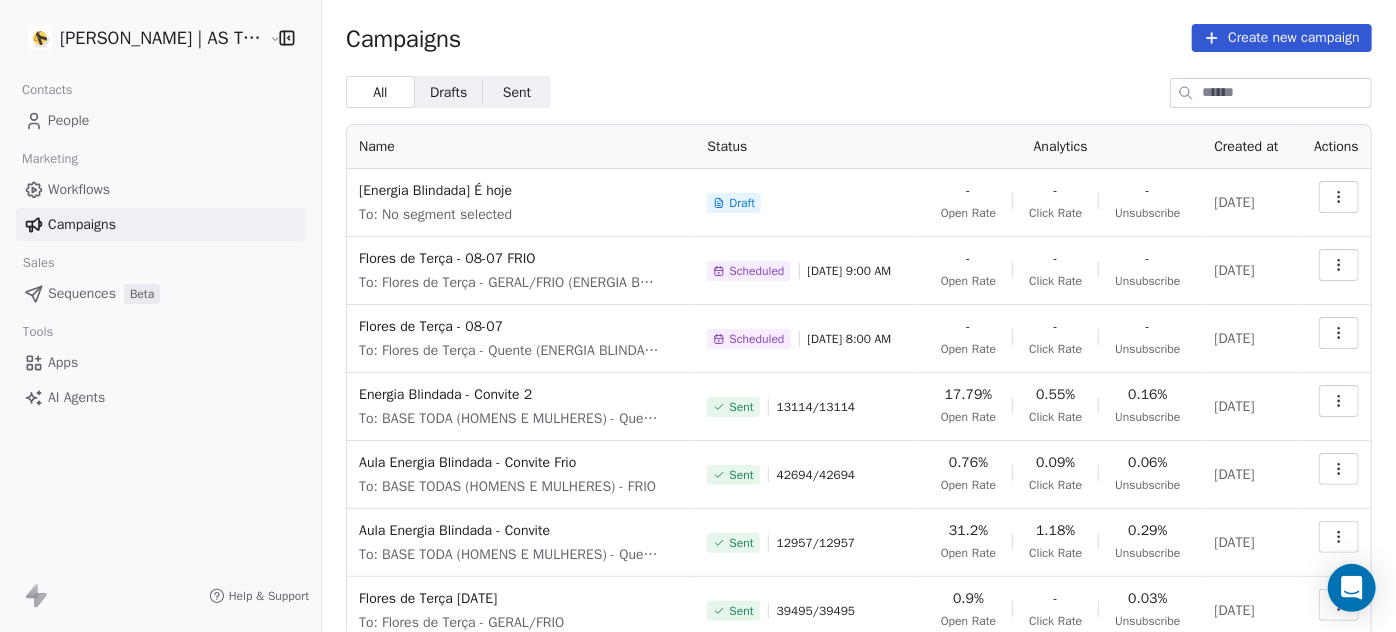 click on "People" at bounding box center (160, 120) 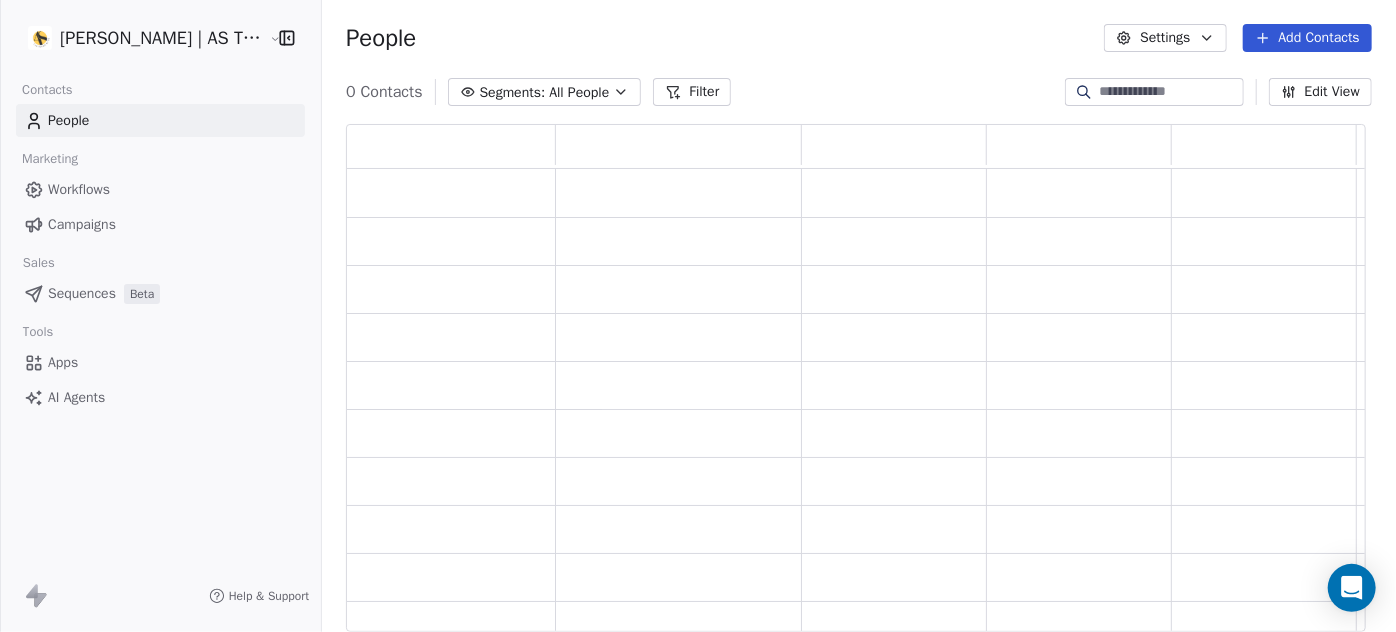 scroll, scrollTop: 14, scrollLeft: 14, axis: both 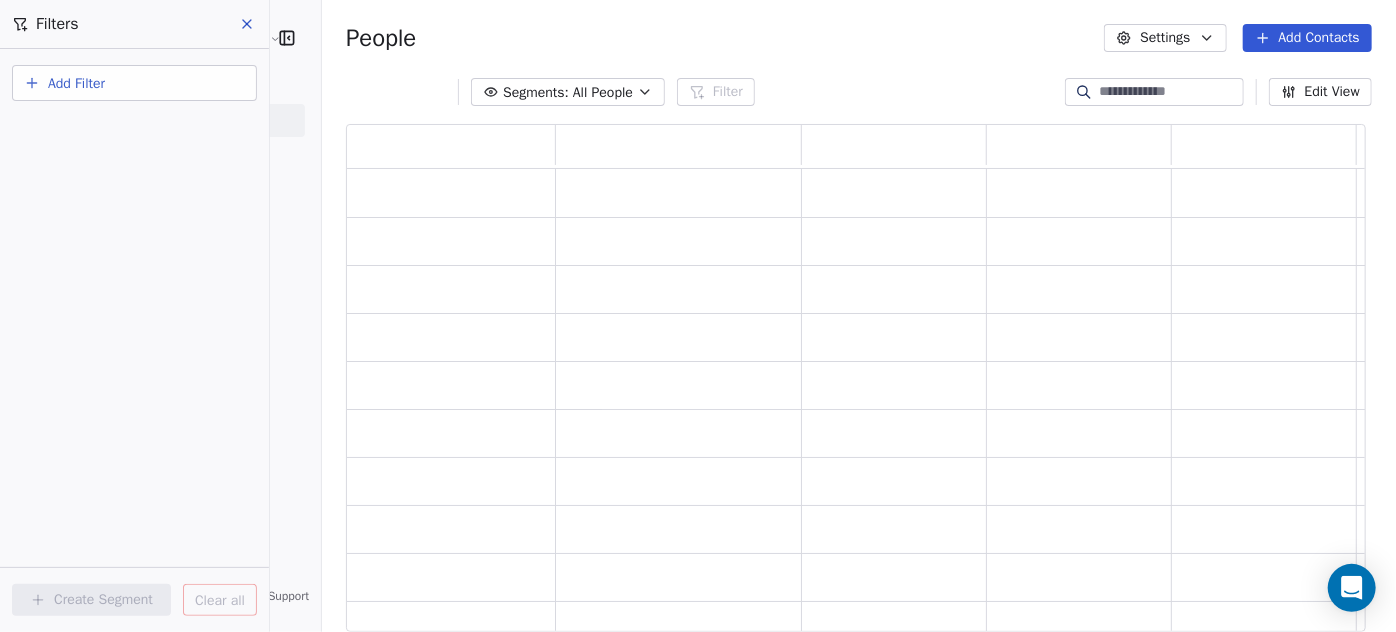 click on "Add Filter" at bounding box center [76, 83] 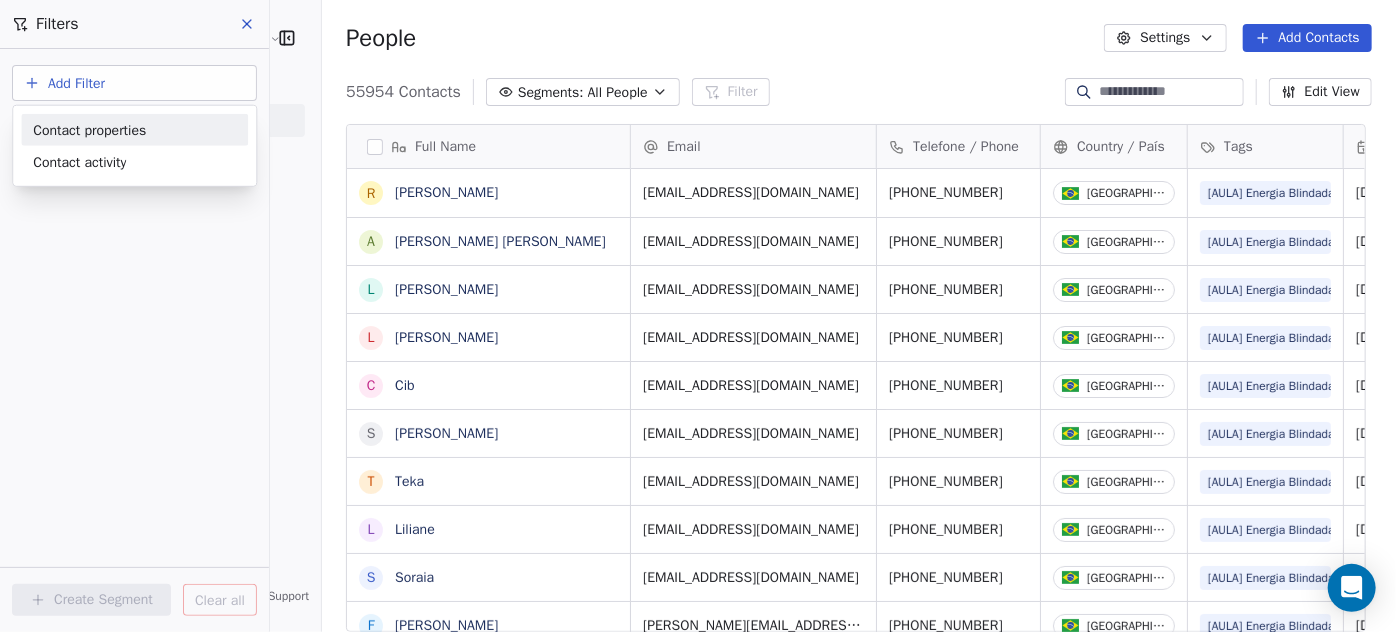 scroll, scrollTop: 14, scrollLeft: 14, axis: both 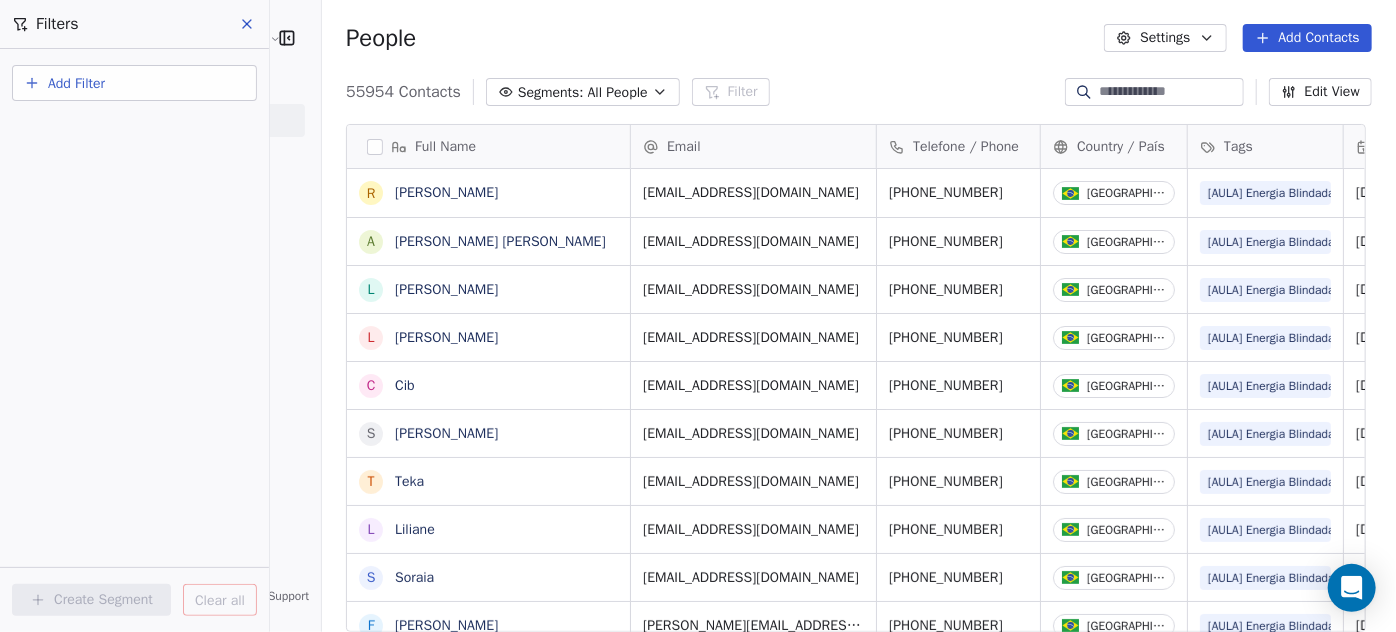 click on "[PERSON_NAME] | AS Treinamentos Contacts People Marketing Workflows Campaigns Sales Sequences Beta Tools Apps AI Agents Help & Support Filters Add Filter  Create Segment Clear all People Settings  Add Contacts 55954 Contacts Segments: All People Filter  Edit View Tag Add to Sequence Full Name R [PERSON_NAME] A [PERSON_NAME] [PERSON_NAME] L [PERSON_NAME] L [PERSON_NAME] C Cib S [PERSON_NAME] L [PERSON_NAME] S [PERSON_NAME] F [PERSON_NAME] M [PERSON_NAME] M [PERSON_NAME] E [PERSON_NAME] [PERSON_NAME] R [PERSON_NAME] C [PERSON_NAME] [PERSON_NAME] Dos [PERSON_NAME] V [PERSON_NAME] A [PERSON_NAME] E [PERSON_NAME] N [PERSON_NAME] [PERSON_NAME] F [PERSON_NAME] A [PERSON_NAME] A Anaa A [PERSON_NAME] A [PERSON_NAME] C [PERSON_NAME] C [PERSON_NAME] A [PERSON_NAME] Email Telefone / Phone Country / País Tags Created Date ART Last Updated Date ART Email Verification Status Email Marketing Consent [EMAIL_ADDRESS][DOMAIN_NAME] [PHONE_NUMBER] [GEOGRAPHIC_DATA] [AULA] Energia Blindada Lead [DATE] 04:59 PM [DATE] 04:59 PM Valid Subscribed [EMAIL_ADDRESS][DOMAIN_NAME] [PHONE_NUMBER] [GEOGRAPHIC_DATA] [AULA] Energia Blindada Lead [DATE] 04:58 PM Valid Lead" at bounding box center (698, 316) 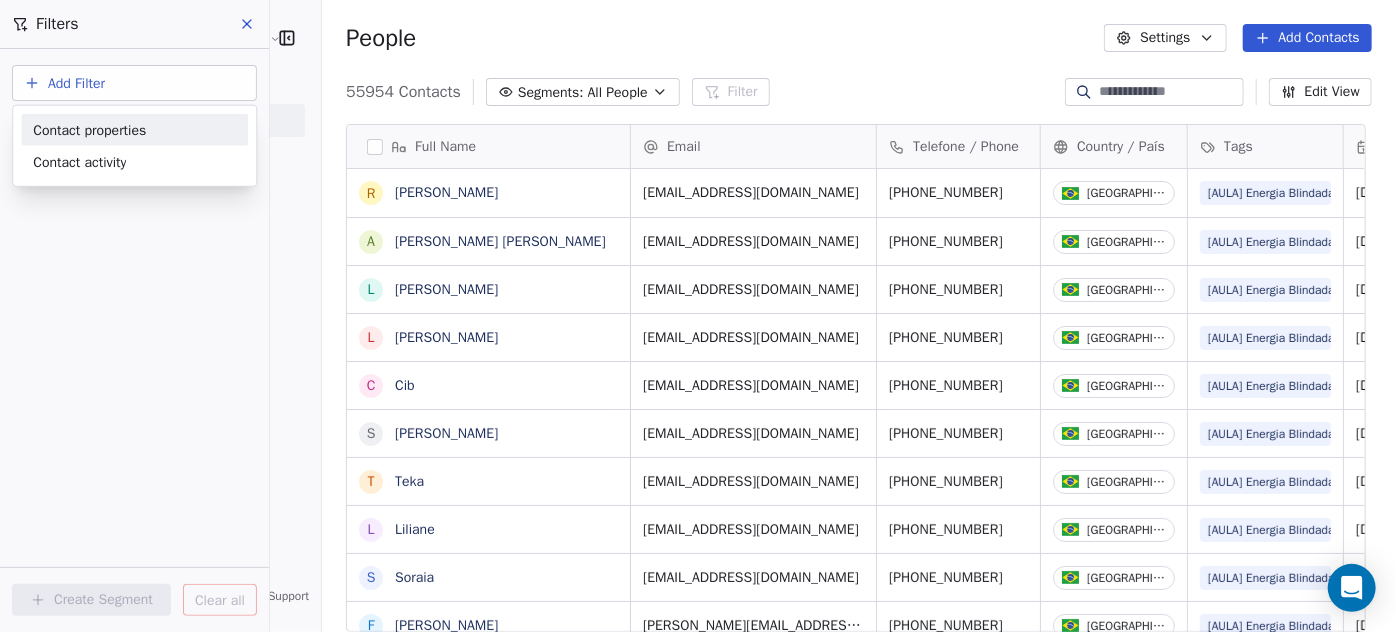 drag, startPoint x: 79, startPoint y: 166, endPoint x: 91, endPoint y: 134, distance: 34.176014 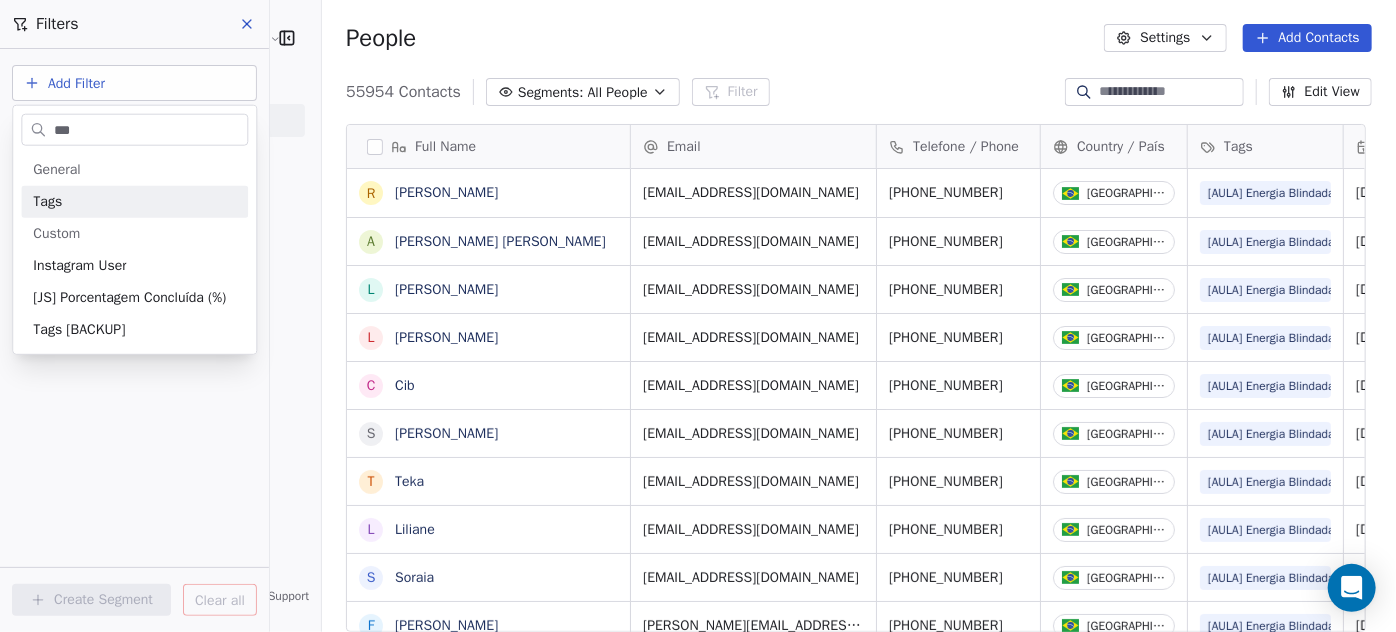 type on "***" 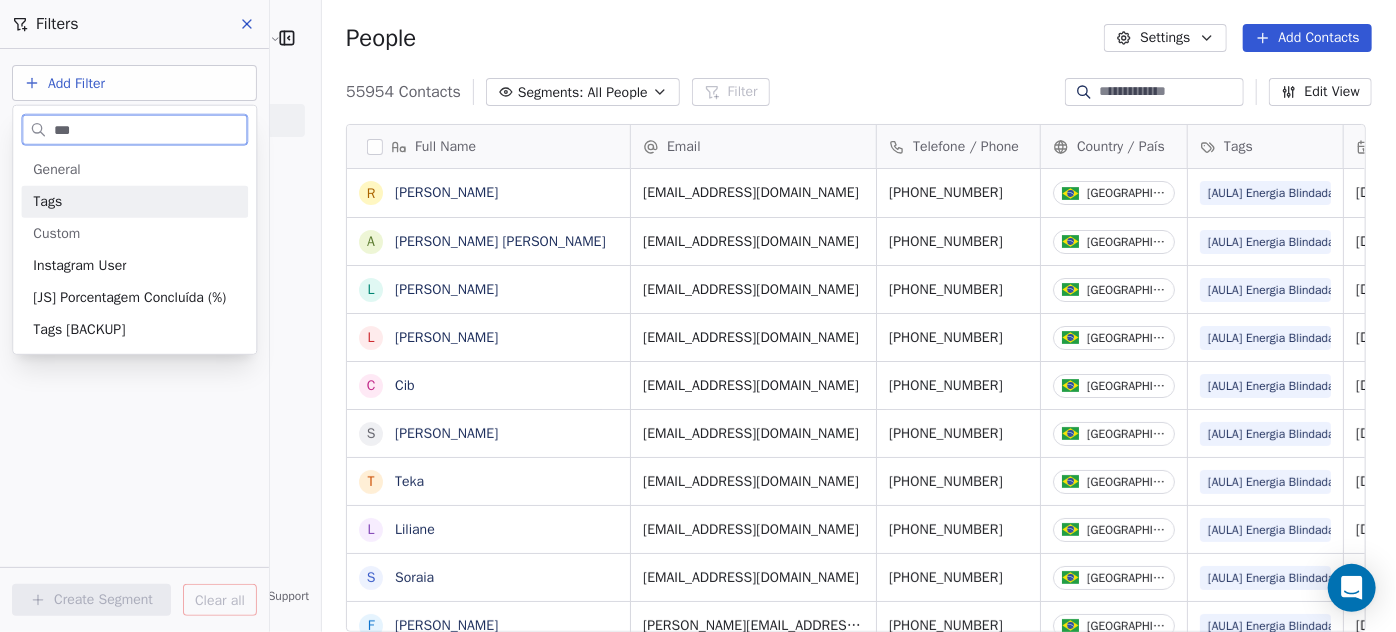 click on "Tags" at bounding box center [134, 202] 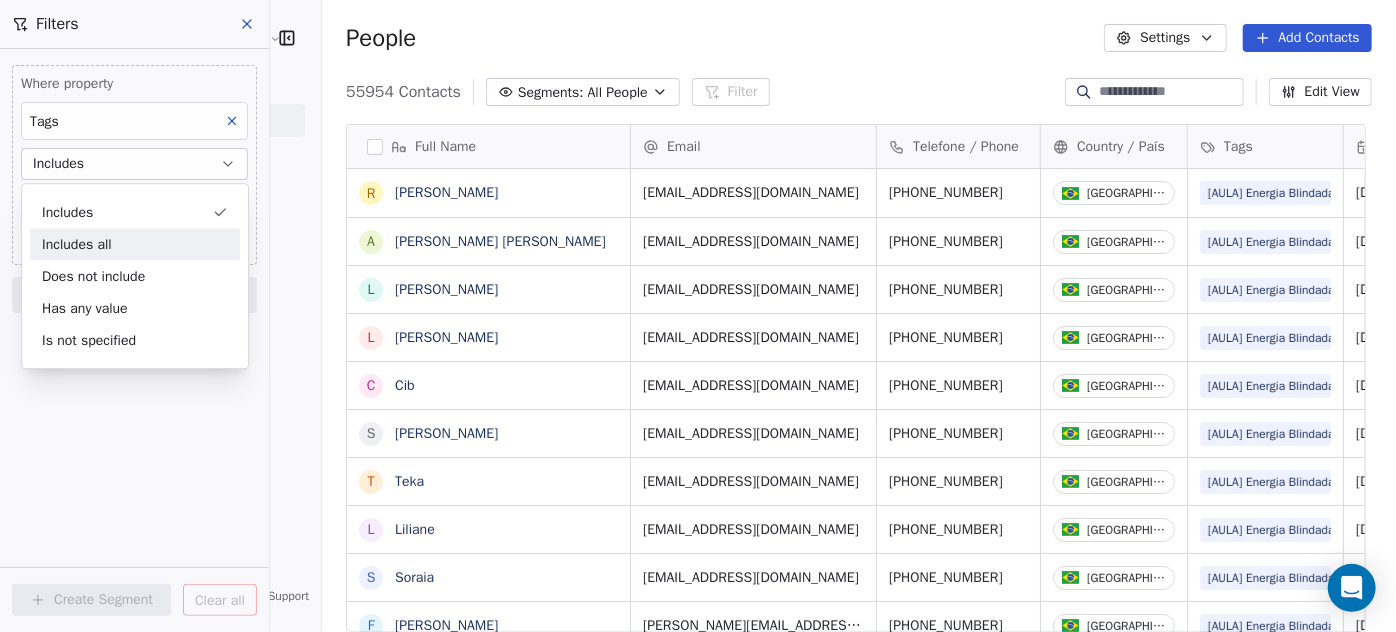 drag, startPoint x: 74, startPoint y: 219, endPoint x: 73, endPoint y: 231, distance: 12.0415945 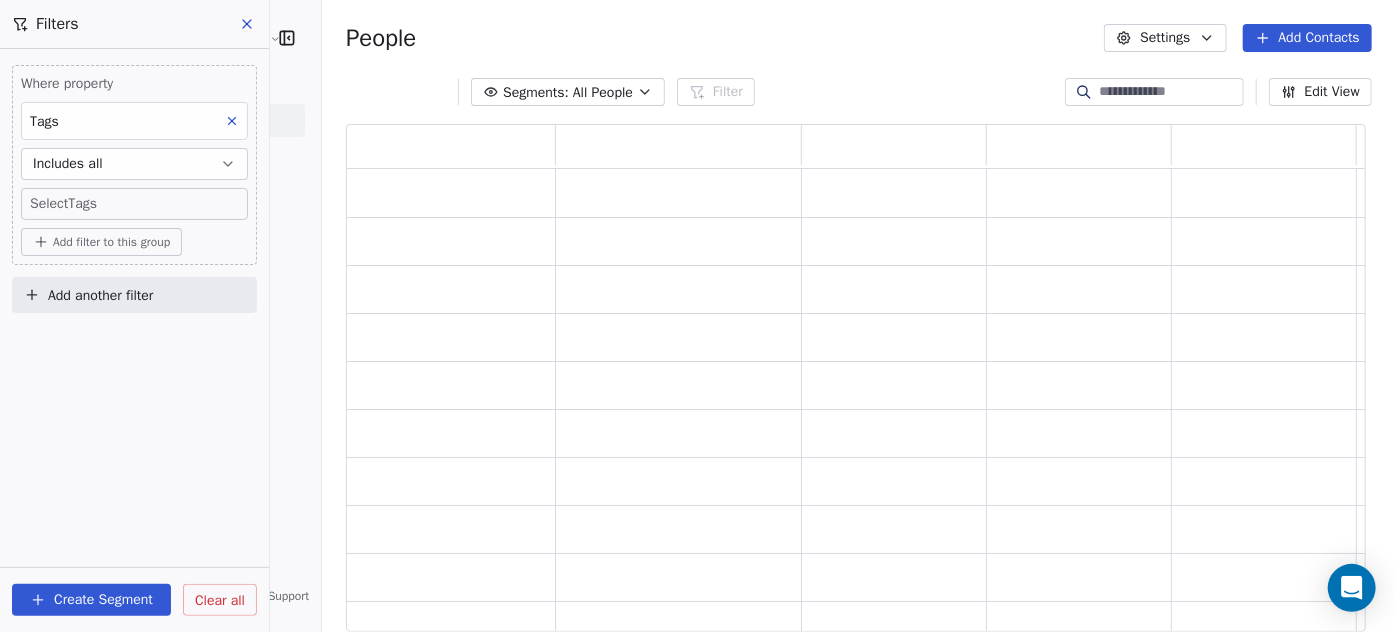 scroll, scrollTop: 14, scrollLeft: 14, axis: both 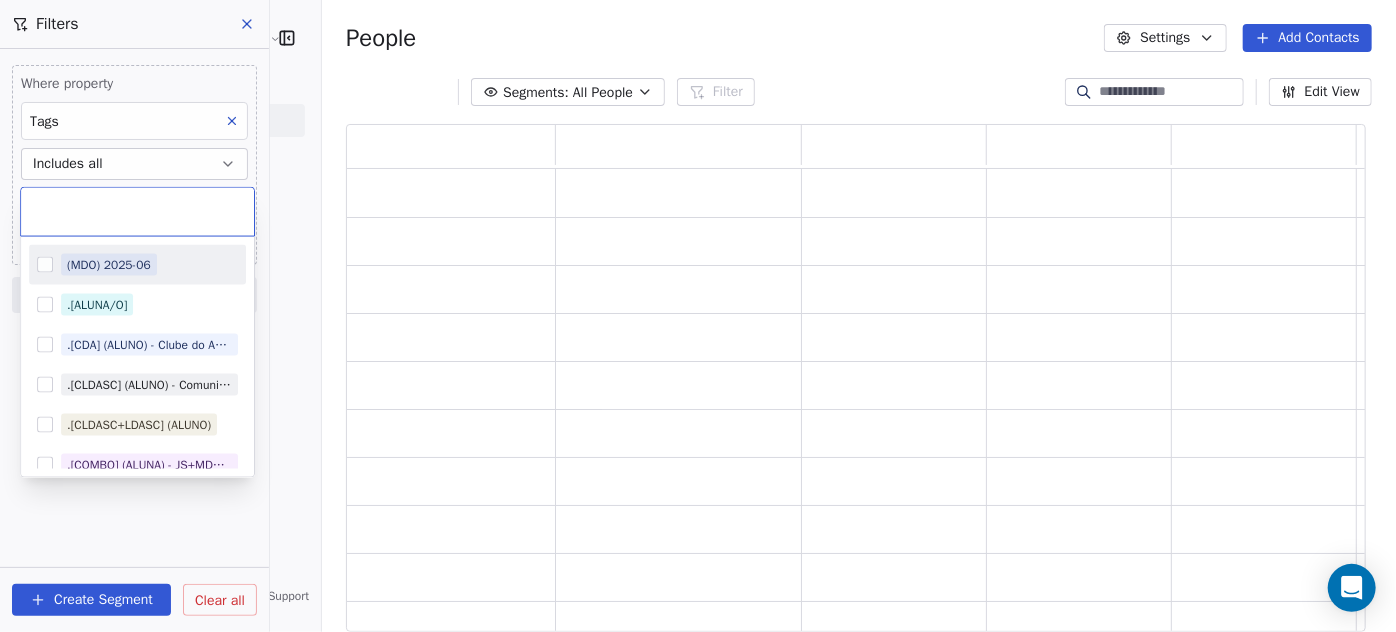 click on "[PERSON_NAME] | AS Treinamentos Contacts People Marketing Workflows Campaigns Sales Sequences Beta Tools Apps AI Agents Help & Support Filters Where property   Tags   Includes all Select  Tags Add filter to this group Add another filter  Create Segment Clear all People Settings  Add Contacts Segments: All People Filter  Edit View Tag Add to Sequence
(MDO) 2025-06 .[ALUNA/O] .[CDA] (ALUNO) - Clube do Agora .[CLDASC] (ALUNO) - Comunidade LDASC .[CLDASC+LDASC] (ALUNO) .[COMBO] (ALUNA) - JS+MDO+CDA+MSC .[FADA] (ALUNA) - Método FADA .[LDASC] (ALUNO) Lei da Atração Sem Complicação .[MDO] (ALUNA) - Desafio Mulheres de Ouro .[MSC] (ALUNO) - Meditação sem Complicação .[START] (ALUNO) - Start Prosperidade" at bounding box center [698, 316] 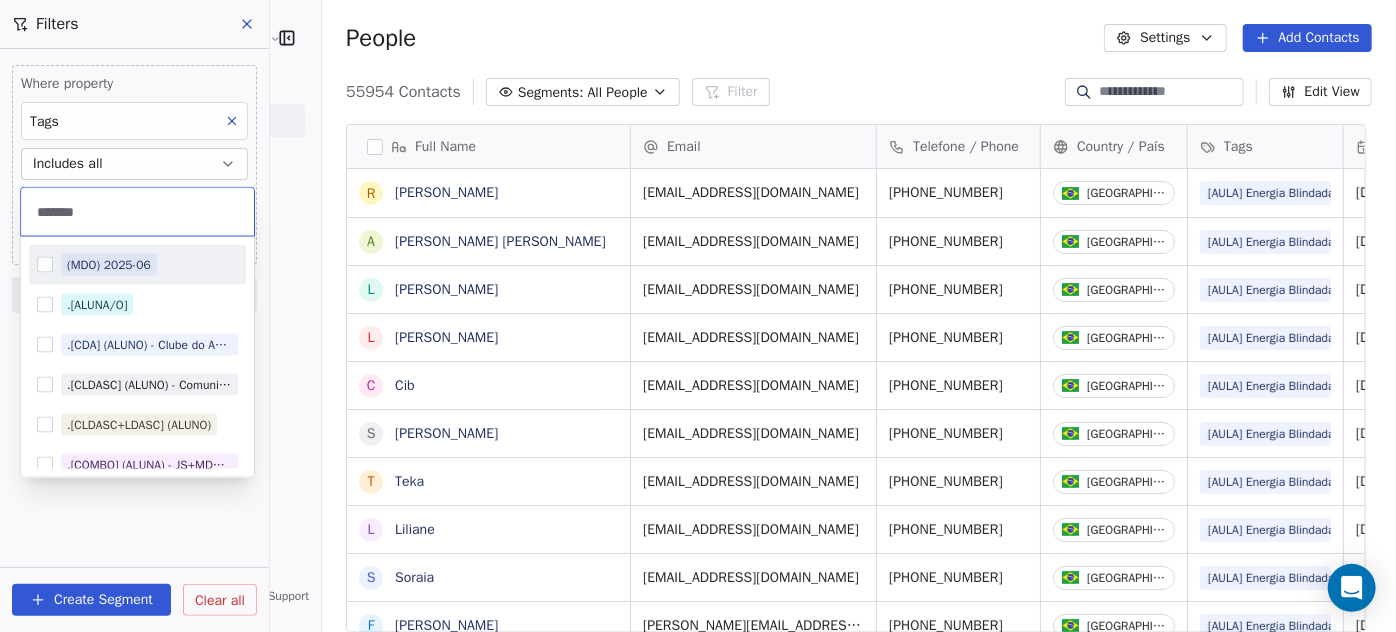 scroll, scrollTop: 14, scrollLeft: 14, axis: both 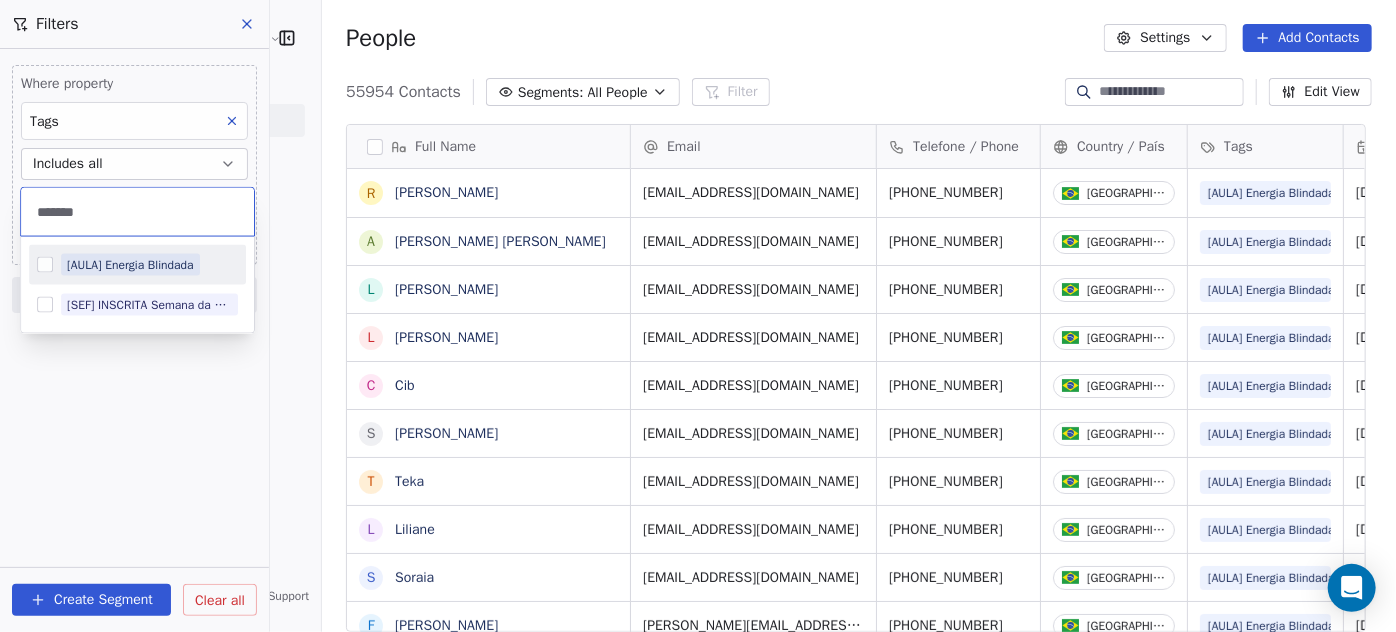 type on "*******" 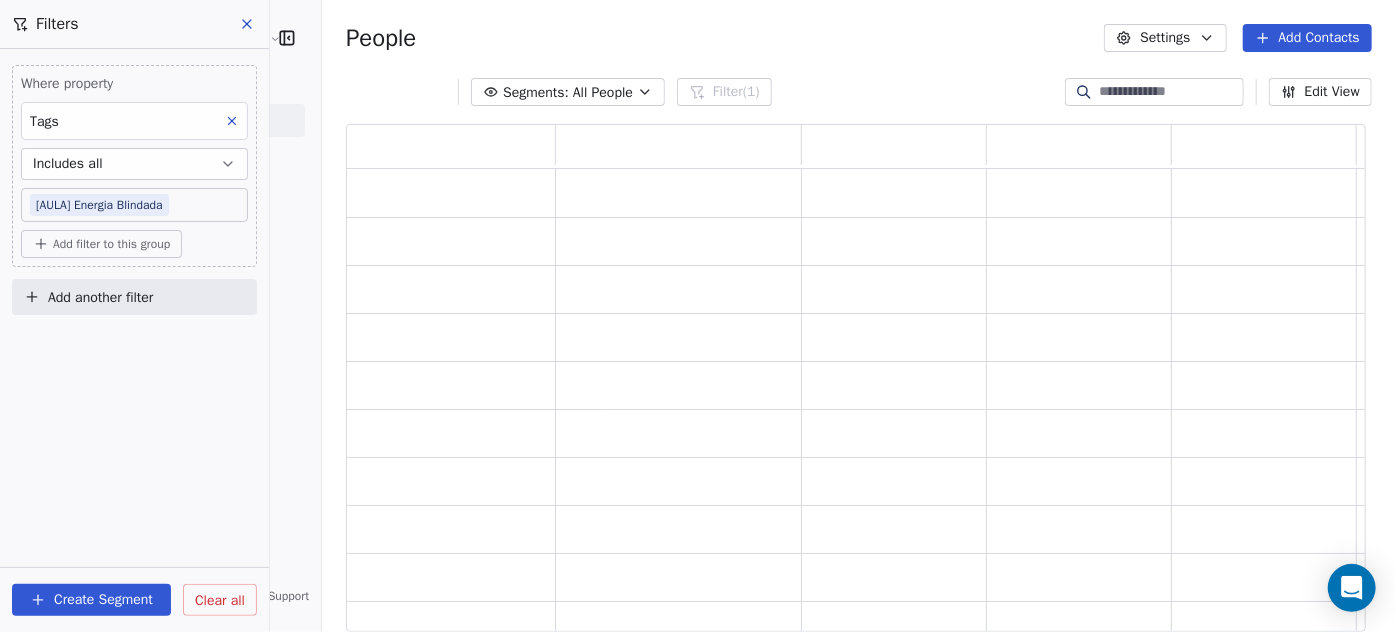 click on "[PERSON_NAME] | AS Treinamentos Contacts People Marketing Workflows Campaigns Sales Sequences Beta Tools Apps AI Agents Help & Support Filters Where property   Tags   Includes all [AULA] Energia Blindada Add filter to this group Add another filter  Create Segment Clear all People Settings  Add Contacts Segments: All People Filter  (1) Edit View Tag Add to Sequence" at bounding box center (698, 316) 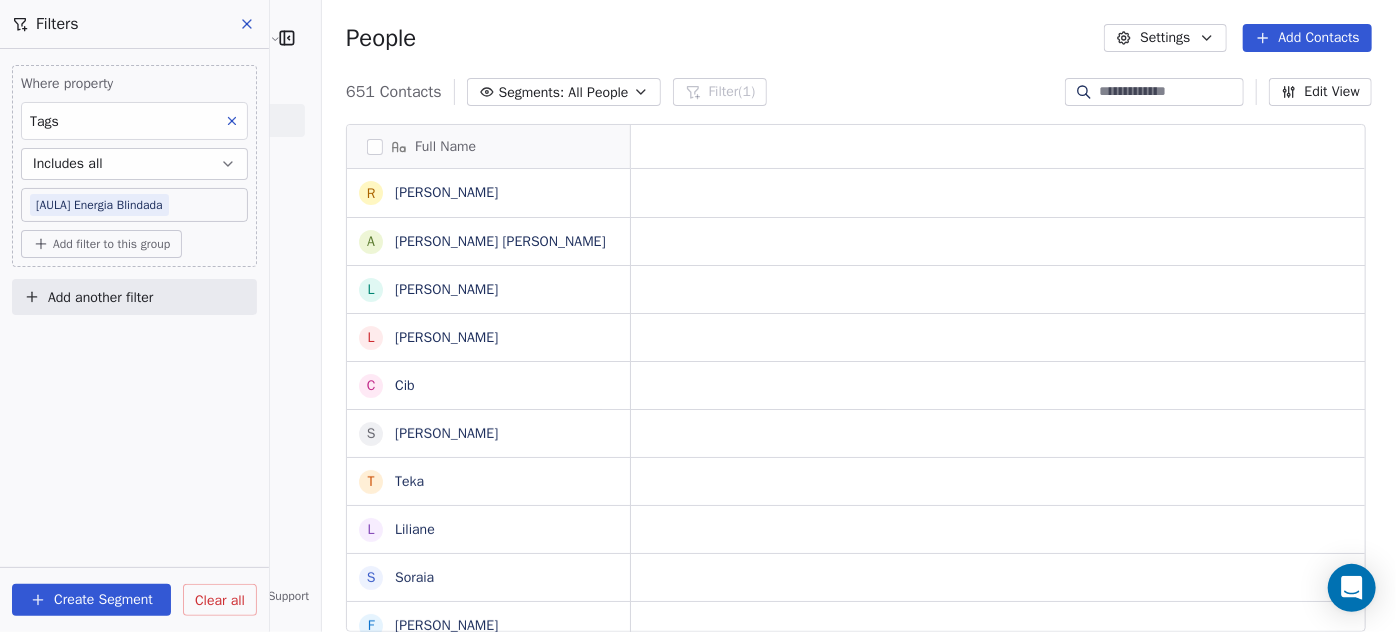 scroll, scrollTop: 14, scrollLeft: 14, axis: both 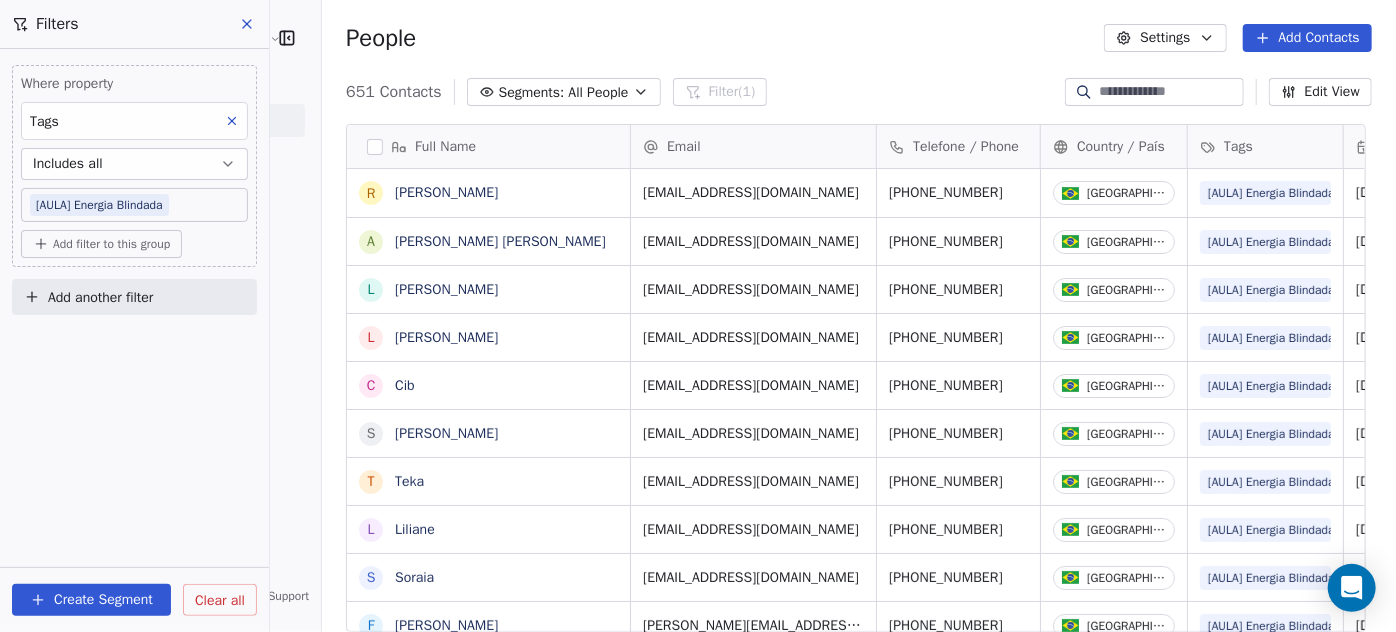 click on "Create Segment" at bounding box center (91, 600) 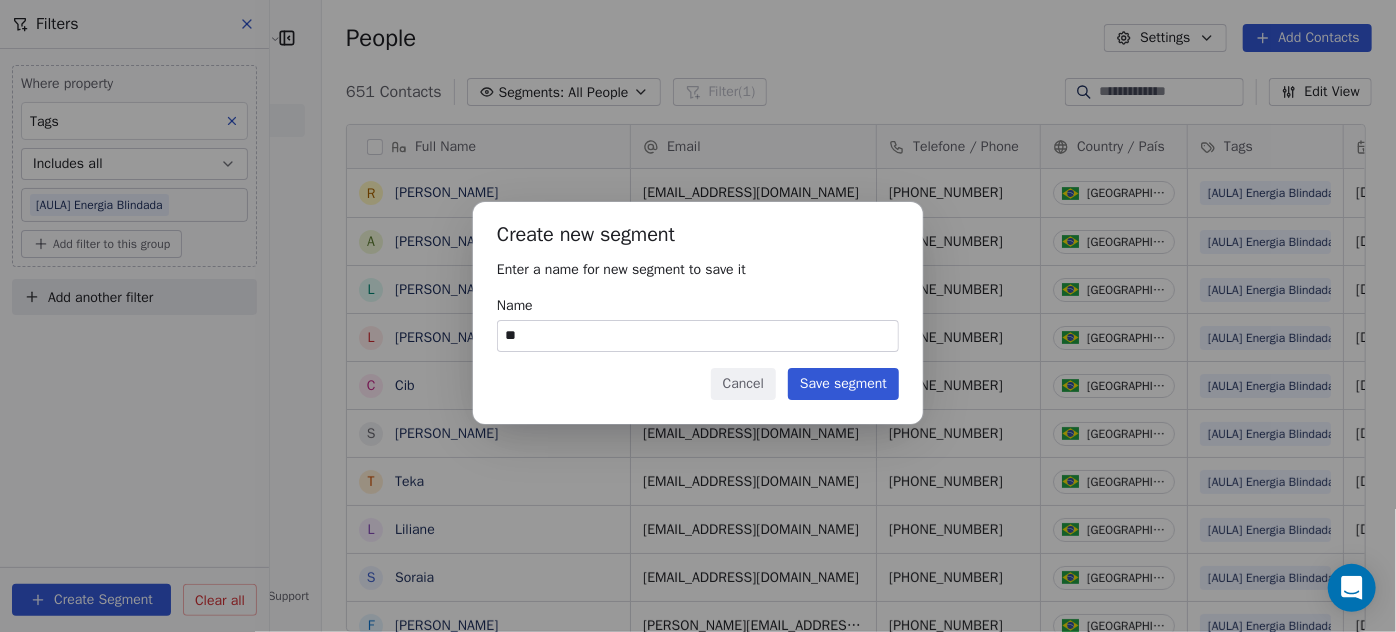 type on "*" 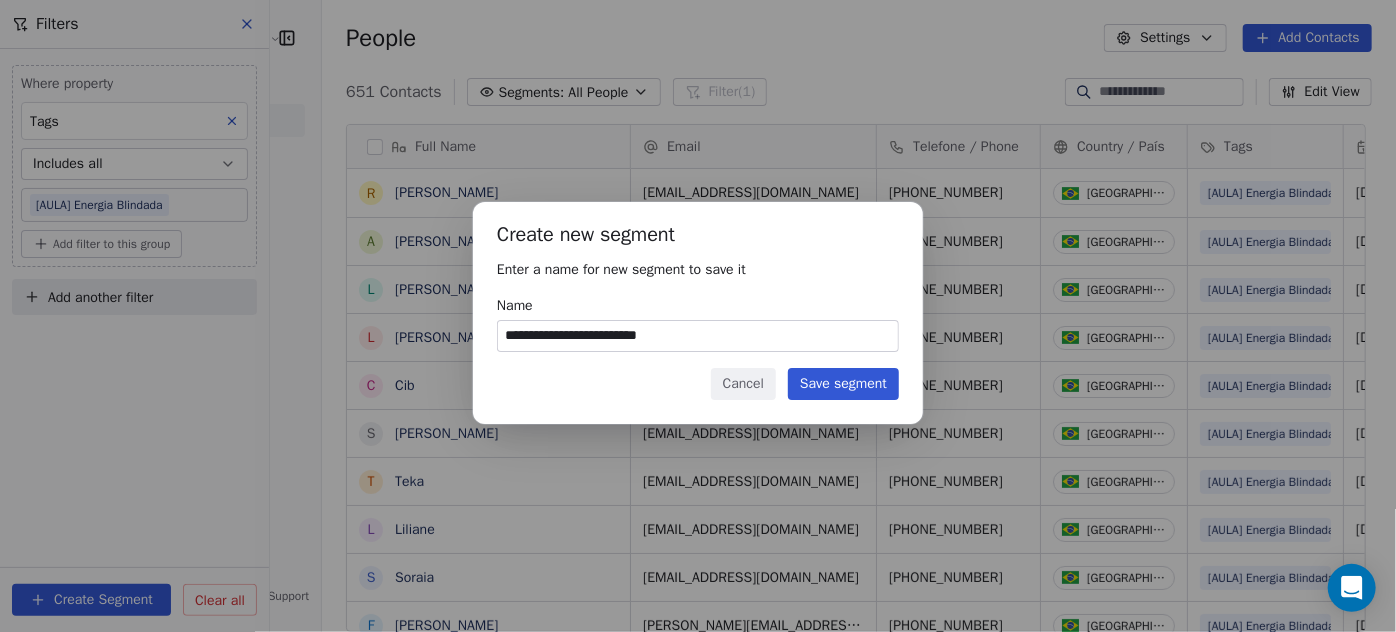 drag, startPoint x: 690, startPoint y: 332, endPoint x: 559, endPoint y: 336, distance: 131.06105 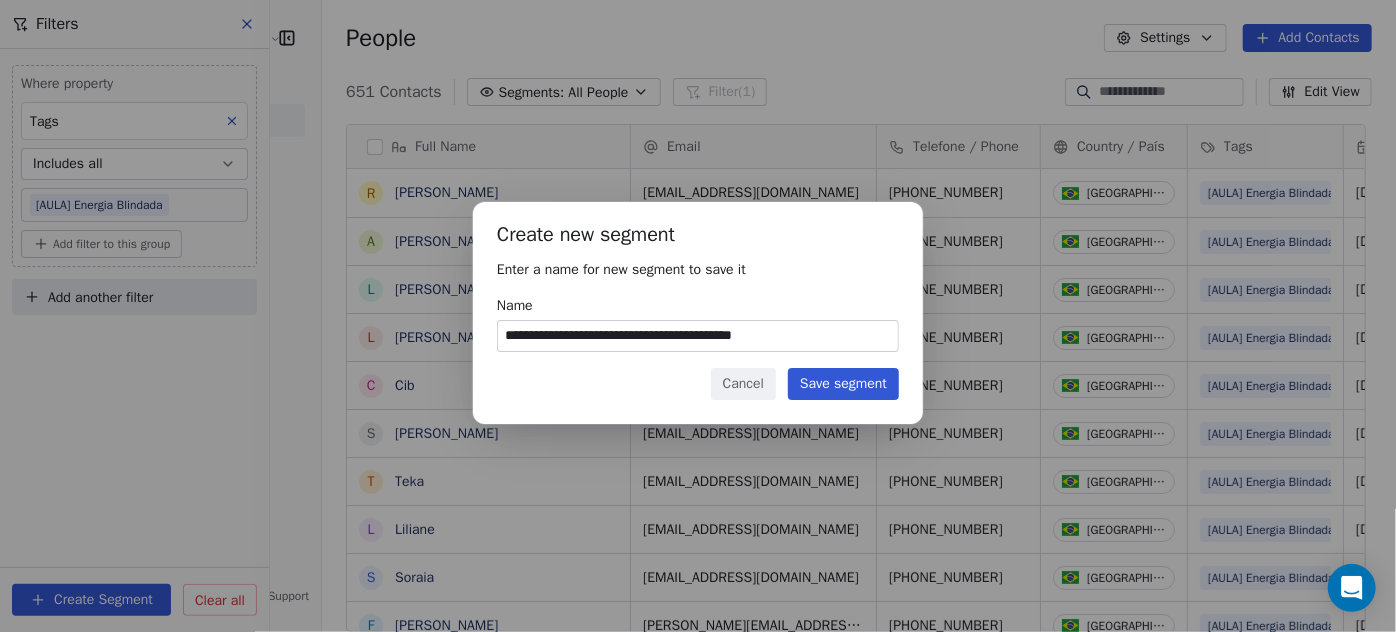 click on "**********" at bounding box center (698, 336) 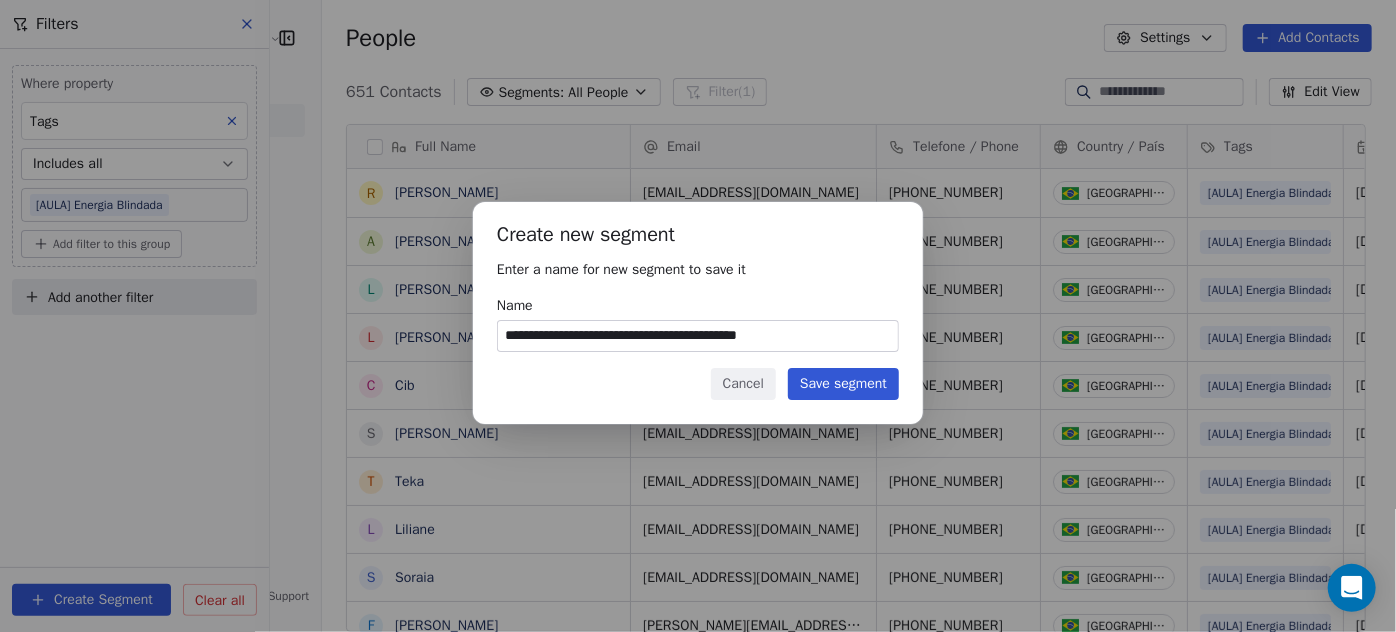 click on "**********" at bounding box center [698, 336] 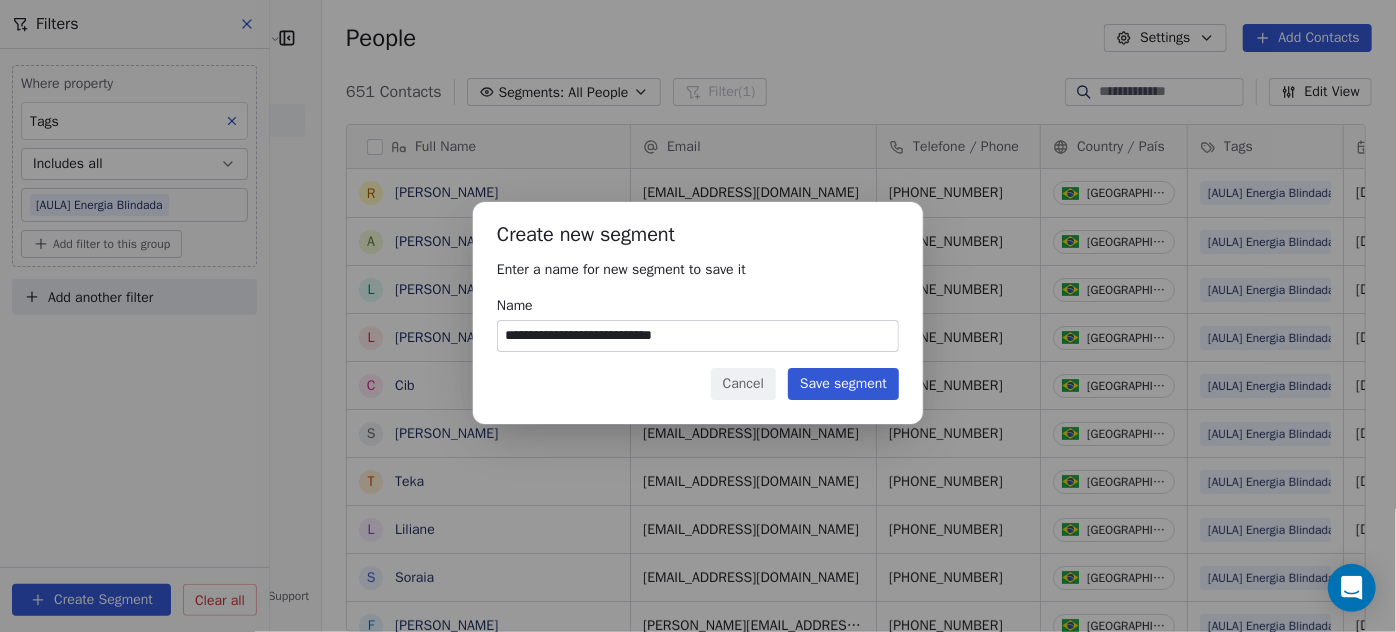 type on "**********" 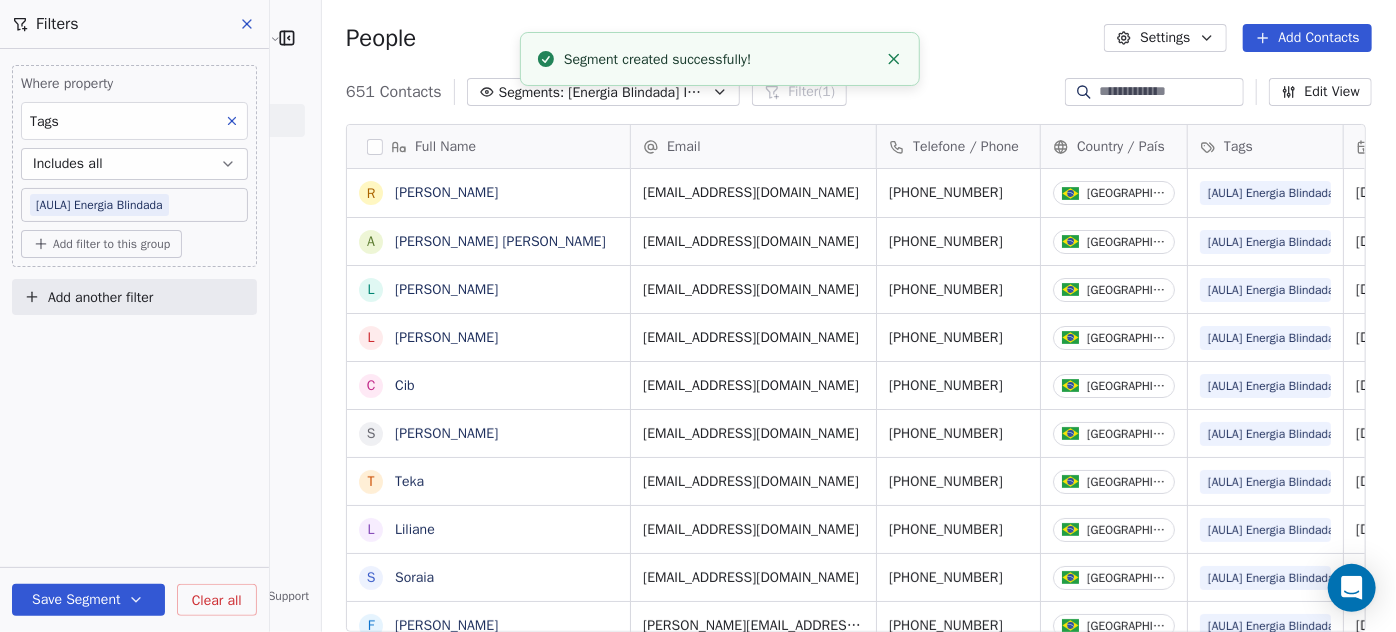 click at bounding box center (248, 24) 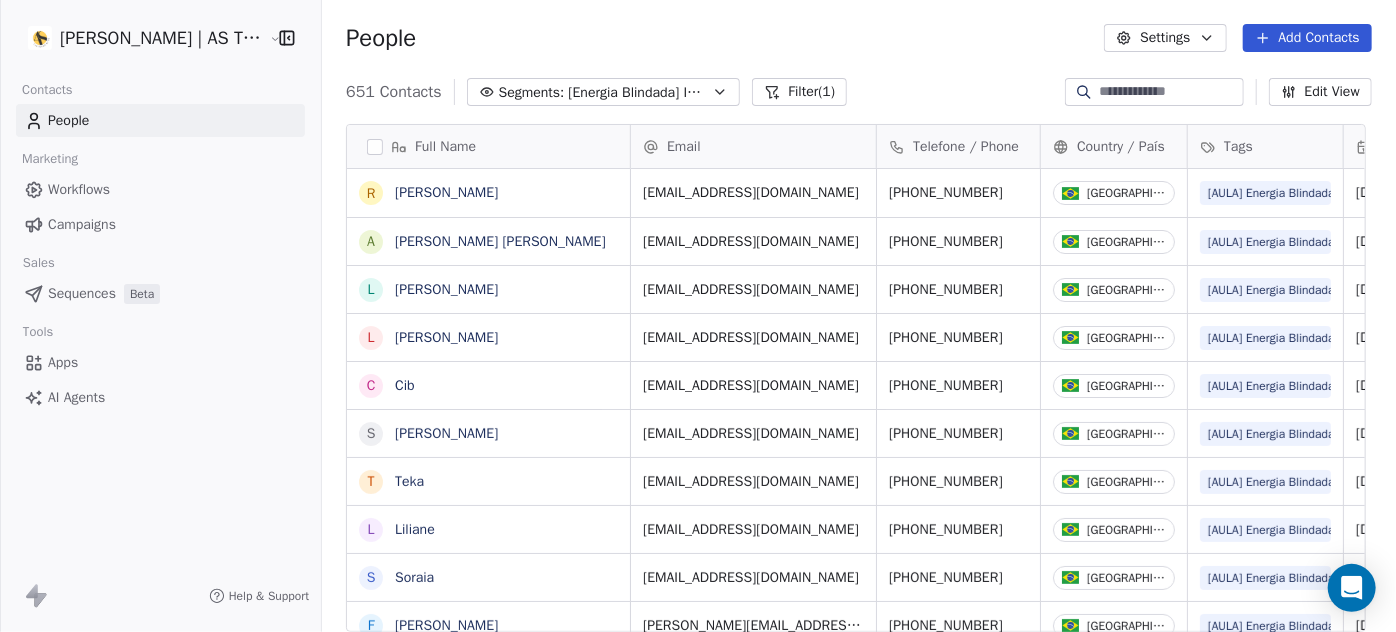 click on "Campaigns" at bounding box center [82, 224] 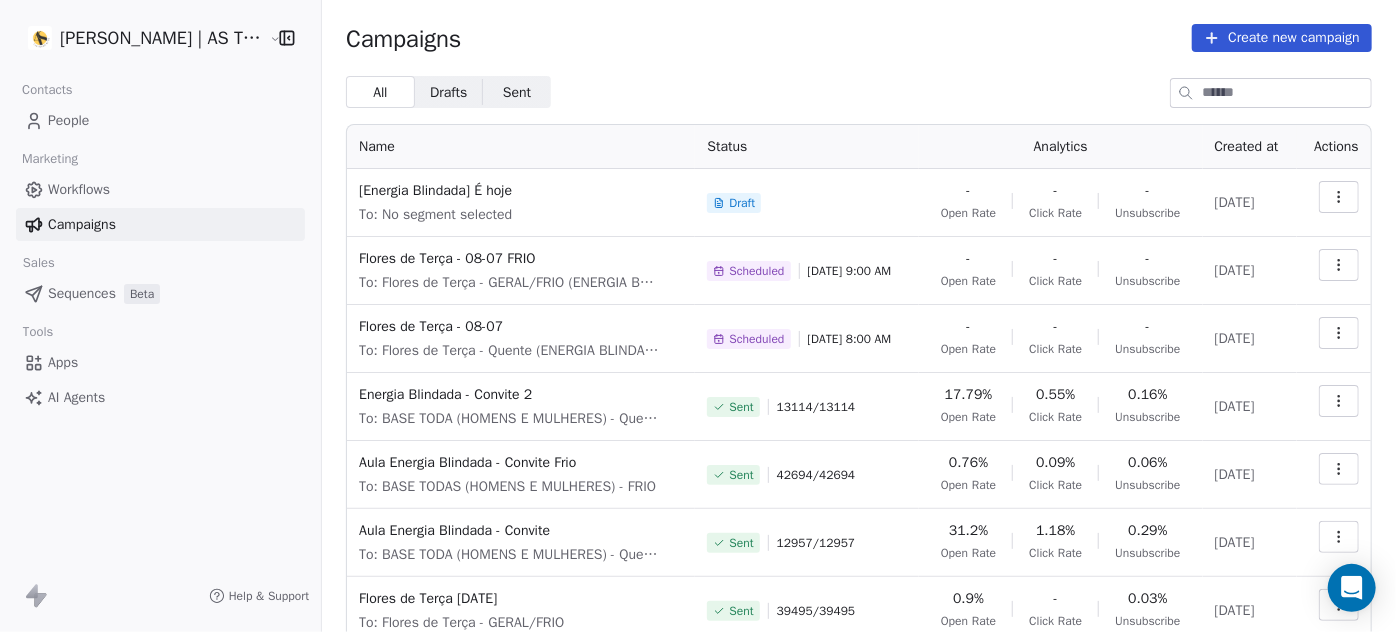 click on "People" at bounding box center [160, 120] 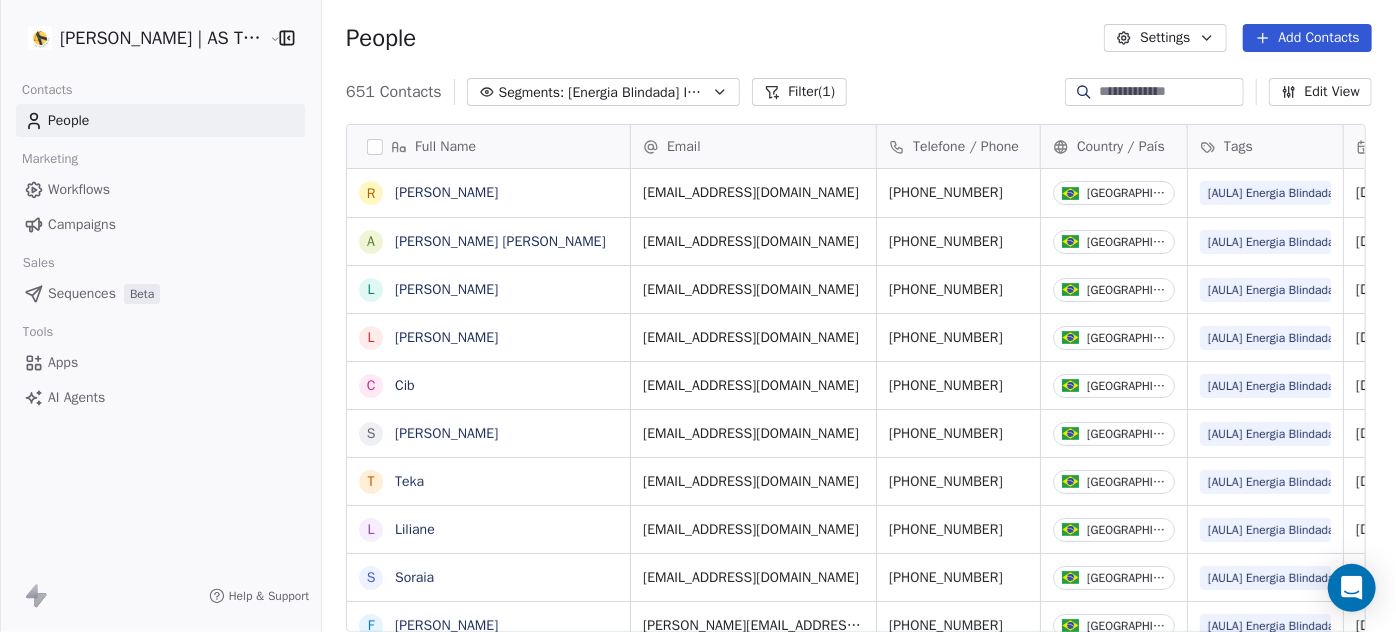 scroll, scrollTop: 14, scrollLeft: 14, axis: both 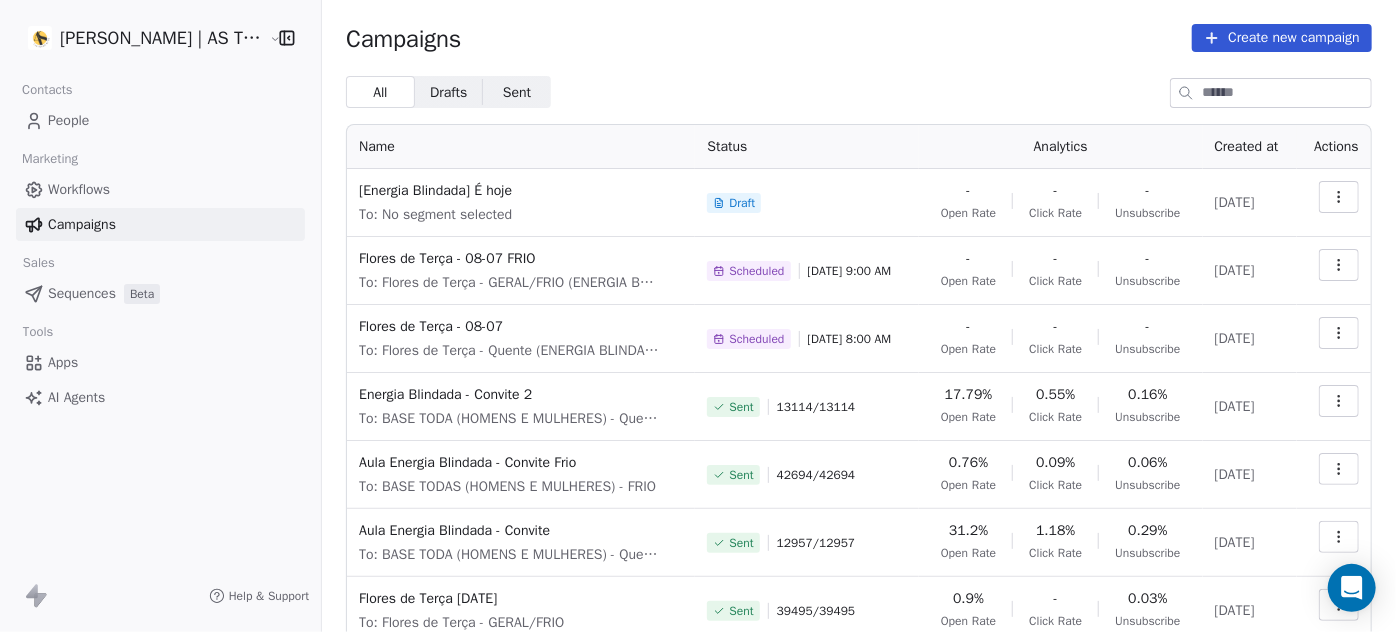 click 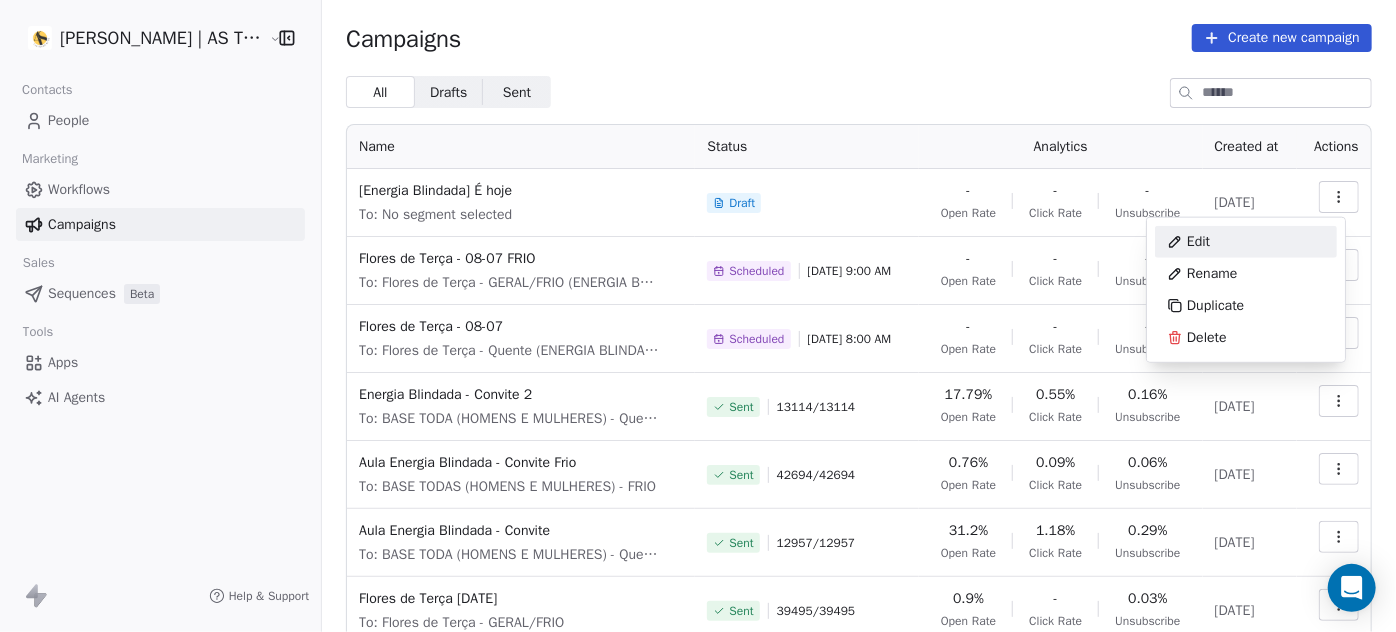 click on "Edit" at bounding box center [1246, 242] 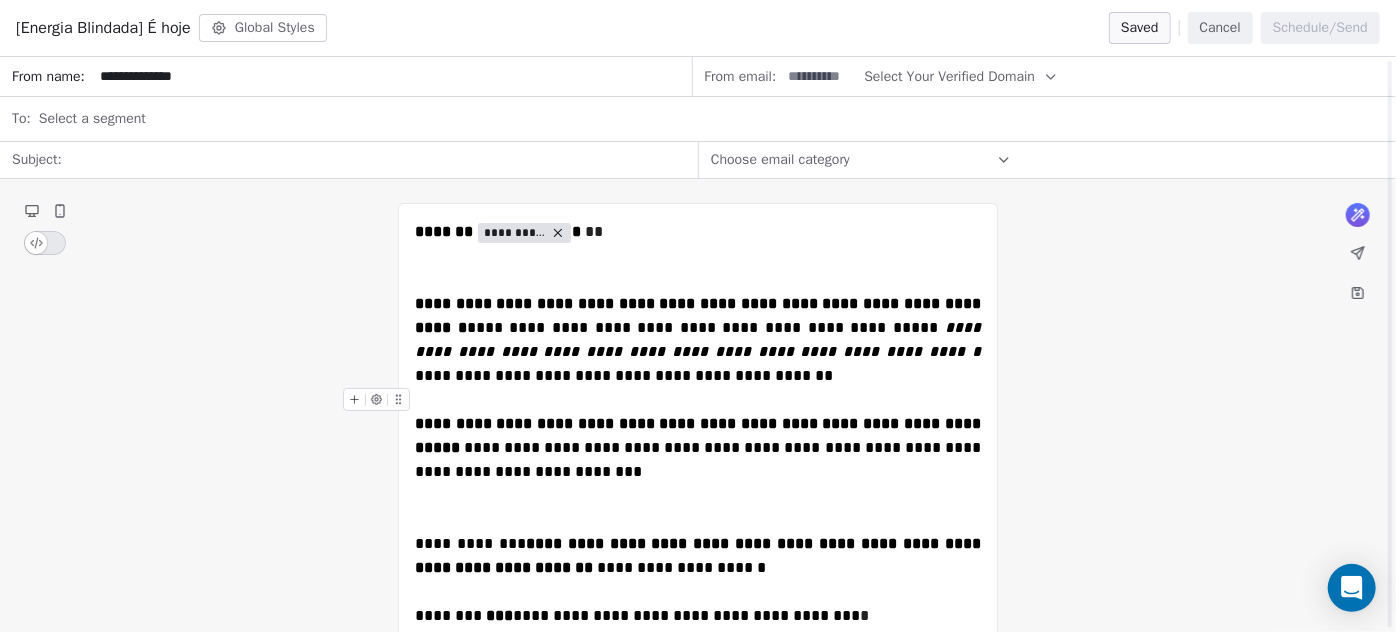 scroll, scrollTop: 454, scrollLeft: 0, axis: vertical 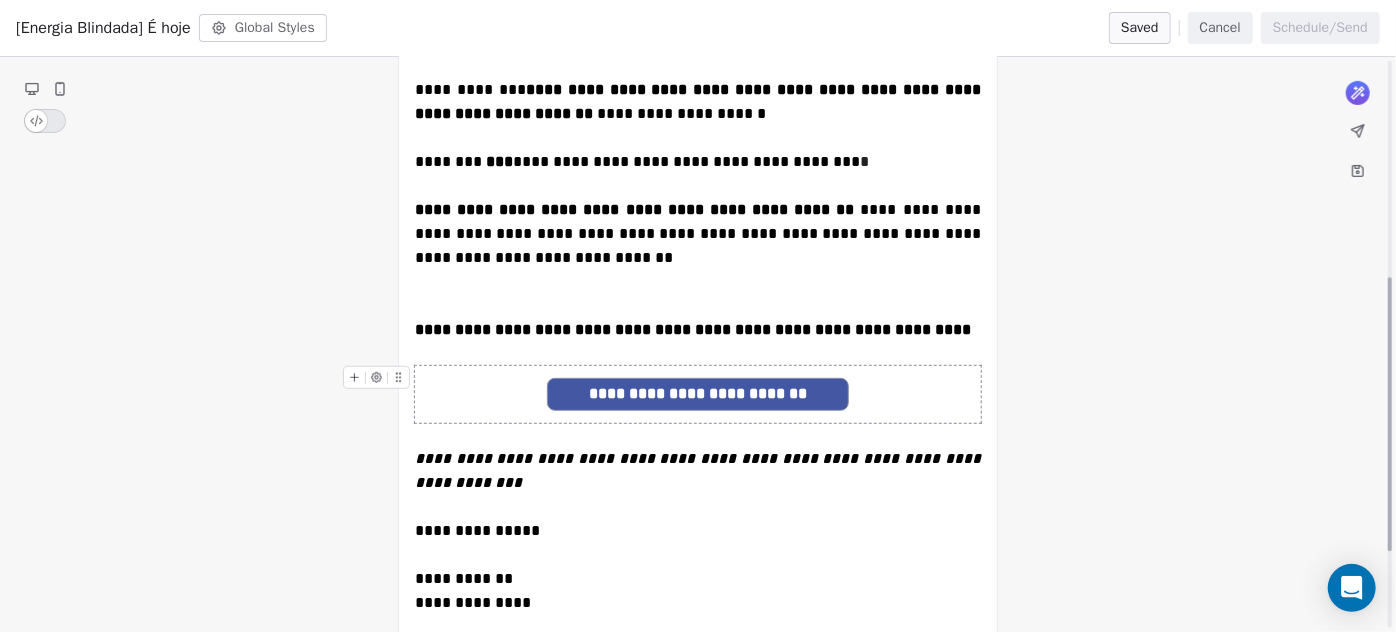 click on "**********" at bounding box center [698, 394] 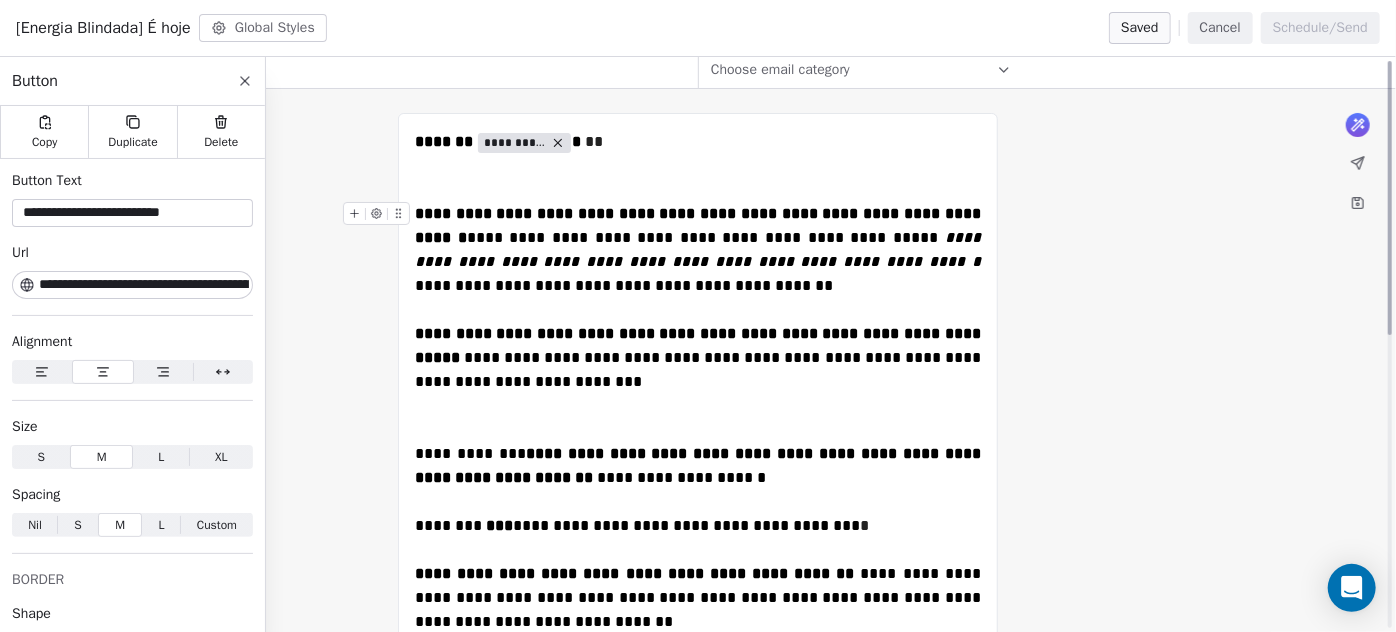 scroll, scrollTop: 0, scrollLeft: 0, axis: both 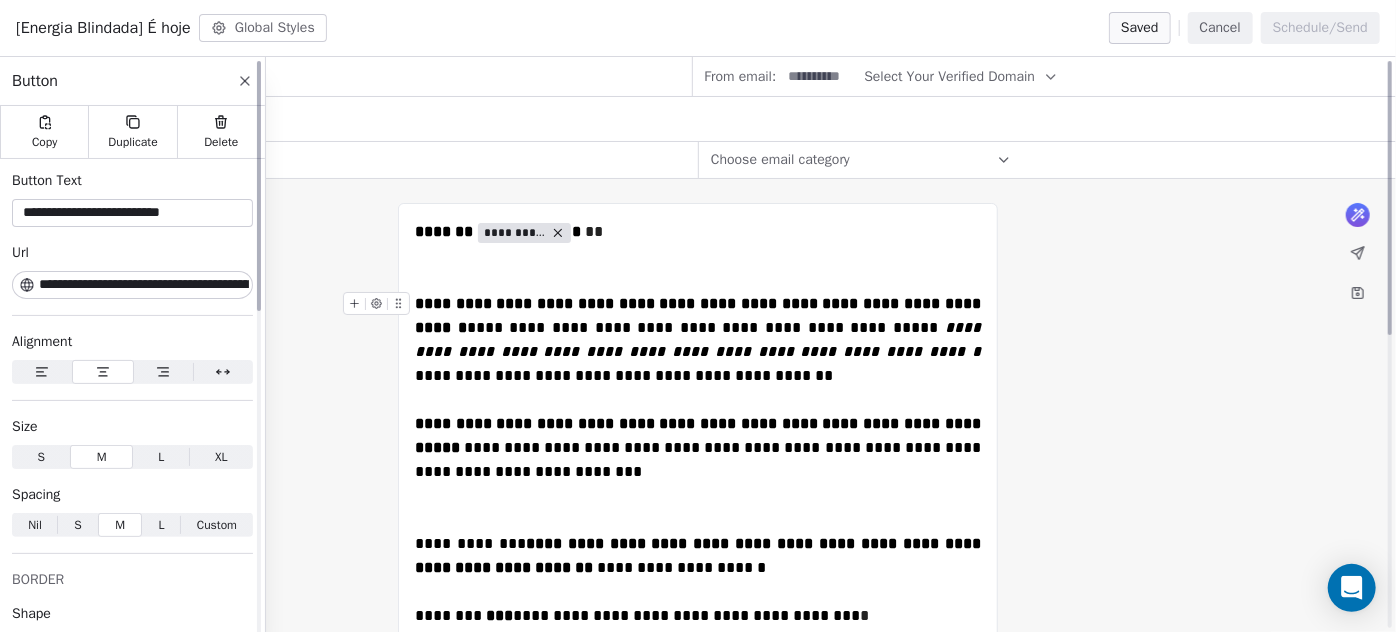 click 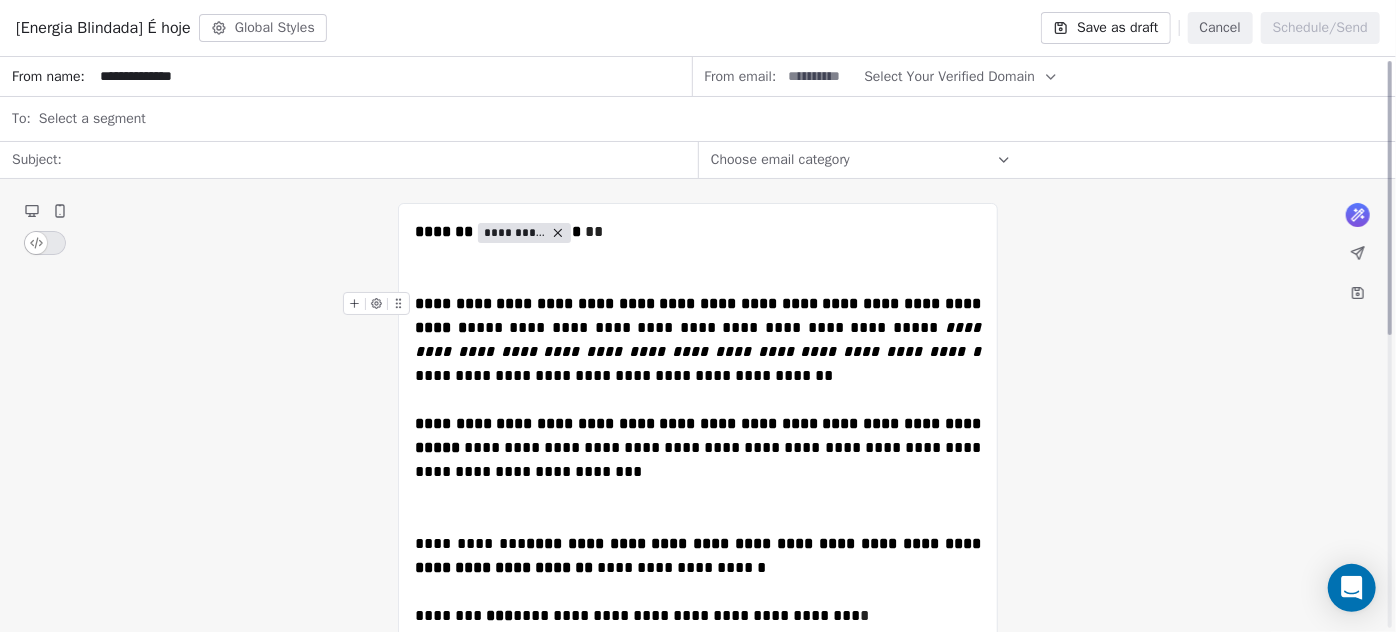 click at bounding box center [374, 160] 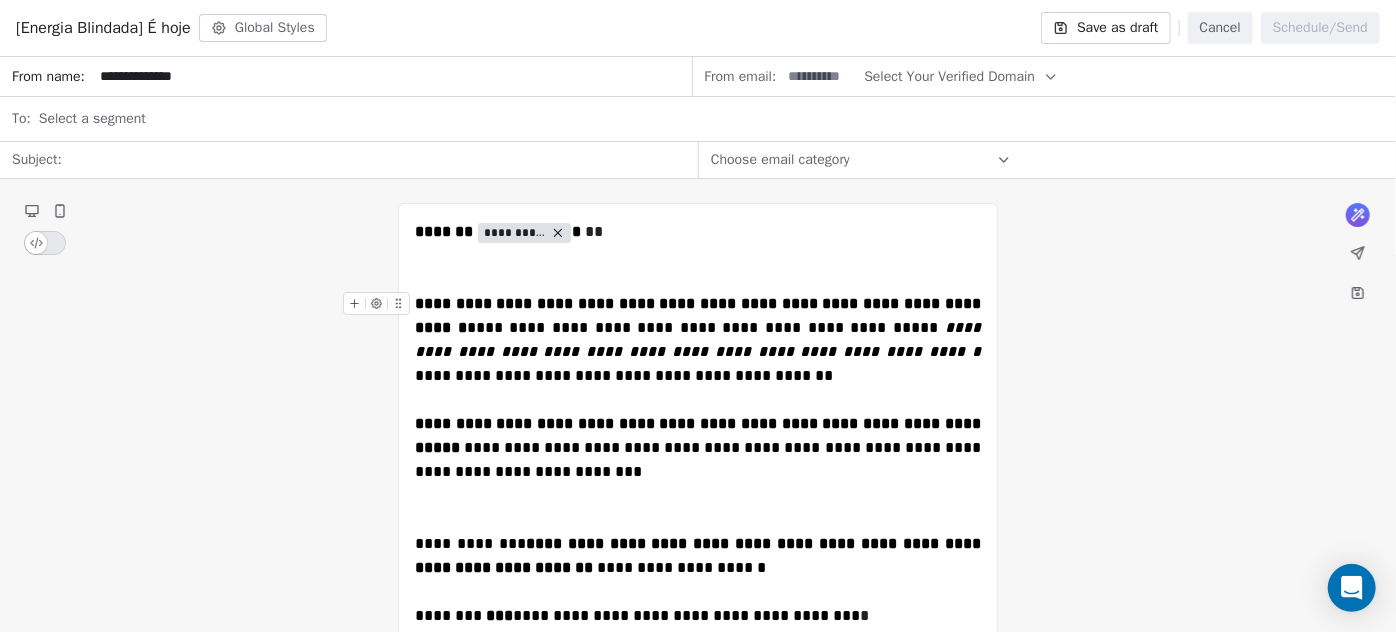 click at bounding box center (374, 160) 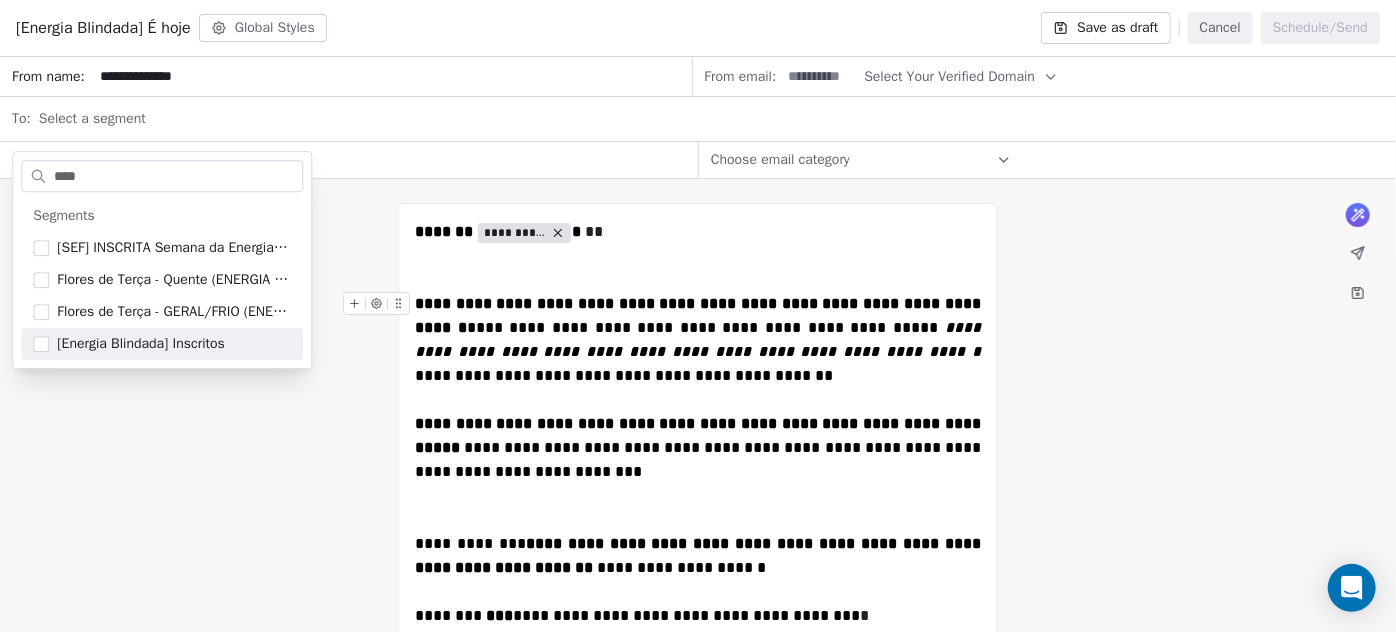 type on "****" 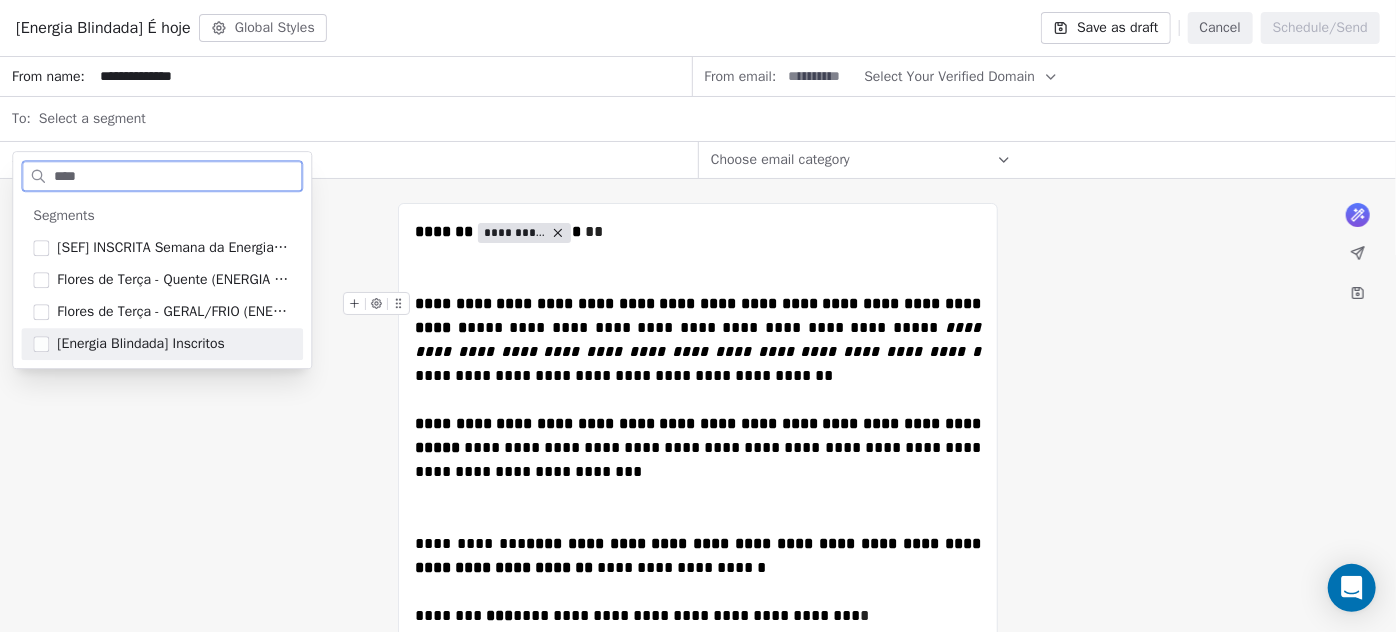 click on "[Energia Blindada] Inscritos" at bounding box center [140, 344] 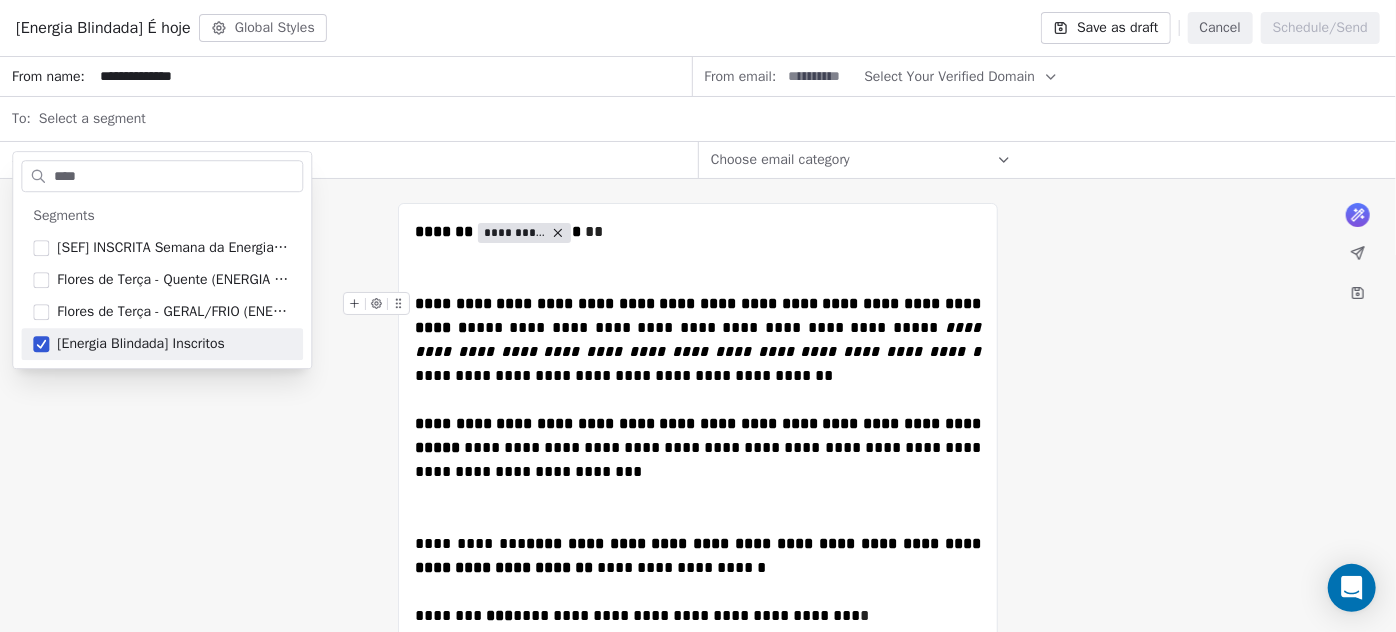click on "**********" at bounding box center (698, 703) 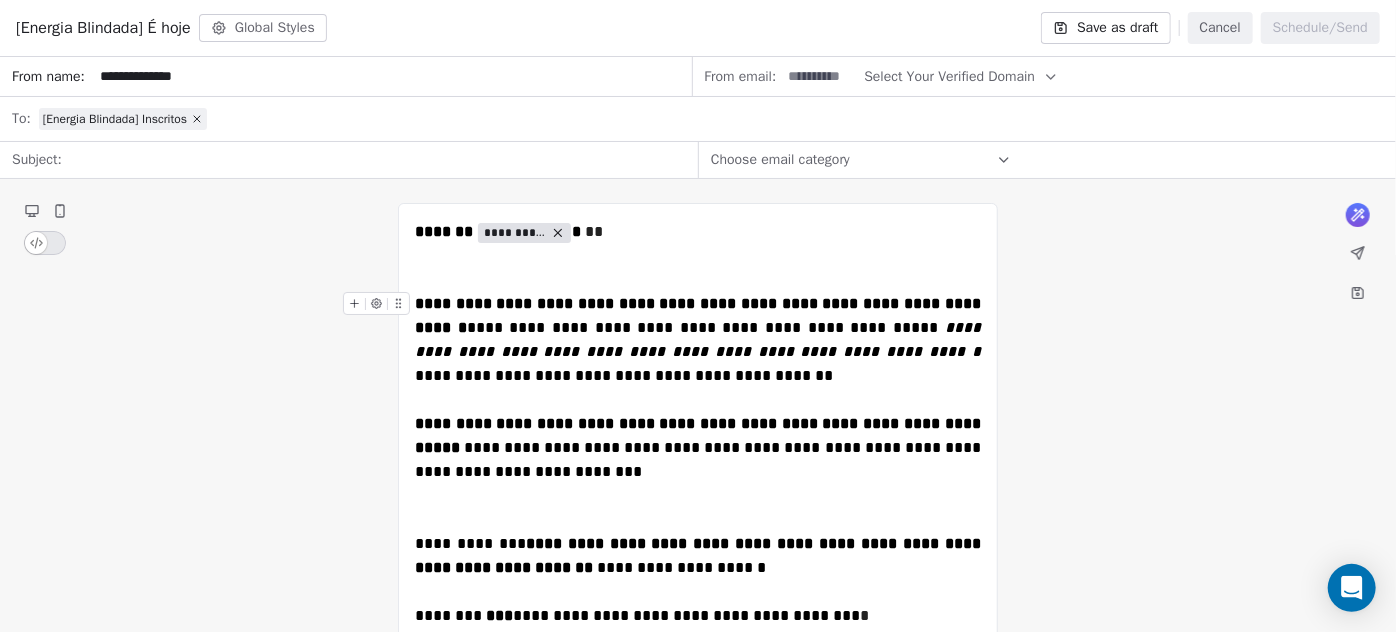 click at bounding box center (374, 160) 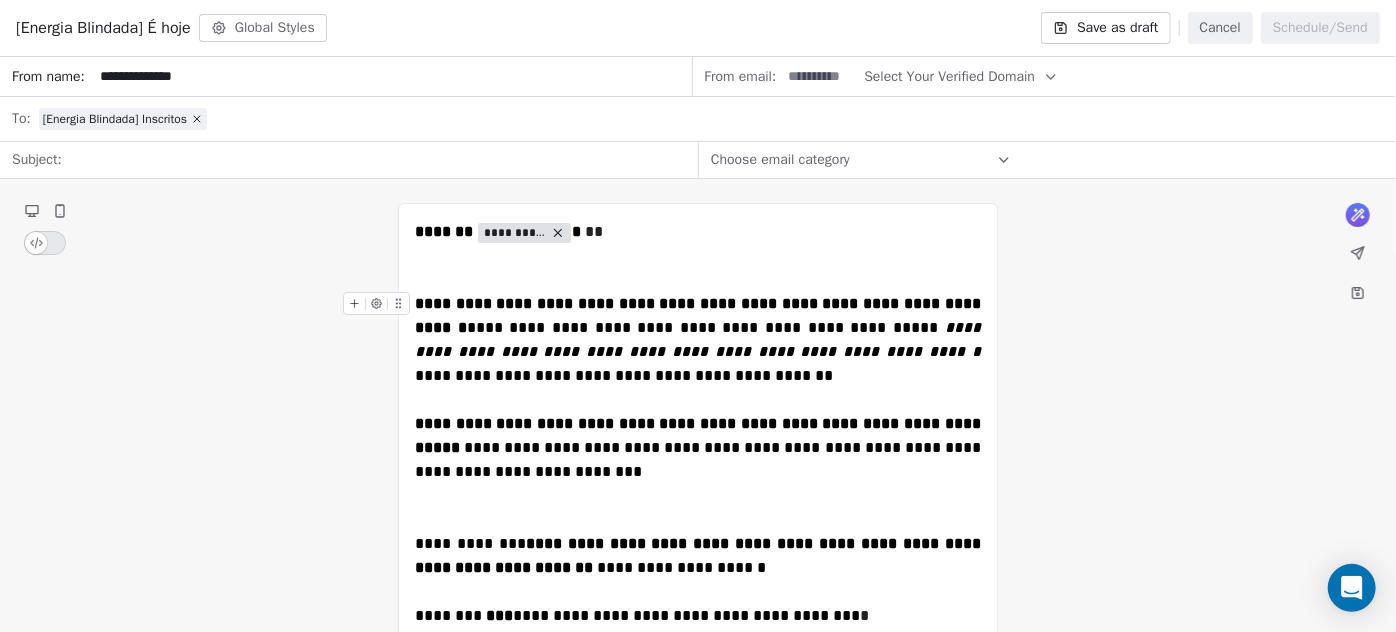 type 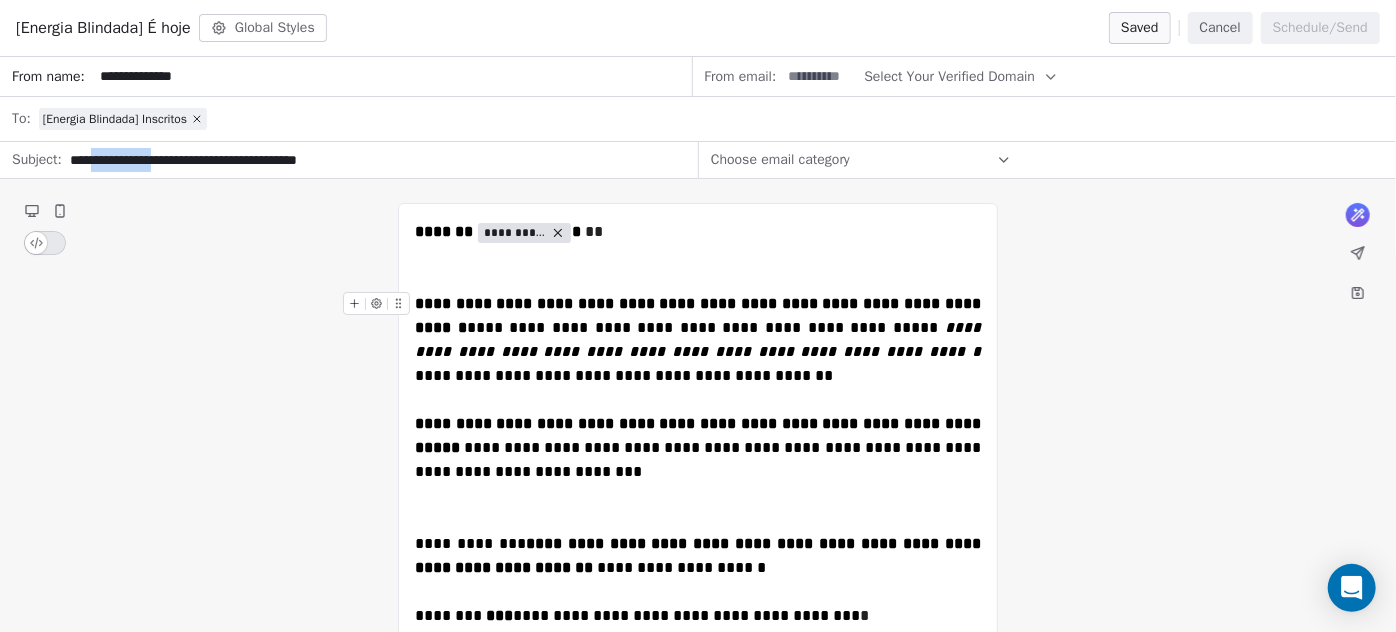 drag, startPoint x: 176, startPoint y: 156, endPoint x: 101, endPoint y: 155, distance: 75.00667 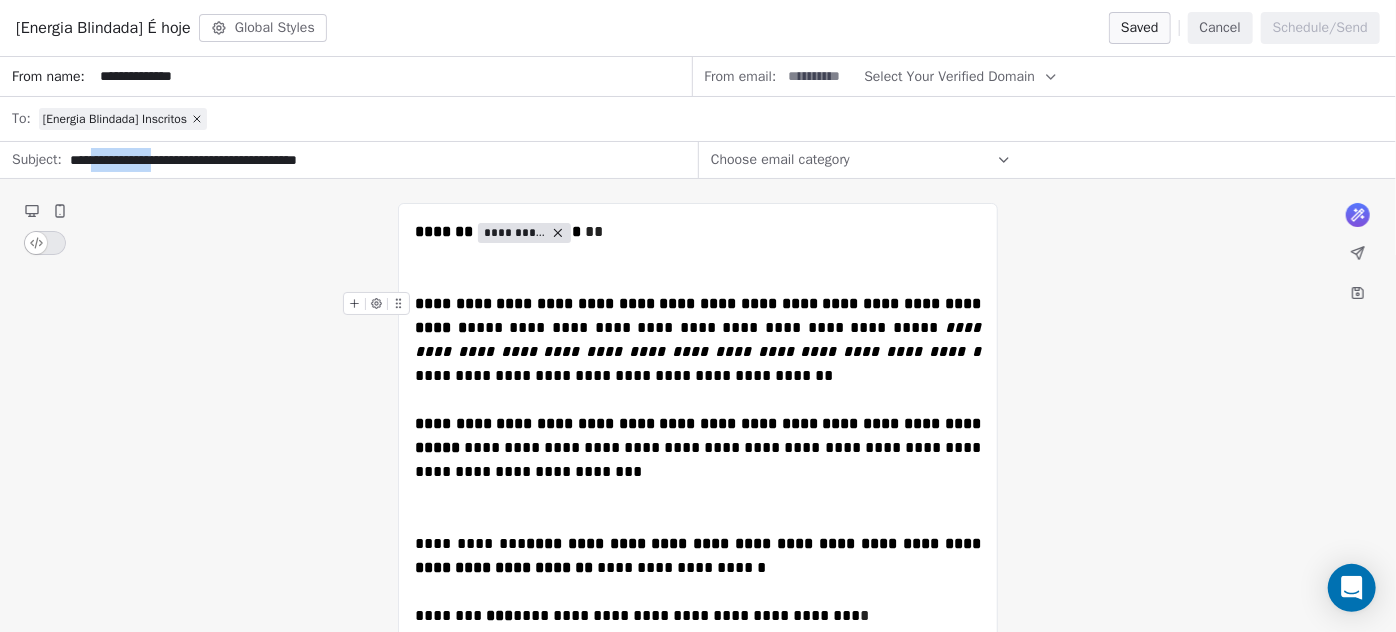 click on "**********" at bounding box center (374, 160) 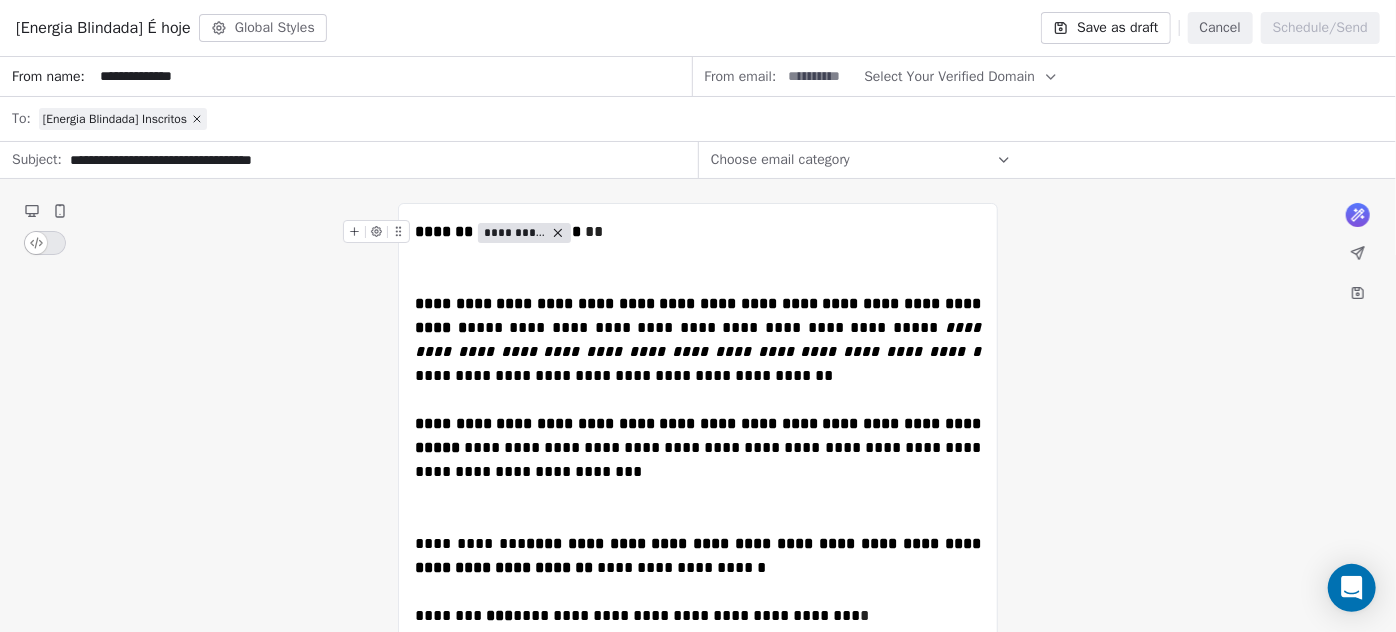 click on "Select Your Verified Domain" at bounding box center (961, 76) 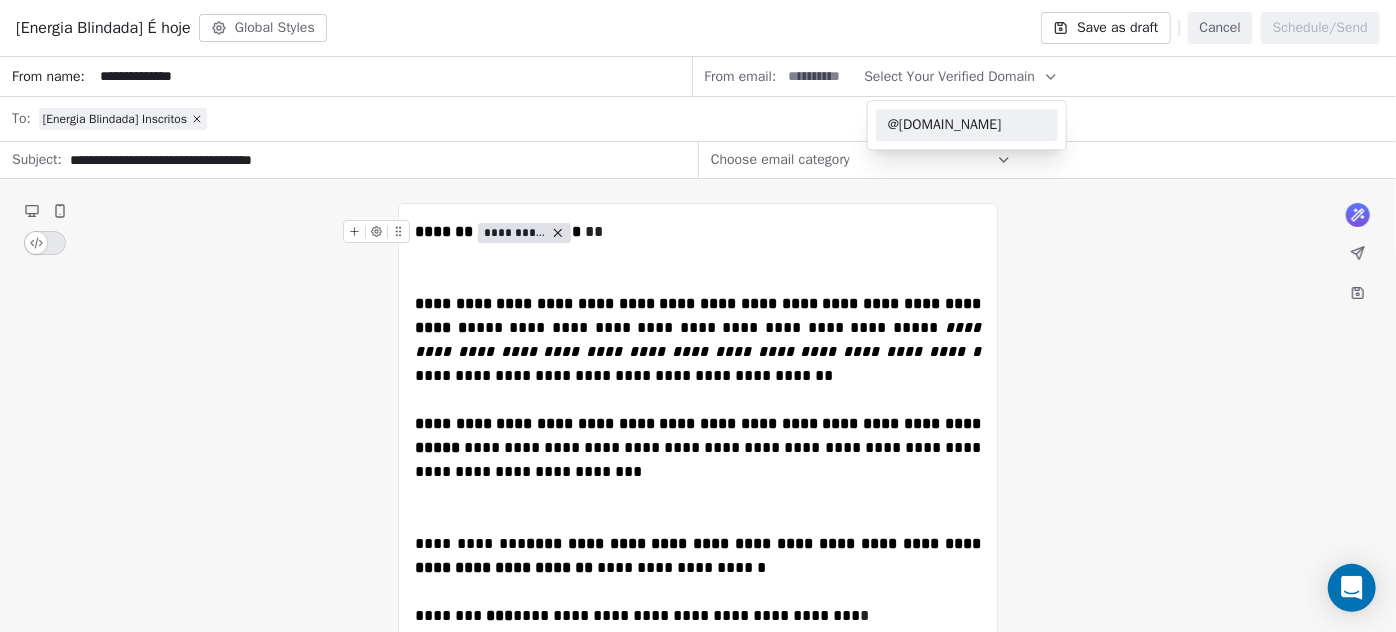 click on "@[DOMAIN_NAME]" at bounding box center [967, 125] 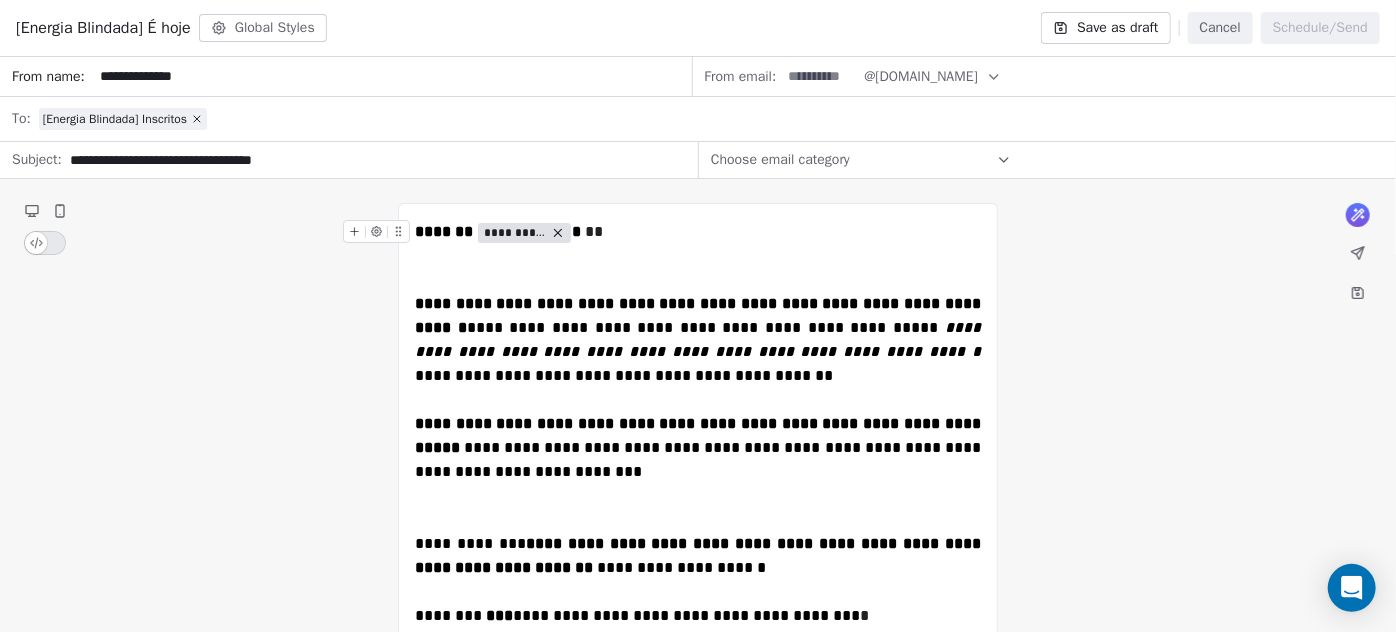 click at bounding box center (820, 76) 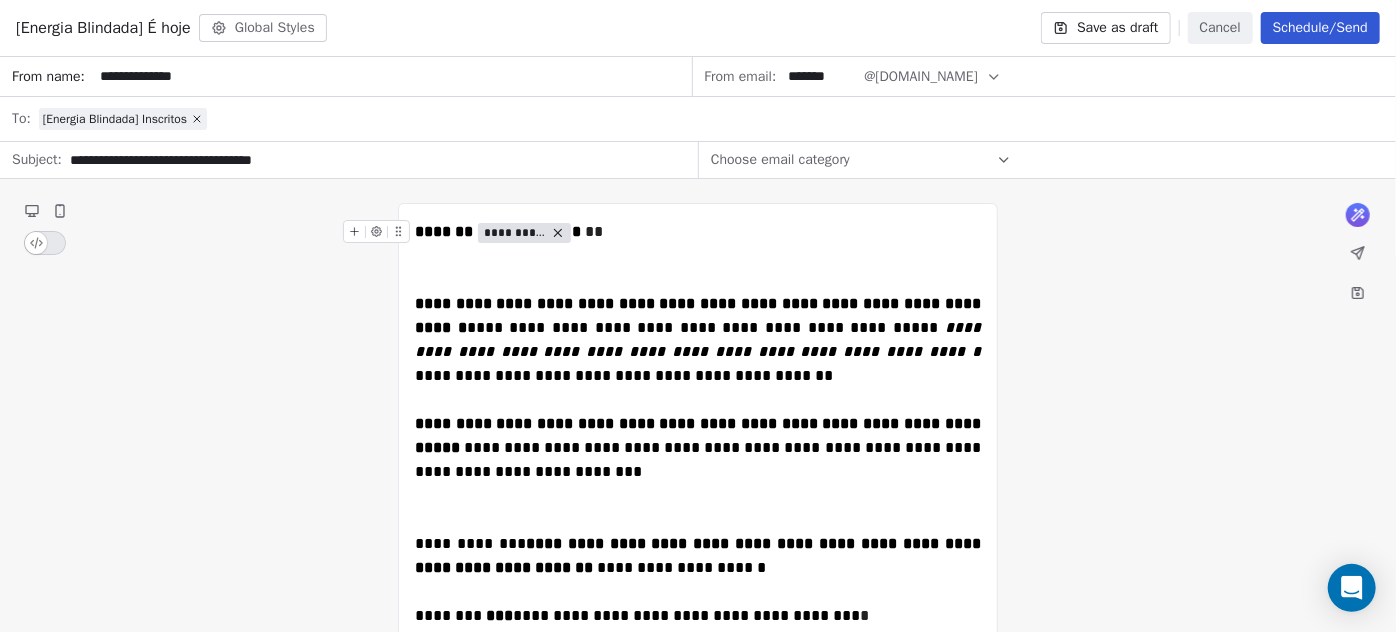 type on "*******" 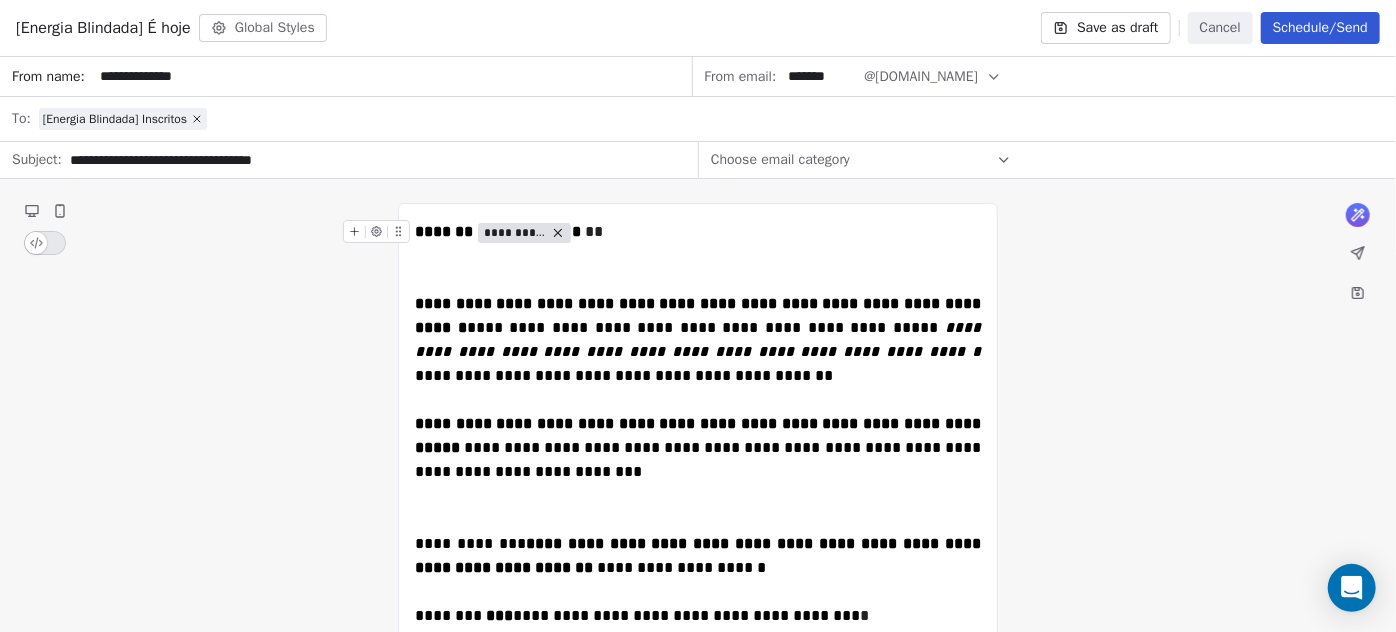 click on "**********" at bounding box center [698, 703] 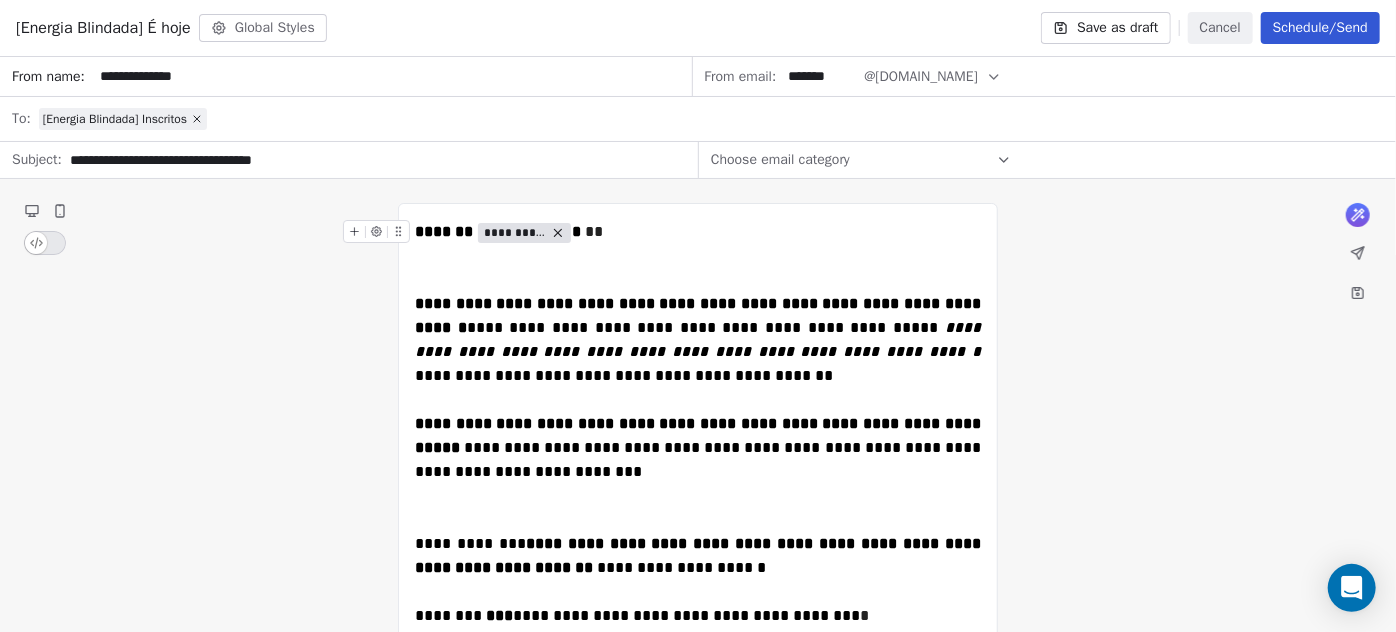 click on "[Energia Blindada] É hoje  Global Styles Save as draft Cancel Schedule/Send" at bounding box center [698, 28] 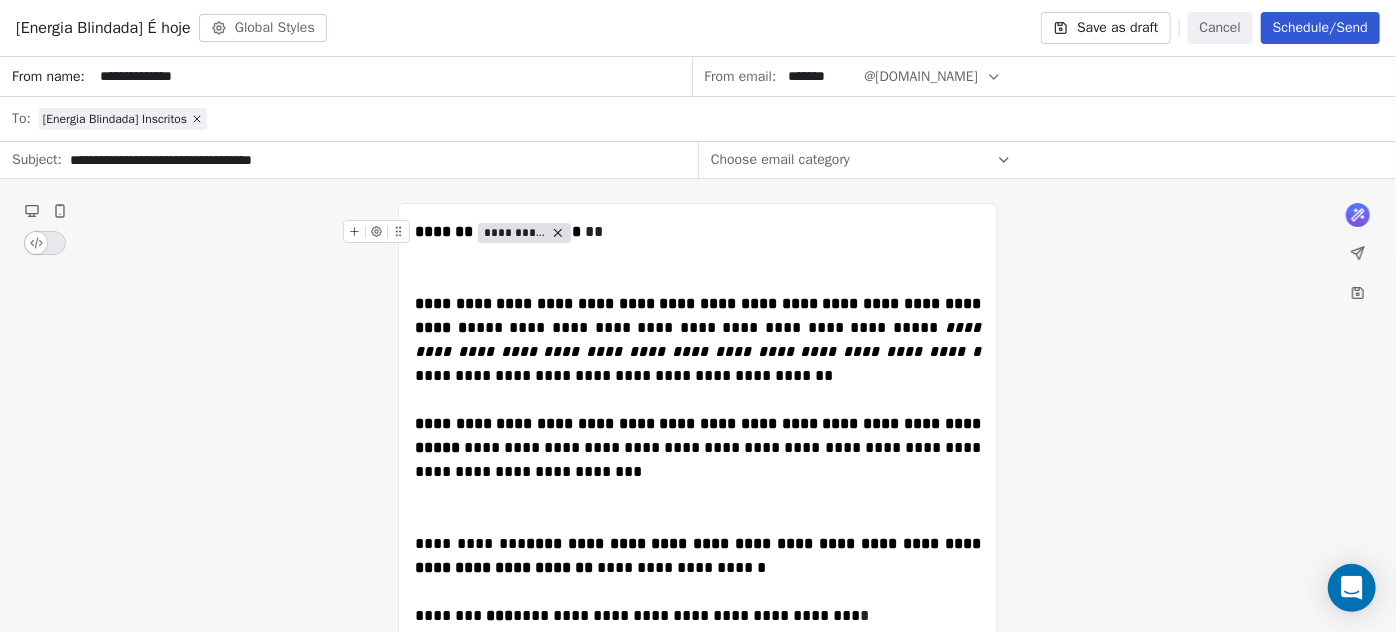 click on "Schedule/Send" at bounding box center [1320, 28] 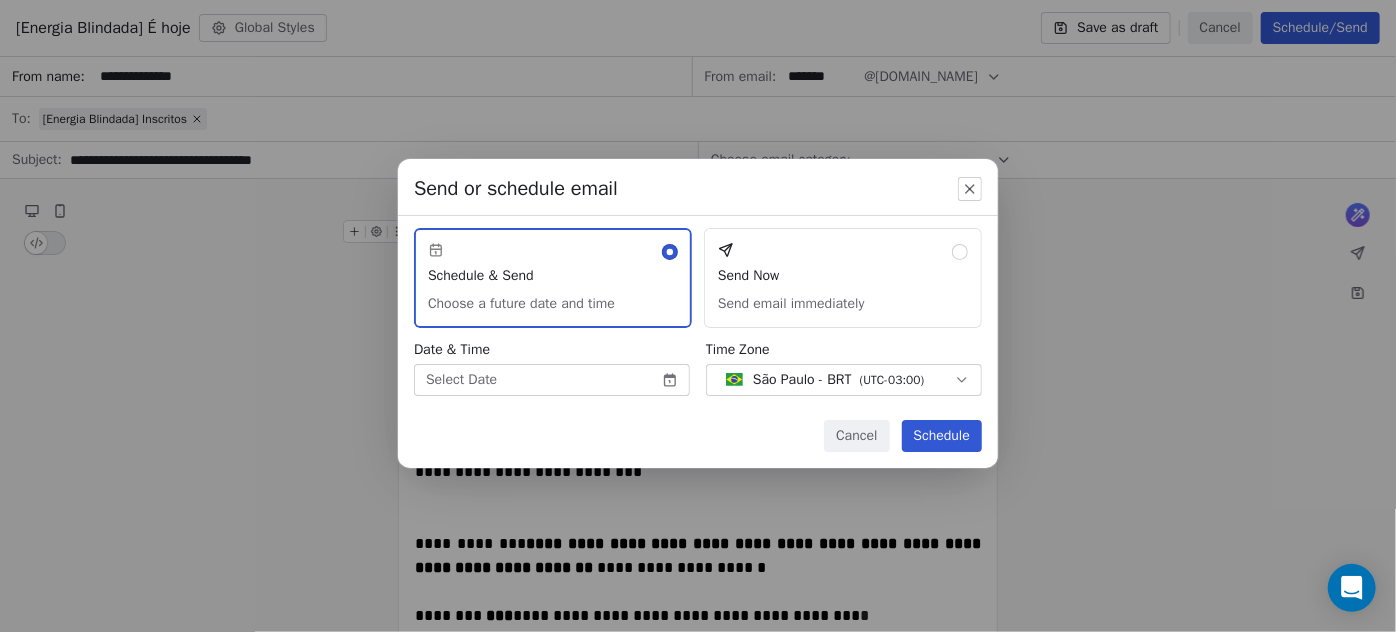 click on "[PERSON_NAME] | AS Treinamentos Contacts People Marketing Workflows Campaigns Sales Sequences Beta Tools Apps AI Agents Help & Support Campaigns  Create new campaign All All Drafts Drafts Sent Sent Name Status Analytics Created at Actions [Energia Blindada] É hoje To:  [Energia Blindada] Inscritos Draft - Open Rate - Click Rate - Unsubscribe [DATE] Flores de Terça - 08-07 FRIO To: Flores de Terça - GERAL/FRIO (ENERGIA BLINDADA) Scheduled [DATE] 9:00 AM - Open Rate - Click Rate - Unsubscribe [DATE] Flores de Terça - 08-07 To: Flores de Terça - Quente (ENERGIA BLINDADA) Scheduled [DATE] 8:00 AM - Open Rate - Click Rate - Unsubscribe [DATE] Energia Blindada - Convite 2 To: BASE TODA (HOMENS E MULHERES) - Quente Sent 13114 / 13114 17.79% Open Rate 0.55% Click Rate 0.16% Unsubscribe [DATE] Aula Energia Blindada - Convite Frio To: BASE TODAS (HOMENS E MULHERES) - FRIO Sent 42694 / 42694 0.76% Open Rate 0.09% Click Rate 0.06% Unsubscribe [DATE] Sent 12957 / 12957 31.2% /" at bounding box center [698, 316] 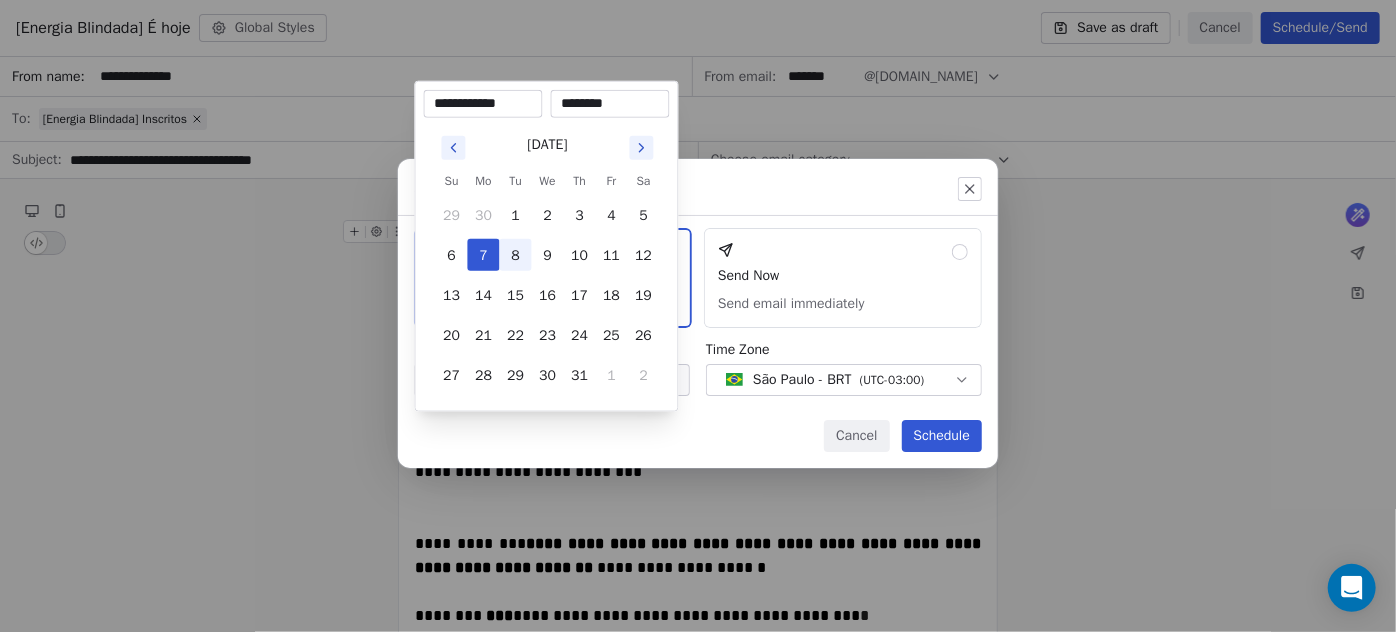 click on "8" at bounding box center (516, 255) 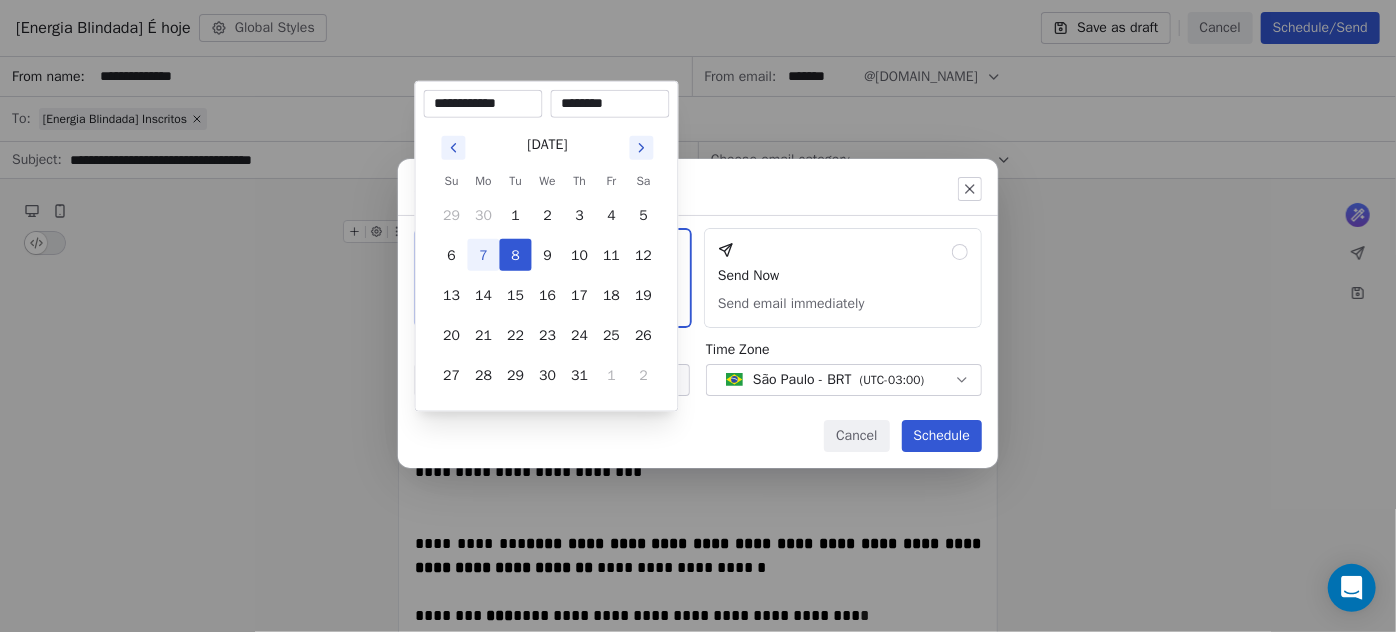 click on "********" at bounding box center [610, 104] 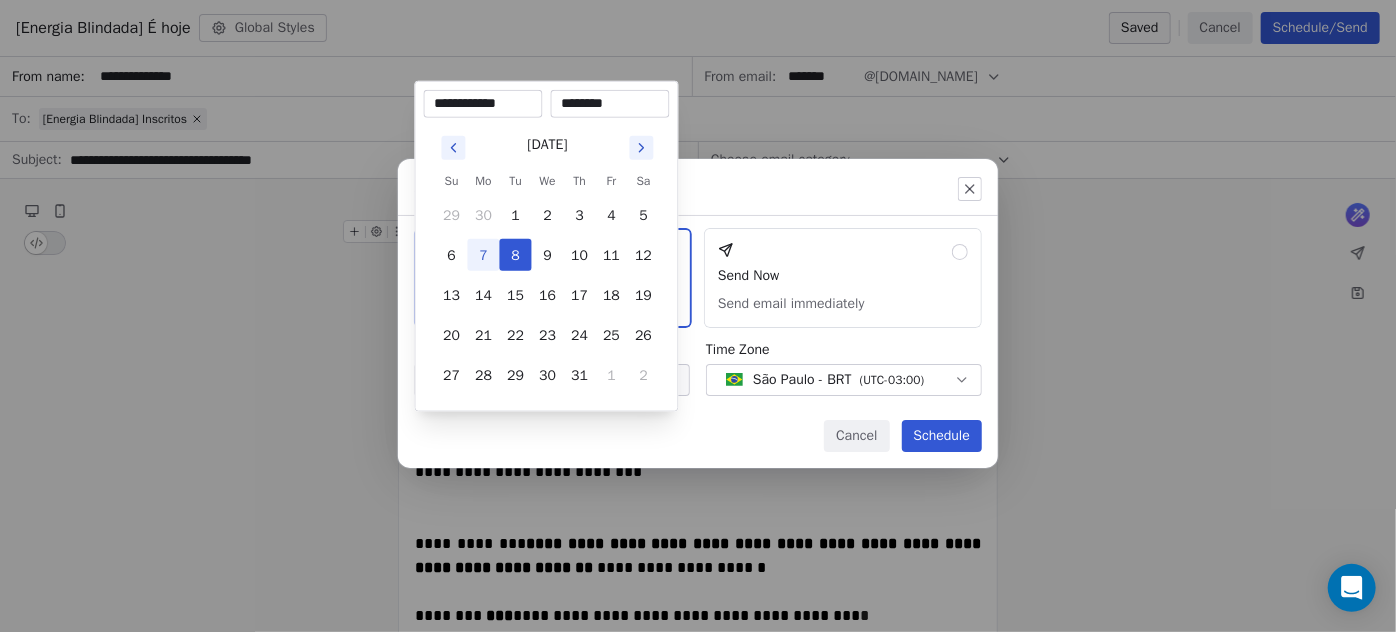 type on "********" 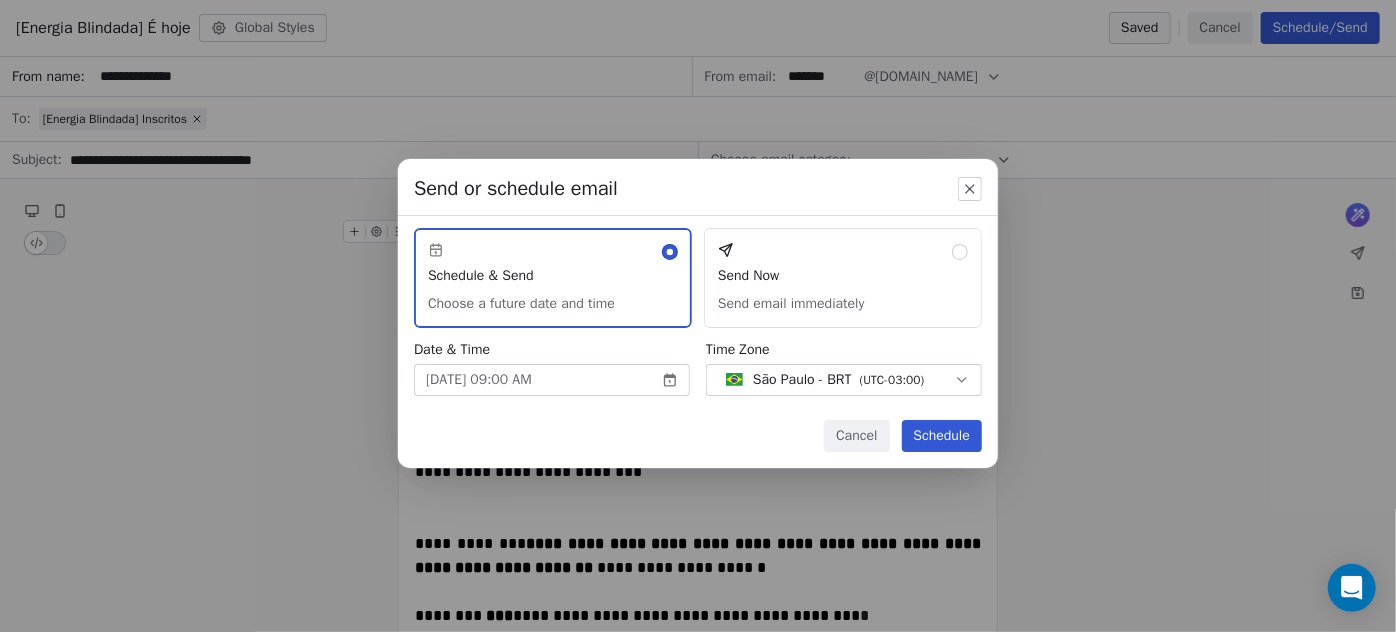 click on "Send or schedule email Schedule & Send Choose a future date and time Send Now Send email immediately Date & Time [DATE] 09:00 AM Time Zone [GEOGRAPHIC_DATA] - BRT ( UTC-03:00 ) Cancel Schedule" at bounding box center (698, 316) 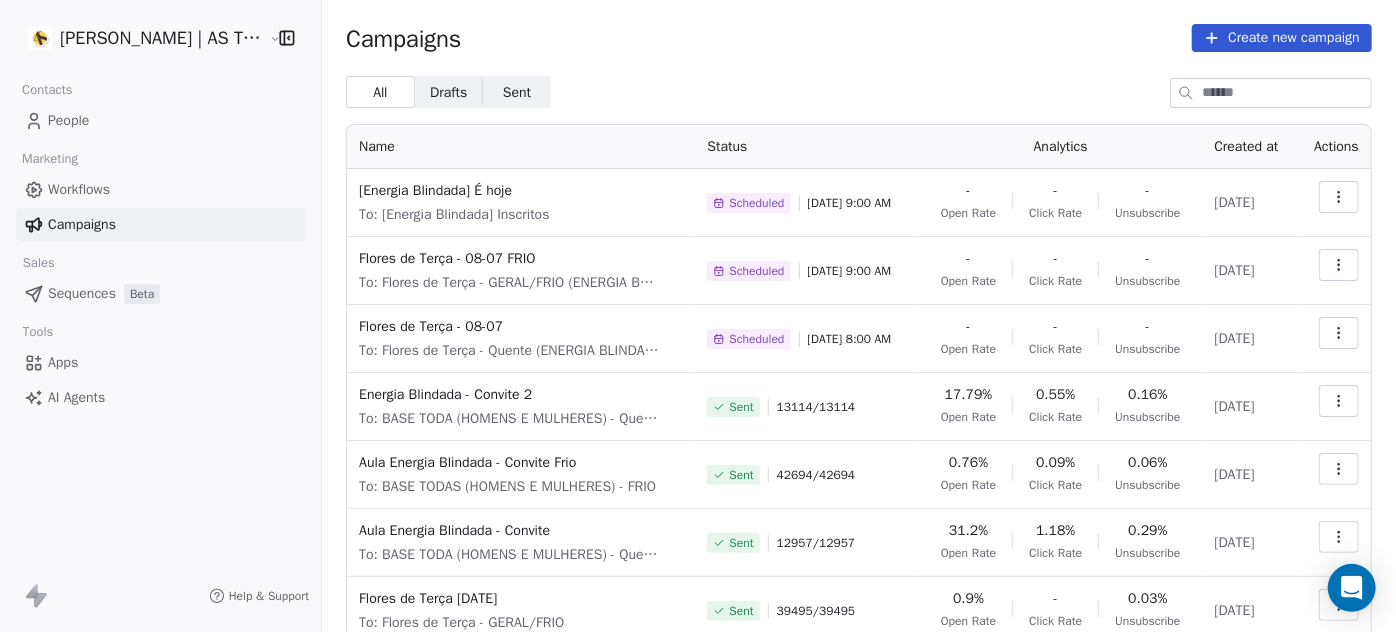 click 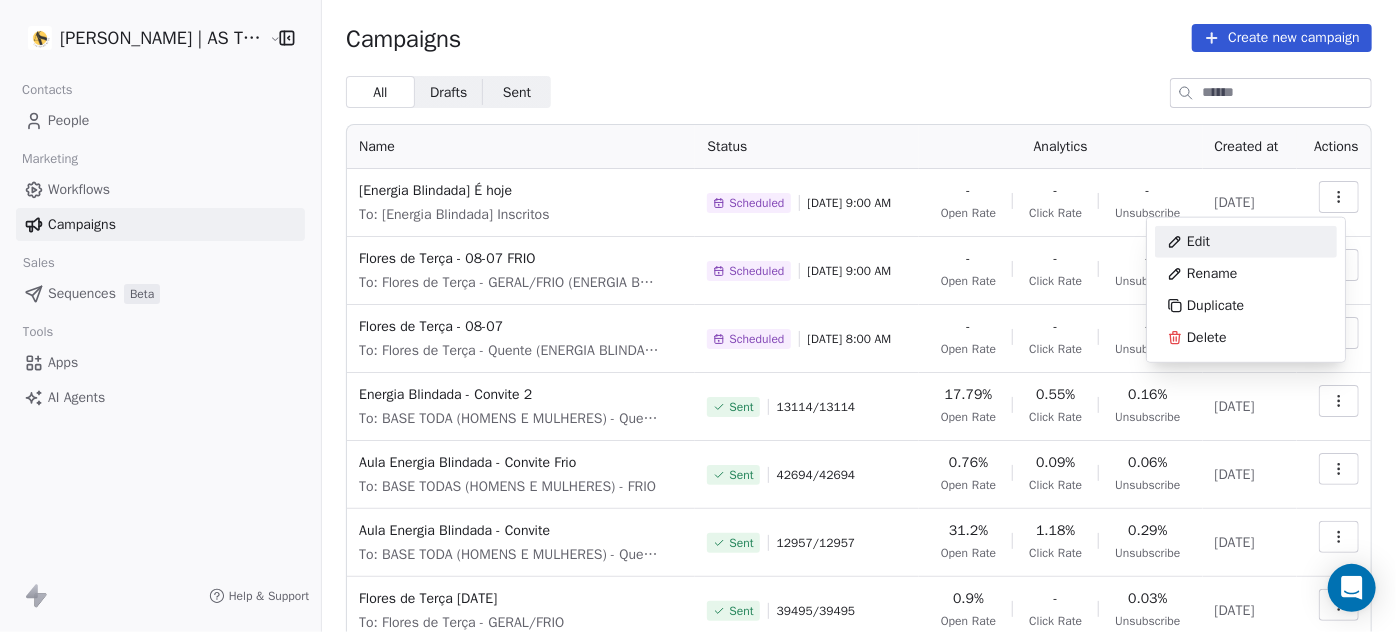 click on "Edit" at bounding box center [1246, 242] 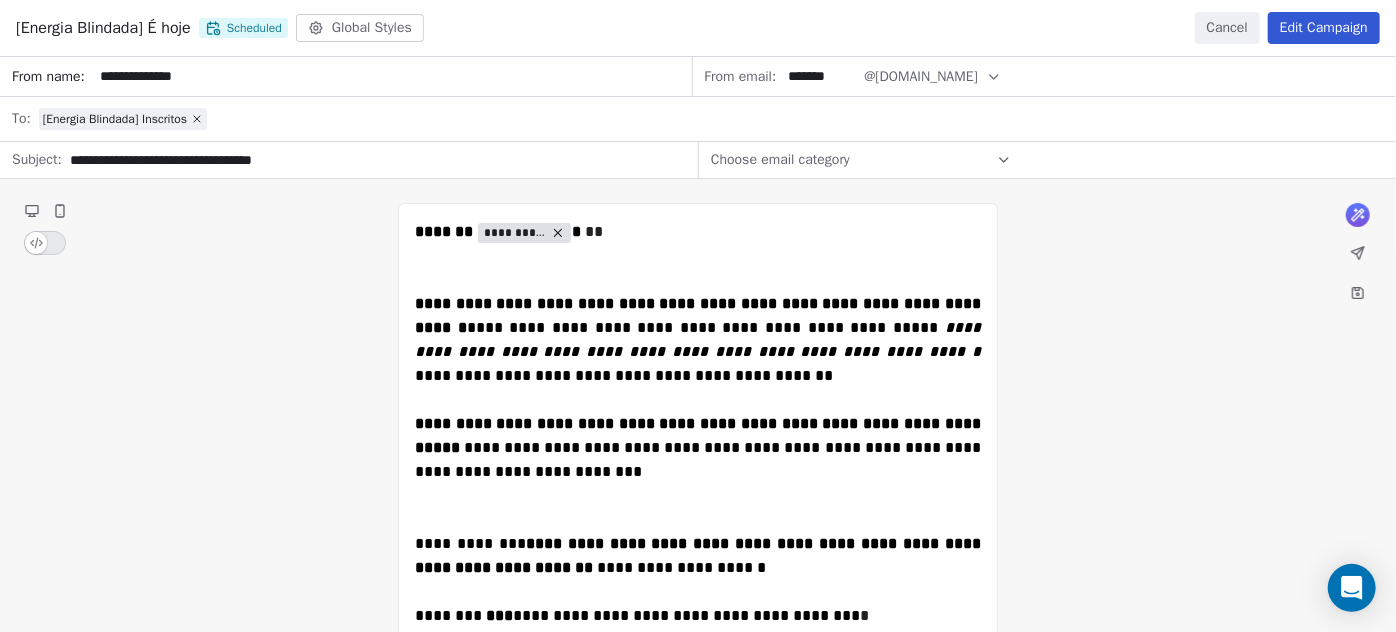 click on "Edit Campaign" at bounding box center (1324, 28) 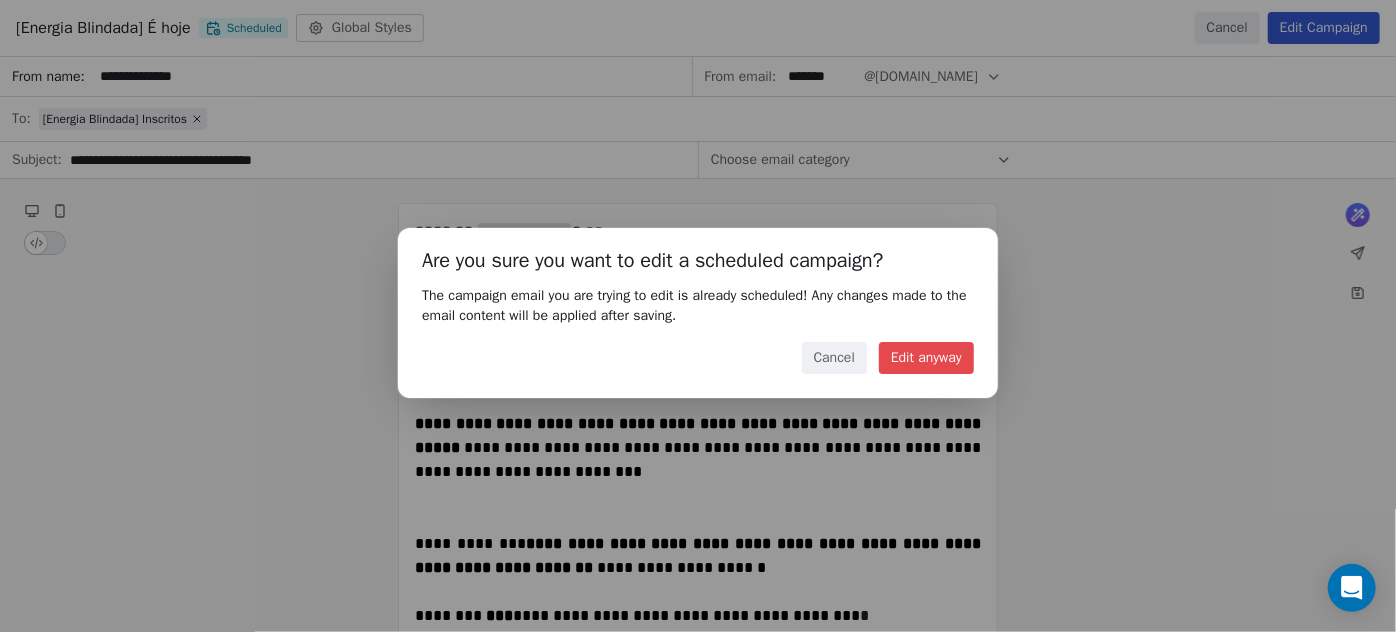 click on "Edit anyway" at bounding box center [926, 358] 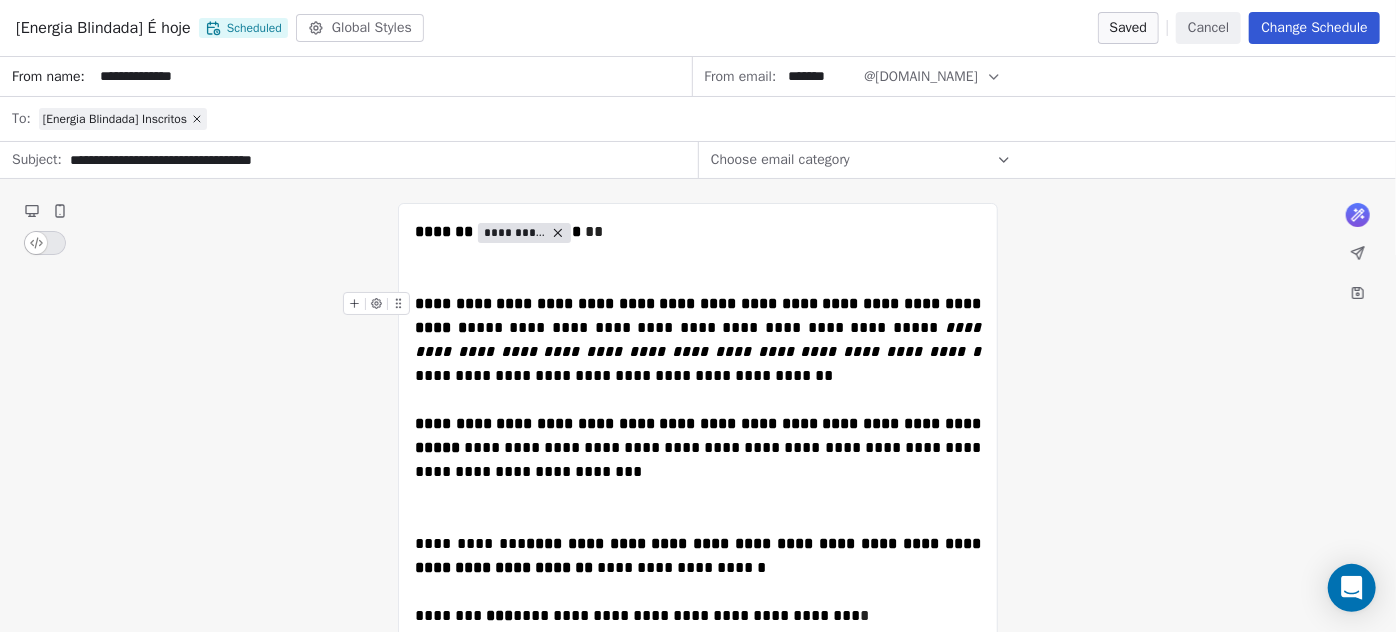 click on "Change Schedule" at bounding box center (1314, 28) 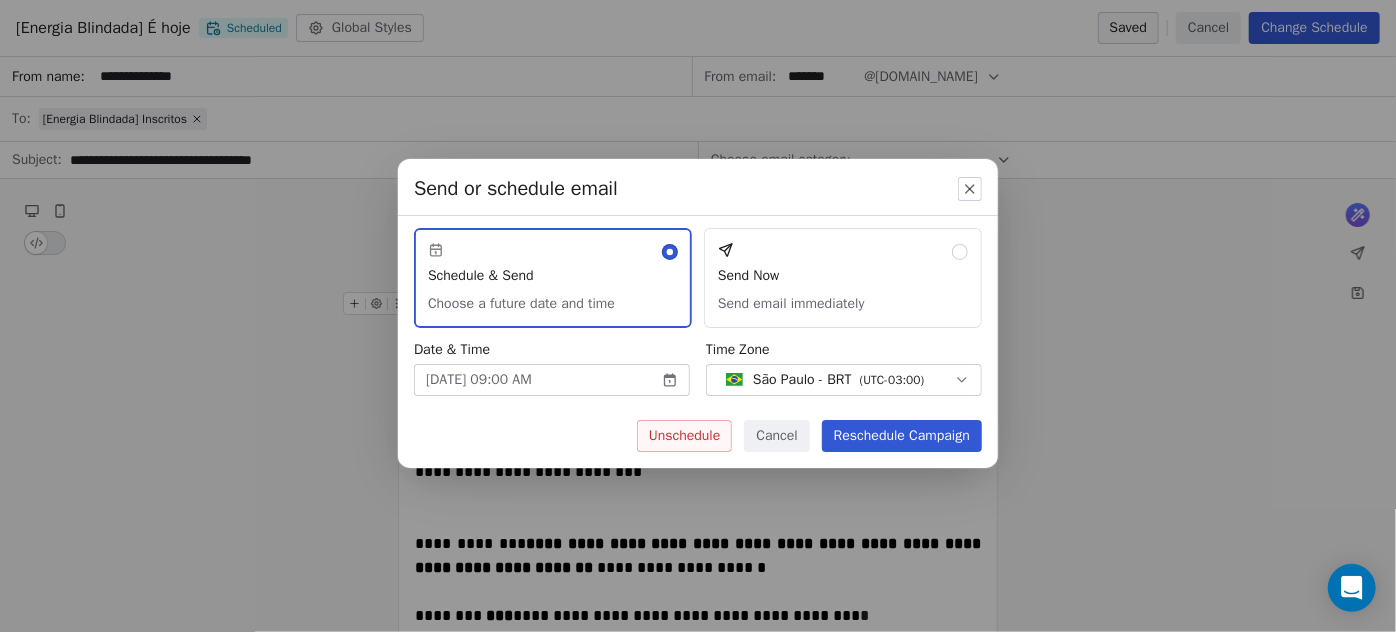 click on "[PERSON_NAME] | AS Treinamentos Contacts People Marketing Workflows Campaigns Sales Sequences Beta Tools Apps AI Agents Help & Support Campaigns  Create new campaign All All Drafts Drafts Sent Sent Name Status Analytics Created at Actions [Energia Blindada] É hoje To:  [Energia Blindada] Inscritos Scheduled [DATE] 9:00 AM - Open Rate - Click Rate - Unsubscribe [DATE] Flores de Terça - 08-07 FRIO To: Flores de Terça - GERAL/FRIO (ENERGIA BLINDADA) Scheduled [DATE] 9:00 AM - Open Rate - Click Rate - Unsubscribe [DATE] Flores de Terça - 08-07 To: Flores de Terça - Quente (ENERGIA BLINDADA) Scheduled [DATE] 8:00 AM - Open Rate - Click Rate - Unsubscribe [DATE] Energia Blindada - Convite 2 To: BASE TODA (HOMENS E MULHERES) - Quente Sent 13114 / 13114 17.79% Open Rate 0.55% Click Rate 0.16% Unsubscribe [DATE] Aula Energia Blindada - Convite Frio To: BASE TODAS (HOMENS E MULHERES) - FRIO Sent 42694 / 42694 0.76% Open Rate 0.09% Click Rate 0.06% Unsubscribe [DATE] /" at bounding box center (698, 316) 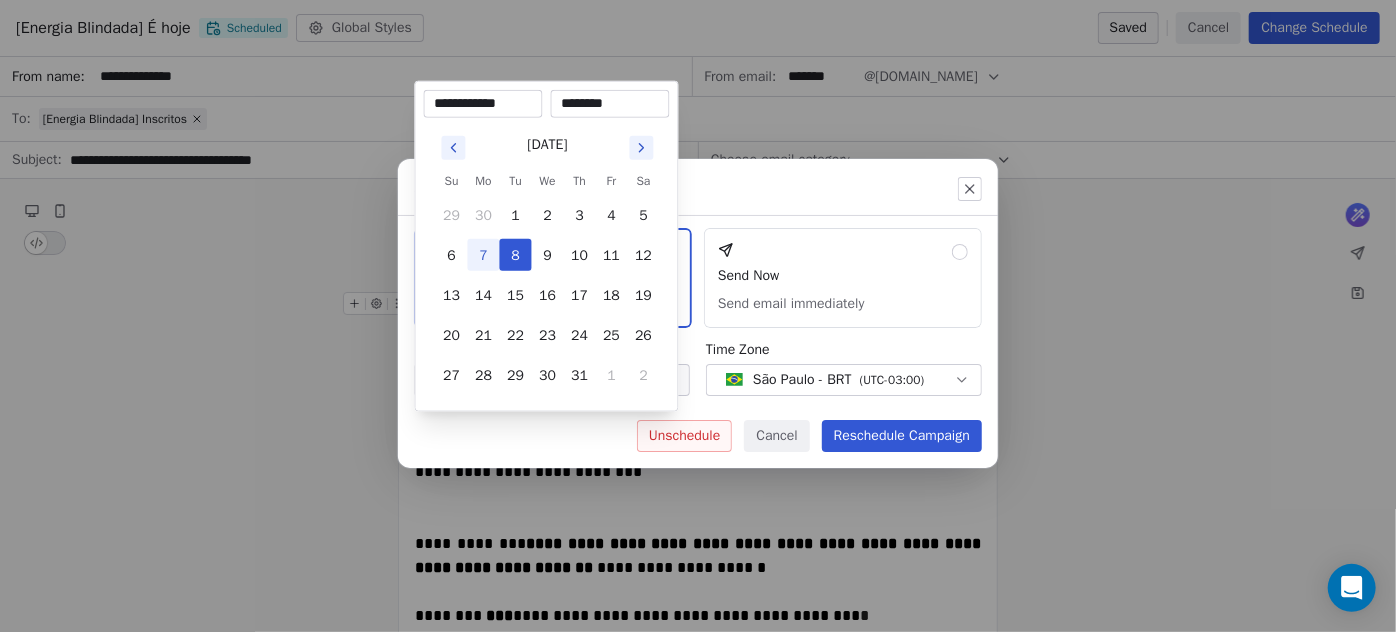 click on "********" at bounding box center [610, 104] 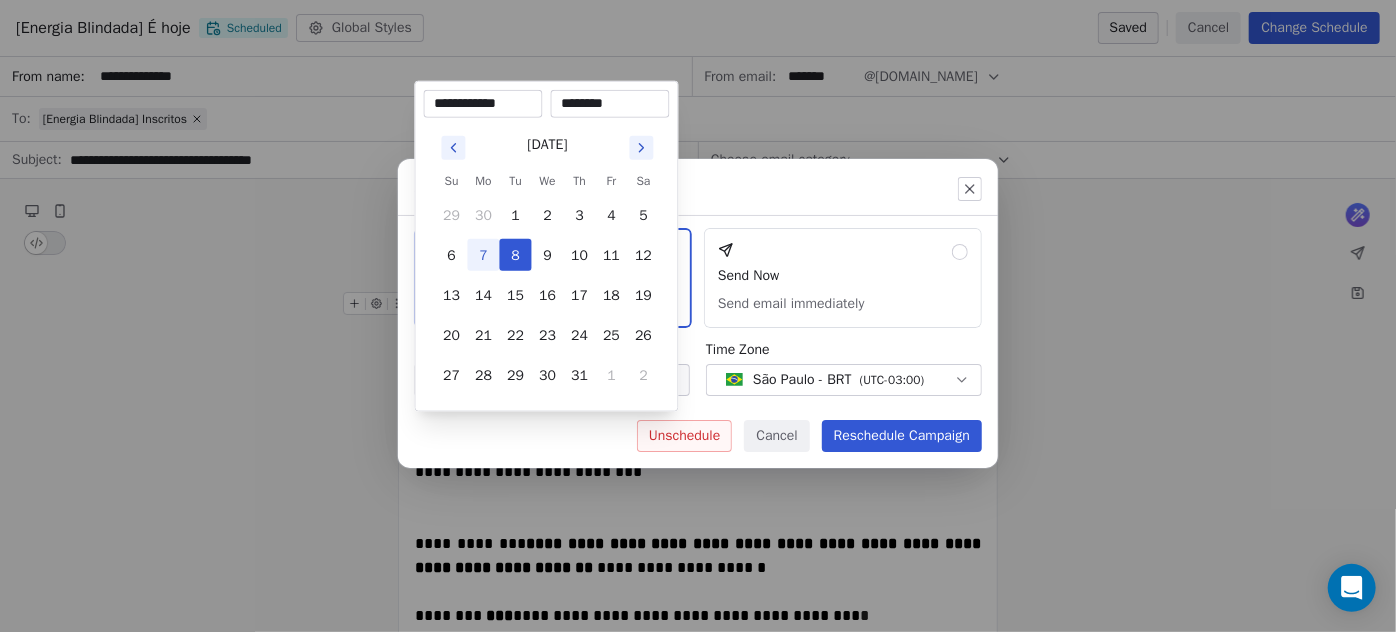 type on "********" 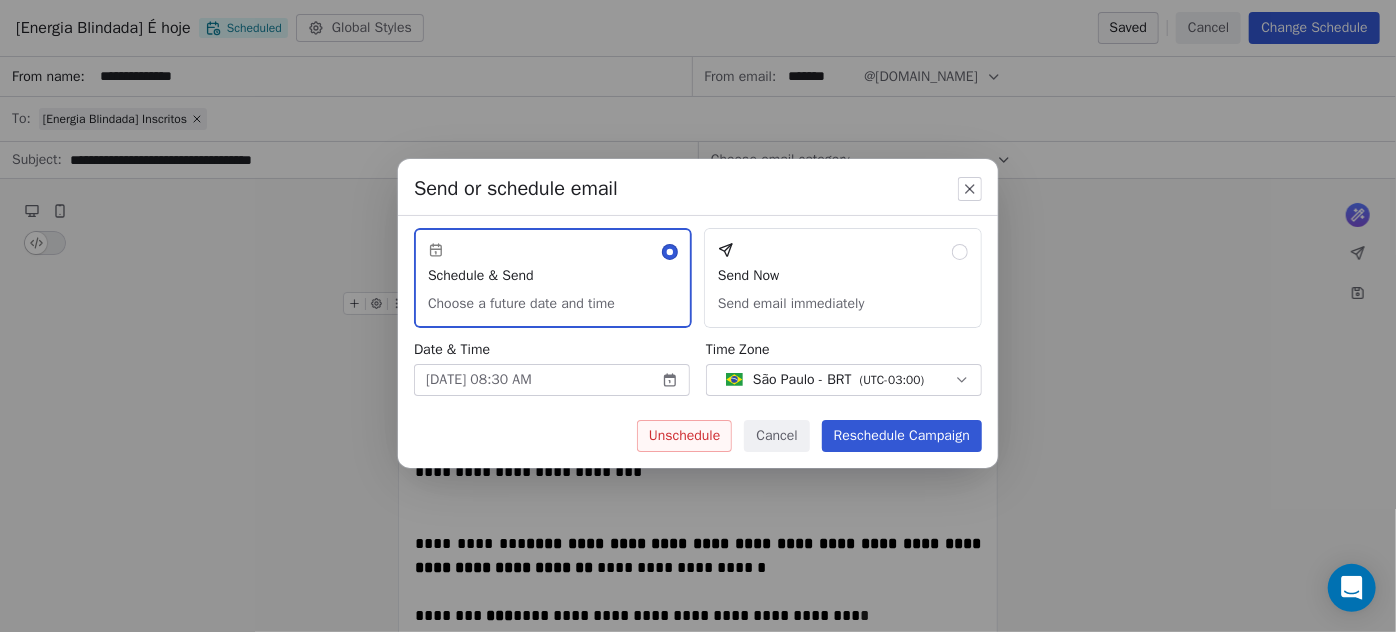 click on "Send or schedule email Schedule & Send Choose a future date and time Send Now Send email immediately Date & Time [DATE] 08:30 AM Time Zone [GEOGRAPHIC_DATA] - BRT ( UTC-03:00 ) Unschedule Cancel Reschedule Campaign" at bounding box center [698, 316] 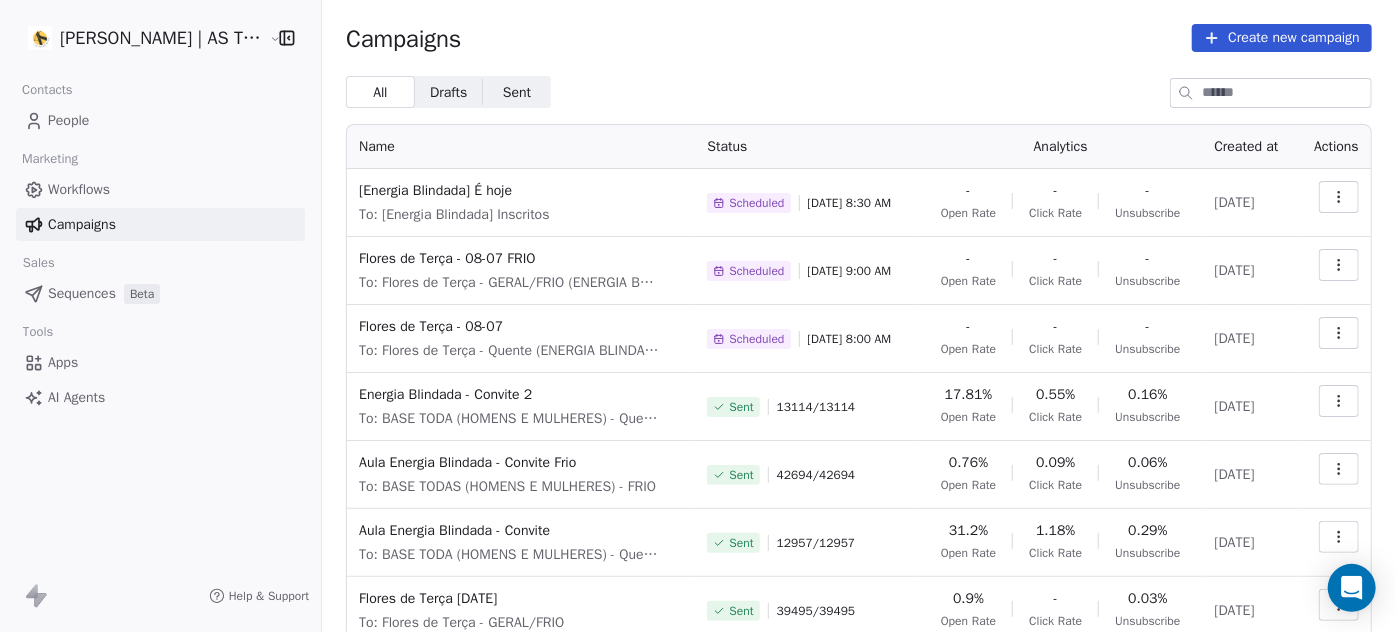 click on "Create new campaign" at bounding box center [1282, 38] 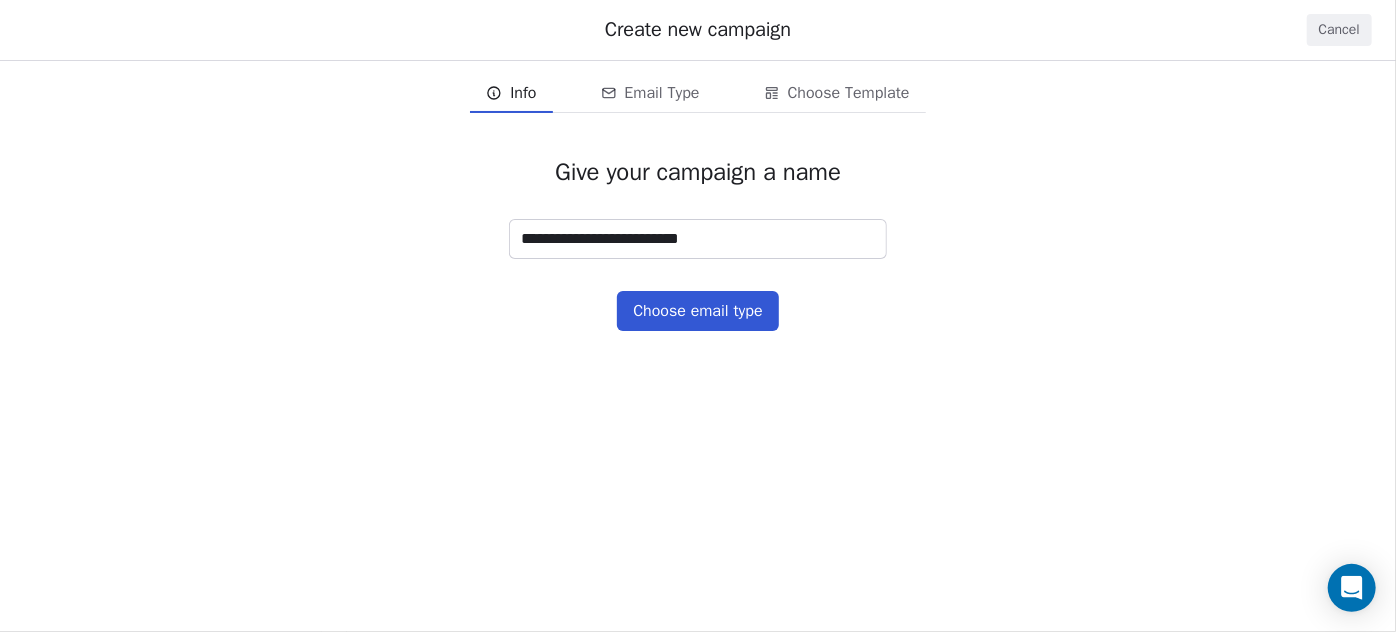 type on "**********" 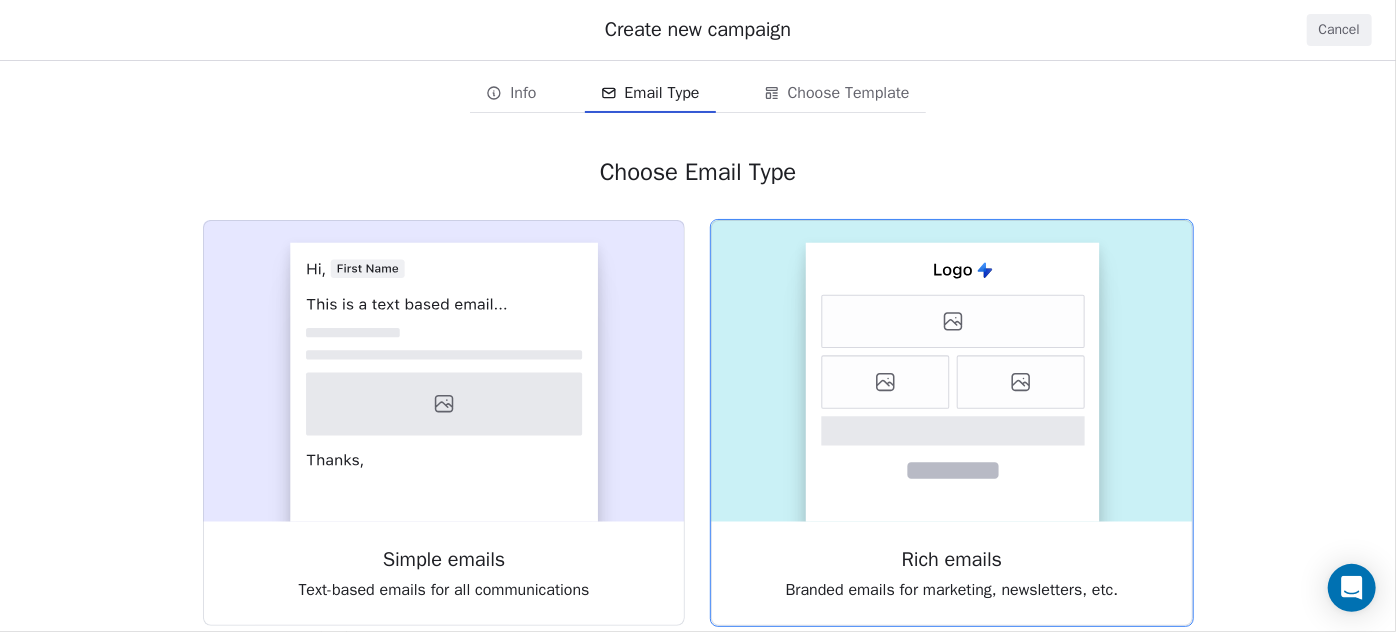 click 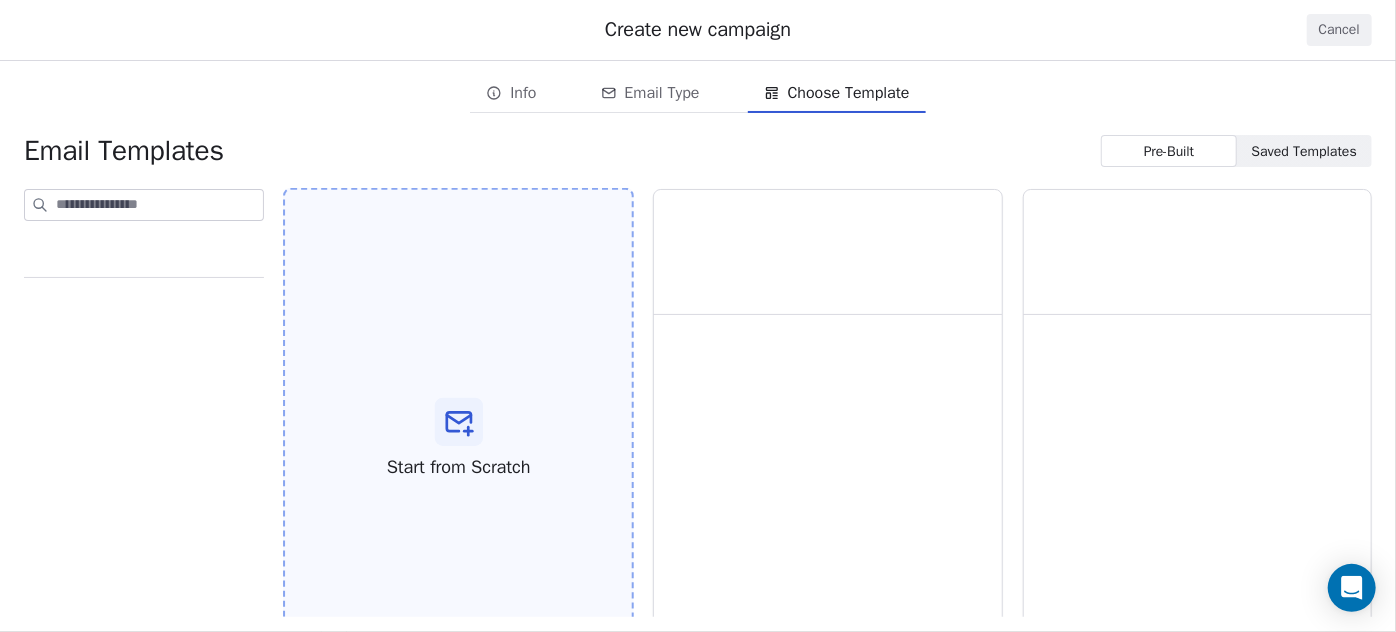 click on "Start from Scratch" at bounding box center [458, 439] 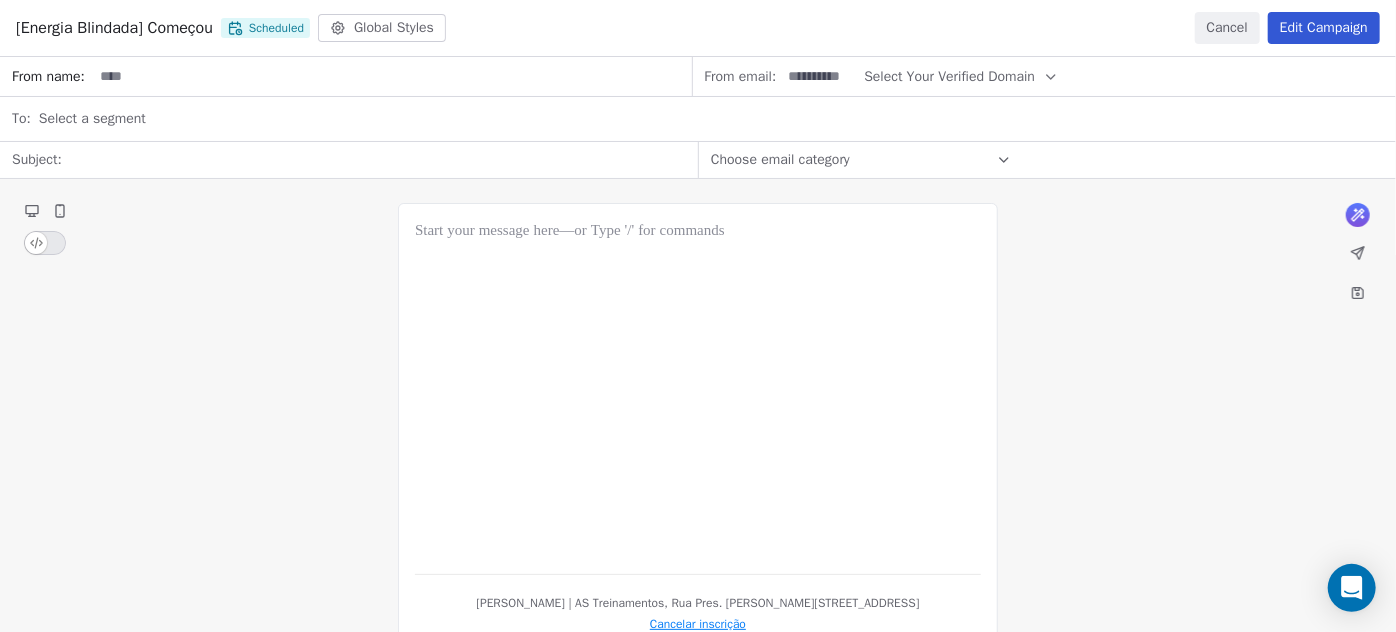 click on "From name: From email: Select Your Verified Domain To: Select a segment Subject: Choose email category What would you like to create email about? or [PERSON_NAME] | AS Treinamentos, Rua Pres. [PERSON_NAME][STREET_ADDRESS] Cancelar inscrição" at bounding box center [698, 344] 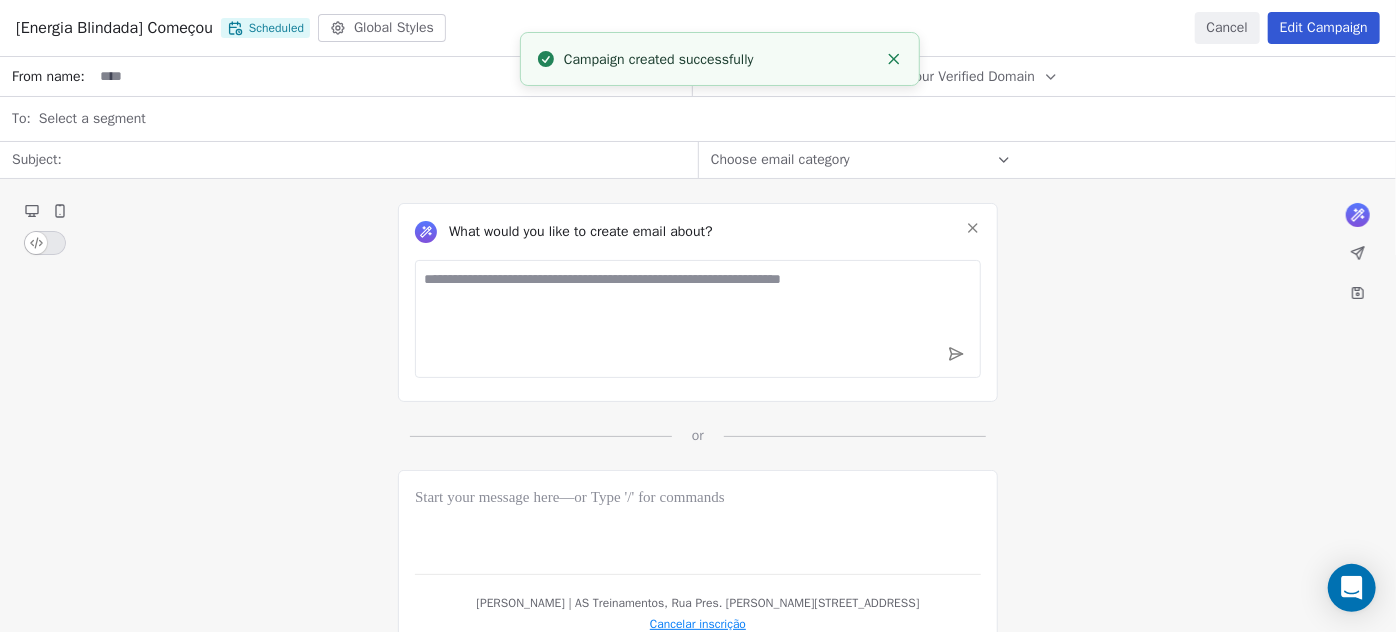 click on "From name: From email: Select Your Verified Domain To: Select a segment Subject: Choose email category What would you like to create email about? or [PERSON_NAME] | AS Treinamentos, Rua Pres. [PERSON_NAME][STREET_ADDRESS] Cancelar inscrição" at bounding box center [698, 344] 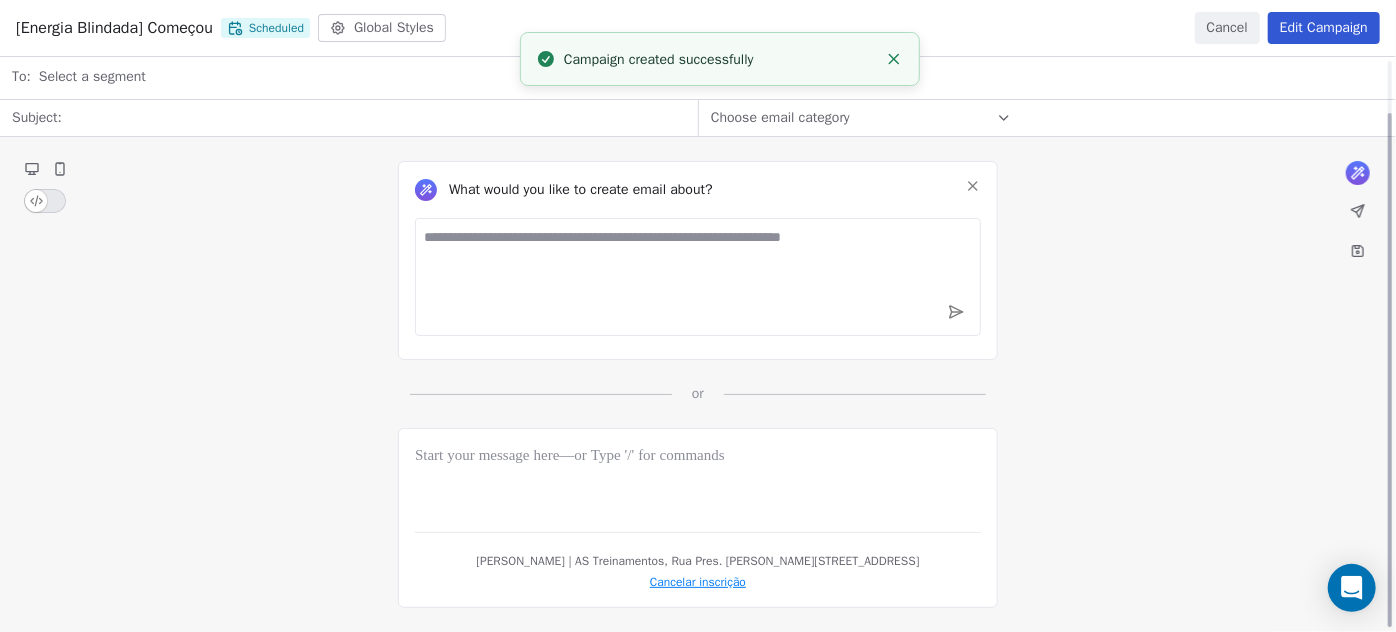 scroll, scrollTop: 0, scrollLeft: 0, axis: both 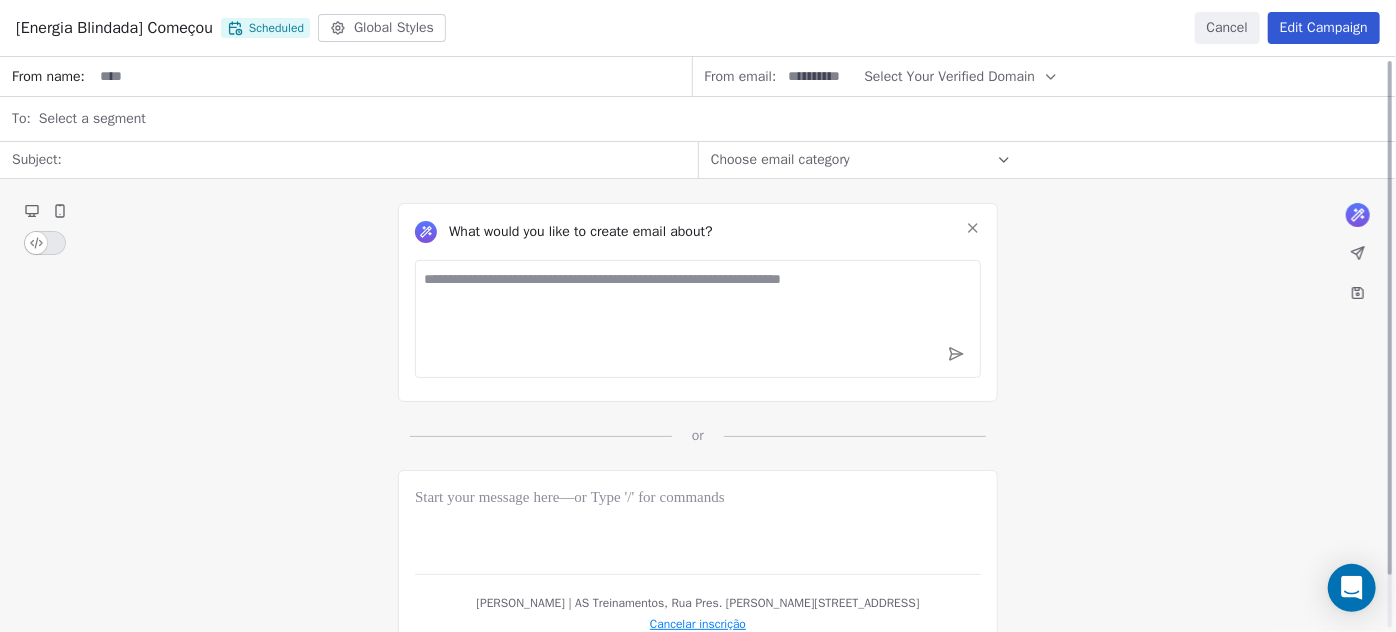 click on "From name: From email: Select Your Verified Domain To: Select a segment Subject: Choose email category What would you like to create email about? or [PERSON_NAME] | AS Treinamentos, Rua Pres. [PERSON_NAME][STREET_ADDRESS] Cancelar inscrição" at bounding box center [698, 344] 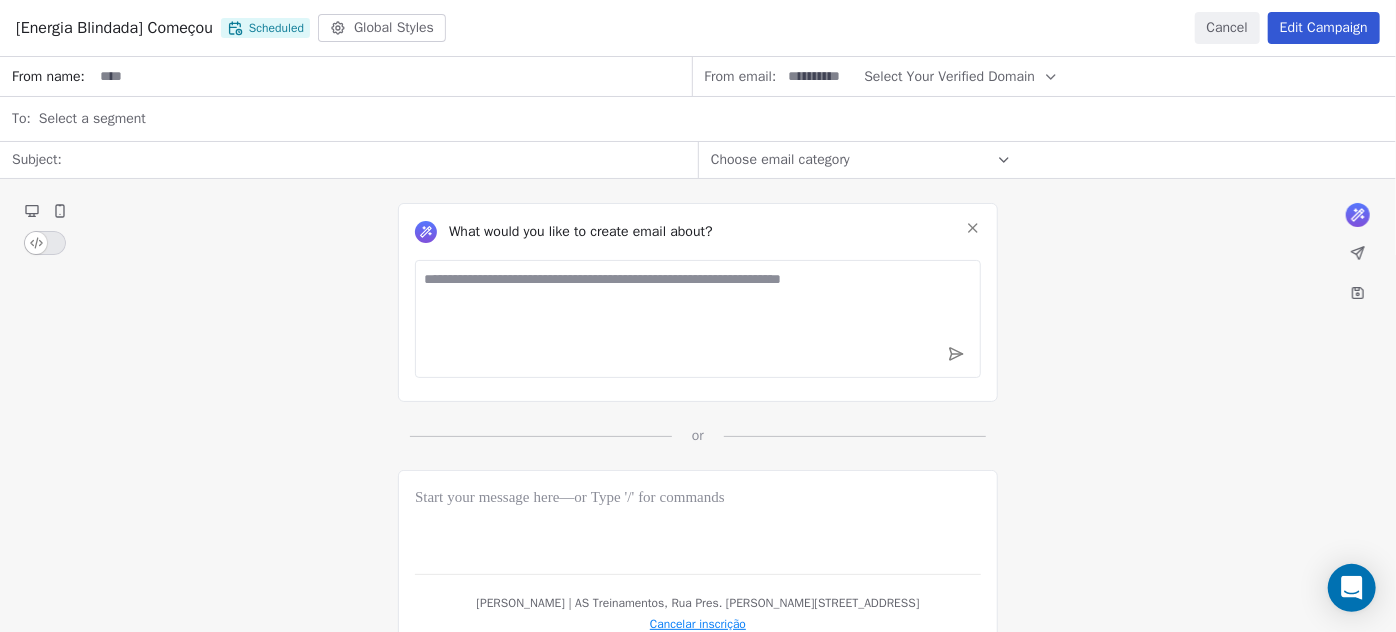 click on "From name: From email: Select Your Verified Domain To: Select a segment Subject: Choose email category What would you like to create email about? or [PERSON_NAME] | AS Treinamentos, Rua Pres. [PERSON_NAME][STREET_ADDRESS] Cancelar inscrição" at bounding box center (698, 344) 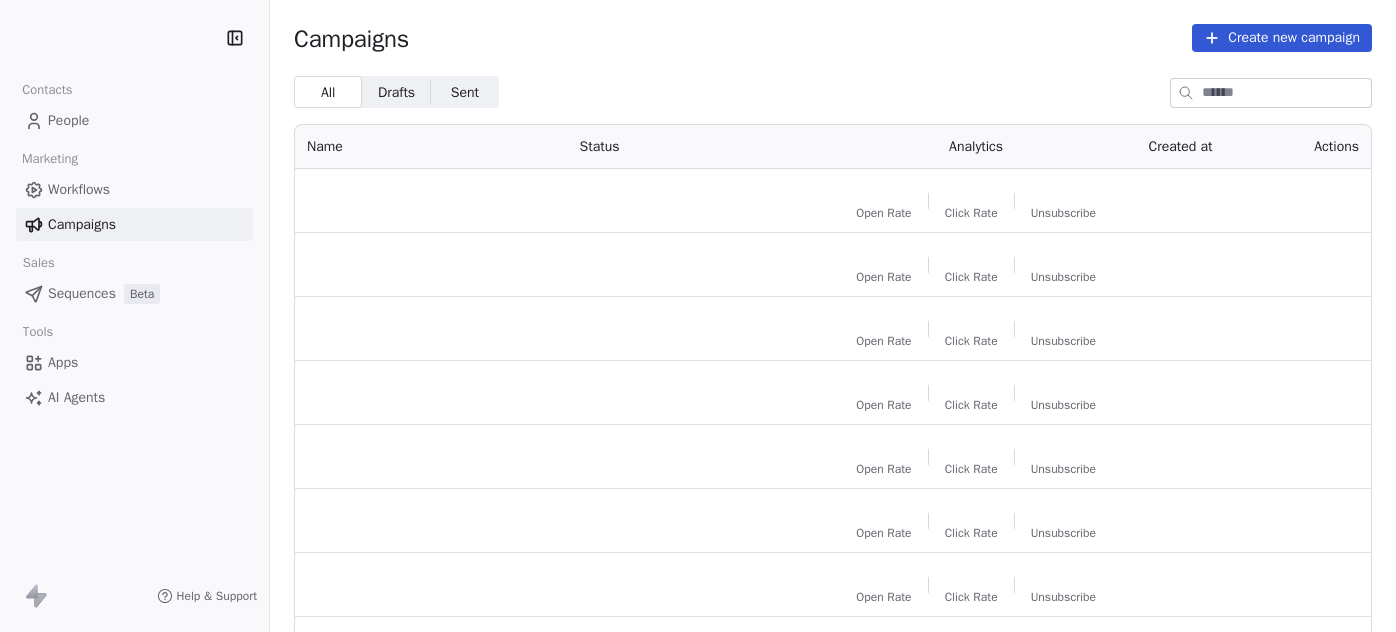 scroll, scrollTop: 0, scrollLeft: 0, axis: both 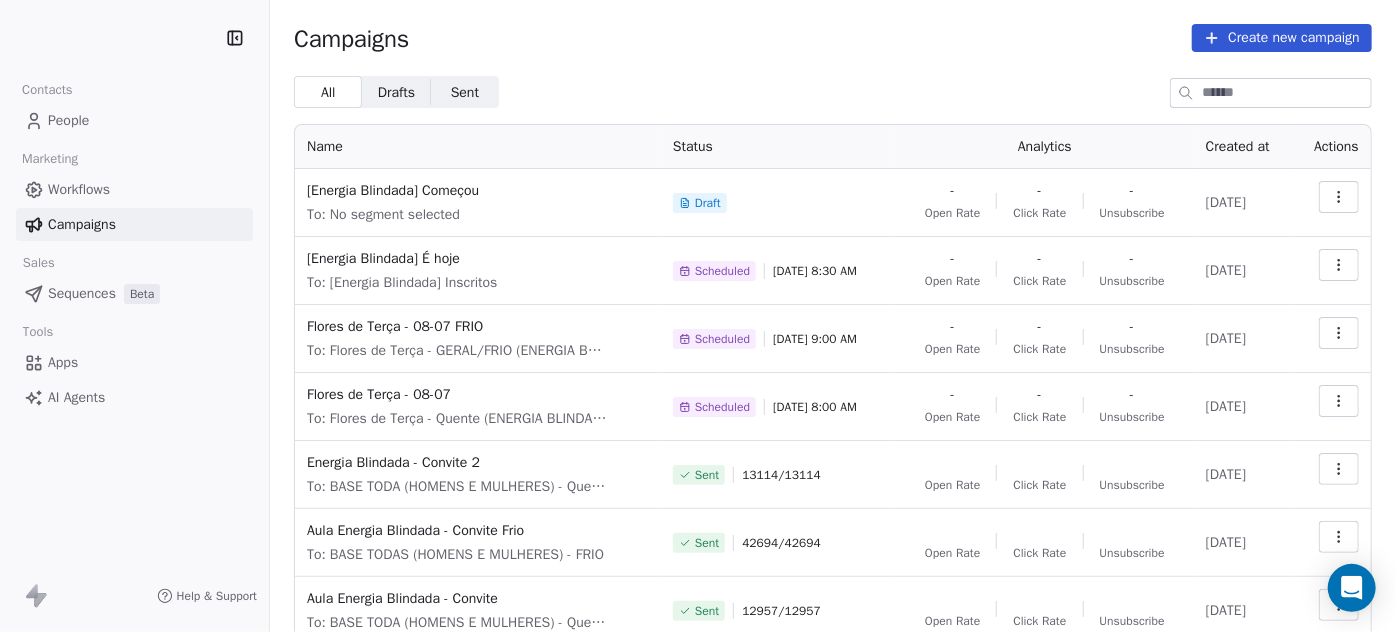 click 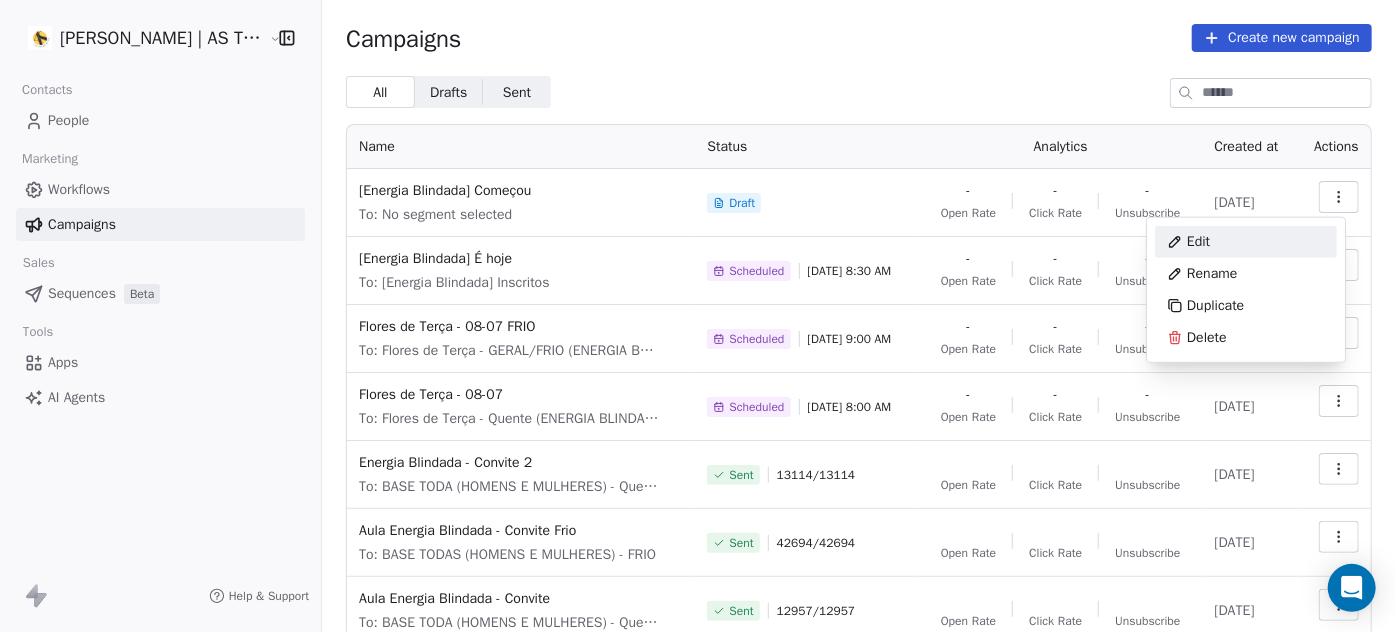 click on "Edit" at bounding box center (1246, 242) 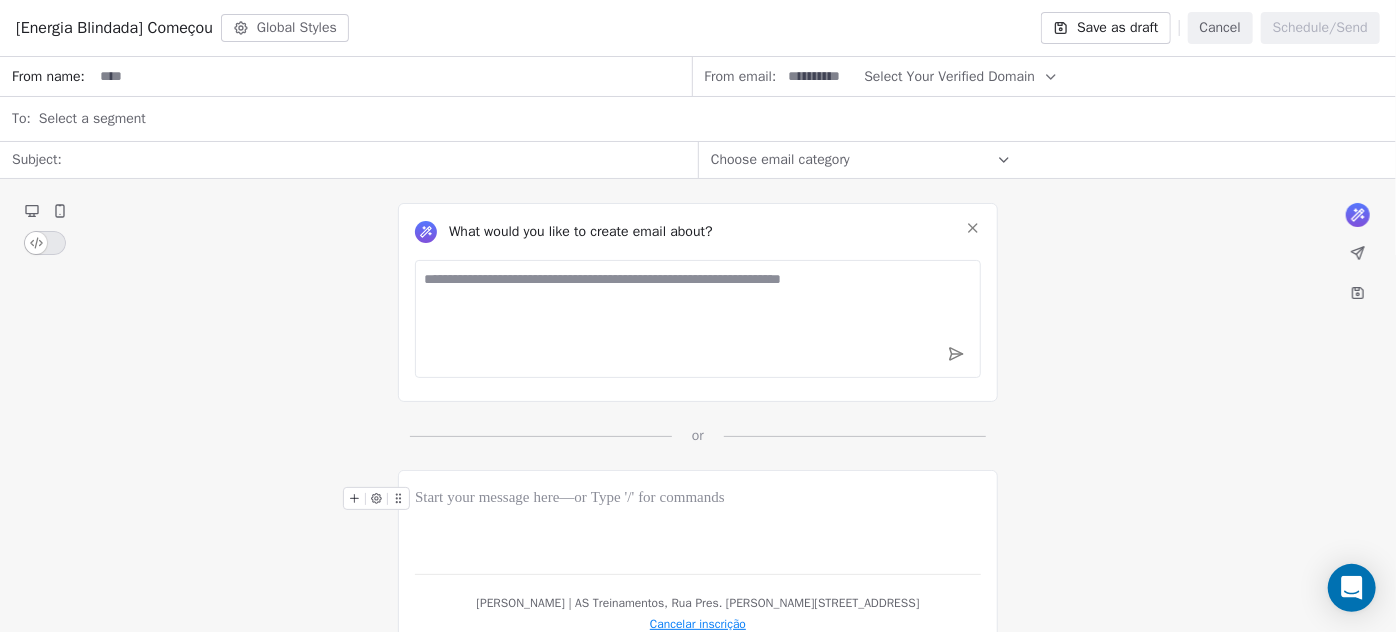 click 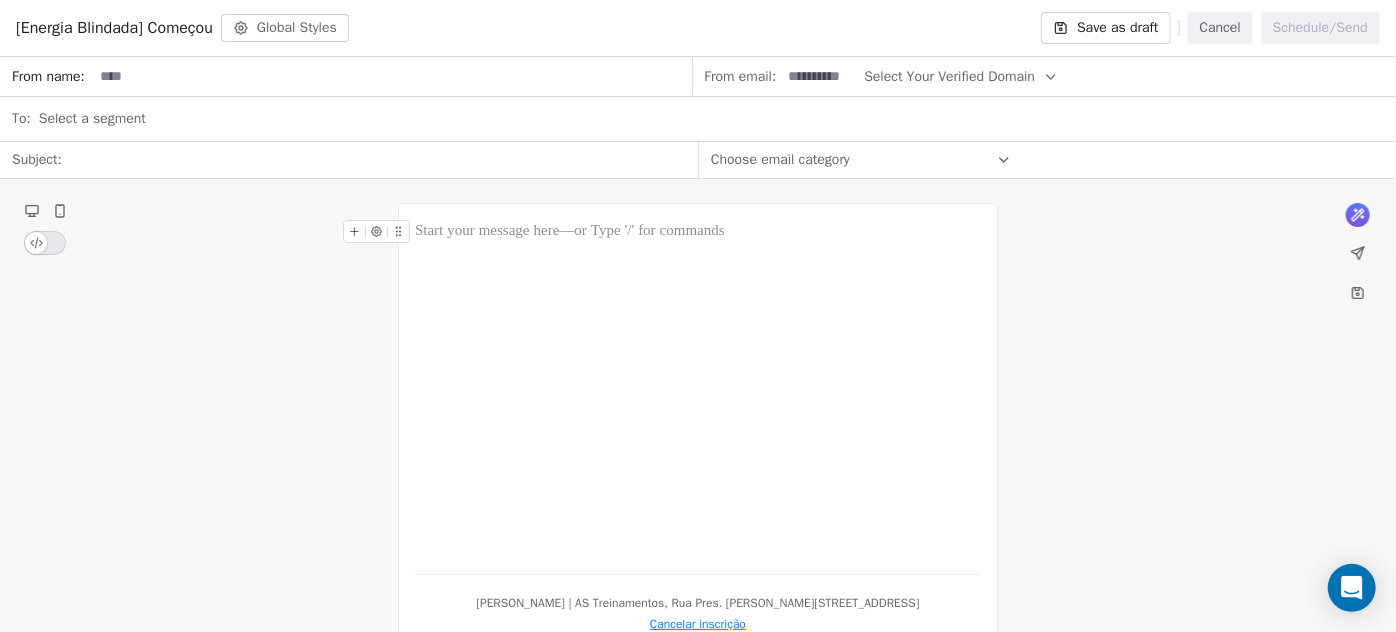 click at bounding box center (698, 389) 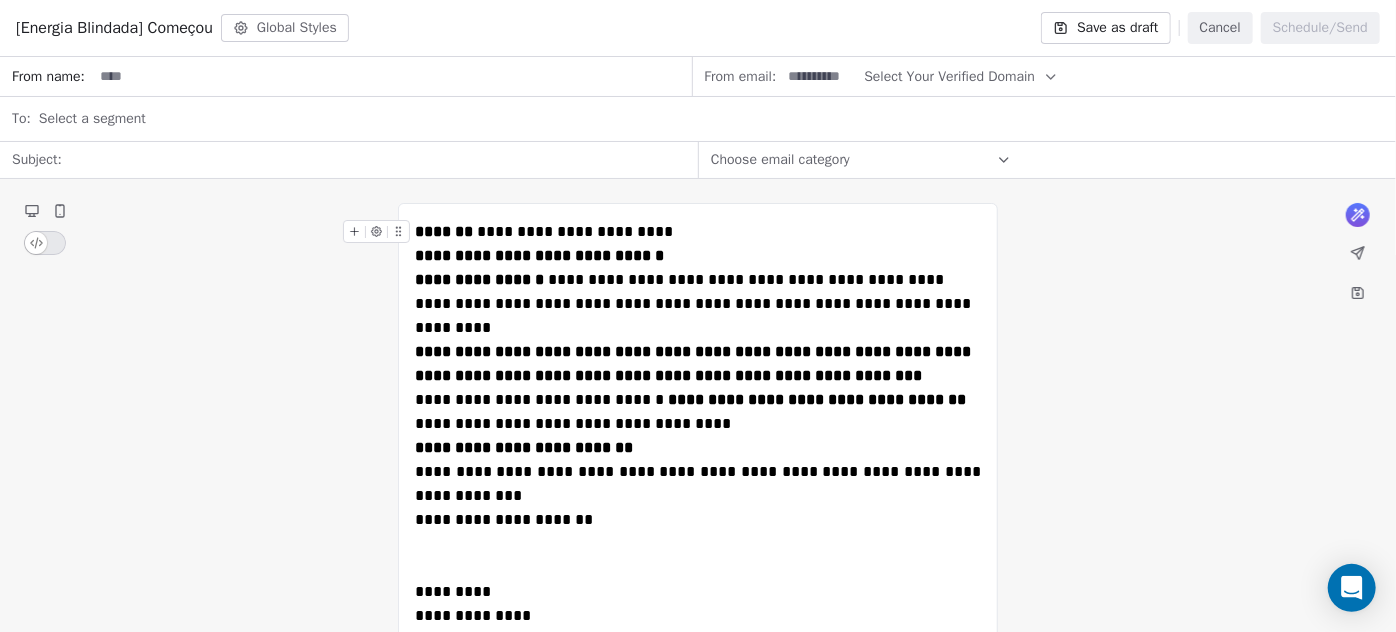 click on "**********" at bounding box center (698, 232) 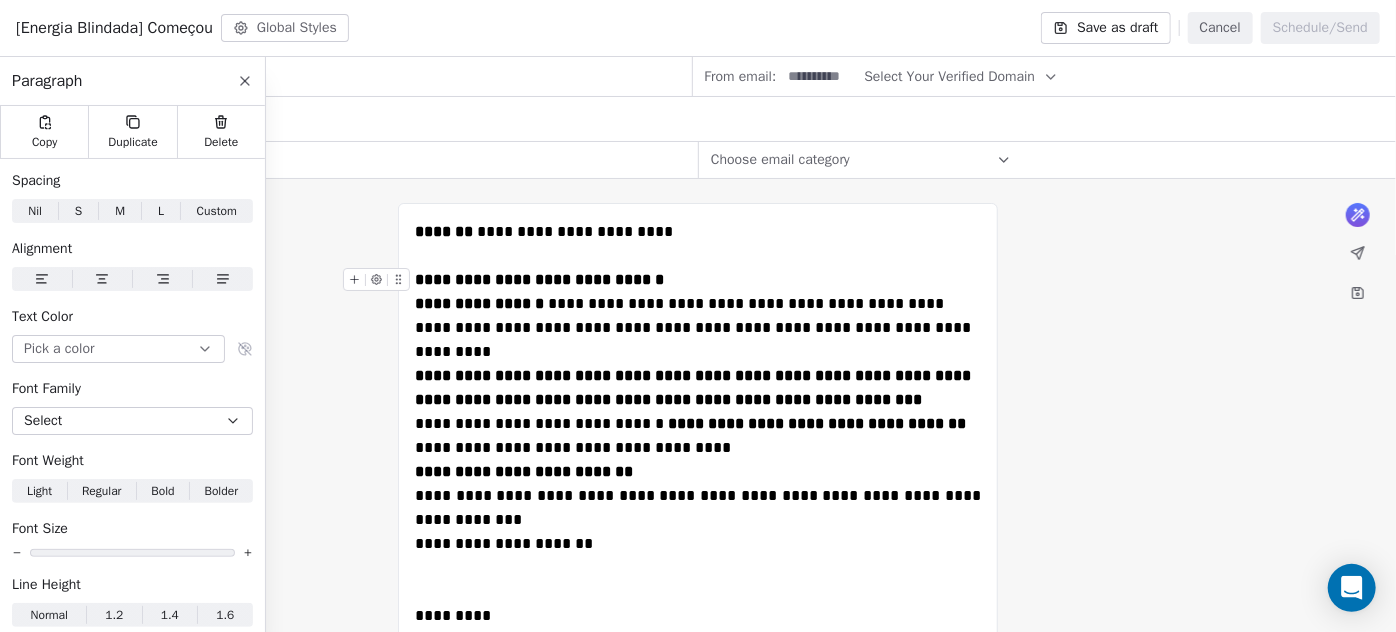 click on "**********" at bounding box center [698, 280] 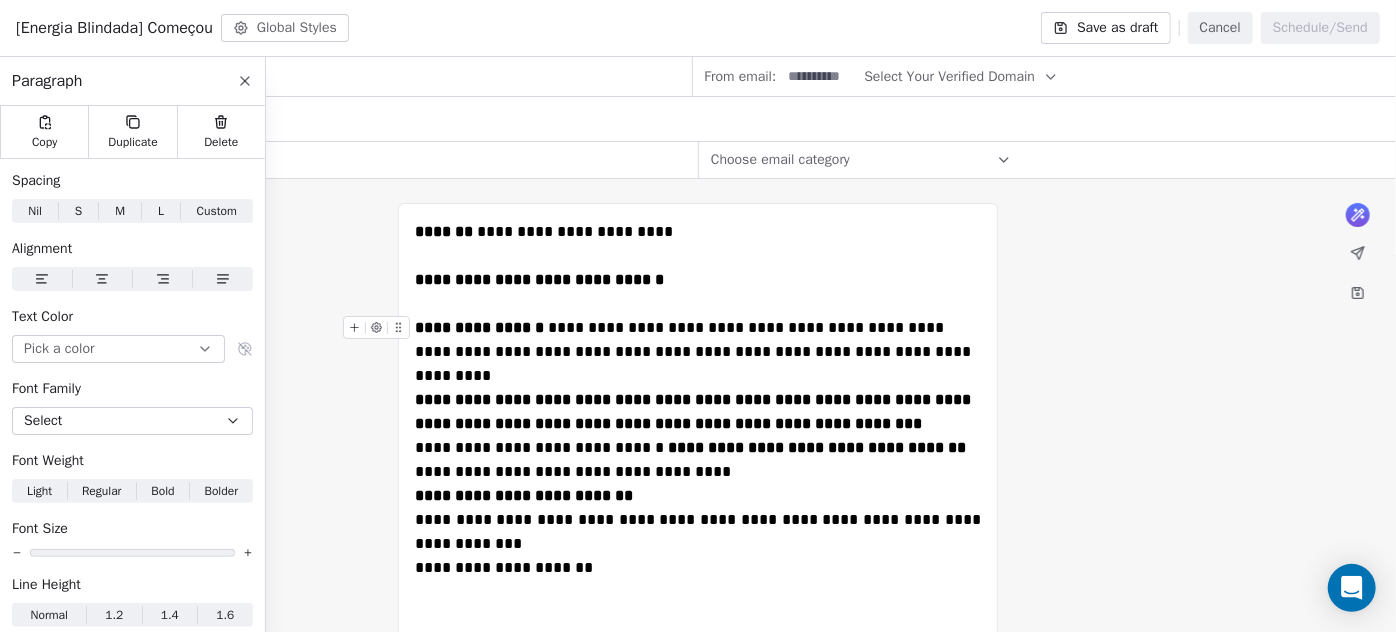 click on "**********" at bounding box center [695, 351] 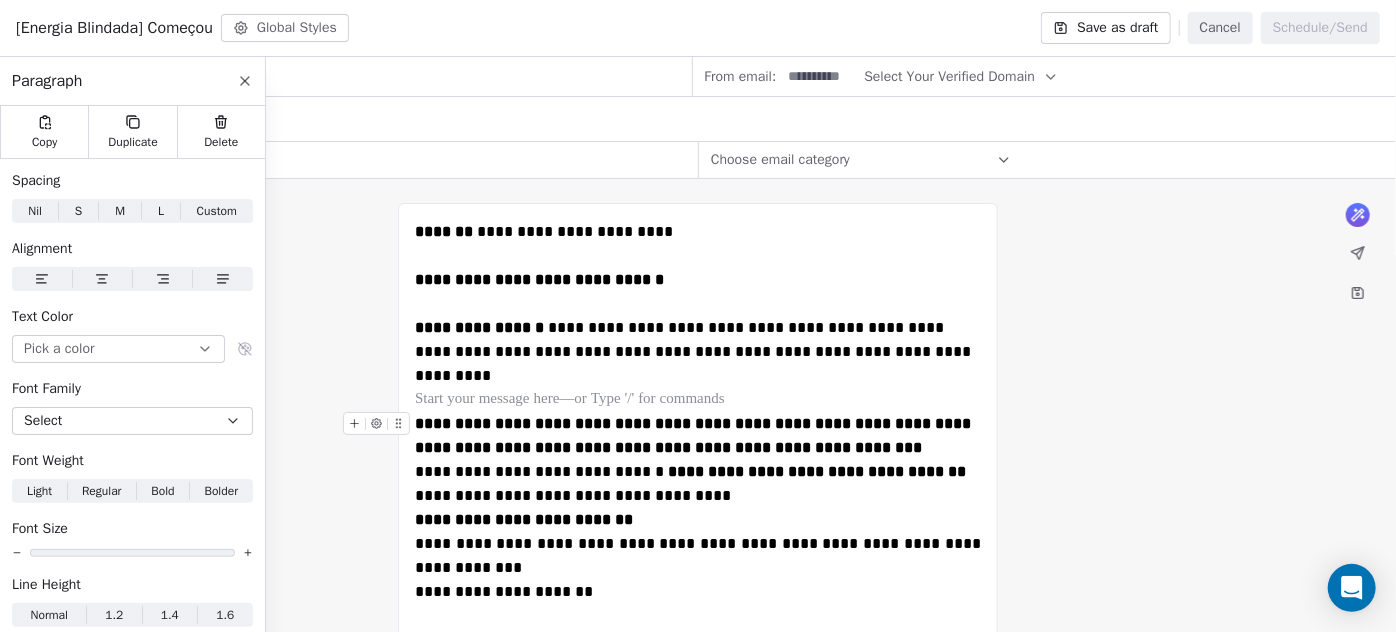 click on "**********" at bounding box center (698, 436) 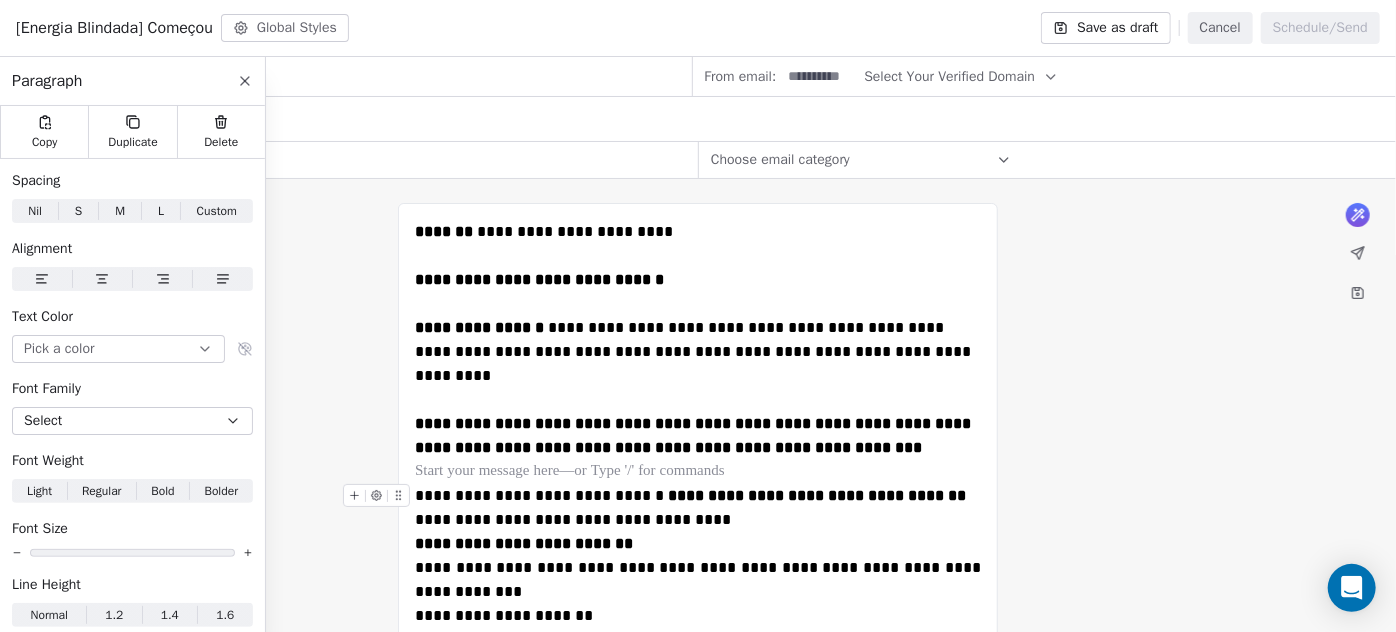 click on "**********" at bounding box center [698, 508] 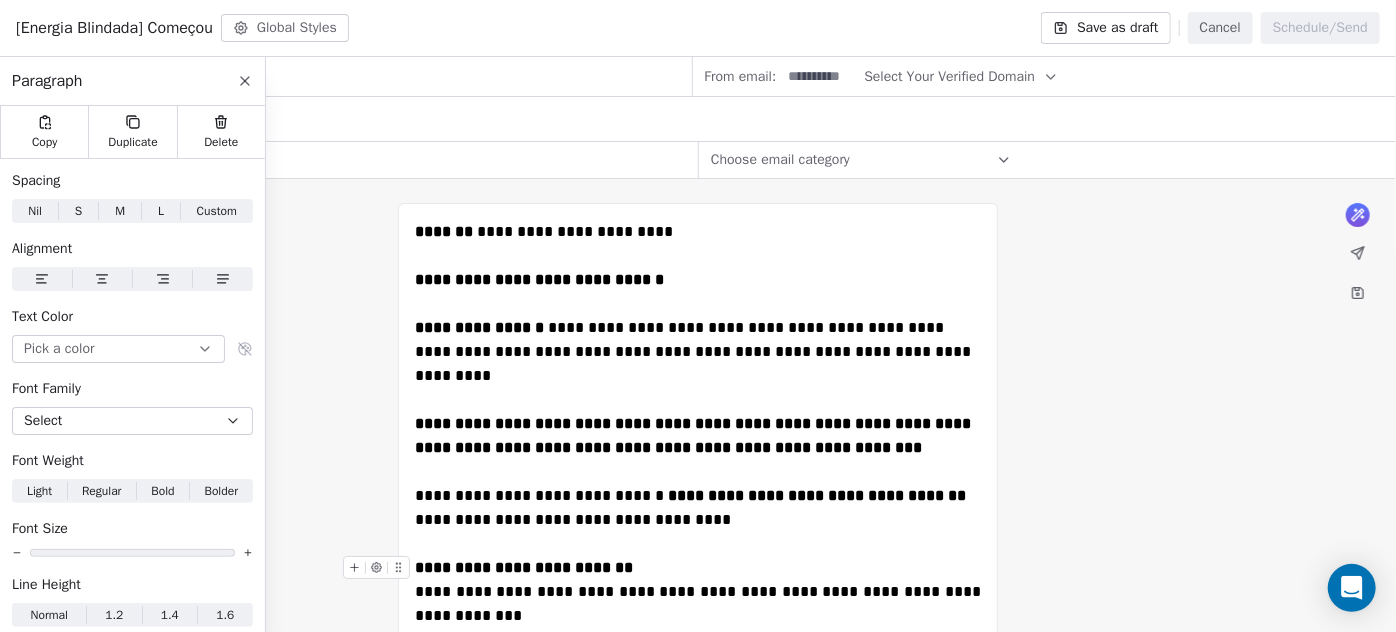 click on "**********" at bounding box center (698, 568) 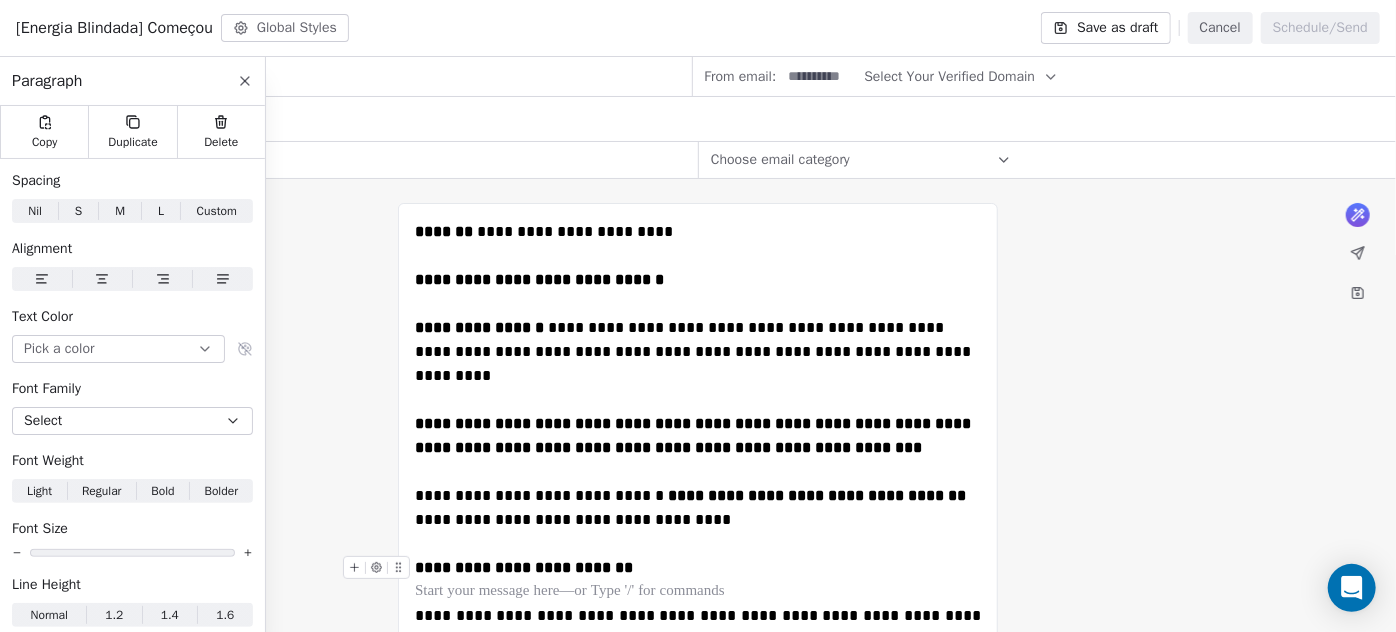 scroll, scrollTop: 181, scrollLeft: 0, axis: vertical 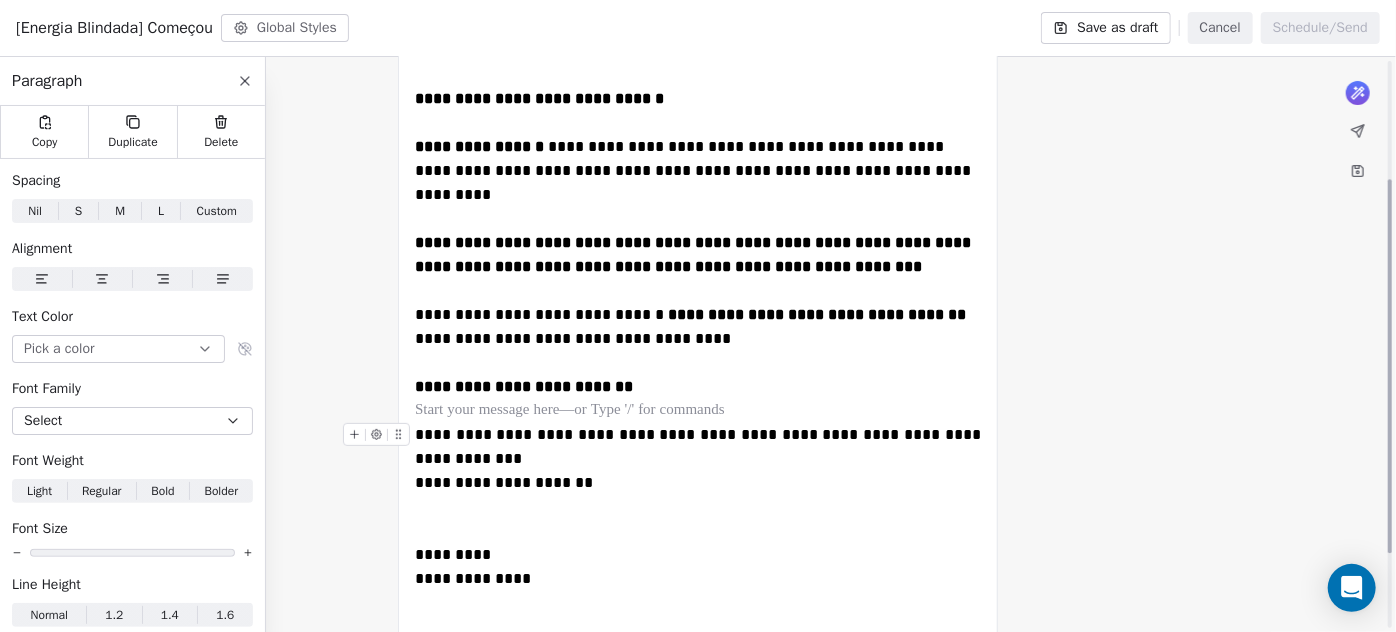 click on "**********" at bounding box center (698, 447) 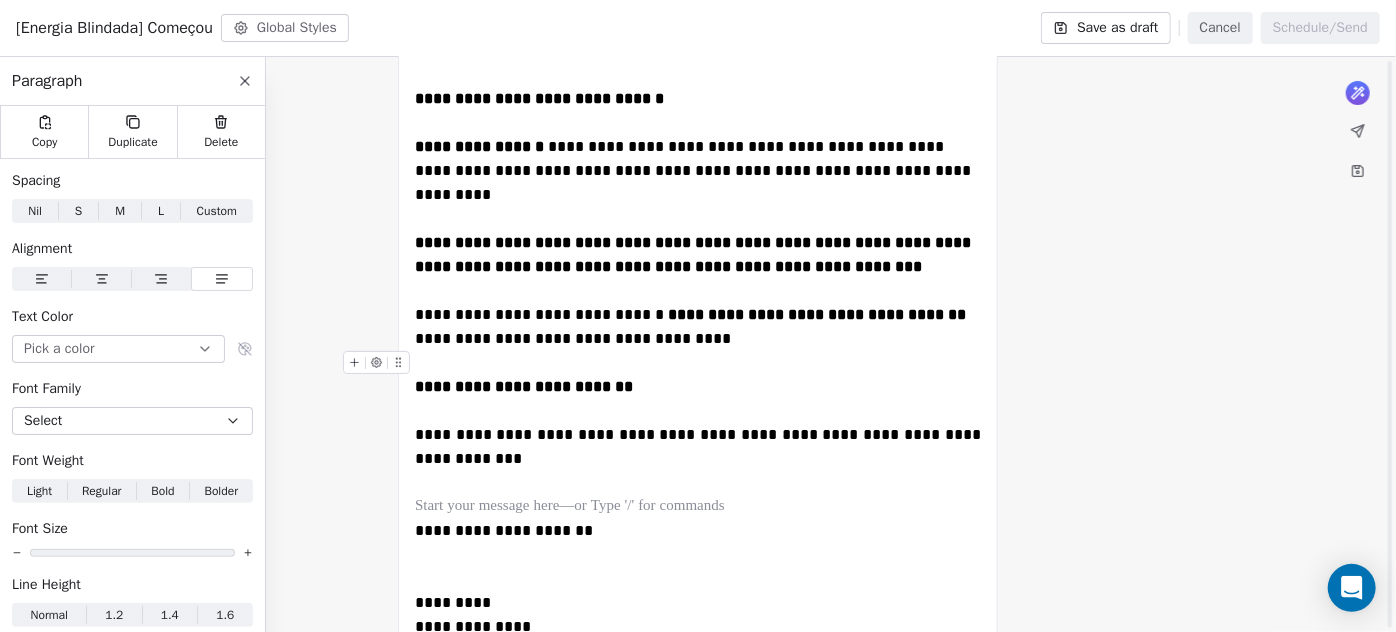 scroll, scrollTop: 90, scrollLeft: 0, axis: vertical 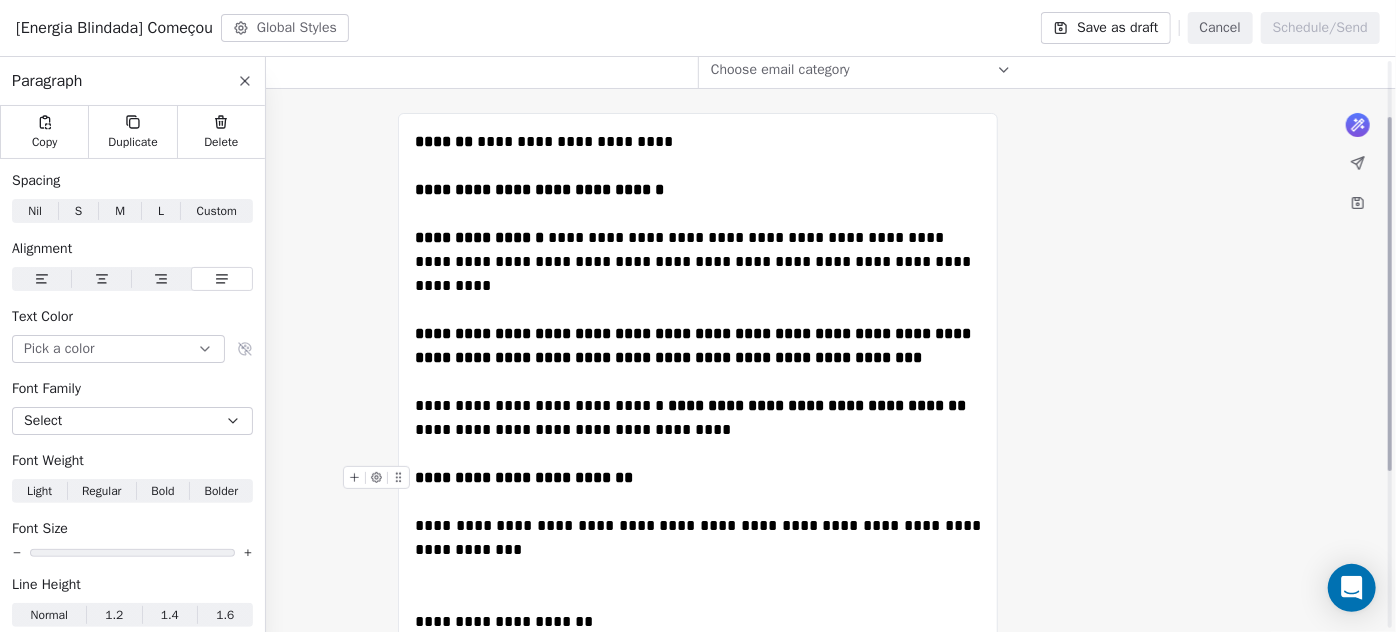 click on "**********" at bounding box center [698, 478] 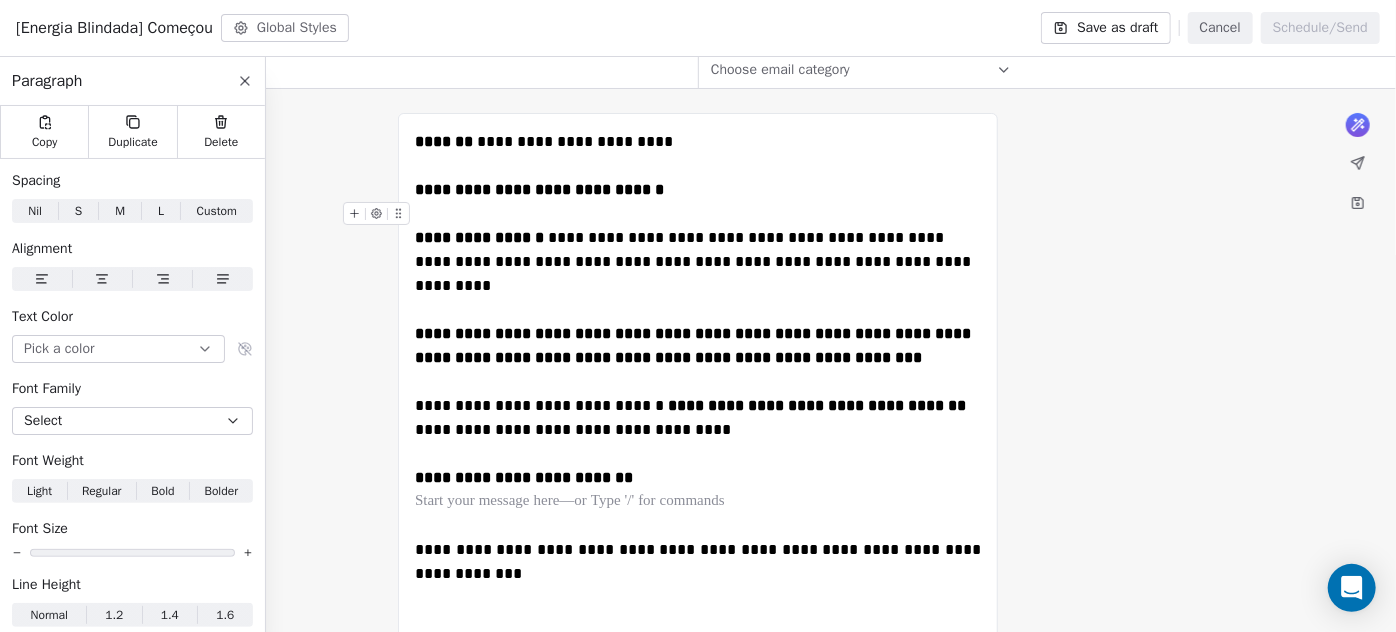 click at bounding box center [698, 214] 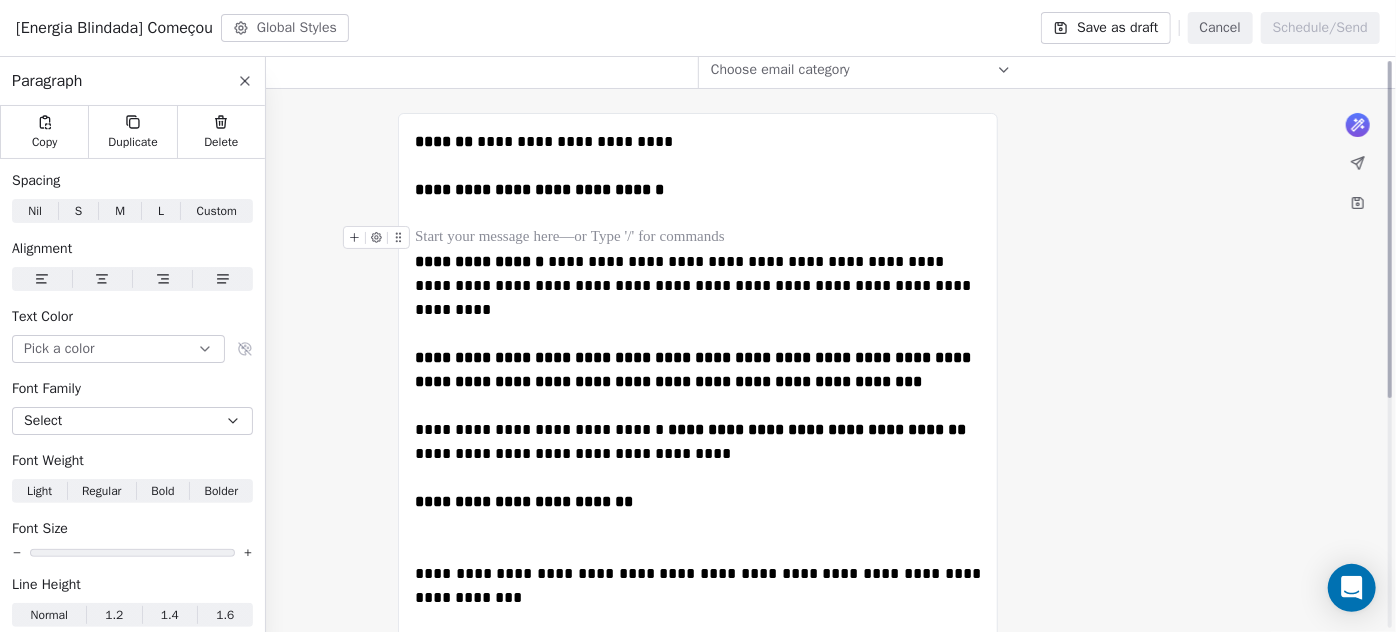 scroll, scrollTop: 0, scrollLeft: 0, axis: both 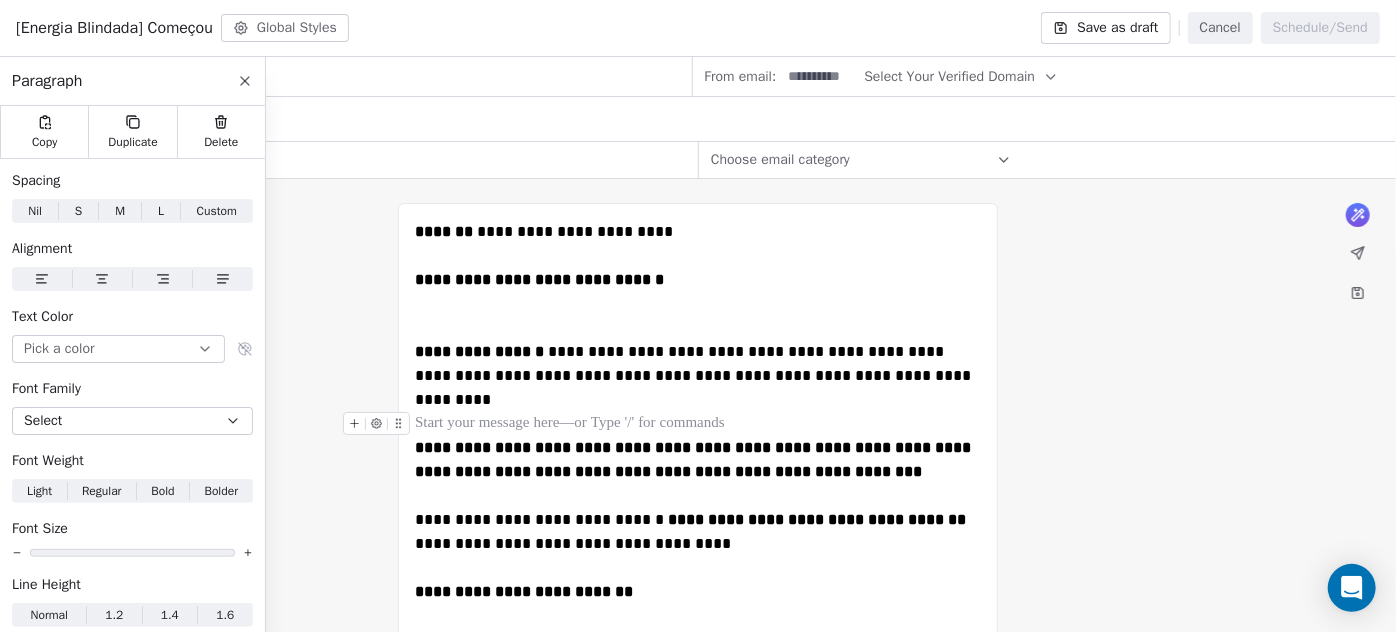 click at bounding box center [698, 424] 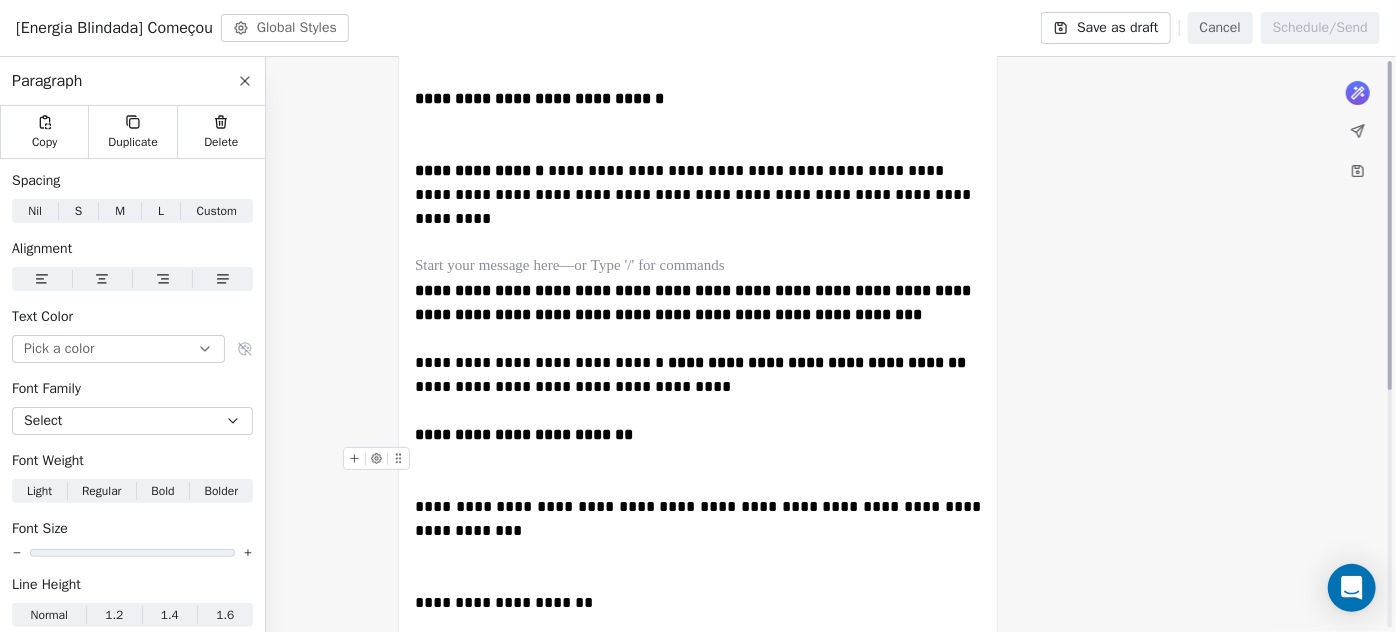 scroll, scrollTop: 0, scrollLeft: 0, axis: both 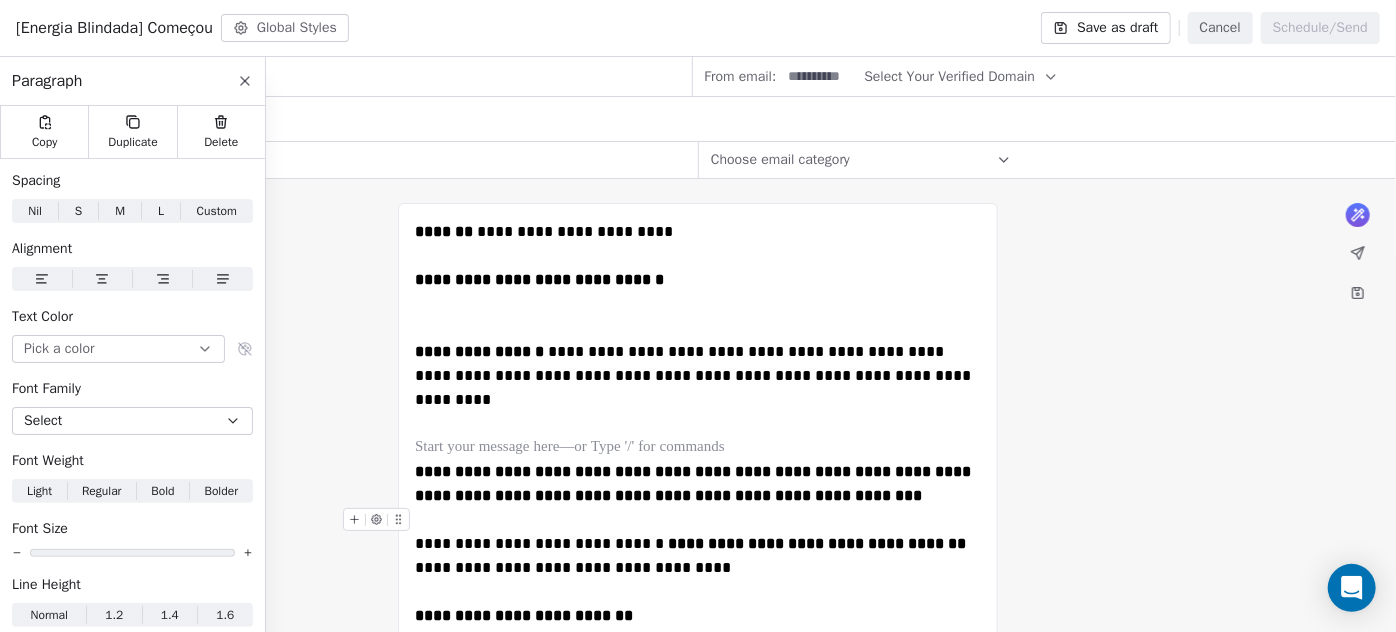 click at bounding box center (698, 520) 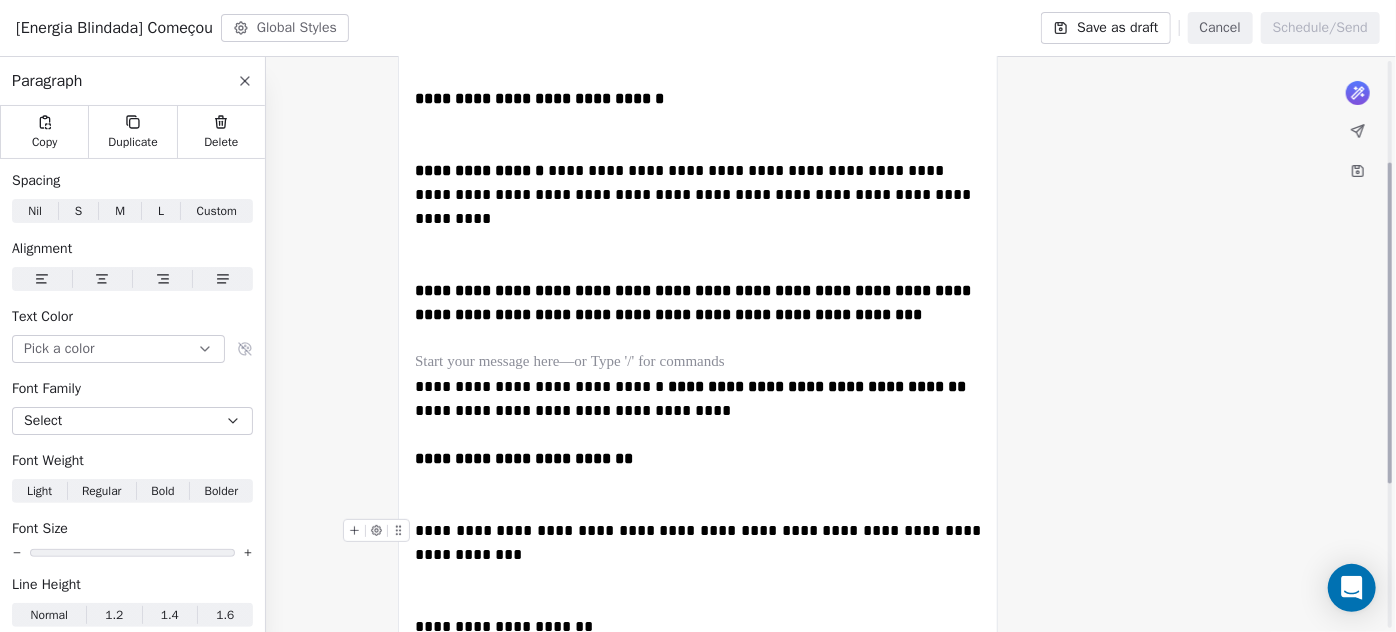 scroll, scrollTop: 0, scrollLeft: 0, axis: both 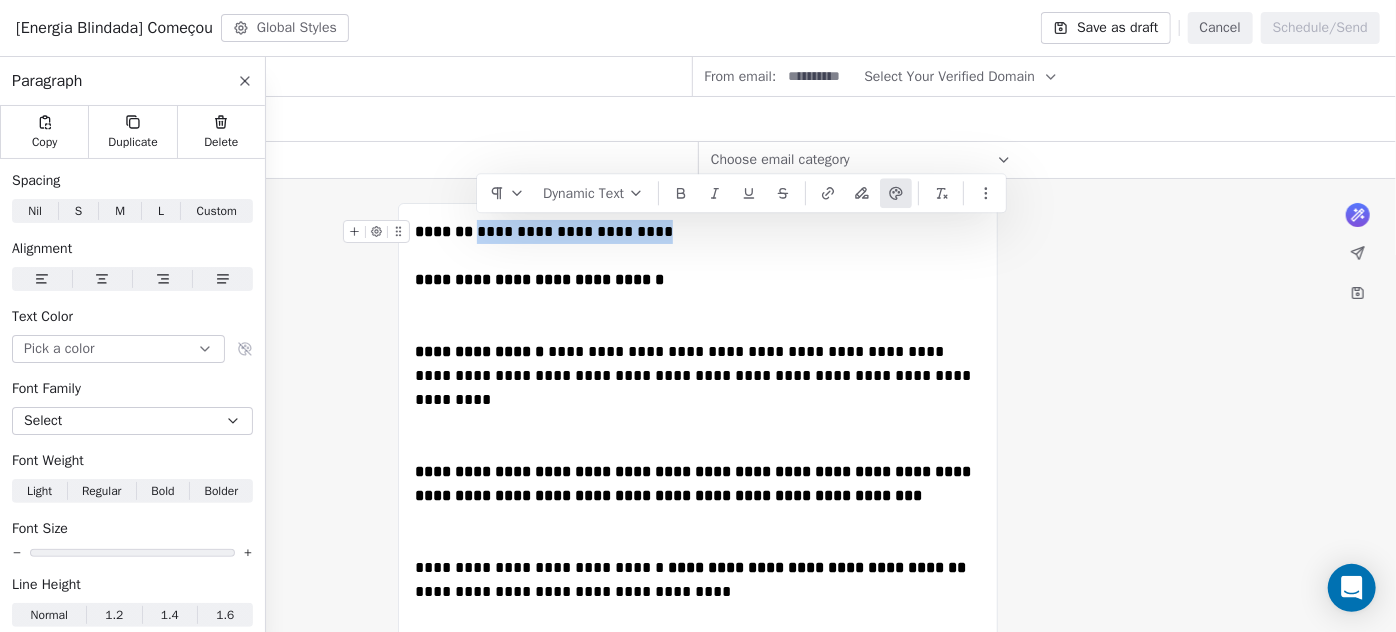 drag, startPoint x: 688, startPoint y: 232, endPoint x: 466, endPoint y: 234, distance: 222.009 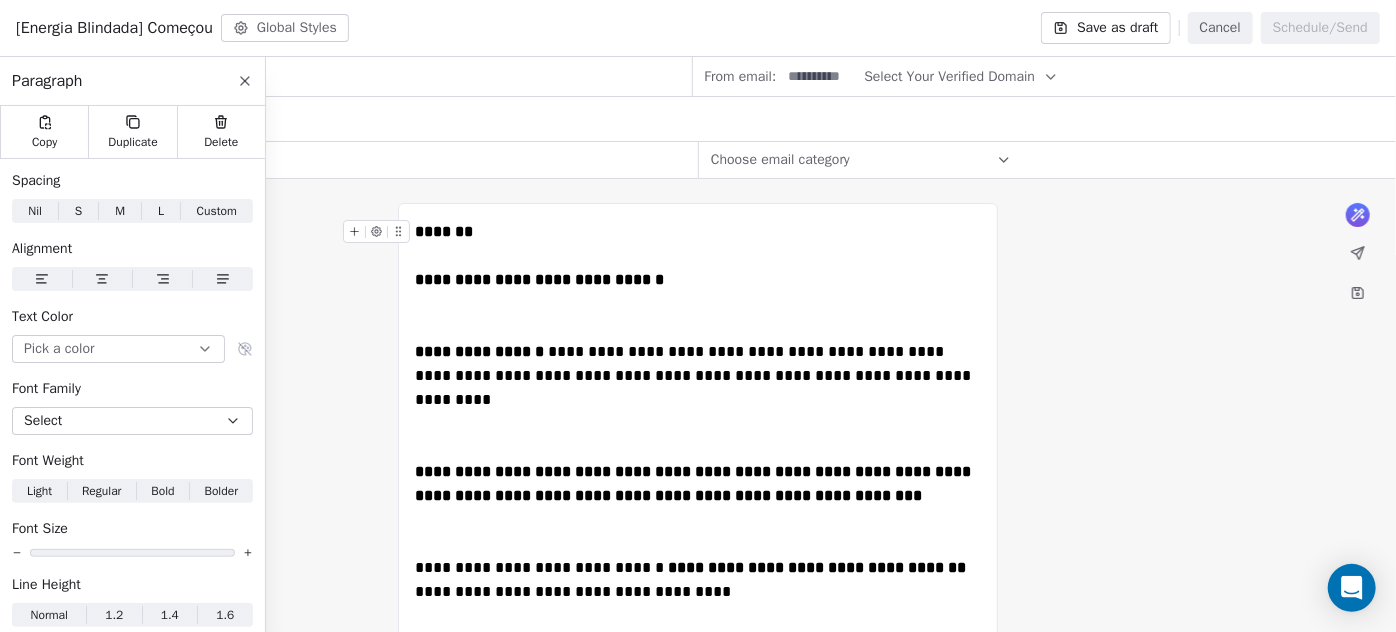 type 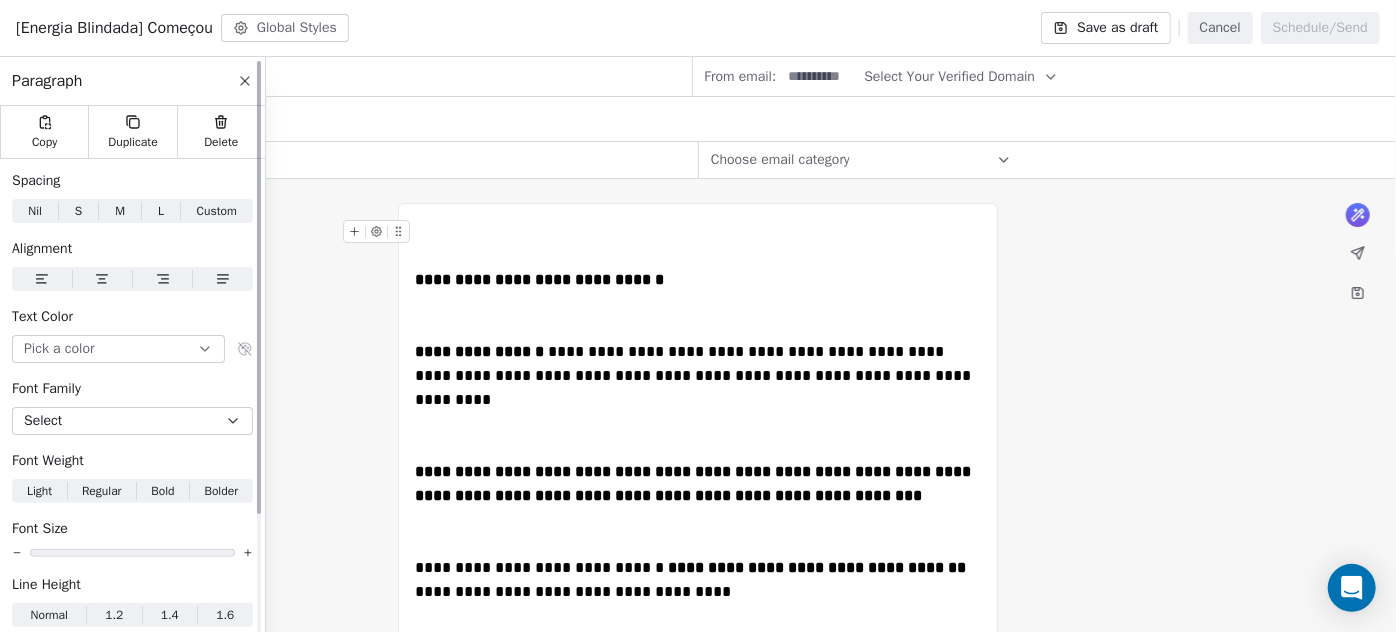 click at bounding box center [259, 287] 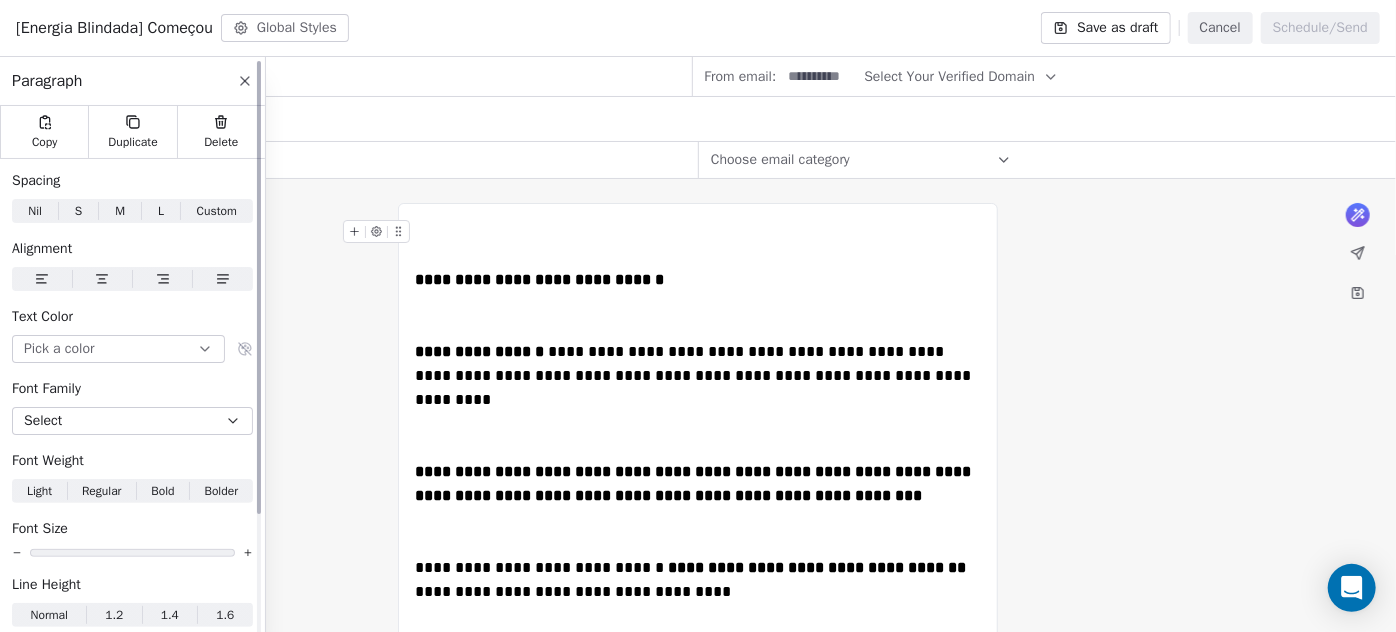 click 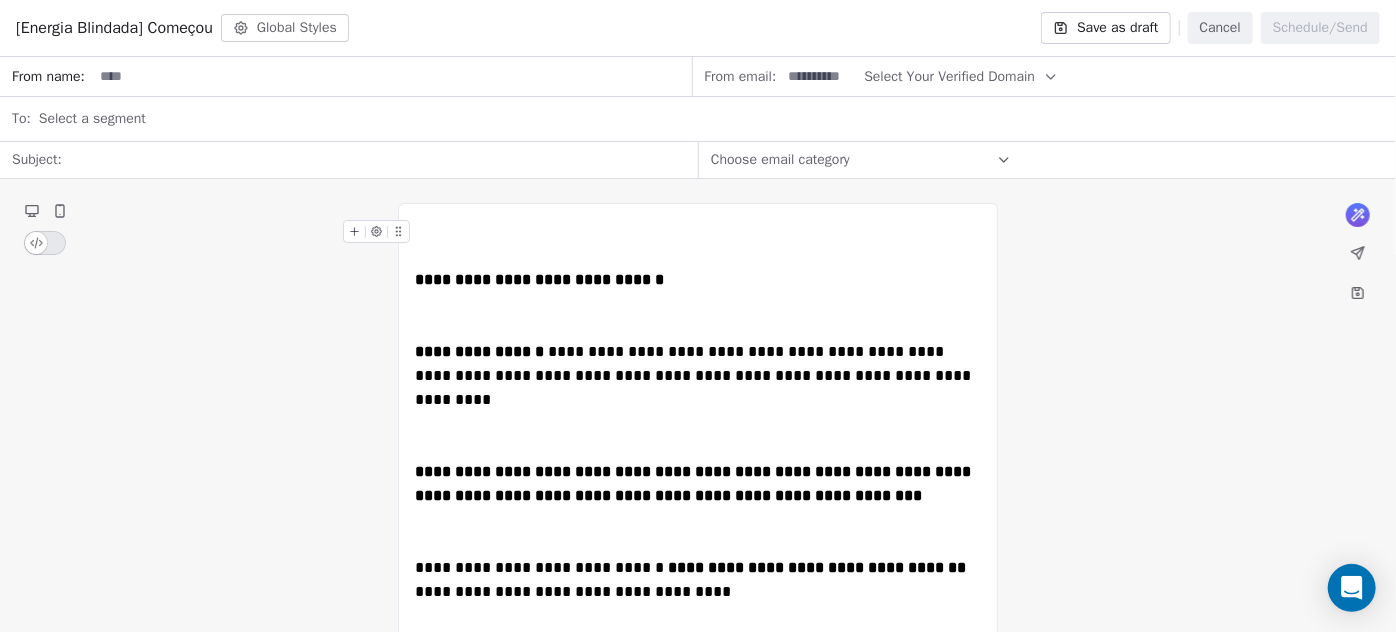 click at bounding box center (374, 160) 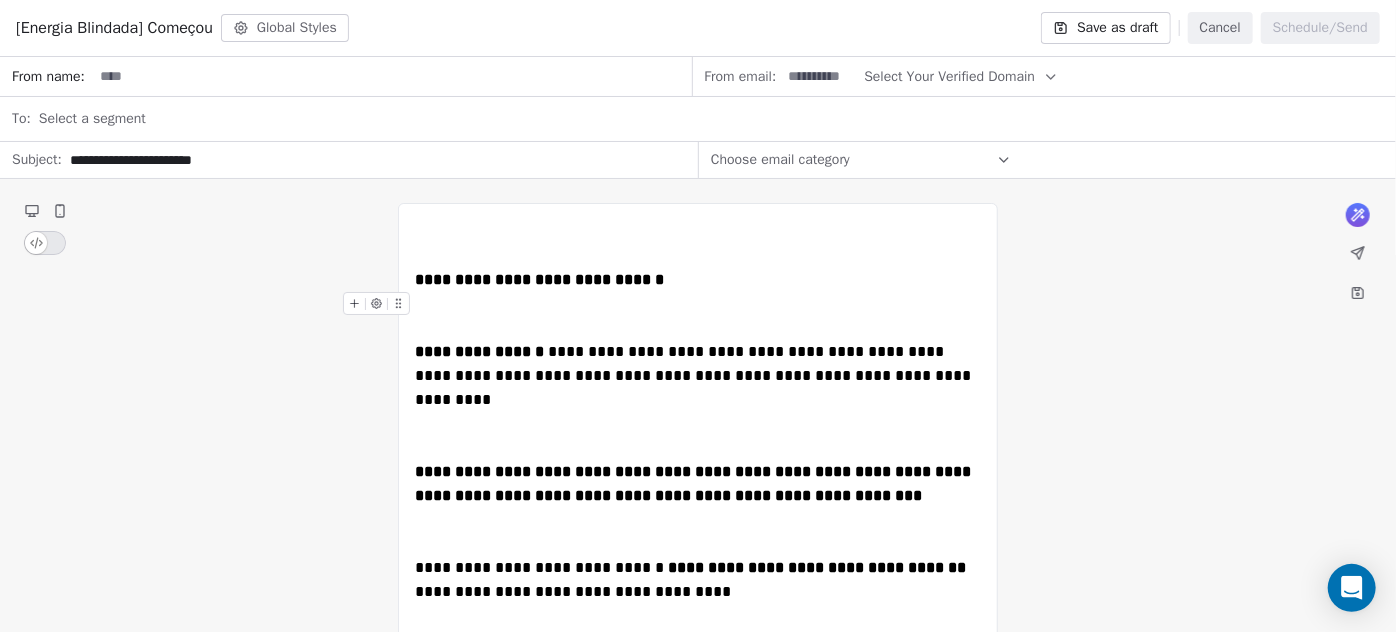 scroll, scrollTop: 90, scrollLeft: 0, axis: vertical 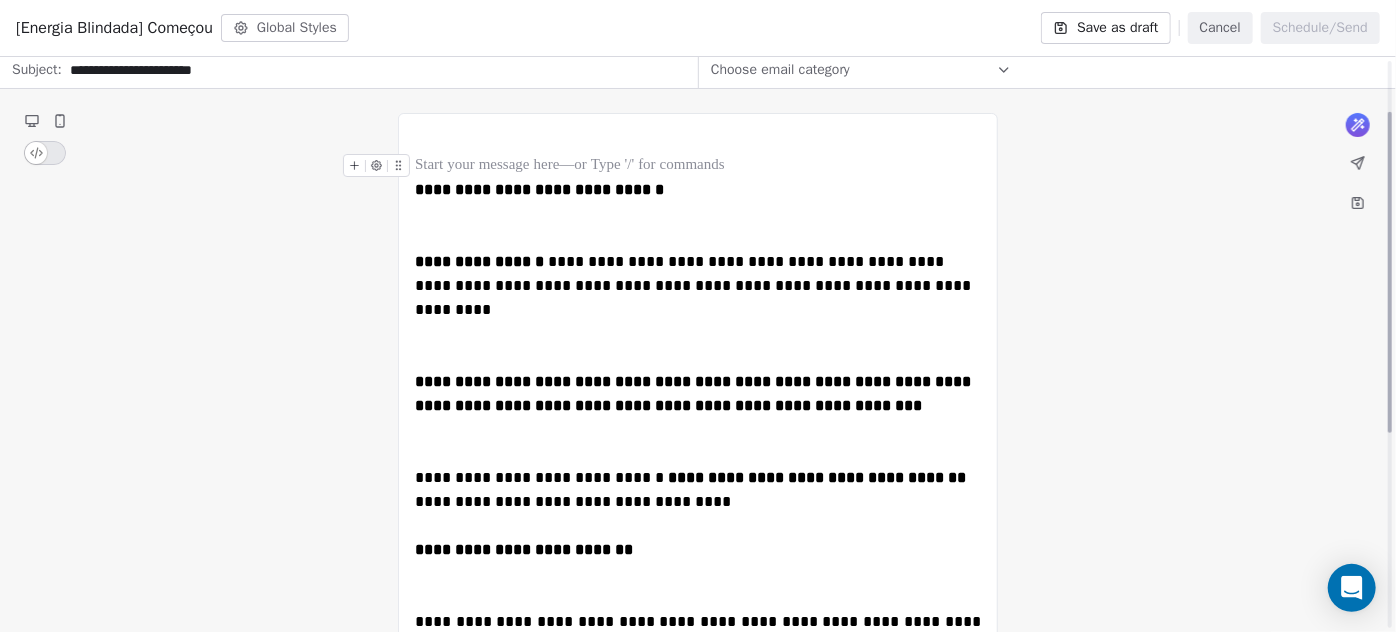 click at bounding box center [698, 166] 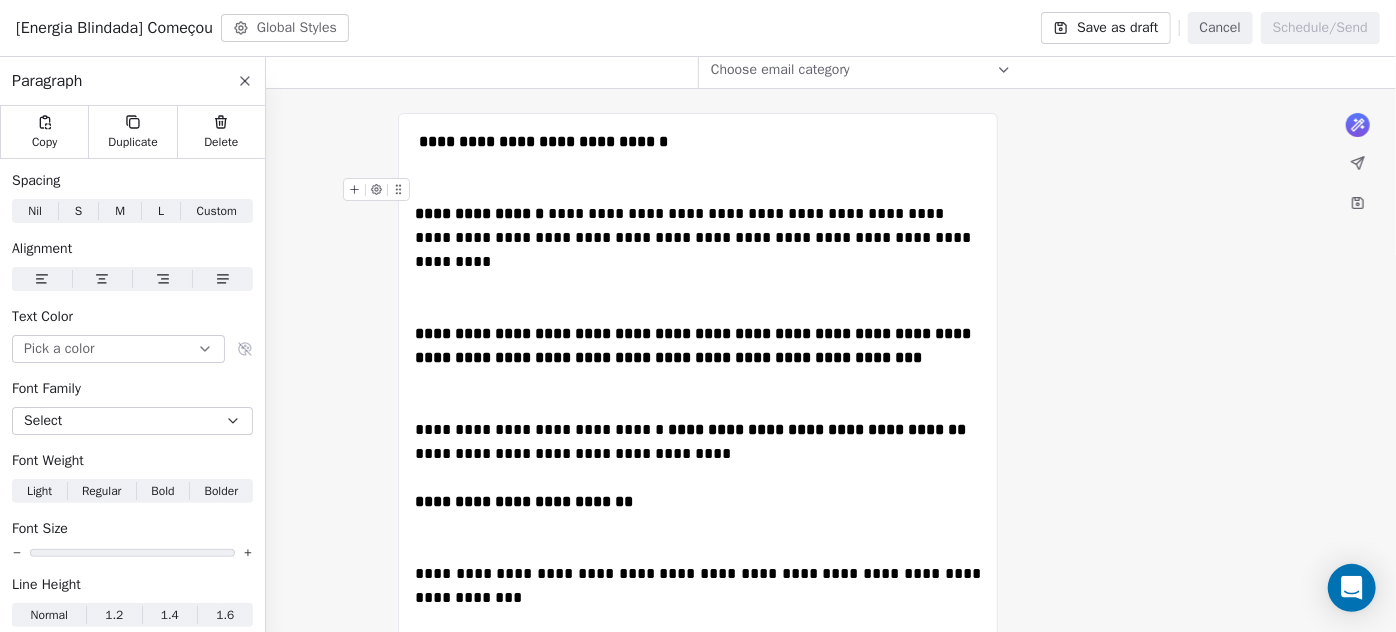 click at bounding box center (698, 190) 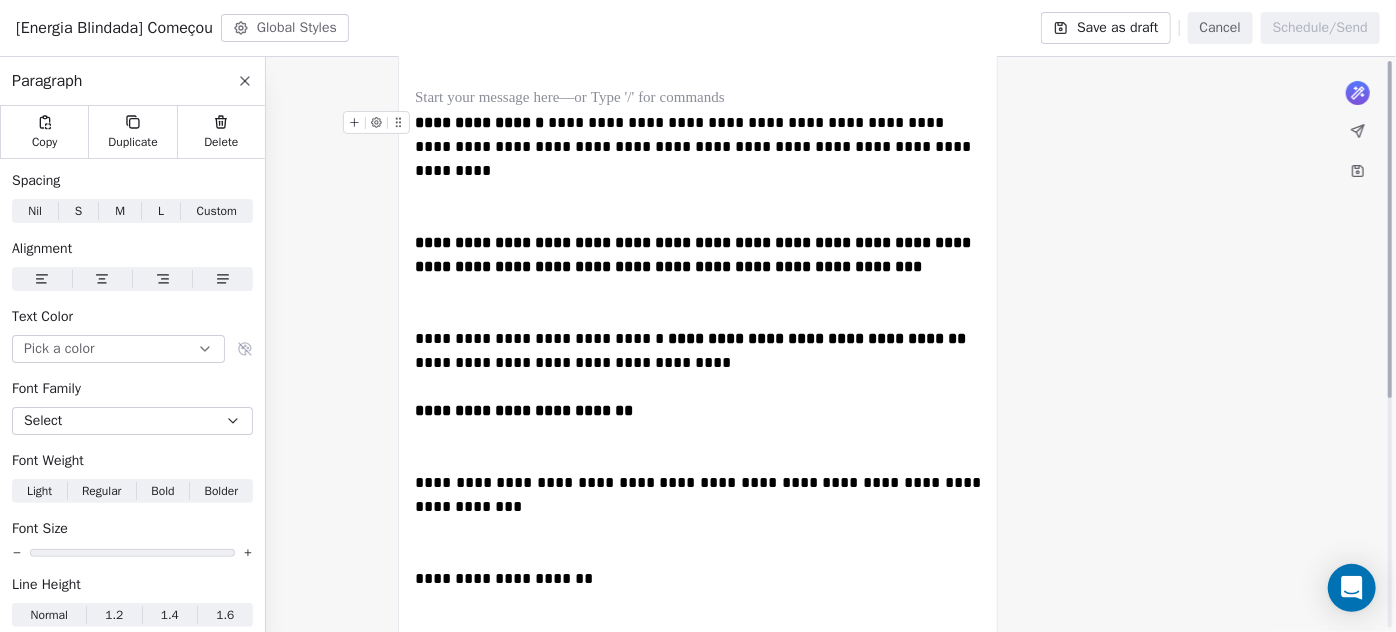 scroll, scrollTop: 0, scrollLeft: 0, axis: both 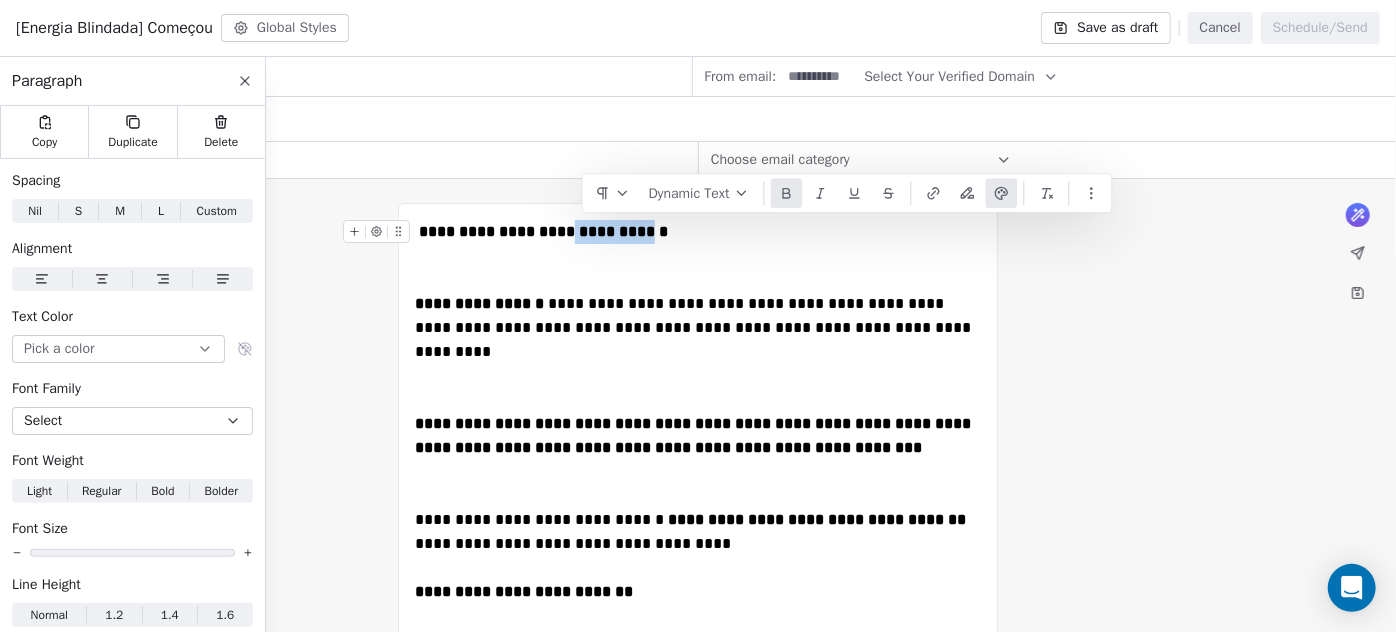 drag, startPoint x: 680, startPoint y: 229, endPoint x: 570, endPoint y: 236, distance: 110.2225 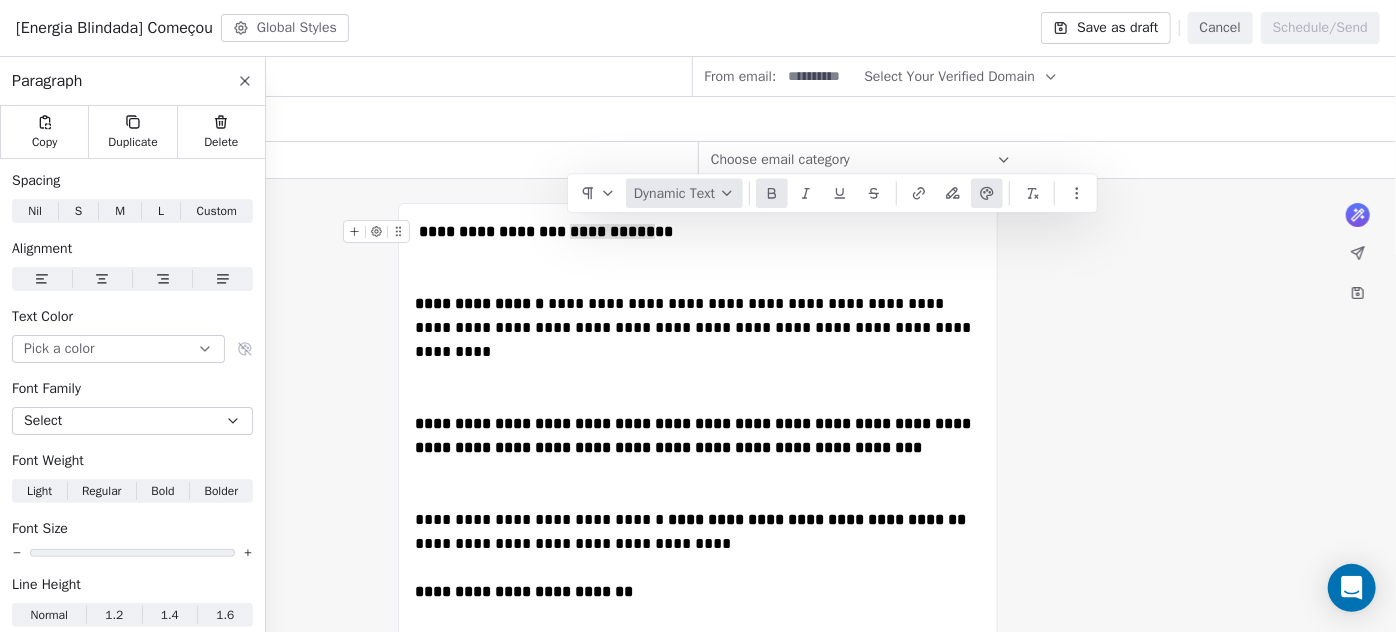 click on "Dynamic Text" at bounding box center (684, 193) 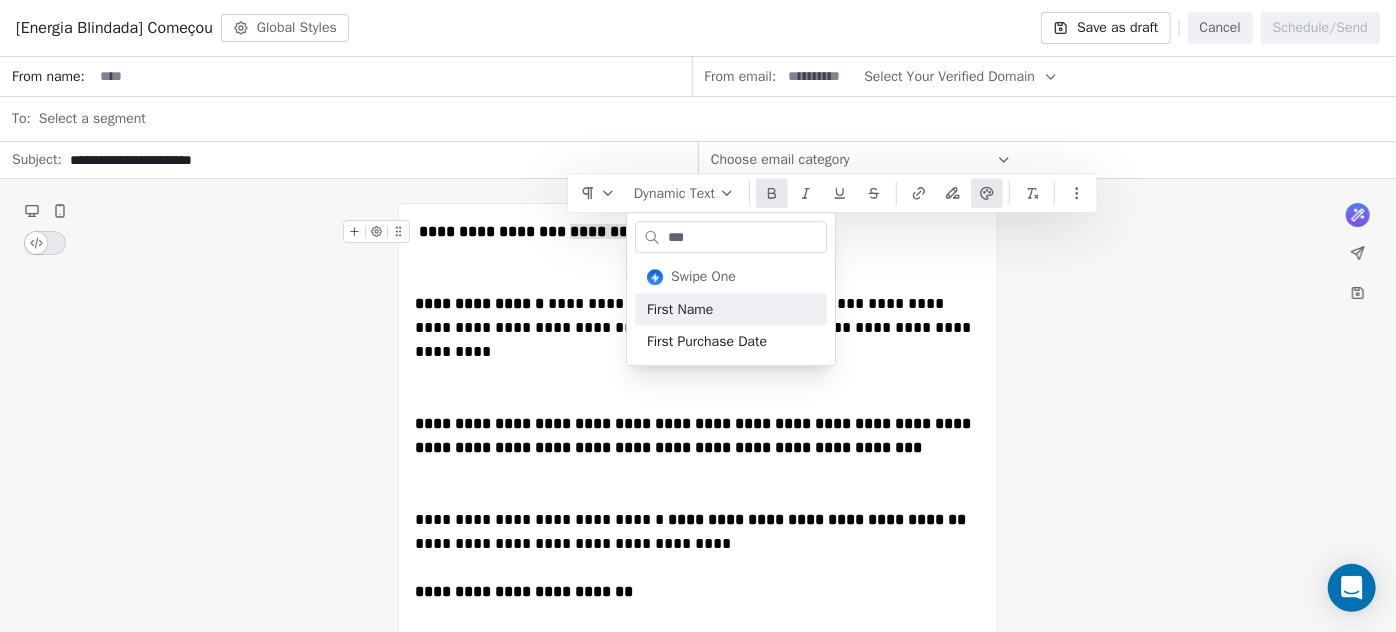type on "***" 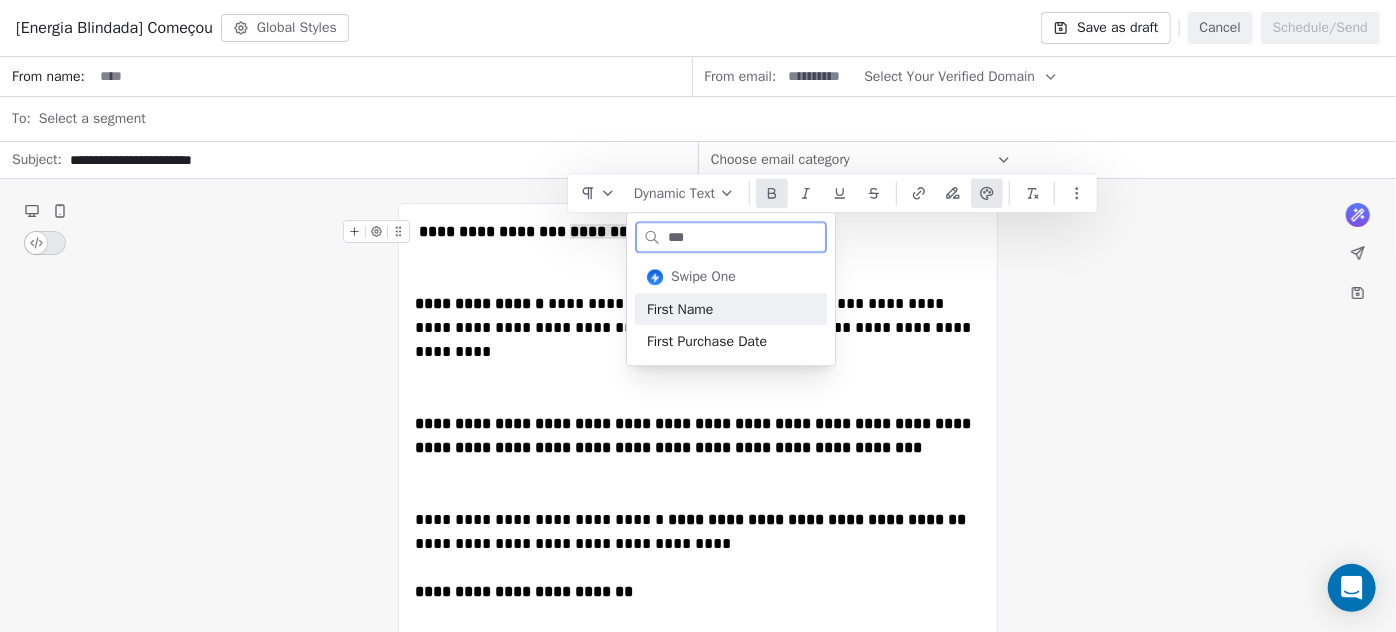 click on "First Name" at bounding box center [731, 309] 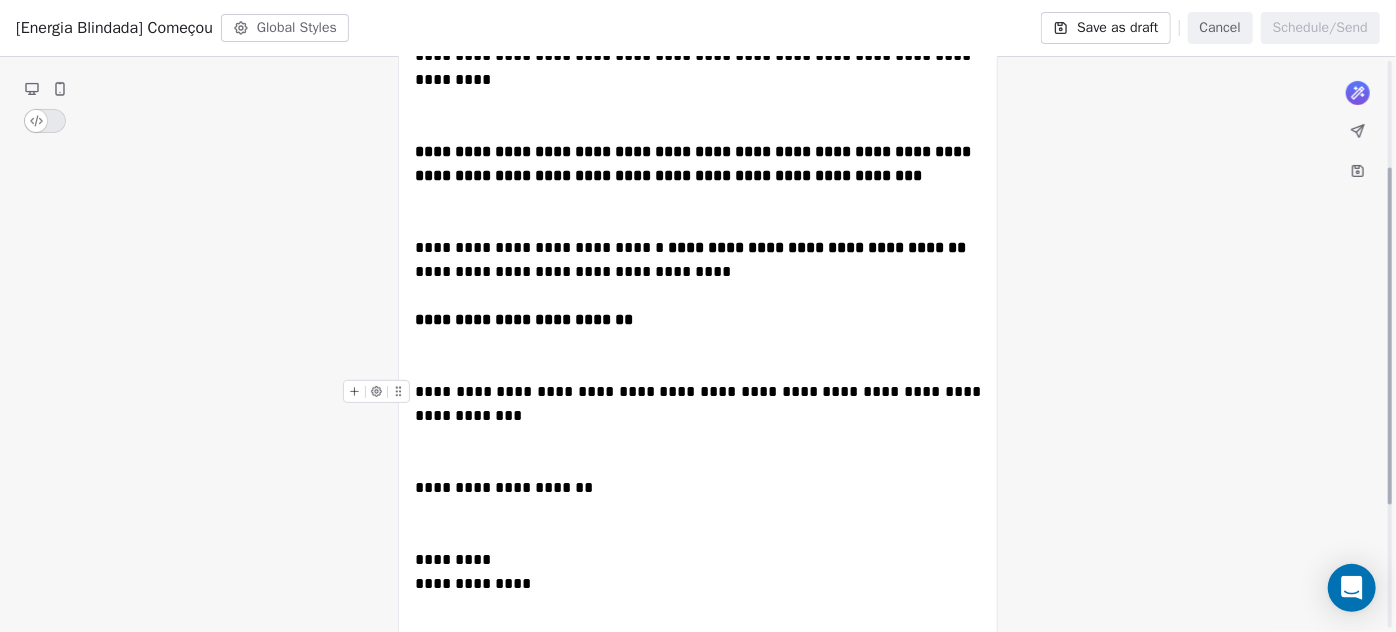 scroll, scrollTop: 181, scrollLeft: 0, axis: vertical 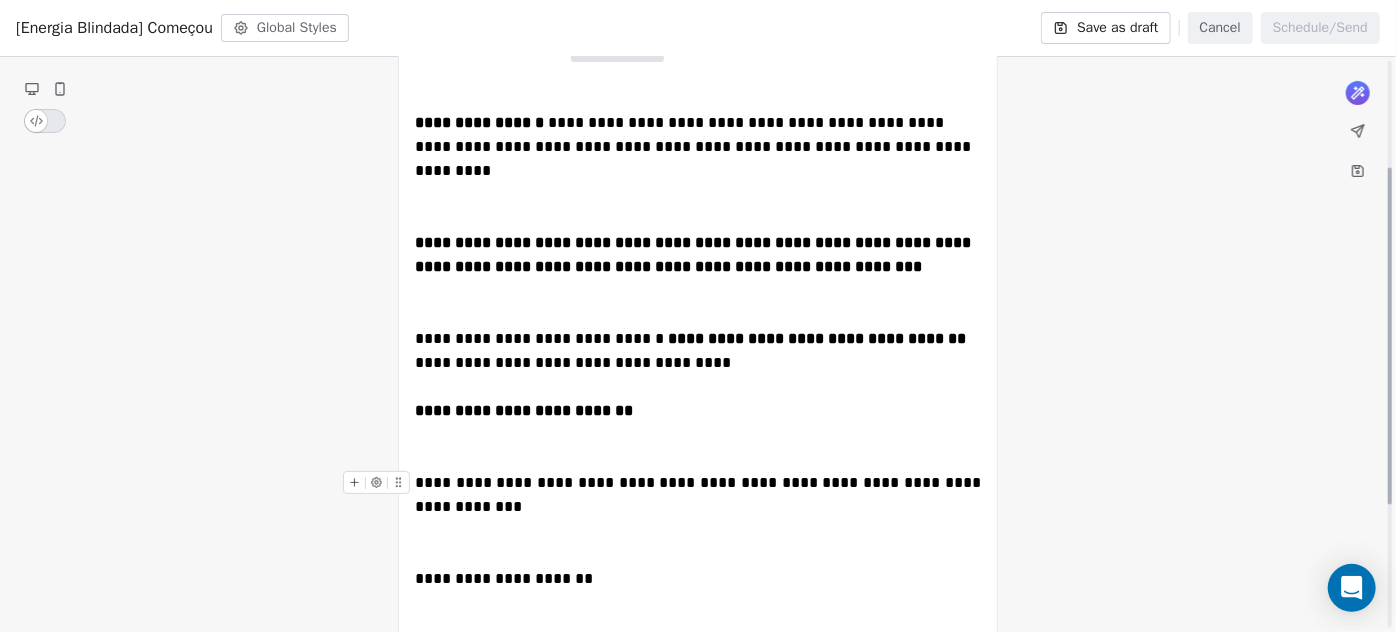 click on "**********" at bounding box center [700, 494] 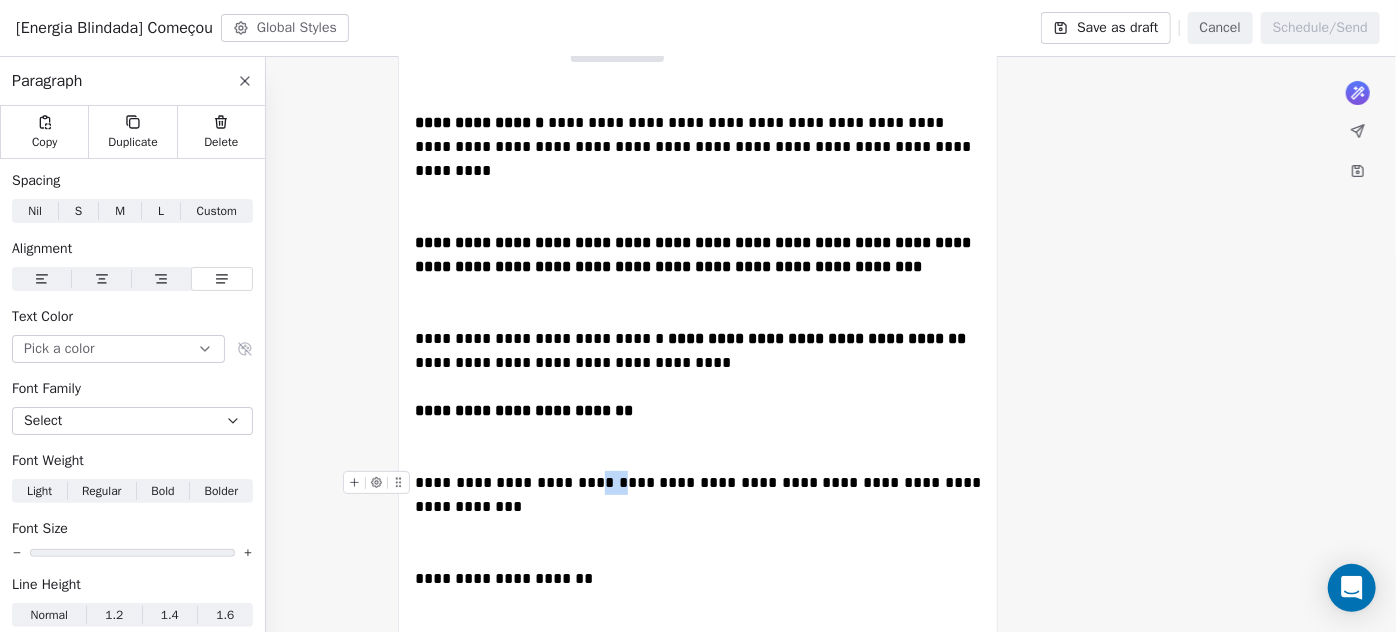 click on "**********" at bounding box center (700, 494) 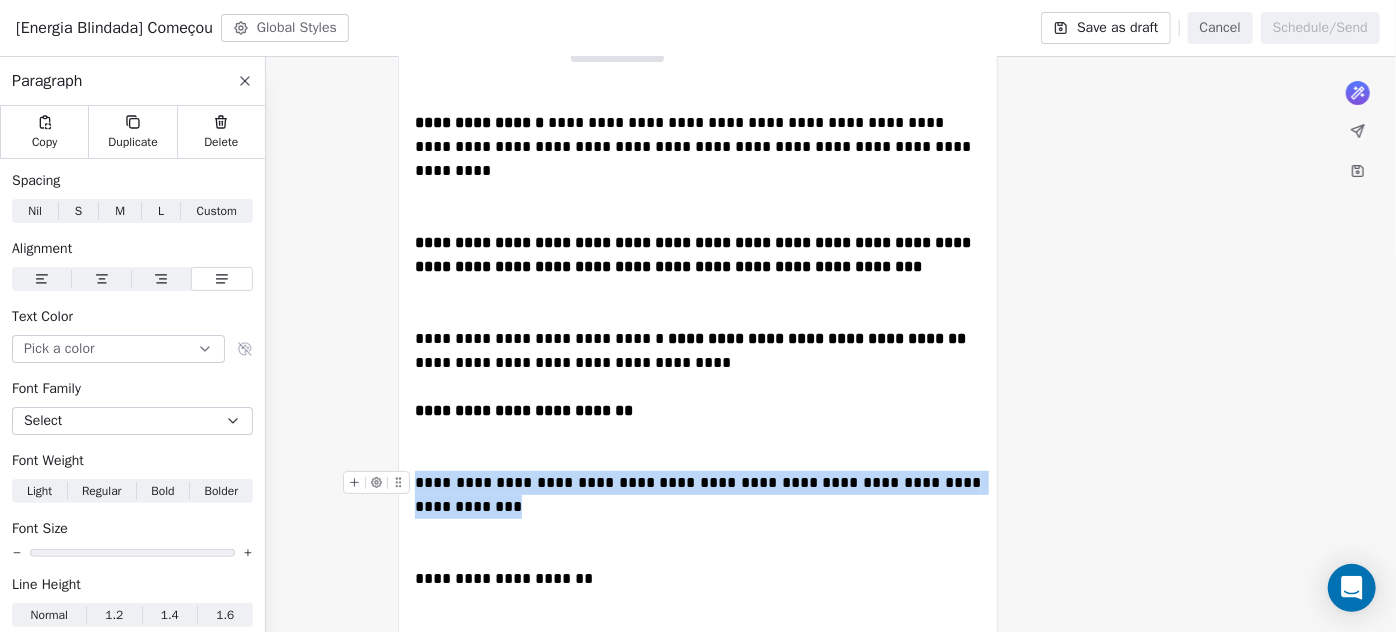 click on "**********" at bounding box center (700, 494) 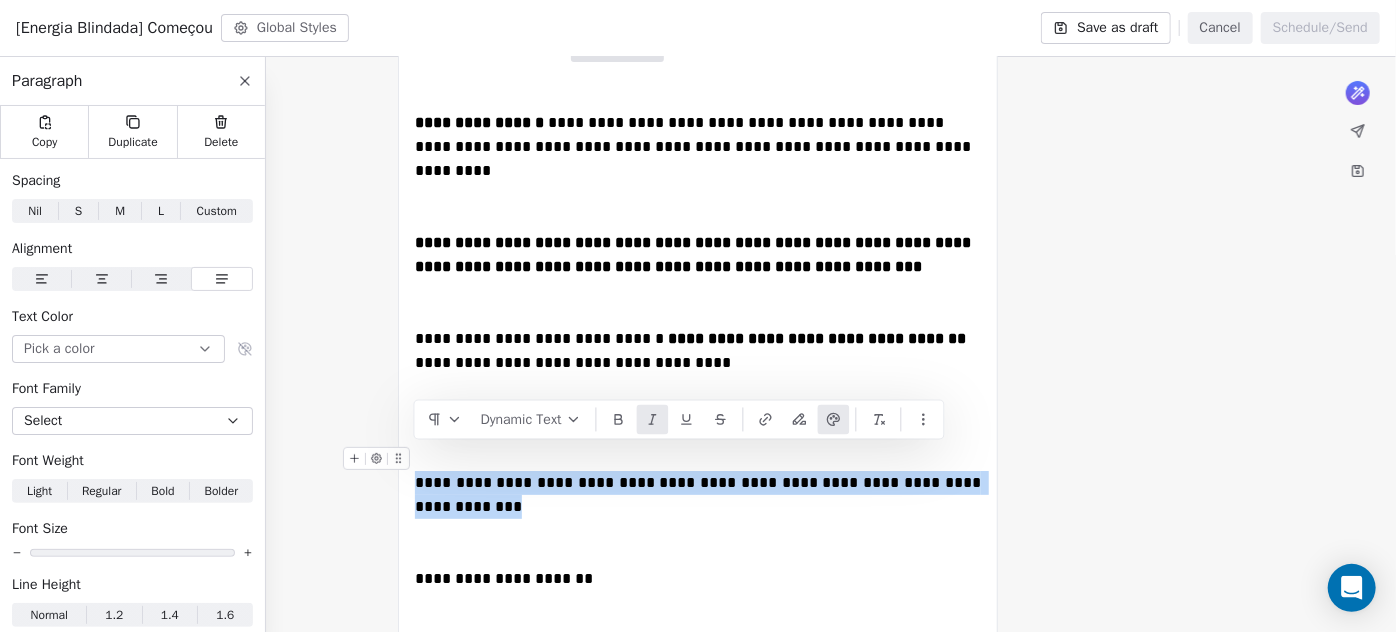 click at bounding box center [653, 420] 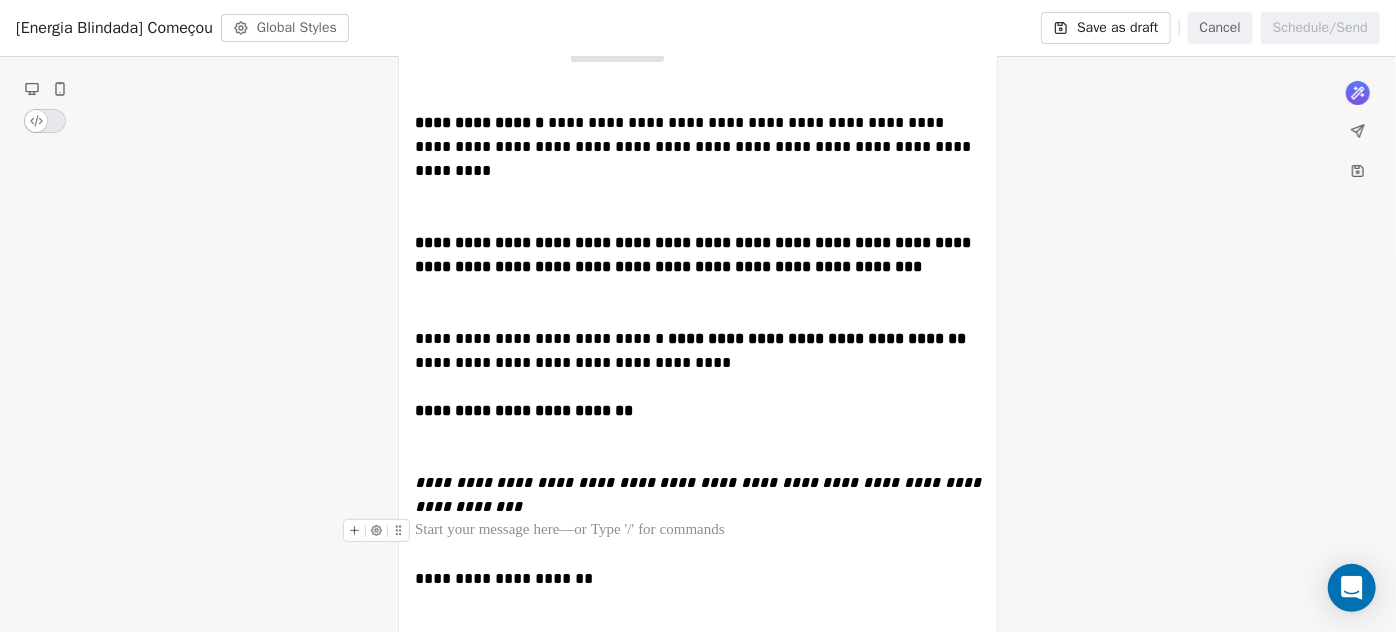 click at bounding box center [698, 531] 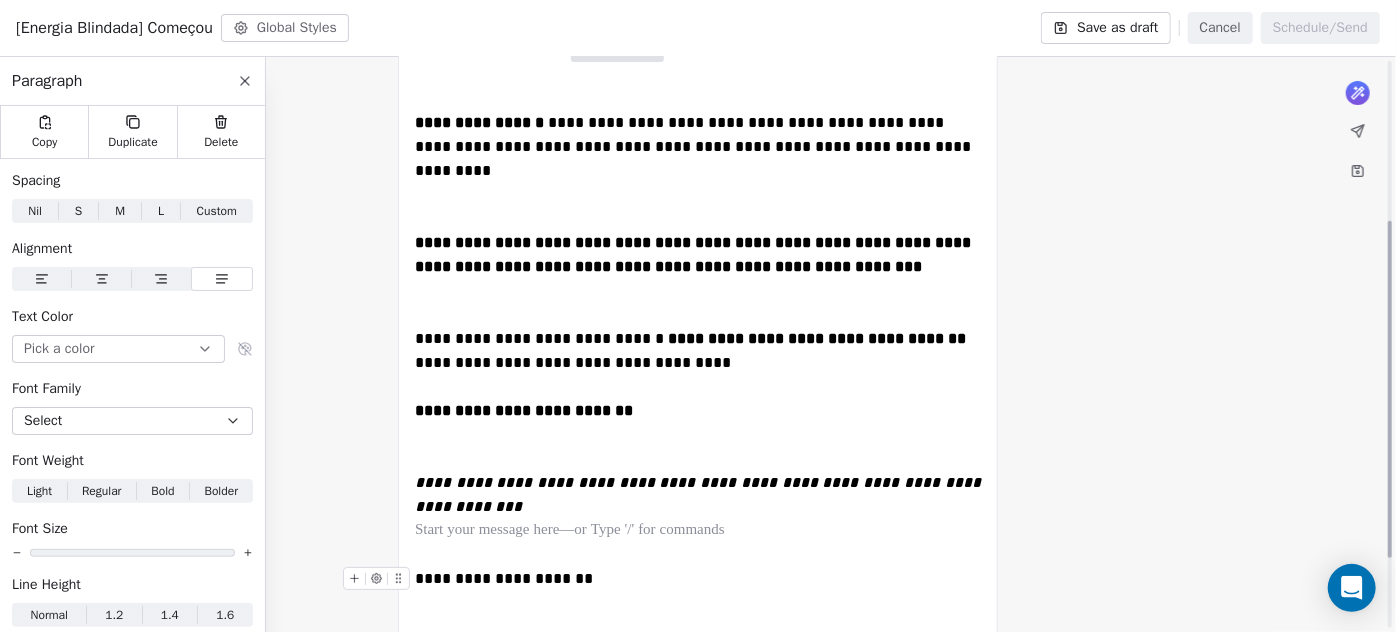 scroll, scrollTop: 272, scrollLeft: 0, axis: vertical 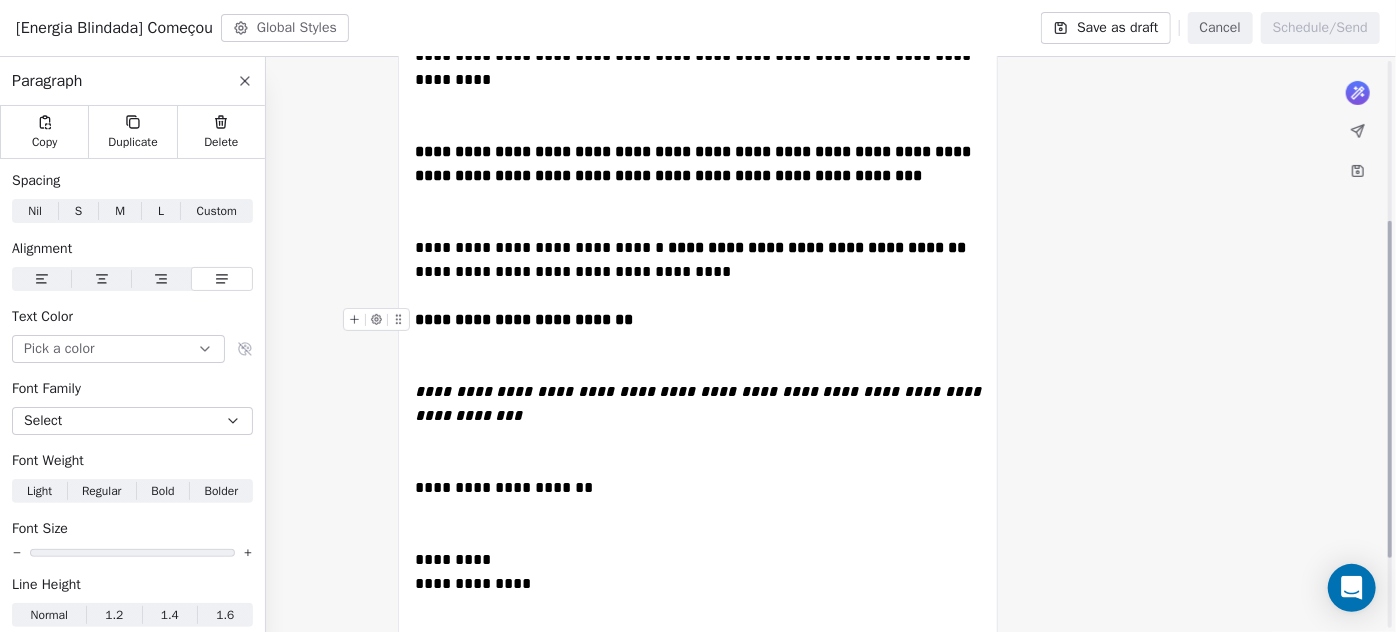 click on "**********" at bounding box center [524, 319] 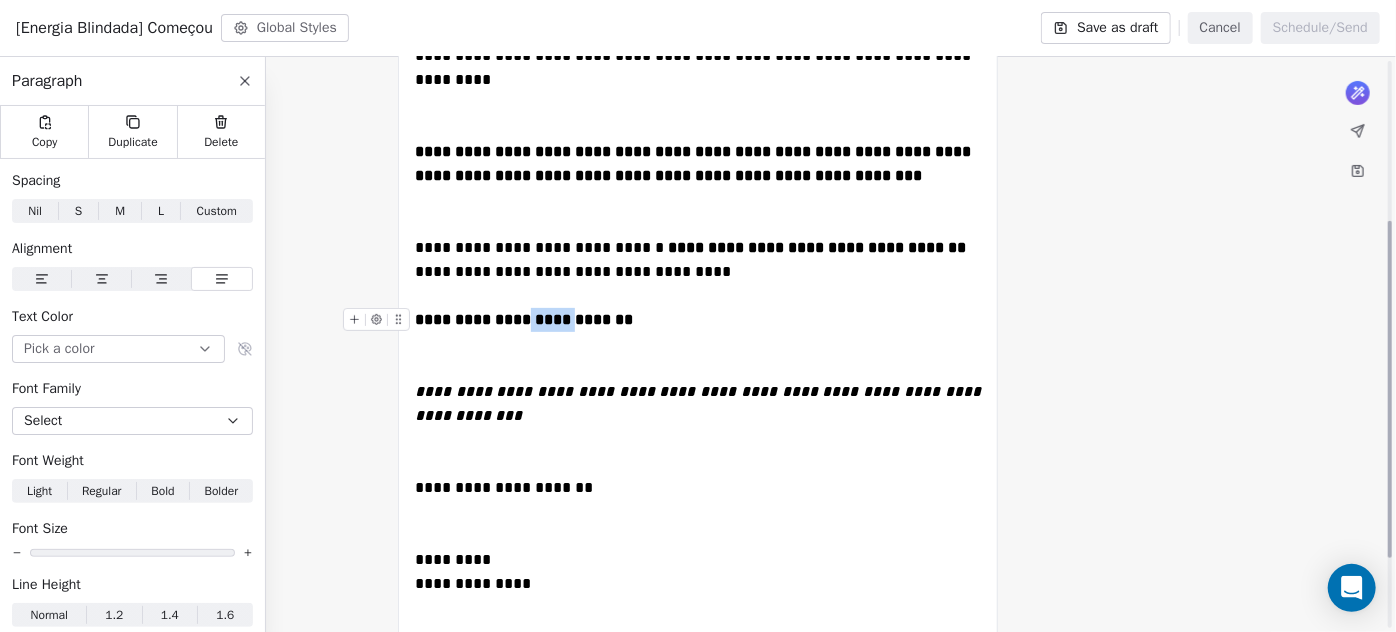 click on "**********" at bounding box center (524, 319) 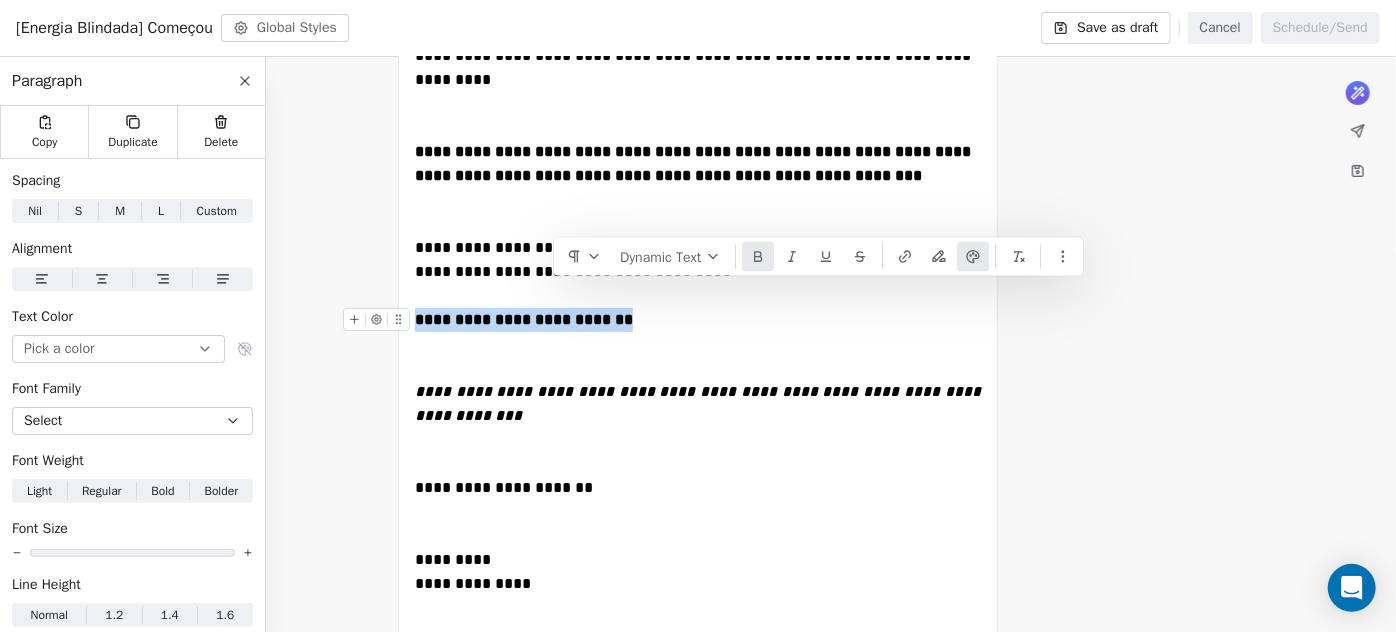 click on "**********" at bounding box center (524, 319) 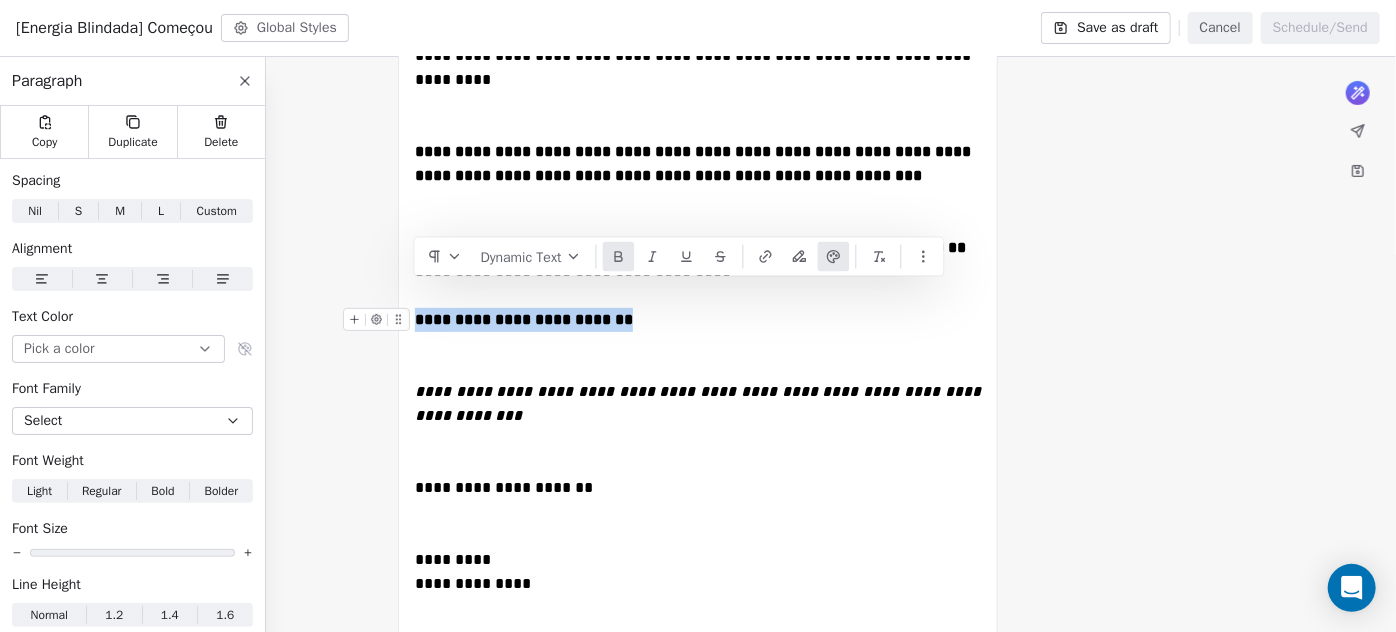 copy on "**********" 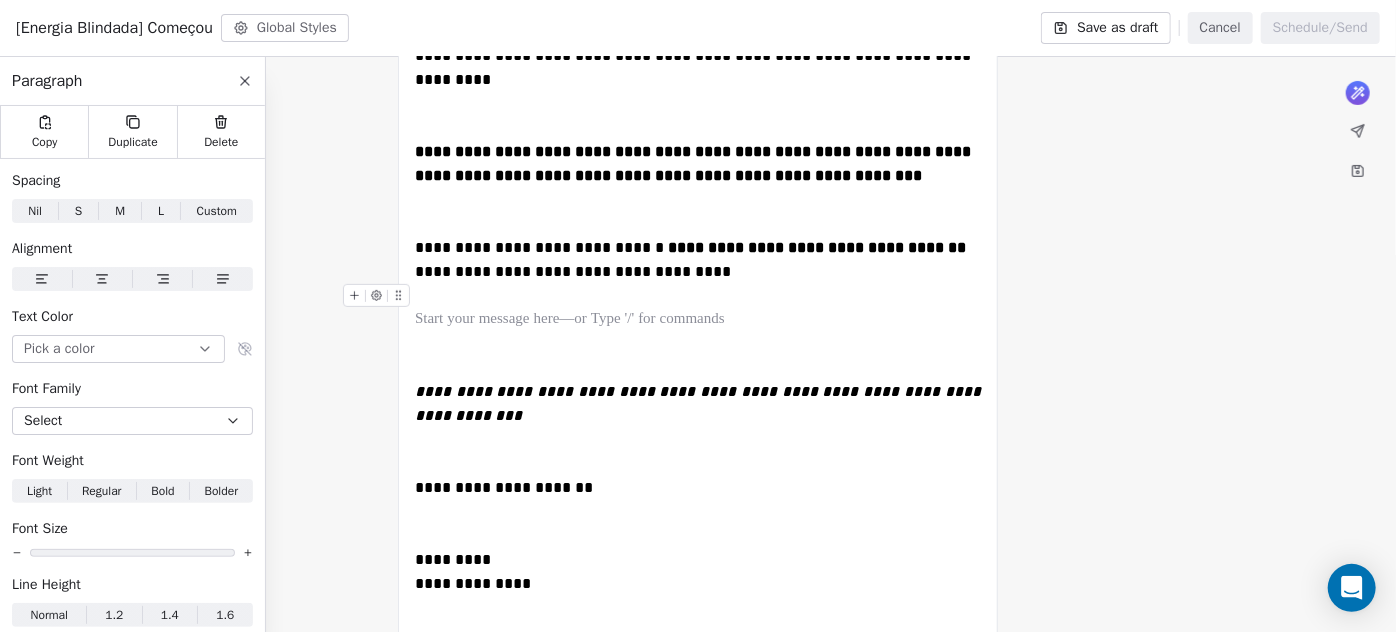 click at bounding box center (354, 295) 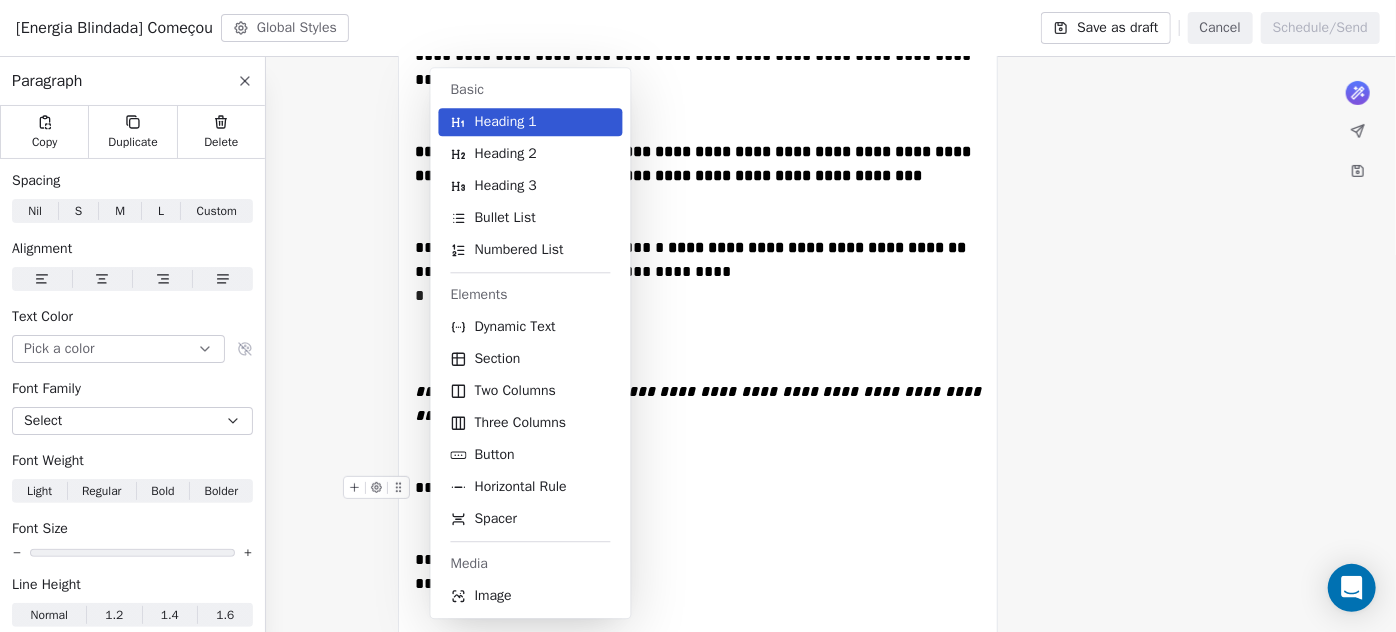 click on "Button" at bounding box center (495, 455) 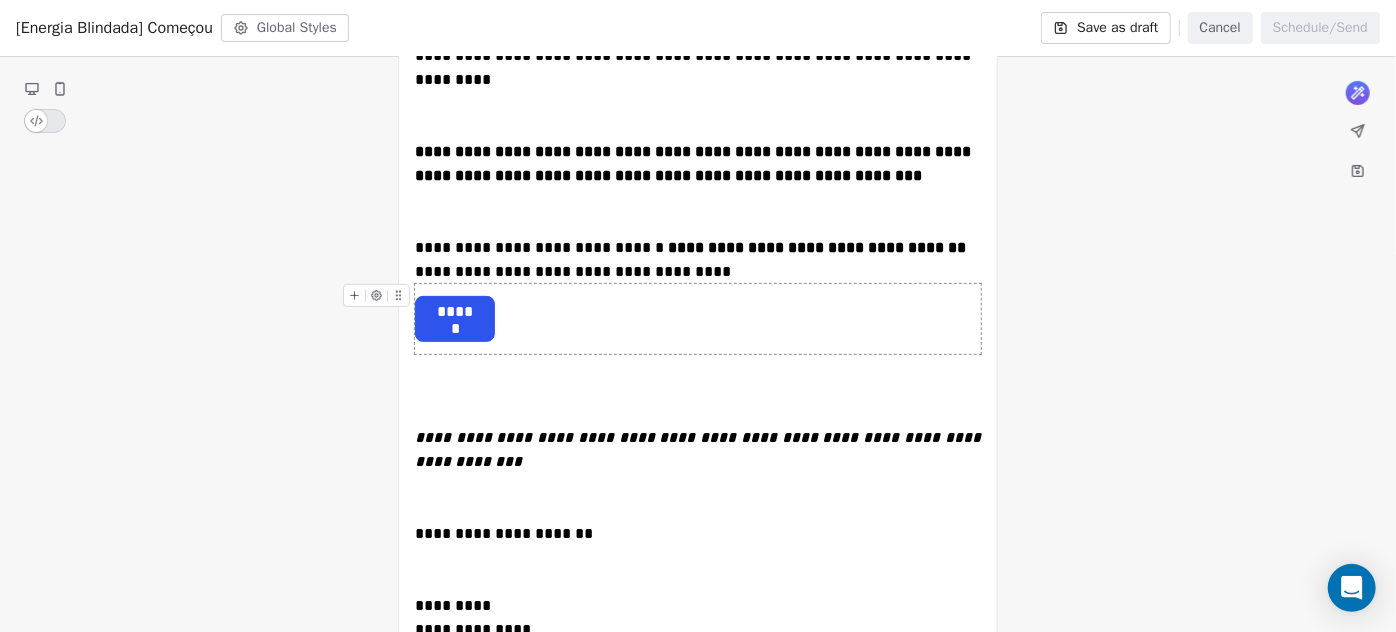 click on "******" at bounding box center (455, 312) 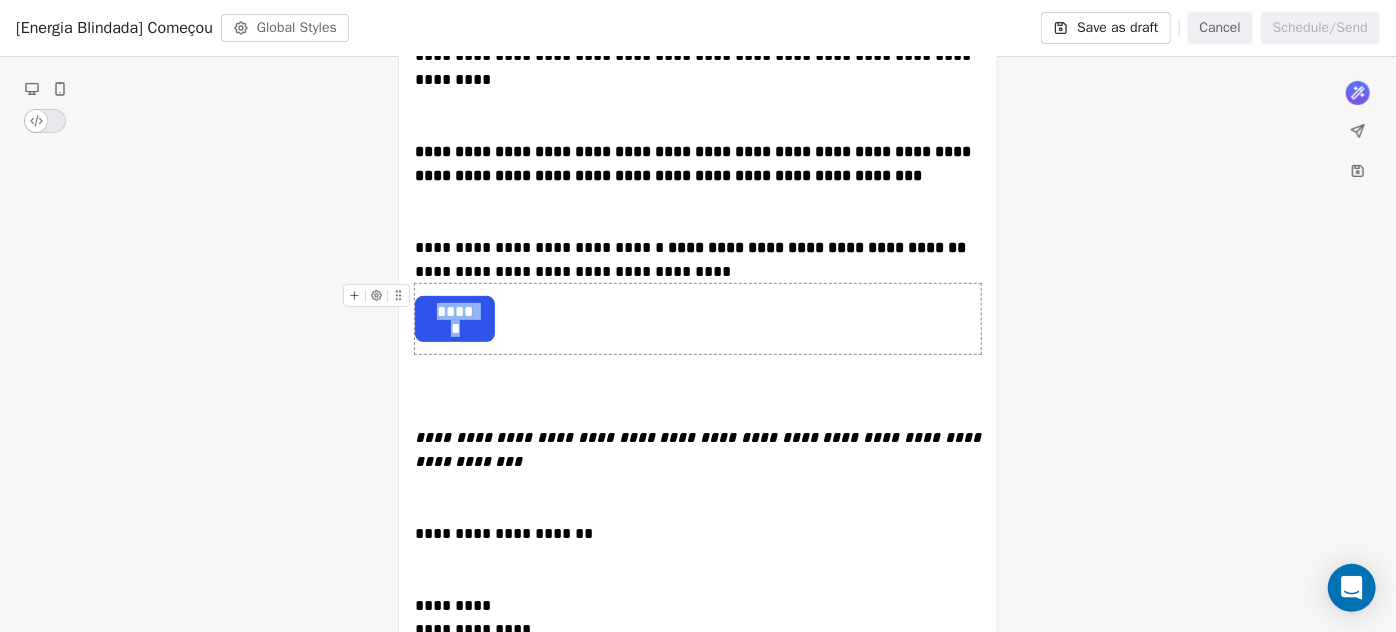 click on "******" at bounding box center (455, 312) 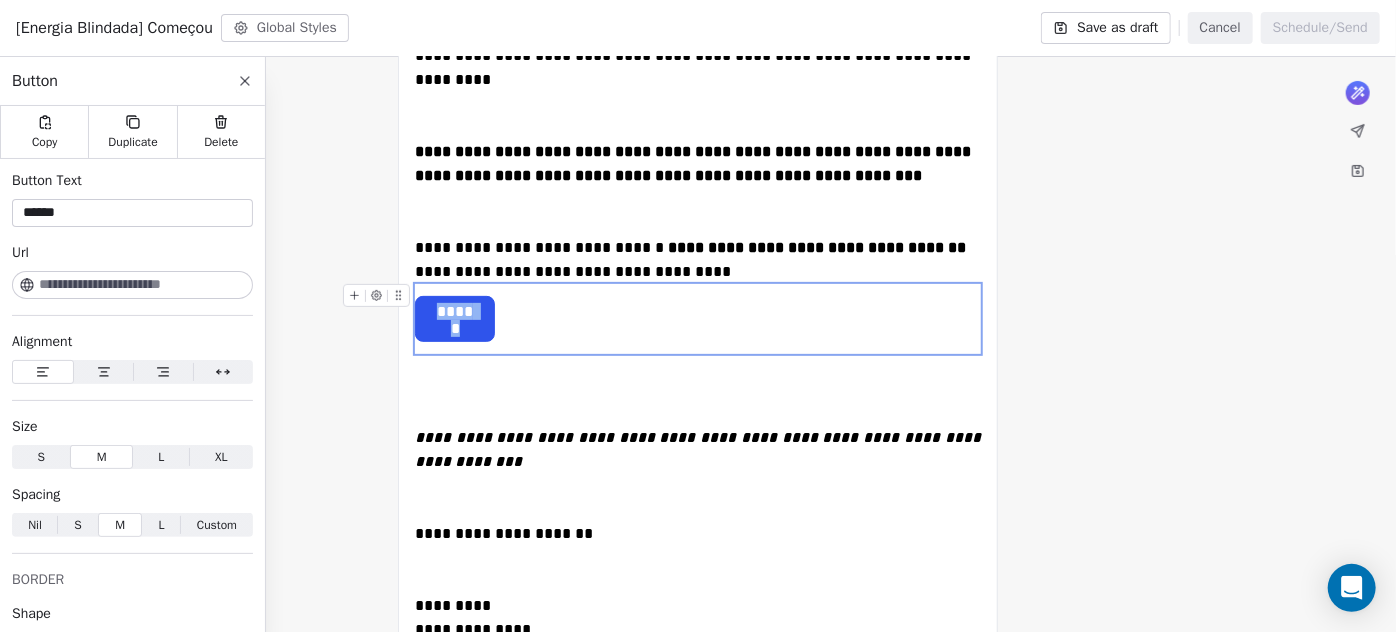 click on "******" at bounding box center [455, 312] 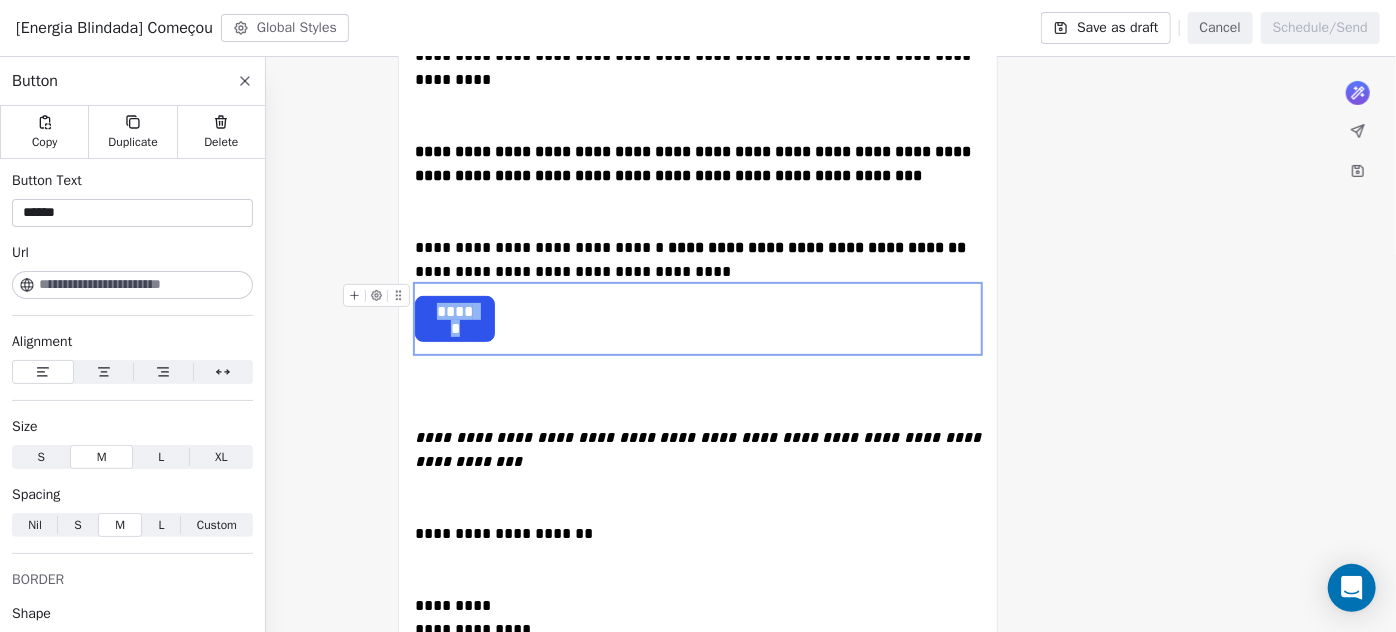 paste 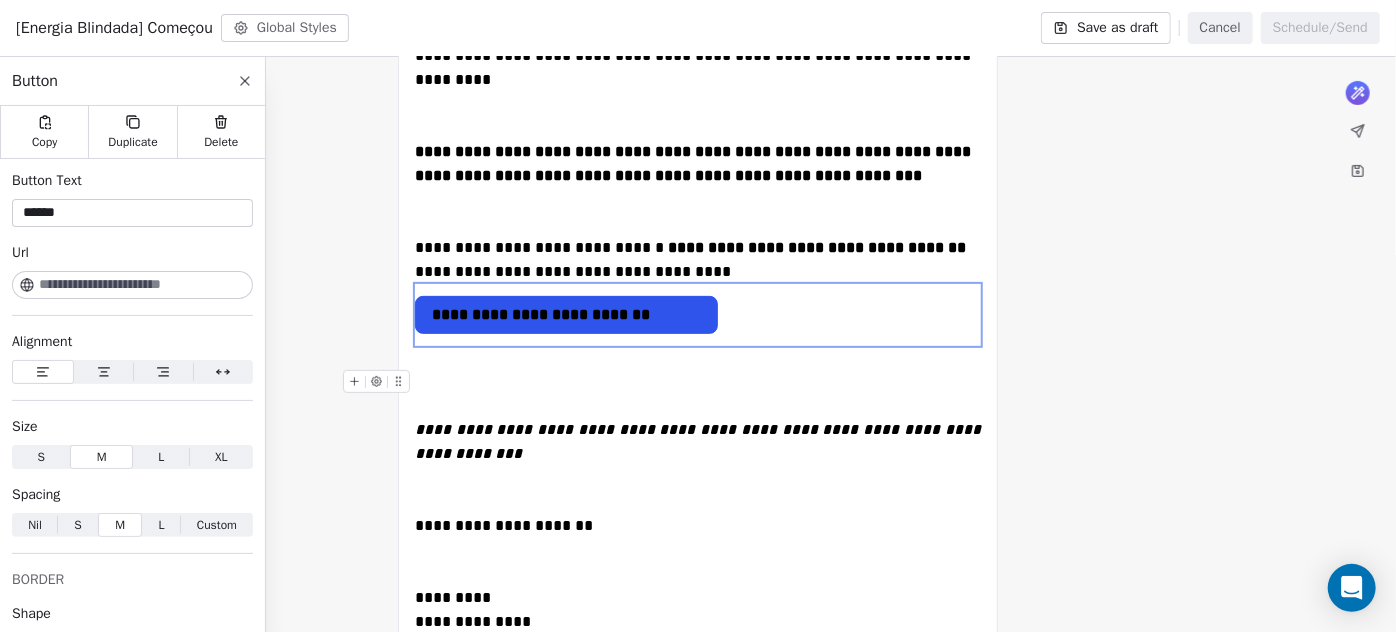click at bounding box center (698, 382) 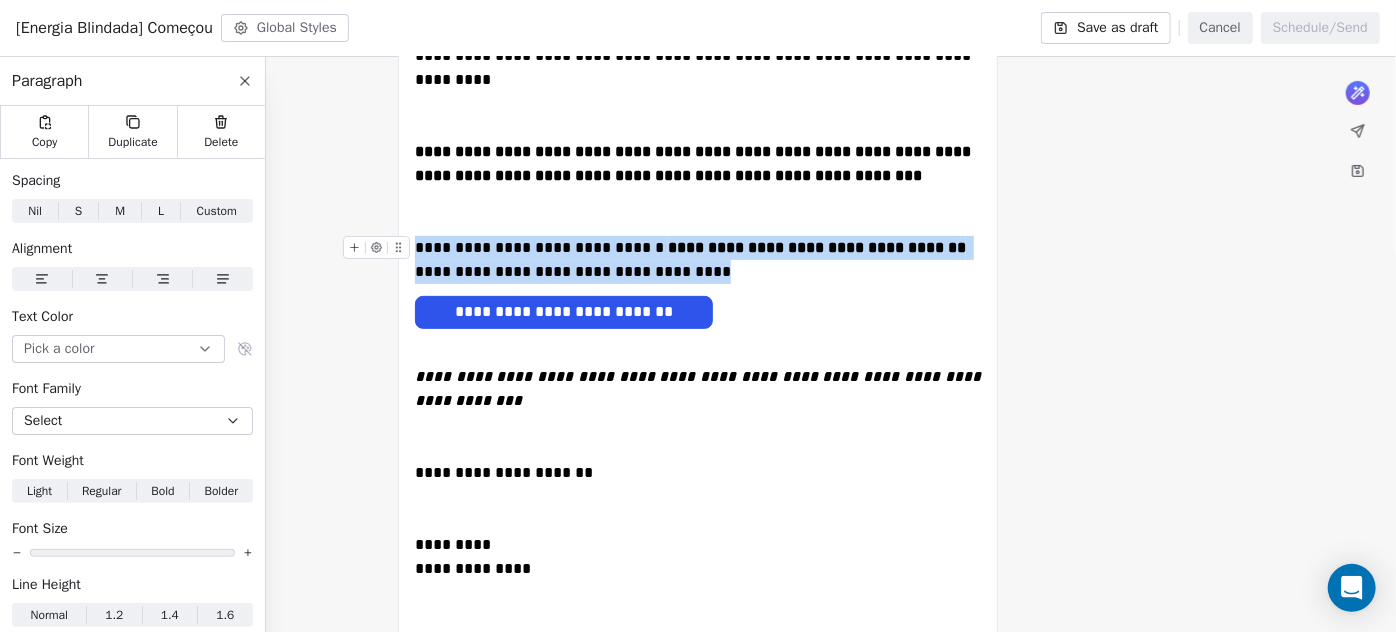 click on "**********" at bounding box center [698, 260] 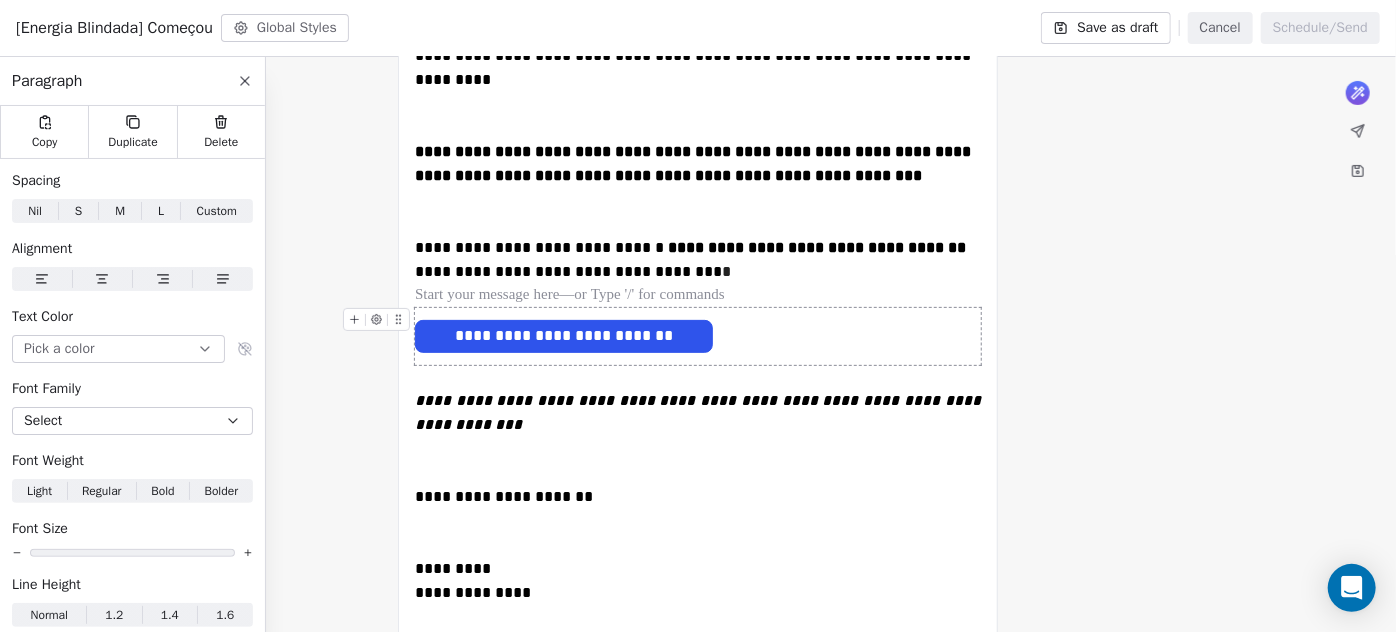 click on "**********" at bounding box center (564, 336) 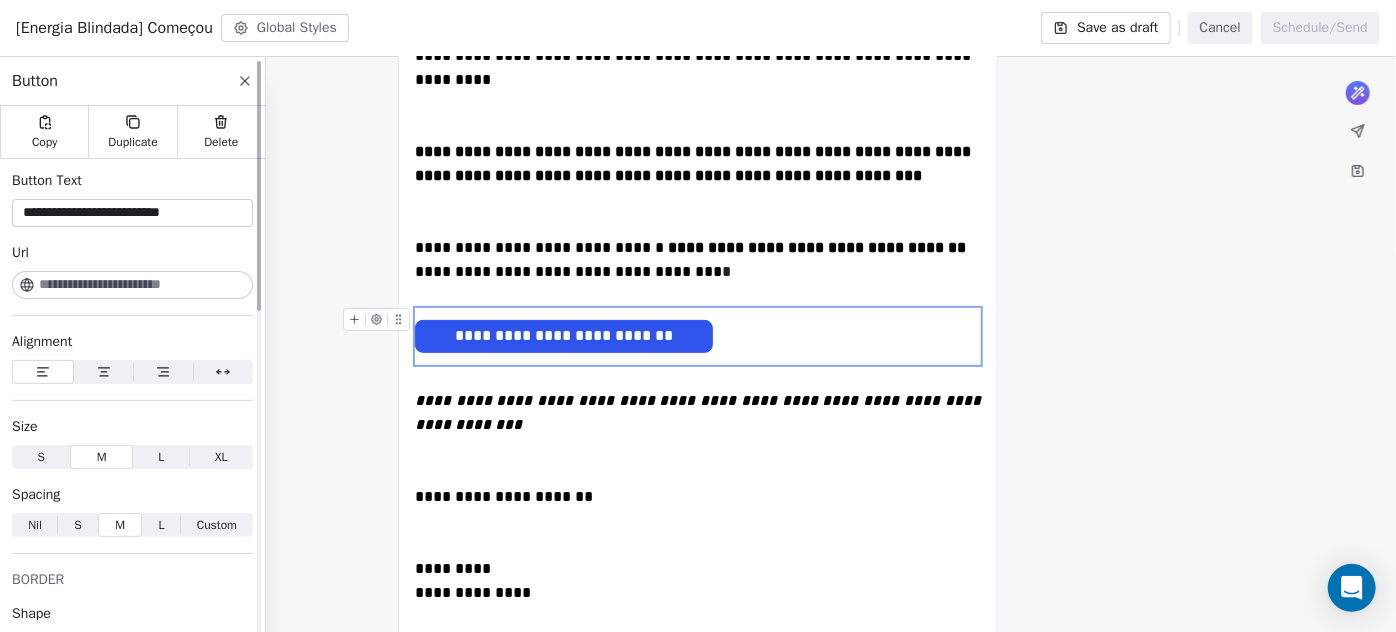 click at bounding box center (104, 372) 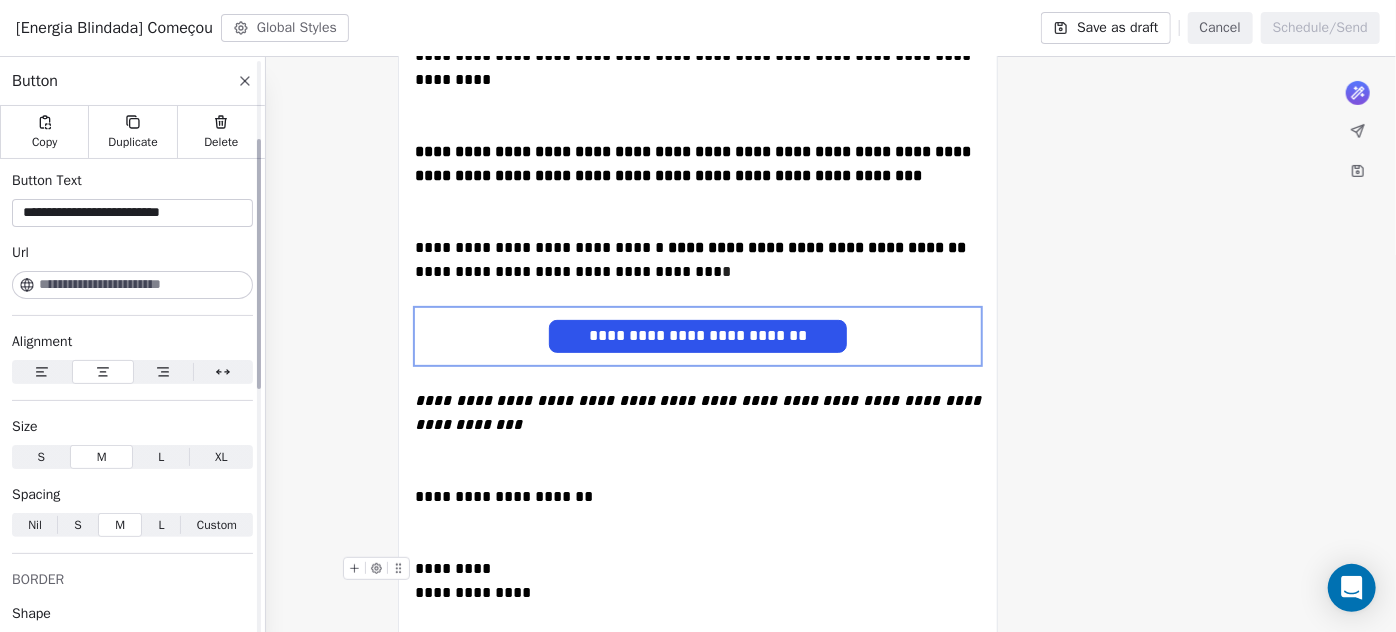 scroll, scrollTop: 272, scrollLeft: 0, axis: vertical 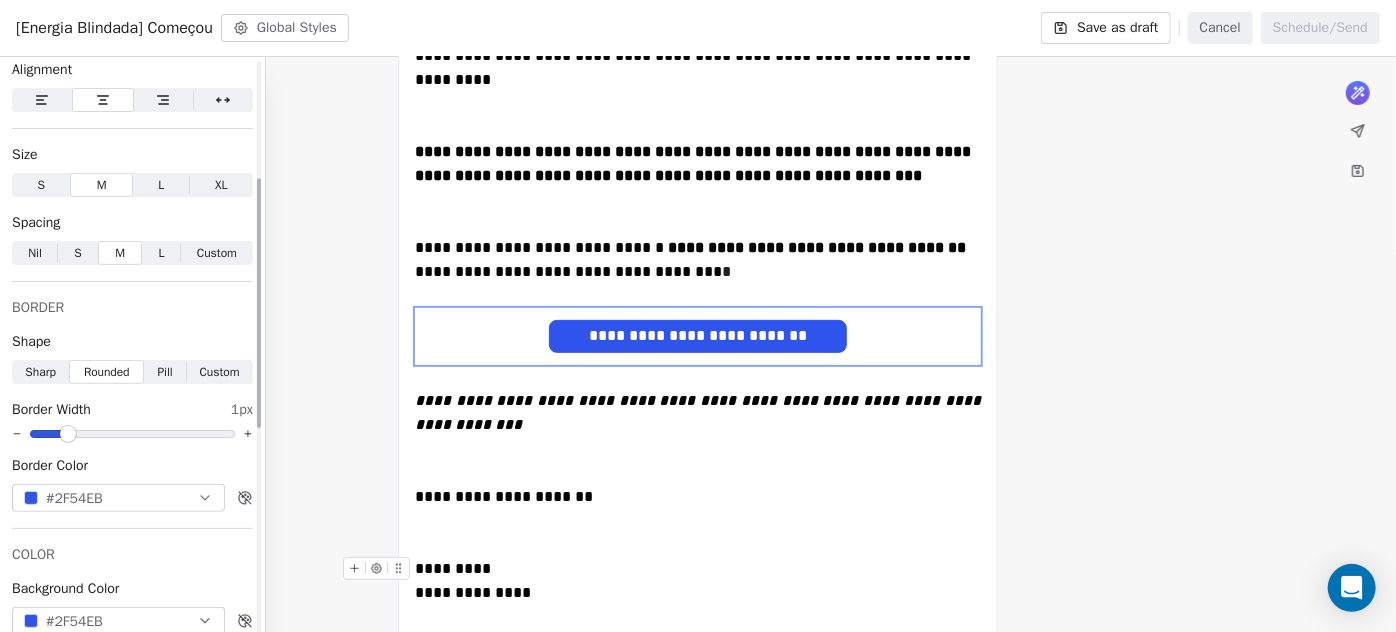 click on "#2F54EB" at bounding box center [74, 498] 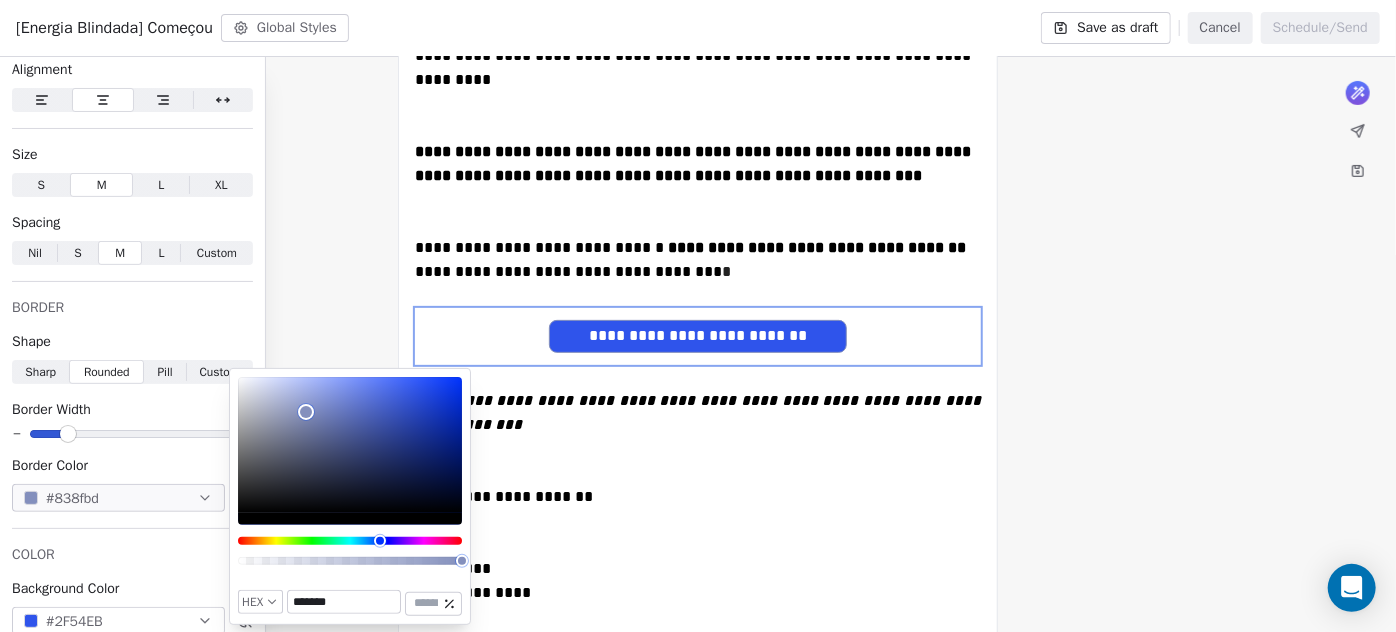 drag, startPoint x: 288, startPoint y: 402, endPoint x: 317, endPoint y: 422, distance: 35.22783 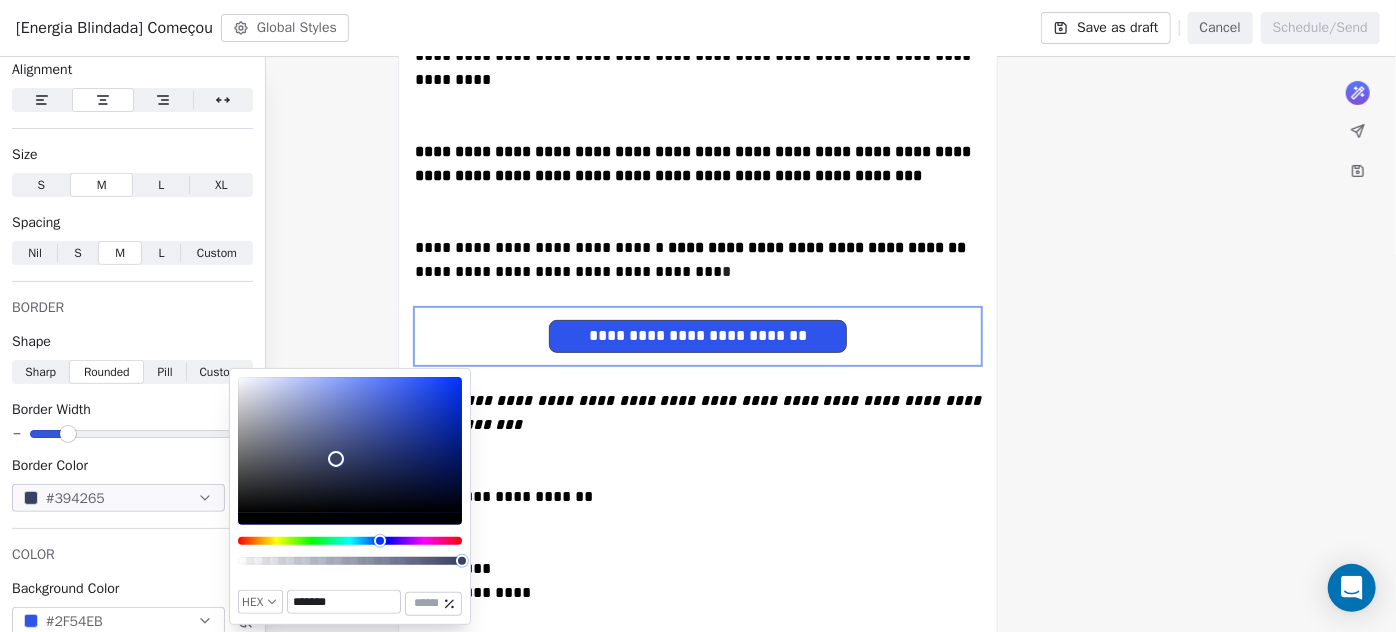 click at bounding box center [350, 445] 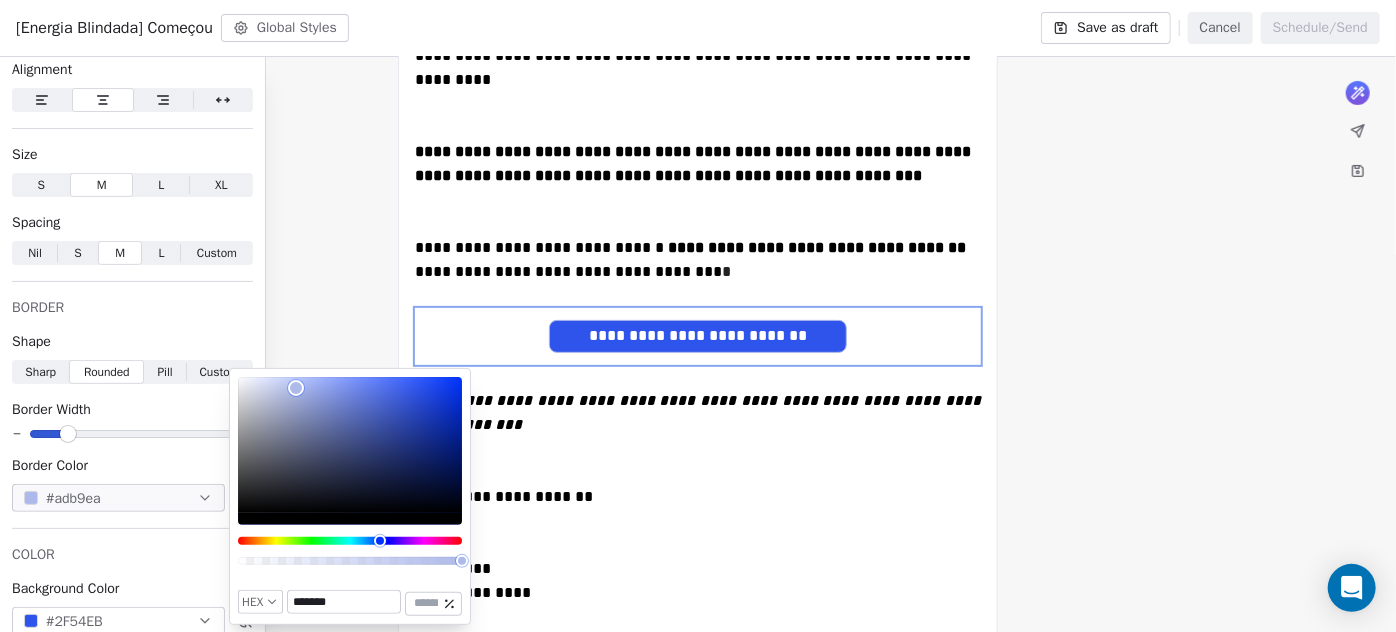 drag, startPoint x: 333, startPoint y: 456, endPoint x: 279, endPoint y: 380, distance: 93.230896 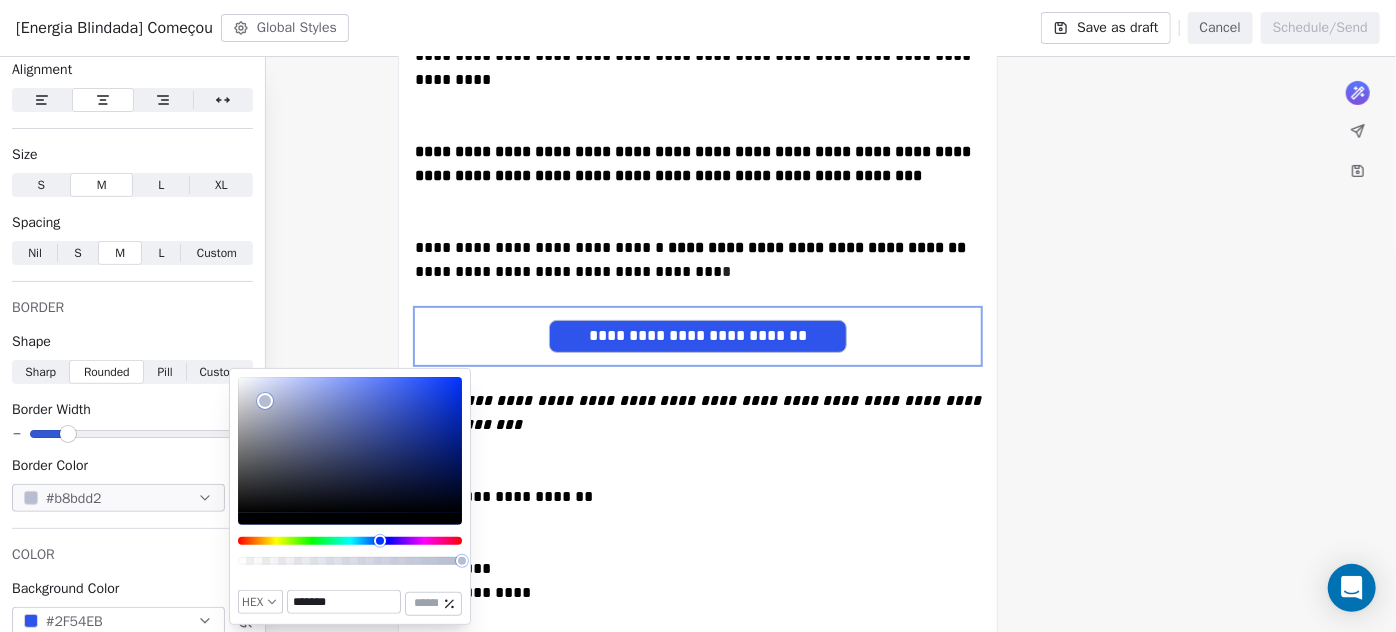 drag, startPoint x: 278, startPoint y: 380, endPoint x: 265, endPoint y: 401, distance: 24.698177 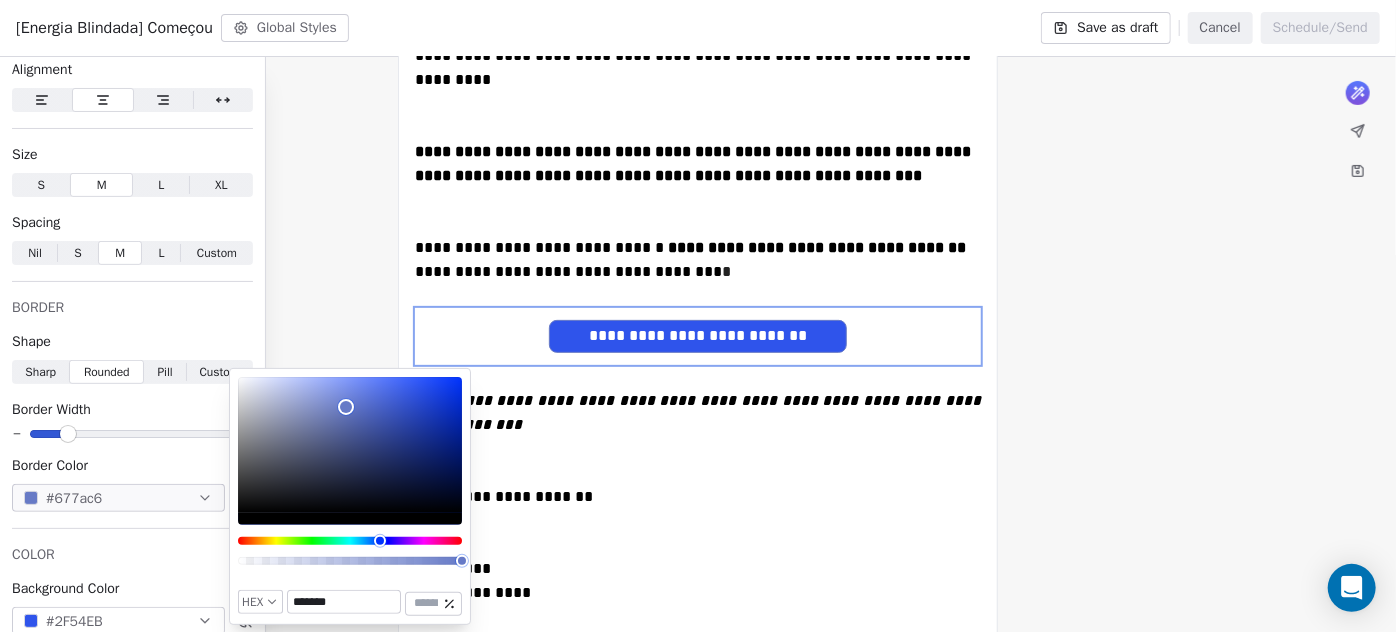 drag, startPoint x: 302, startPoint y: 397, endPoint x: 397, endPoint y: 417, distance: 97.082436 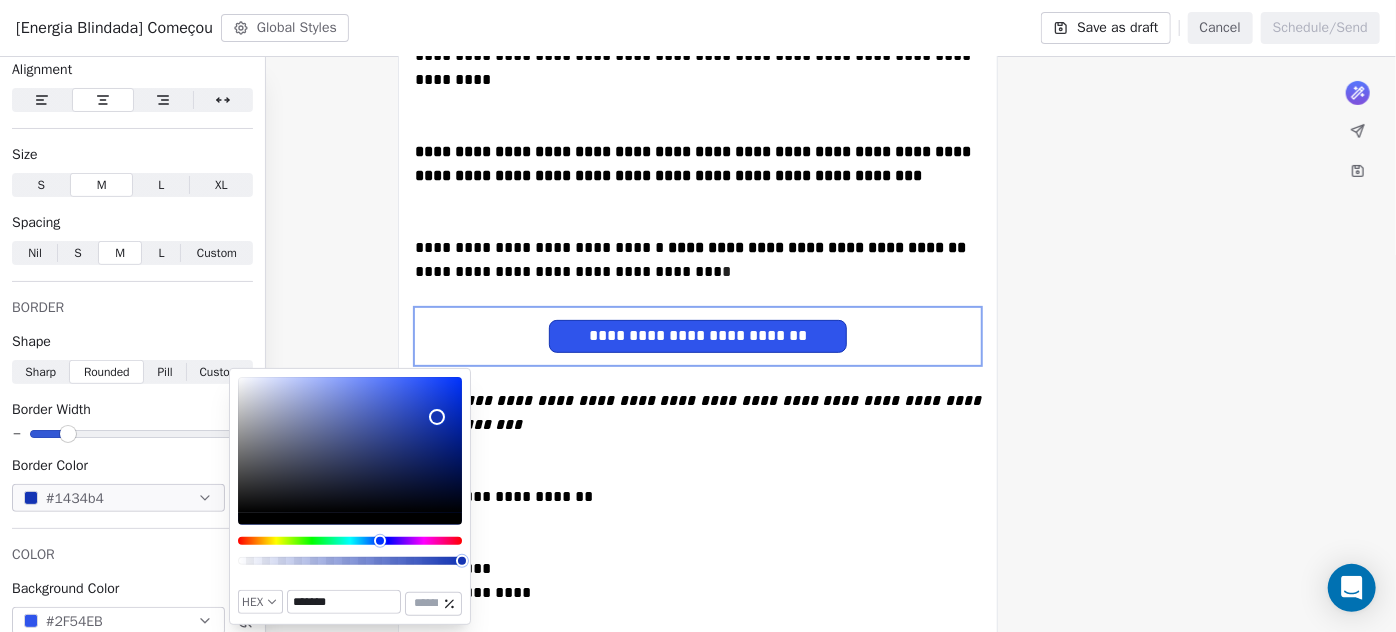 drag, startPoint x: 398, startPoint y: 418, endPoint x: 453, endPoint y: 414, distance: 55.145264 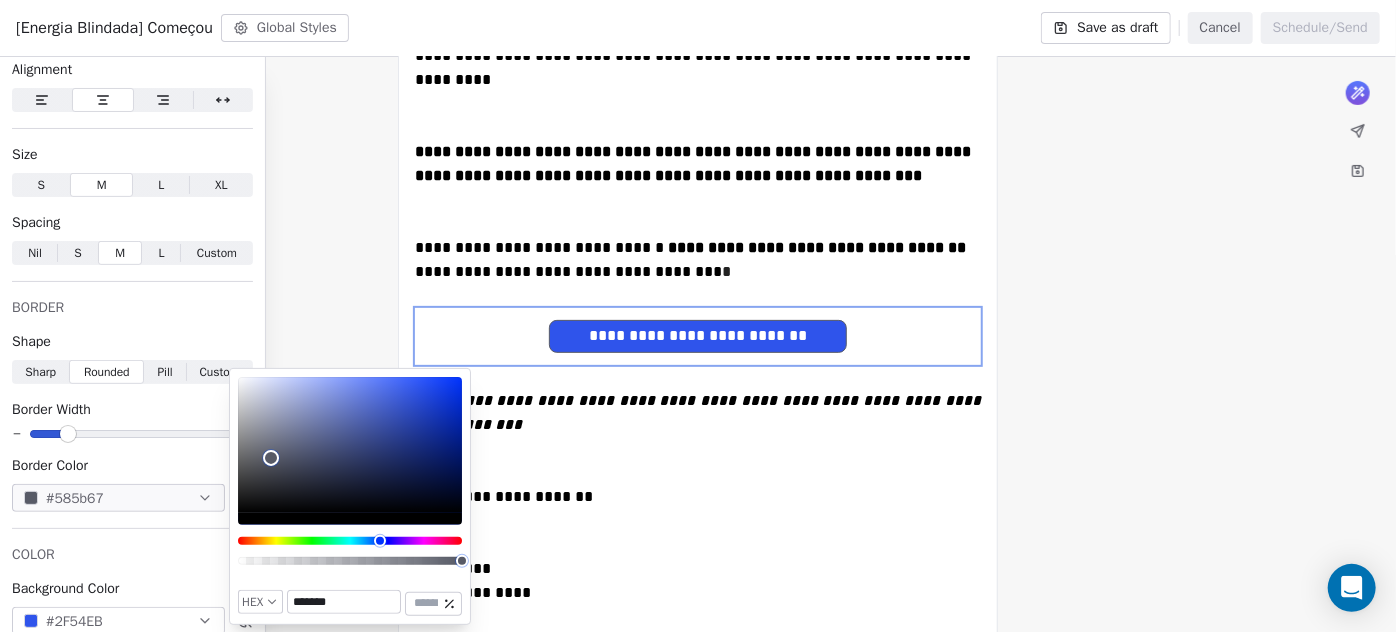 drag, startPoint x: 453, startPoint y: 414, endPoint x: 271, endPoint y: 430, distance: 182.70195 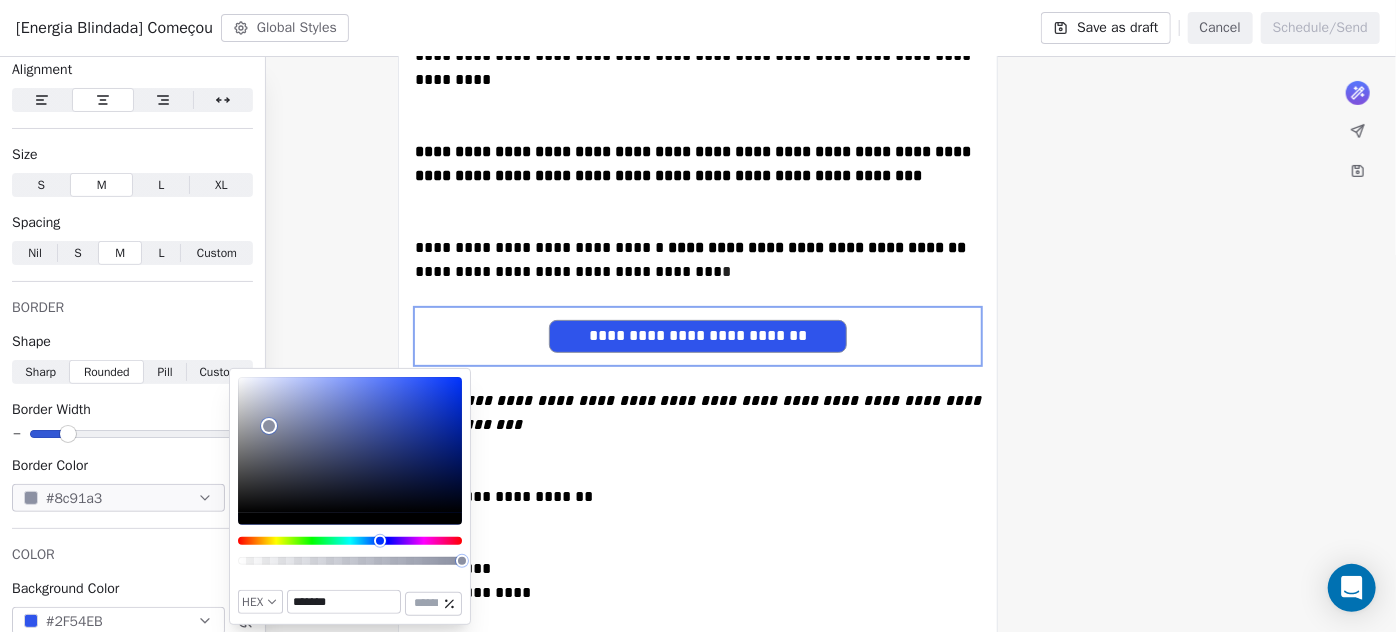 drag, startPoint x: 269, startPoint y: 426, endPoint x: 272, endPoint y: 408, distance: 18.248287 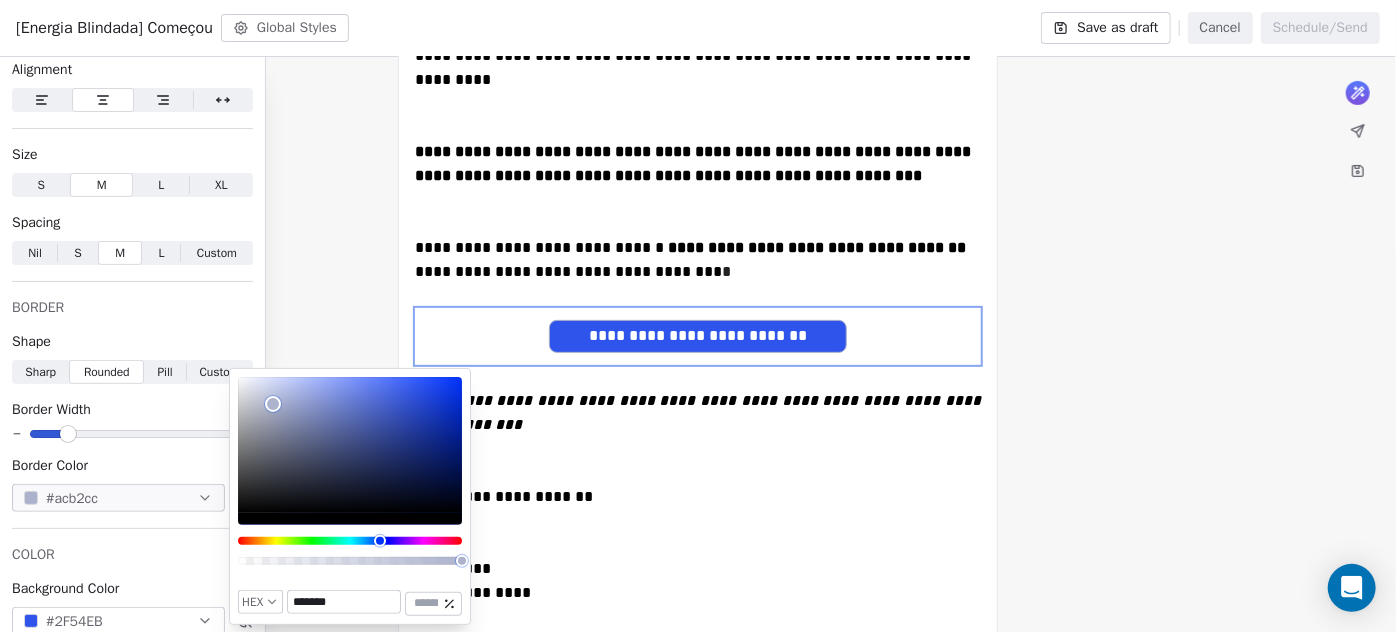 drag, startPoint x: 273, startPoint y: 404, endPoint x: 381, endPoint y: 418, distance: 108.903625 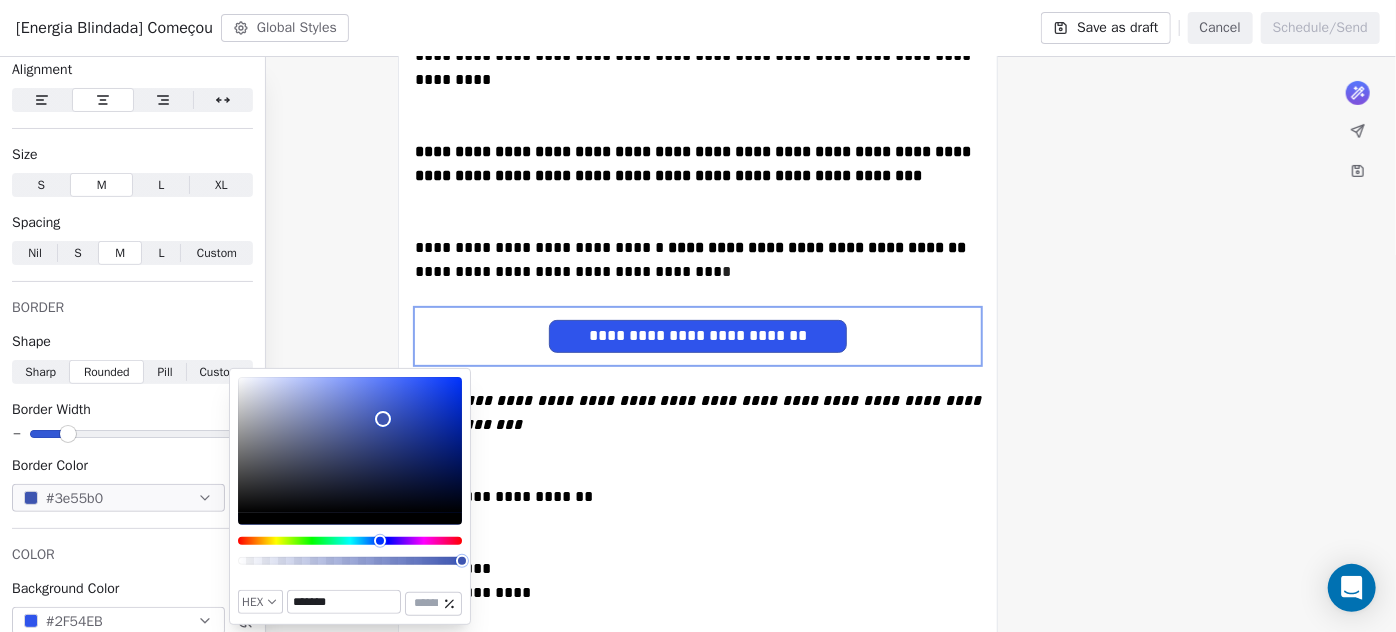 click at bounding box center [350, 445] 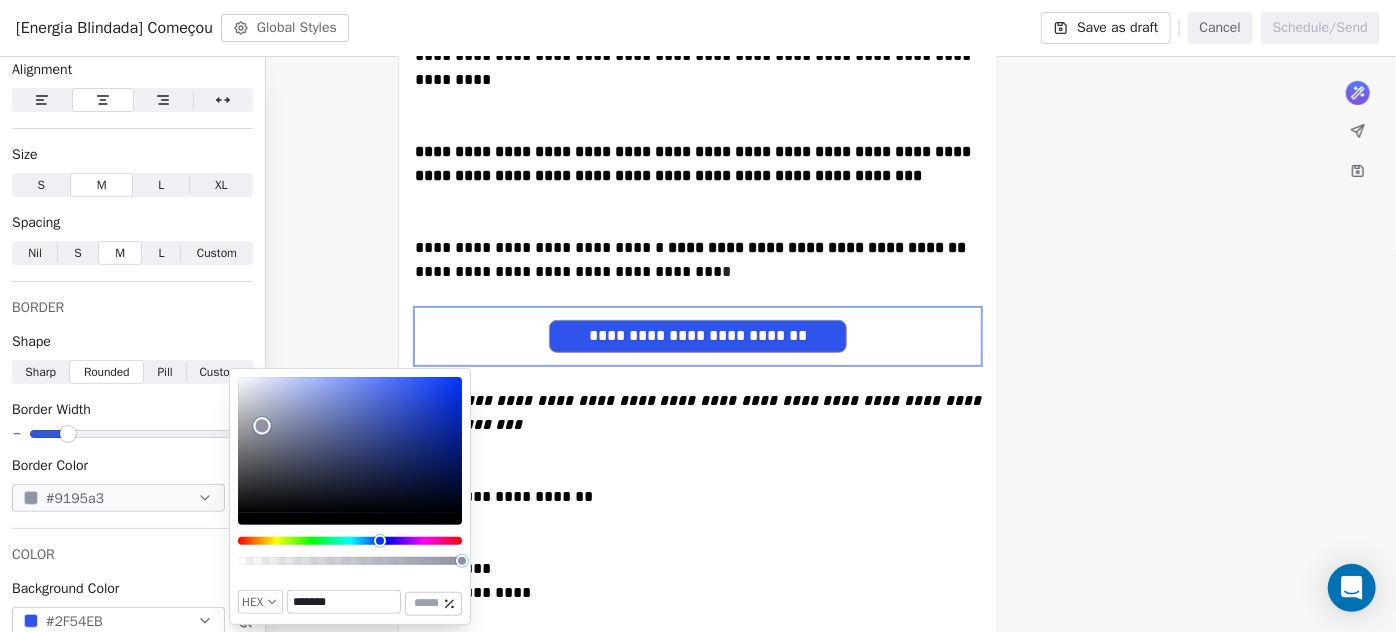 drag, startPoint x: 400, startPoint y: 492, endPoint x: 272, endPoint y: 425, distance: 144.47491 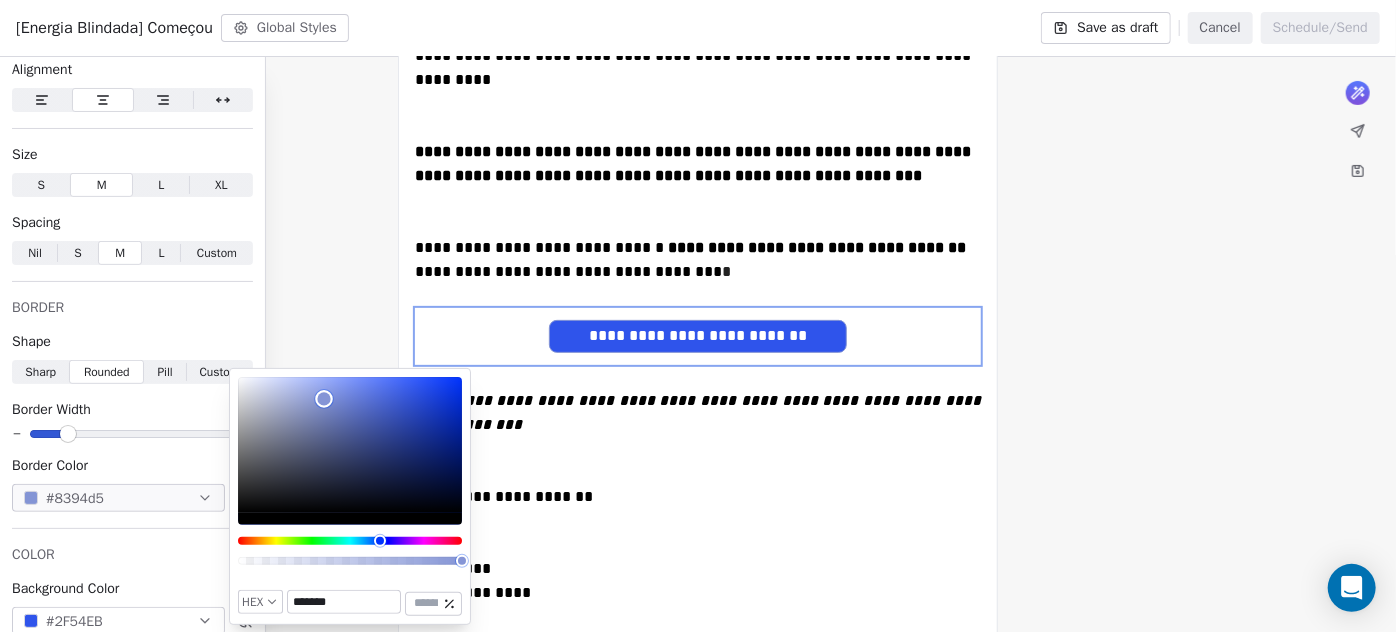 drag, startPoint x: 282, startPoint y: 394, endPoint x: 328, endPoint y: 400, distance: 46.389652 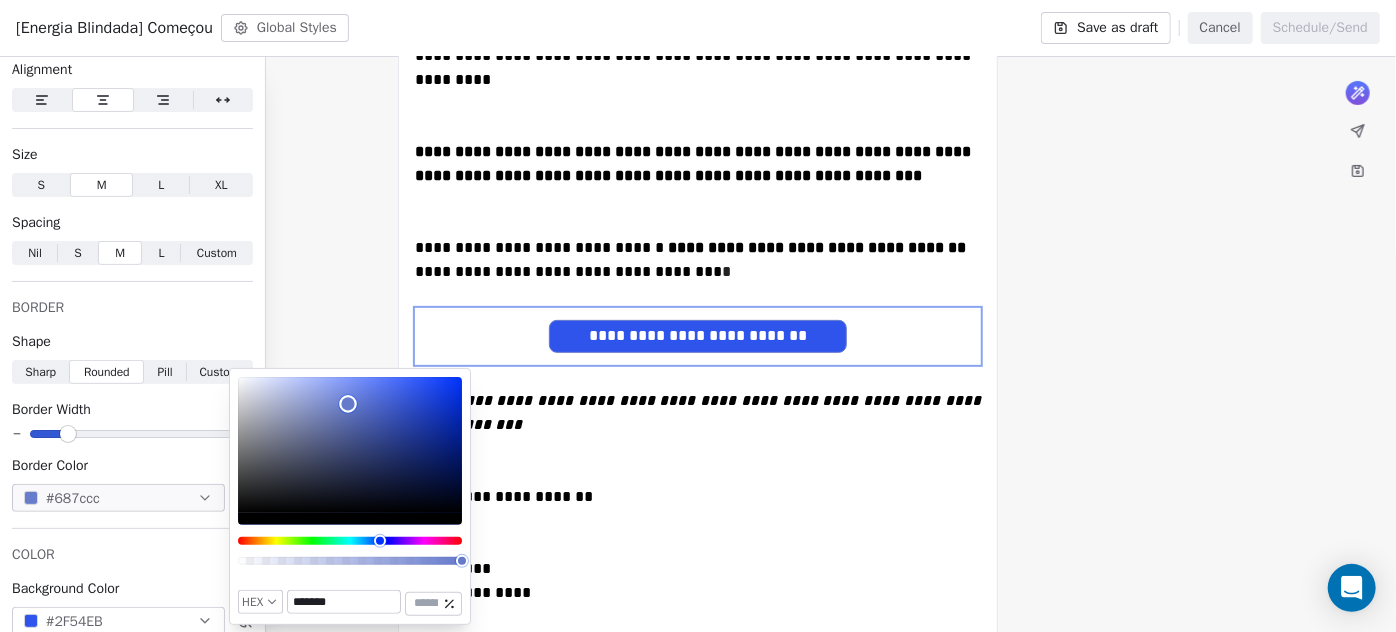 type on "*******" 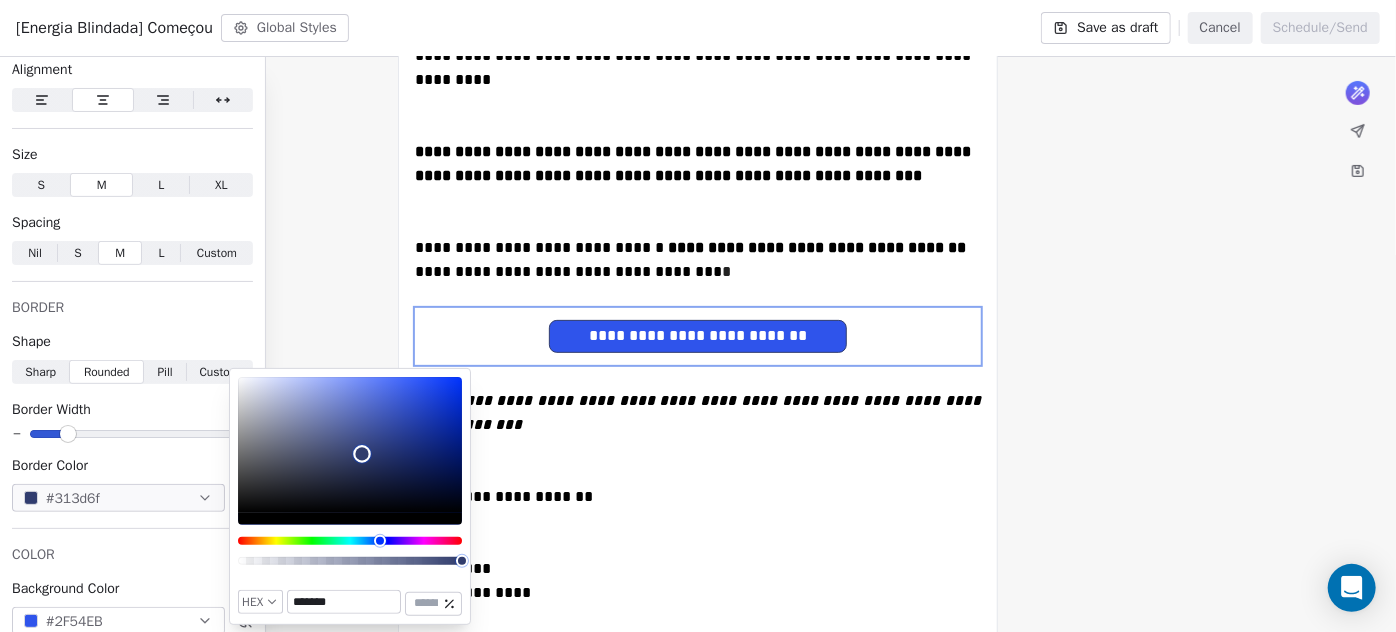 drag, startPoint x: 329, startPoint y: 401, endPoint x: 362, endPoint y: 454, distance: 62.433964 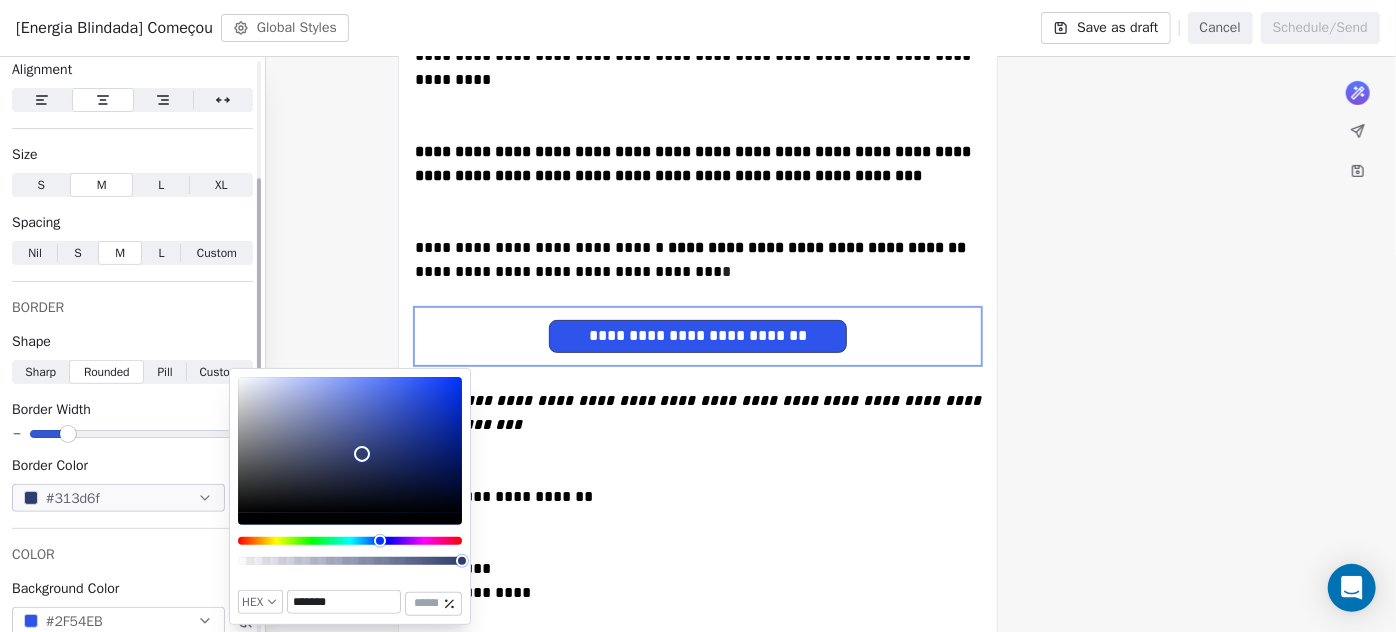 click on "#2F54EB" at bounding box center [118, 621] 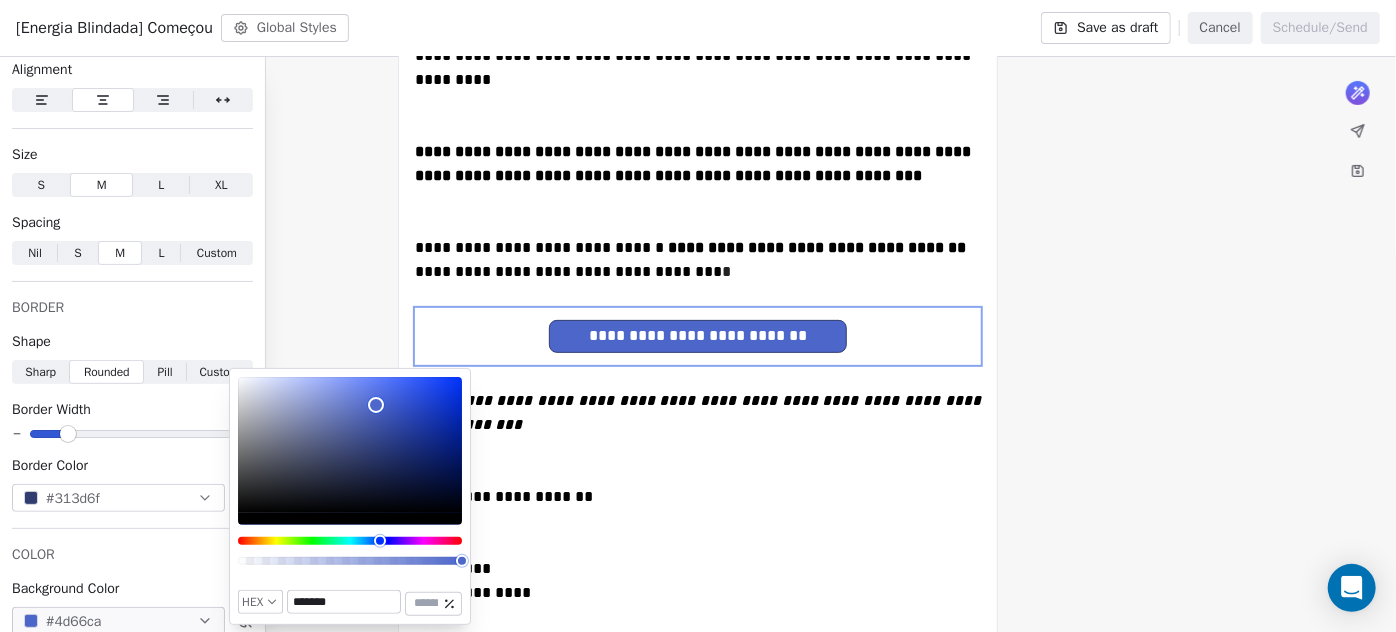 type on "*******" 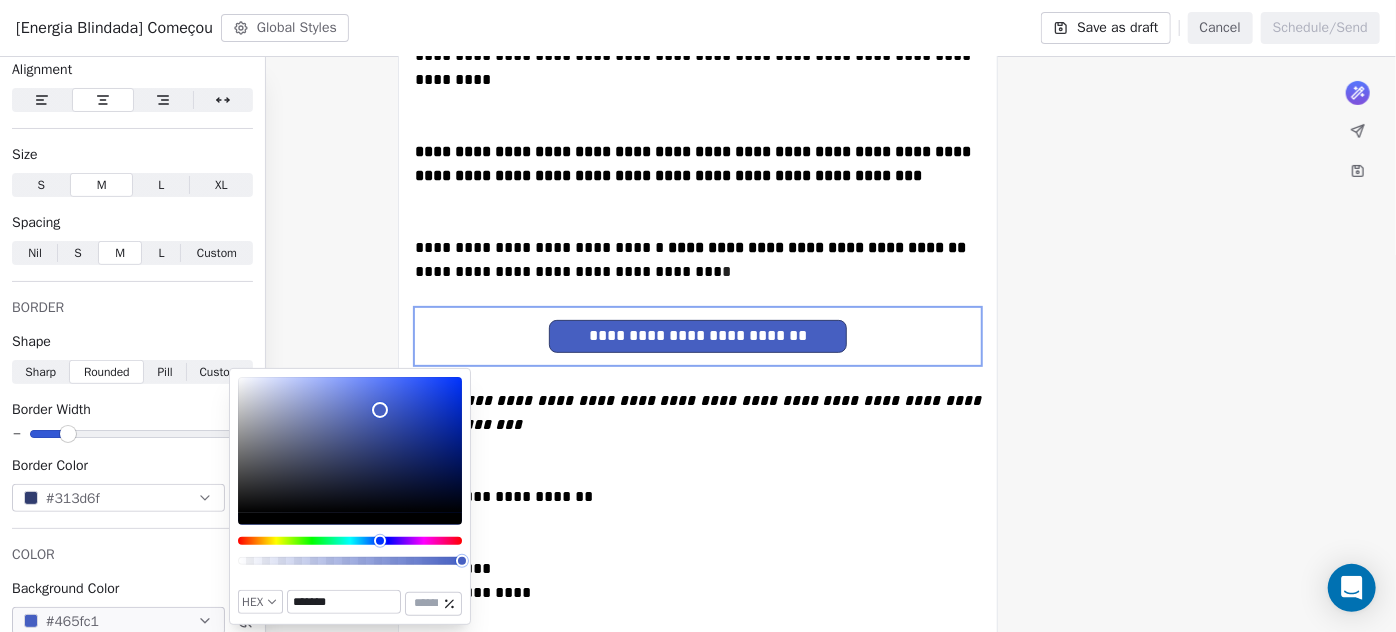 drag, startPoint x: 378, startPoint y: 428, endPoint x: 380, endPoint y: 410, distance: 18.110771 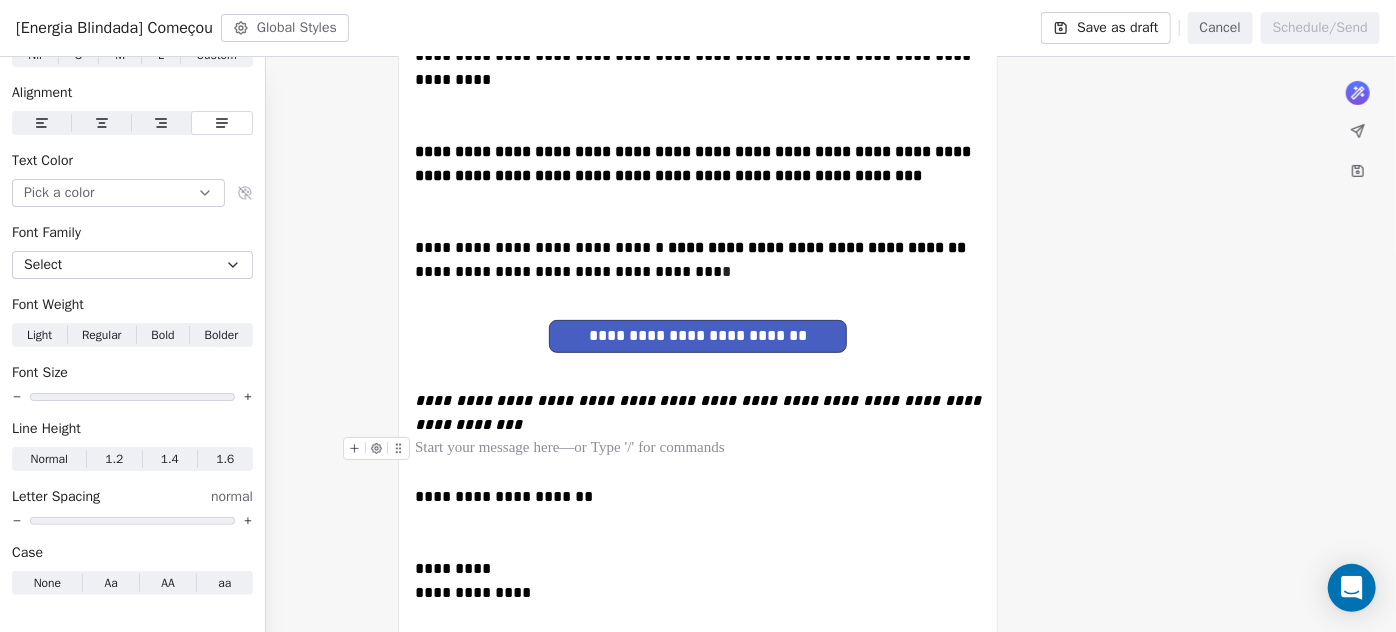 scroll, scrollTop: 155, scrollLeft: 0, axis: vertical 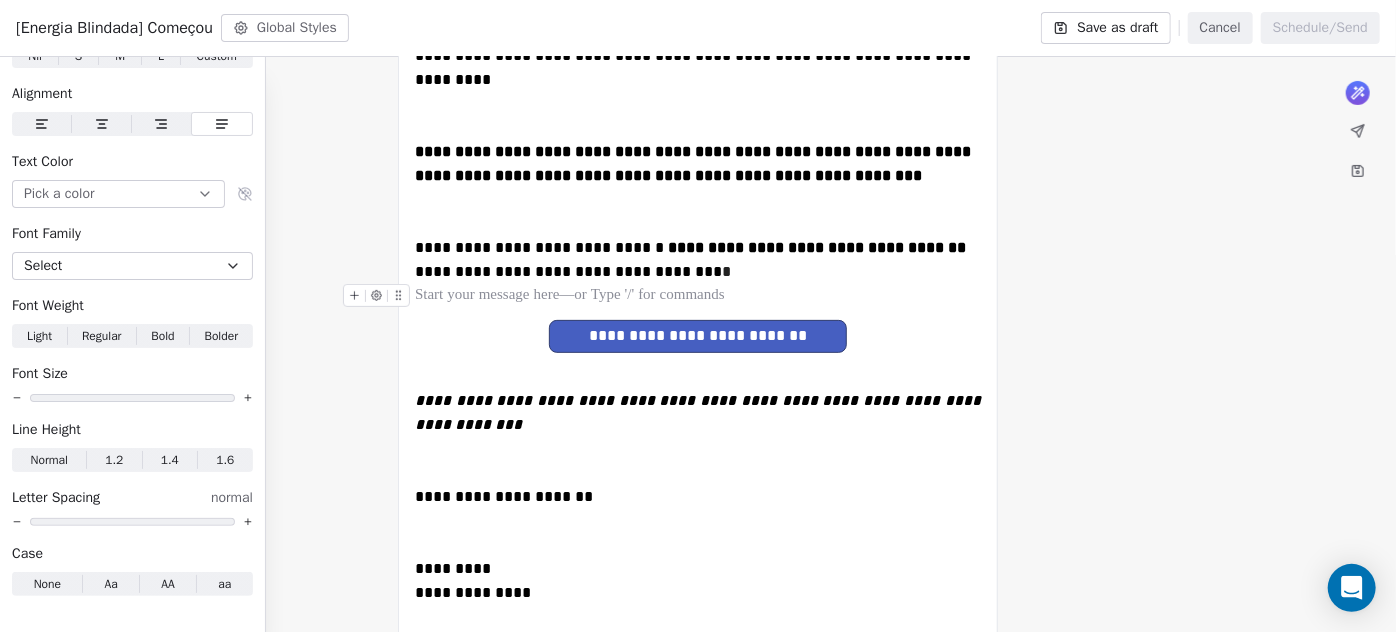 click at bounding box center (698, 296) 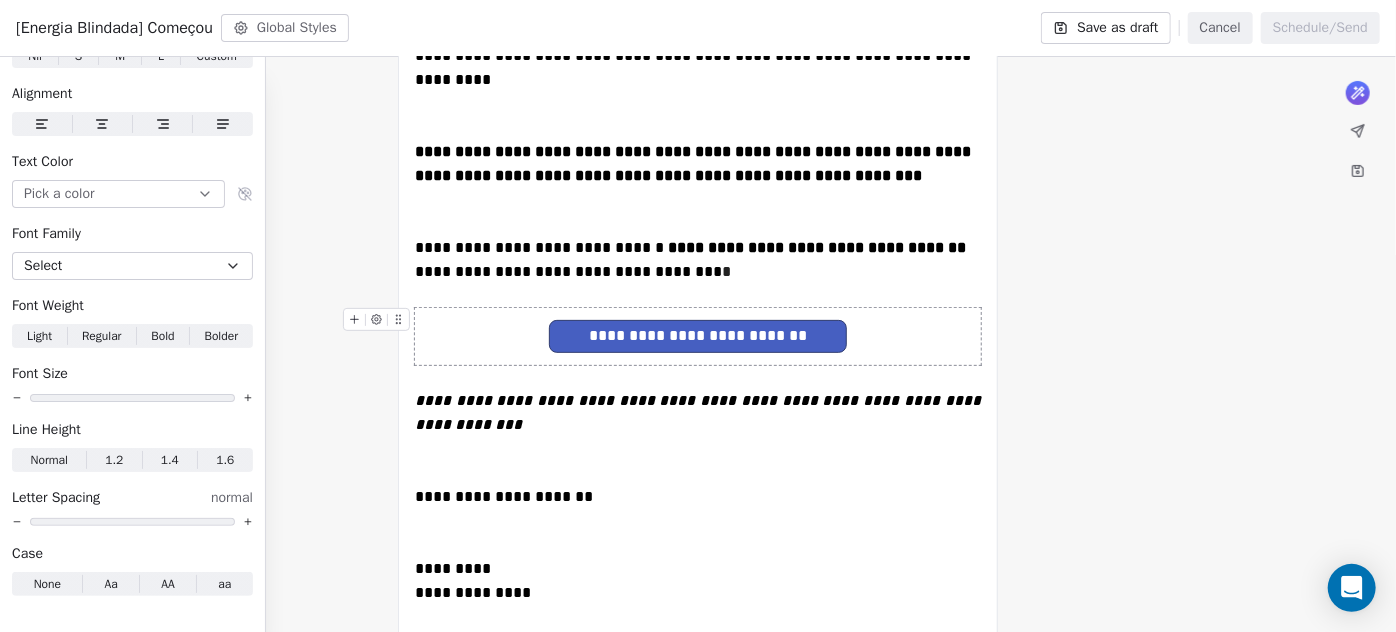 click on "**********" at bounding box center (698, 336) 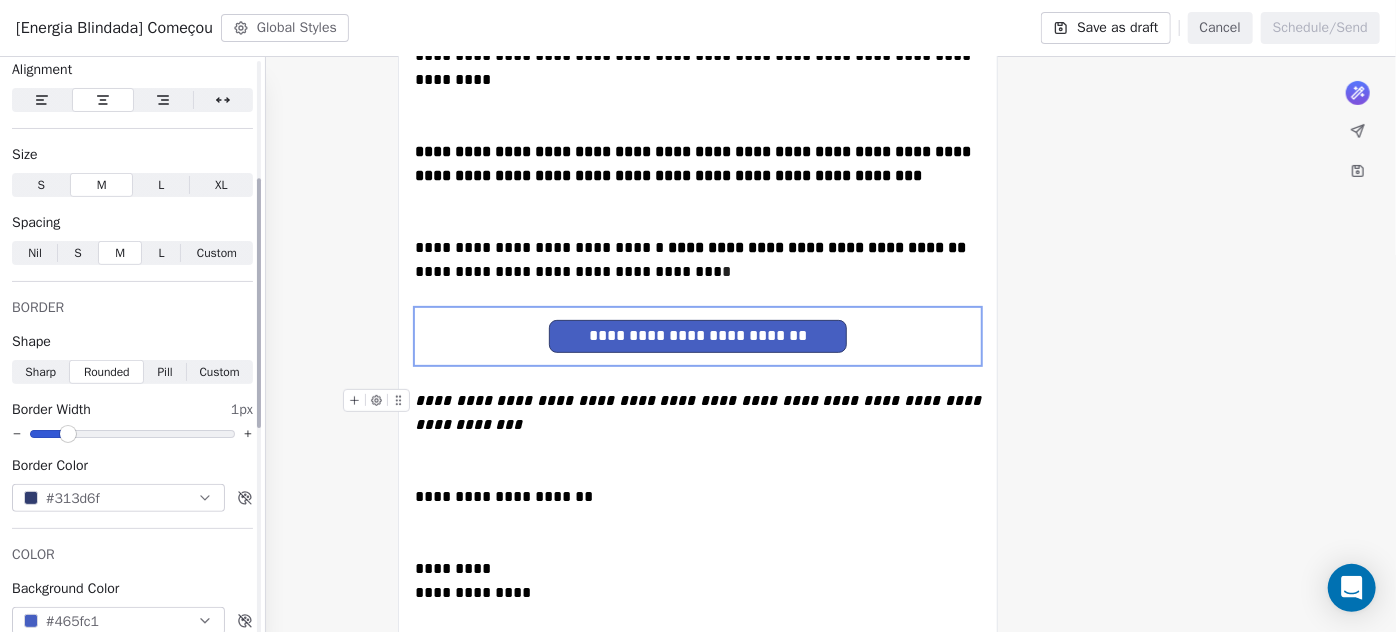 click on "#313d6f" at bounding box center (73, 498) 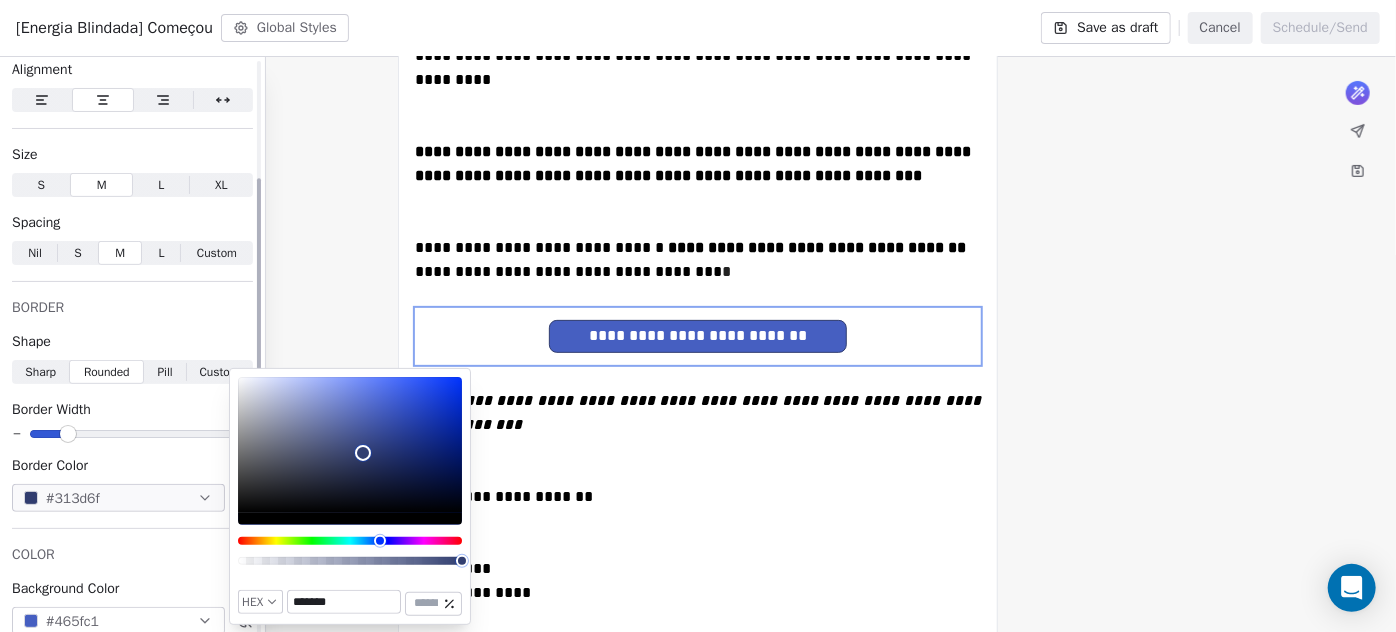 type on "*******" 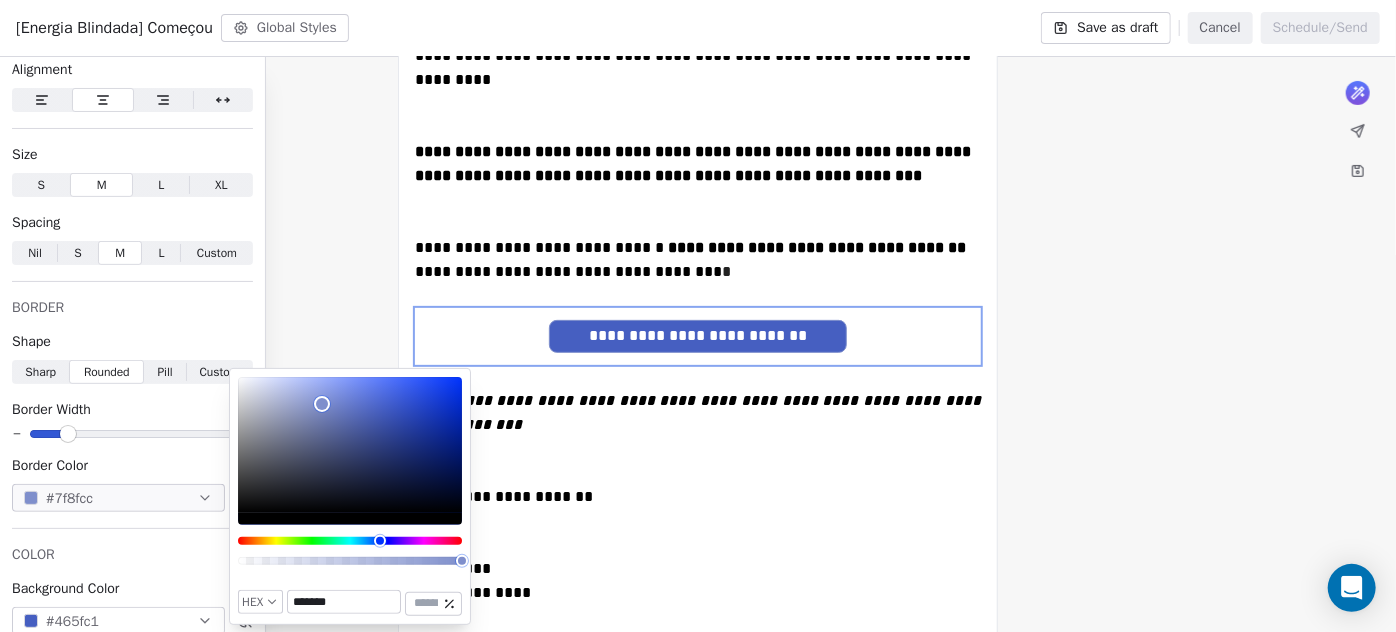 click at bounding box center (350, 445) 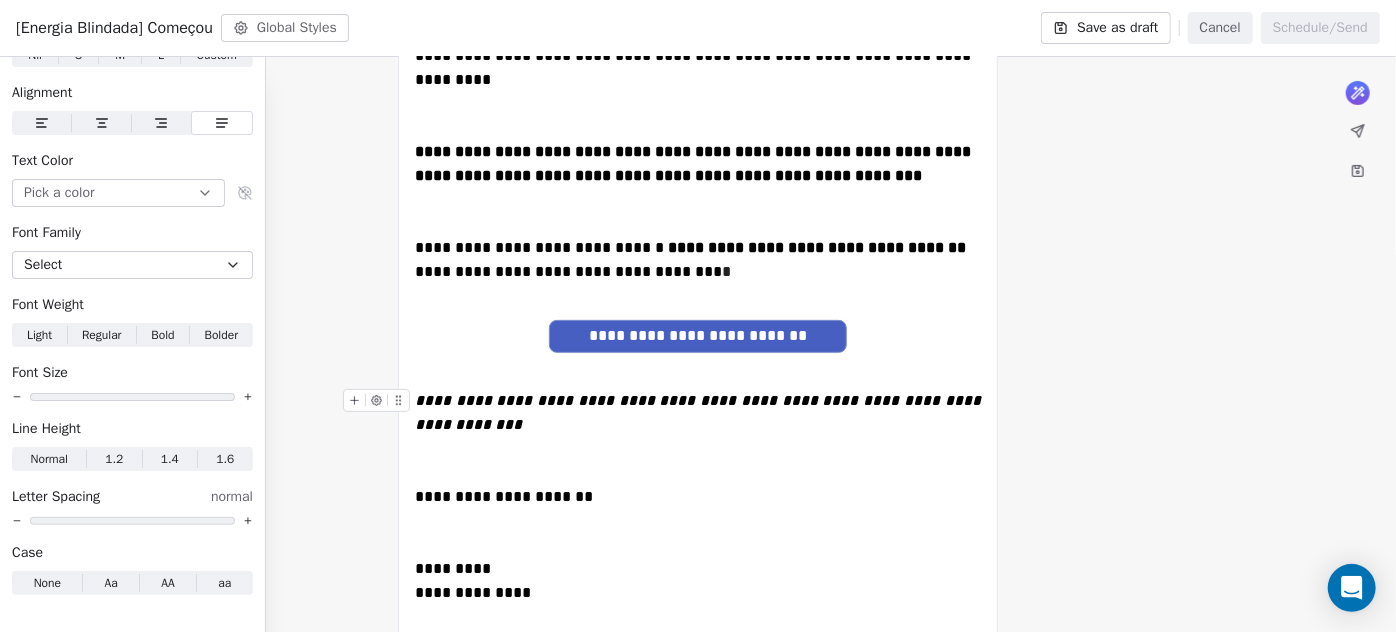 scroll, scrollTop: 155, scrollLeft: 0, axis: vertical 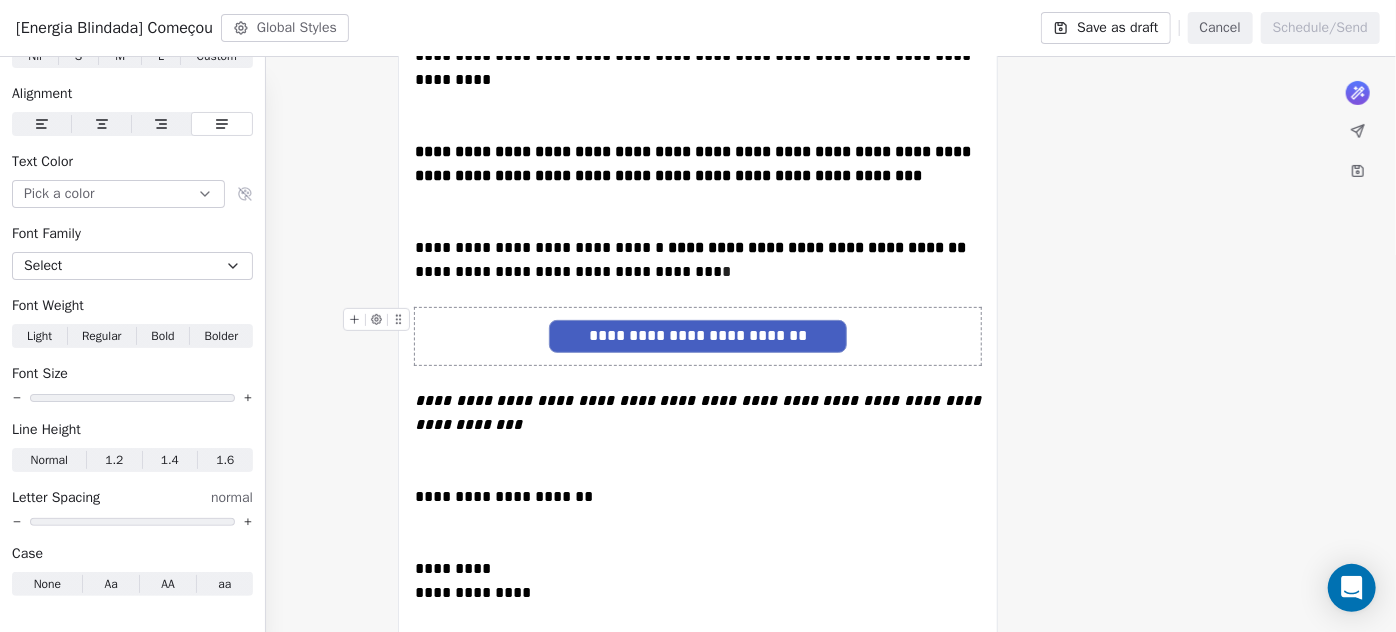 click on "**********" at bounding box center (698, 336) 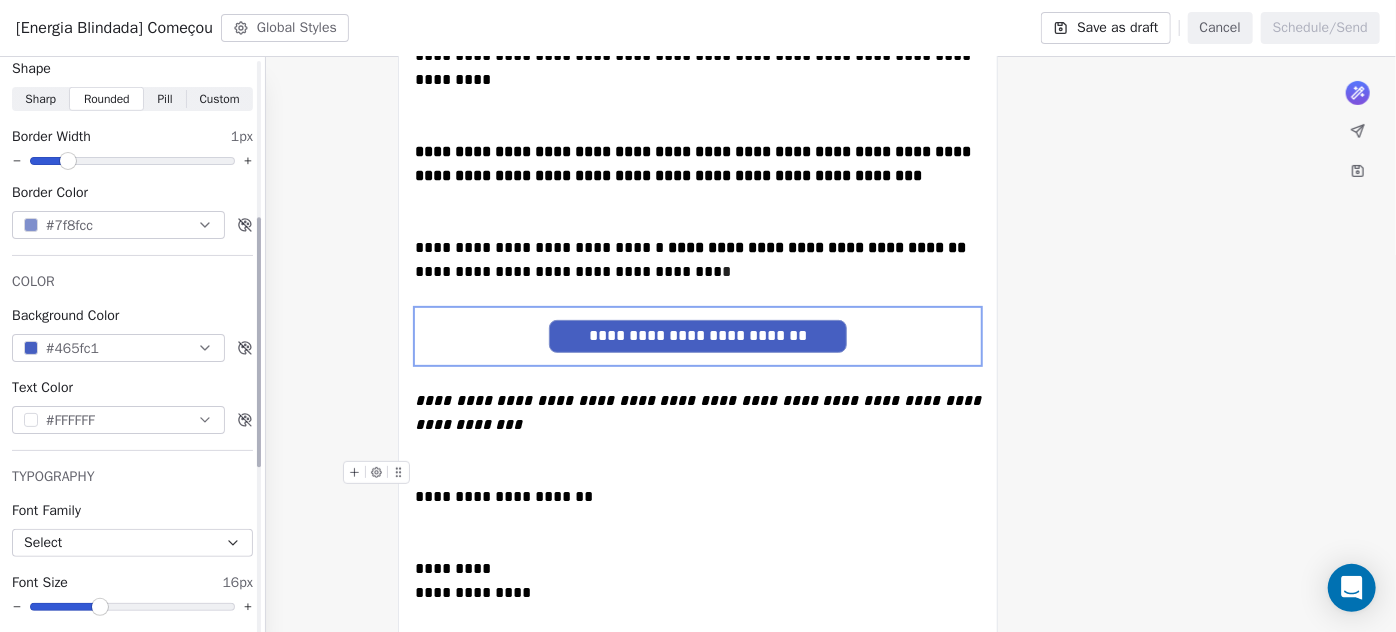 scroll, scrollTop: 636, scrollLeft: 0, axis: vertical 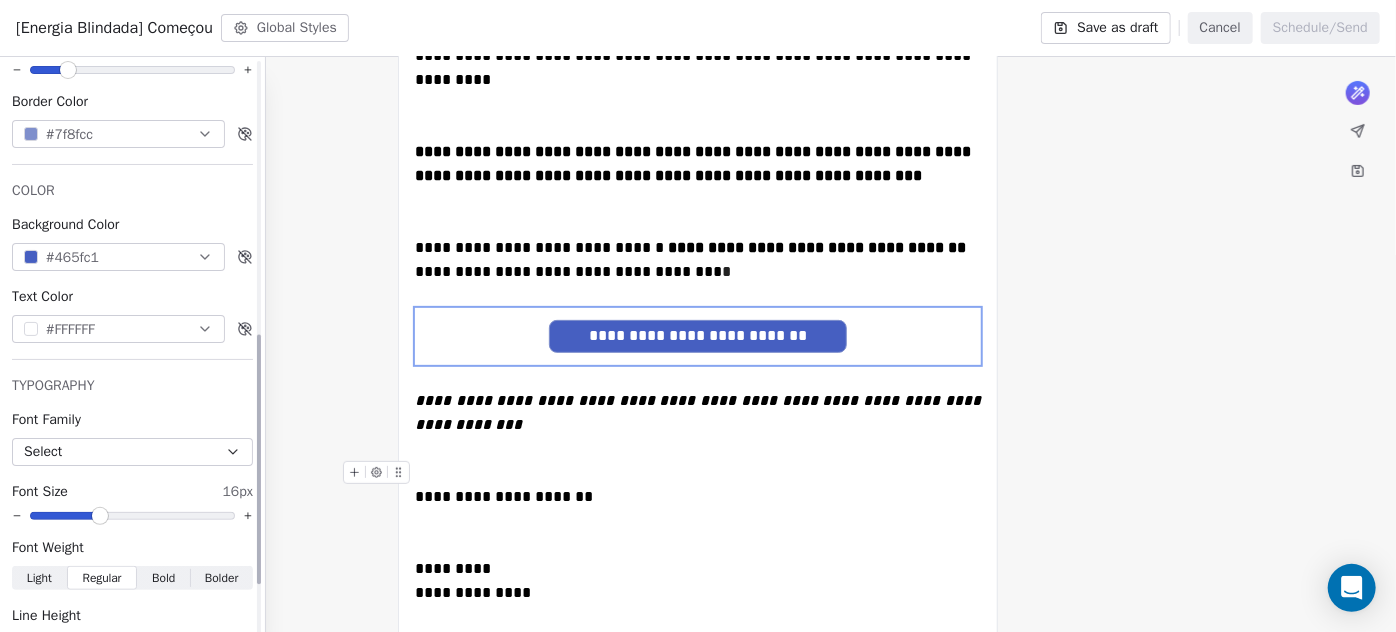 click on "Bold Bold" at bounding box center (163, 578) 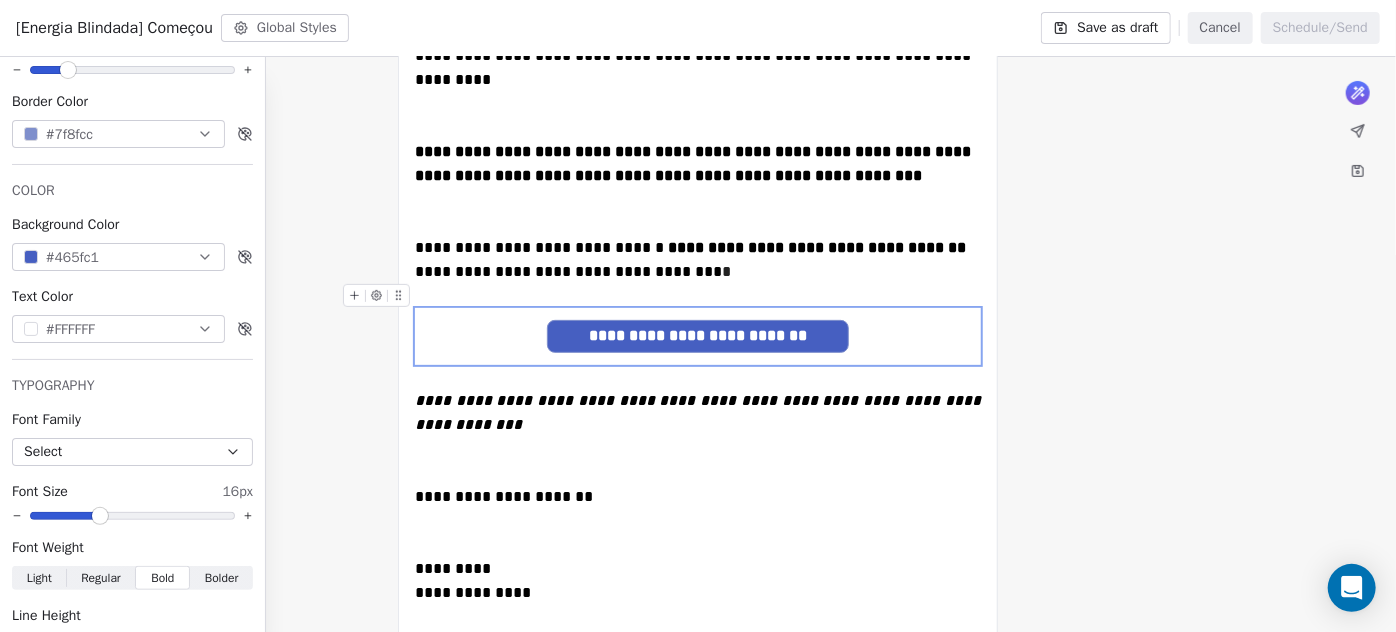 click at bounding box center (698, 296) 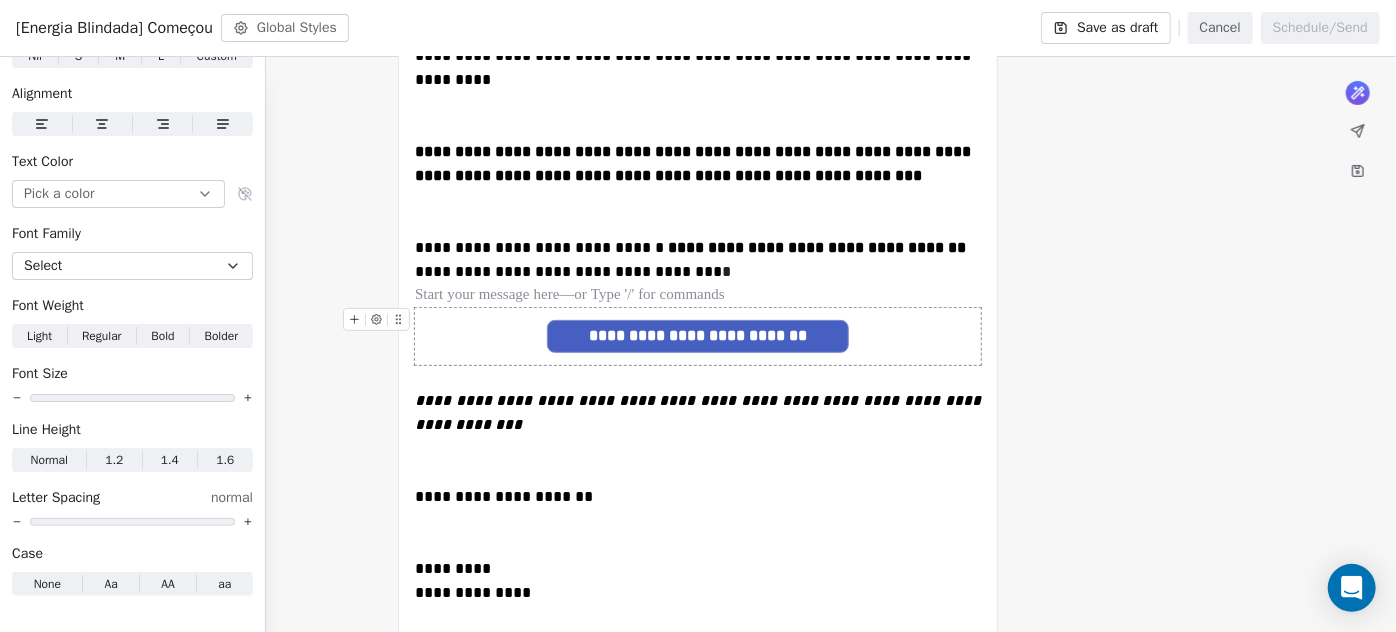 click on "**********" at bounding box center (698, 336) 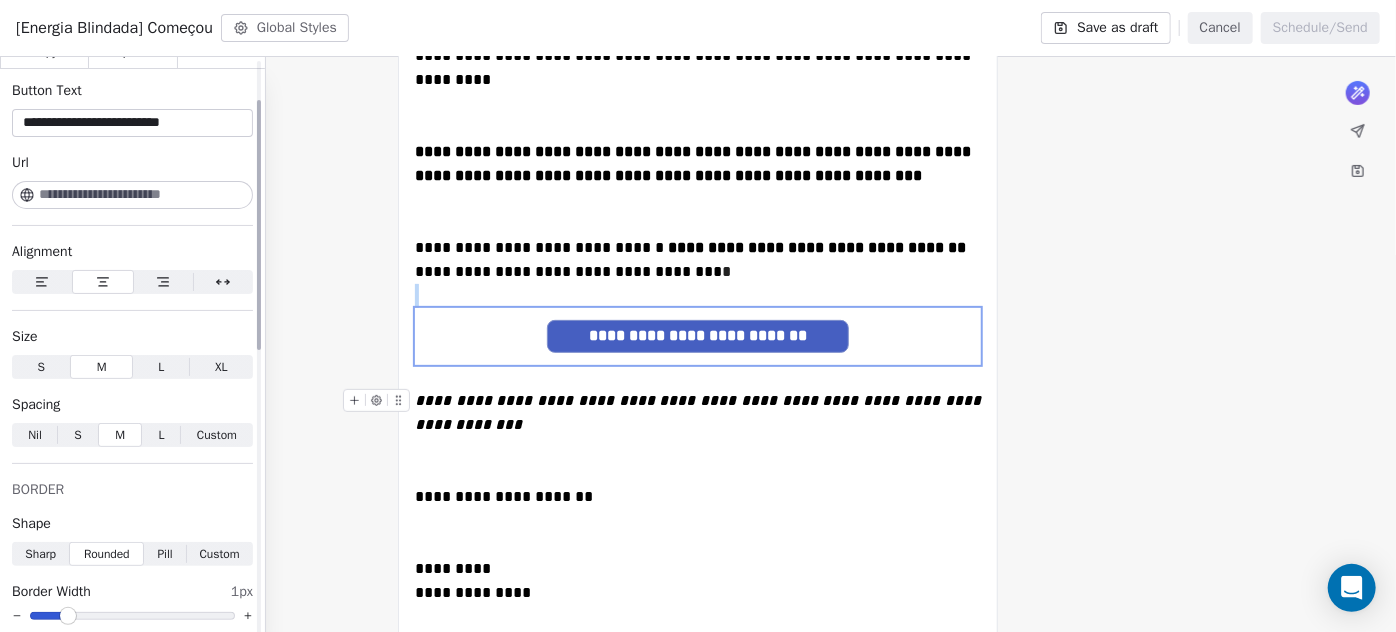 scroll, scrollTop: 0, scrollLeft: 0, axis: both 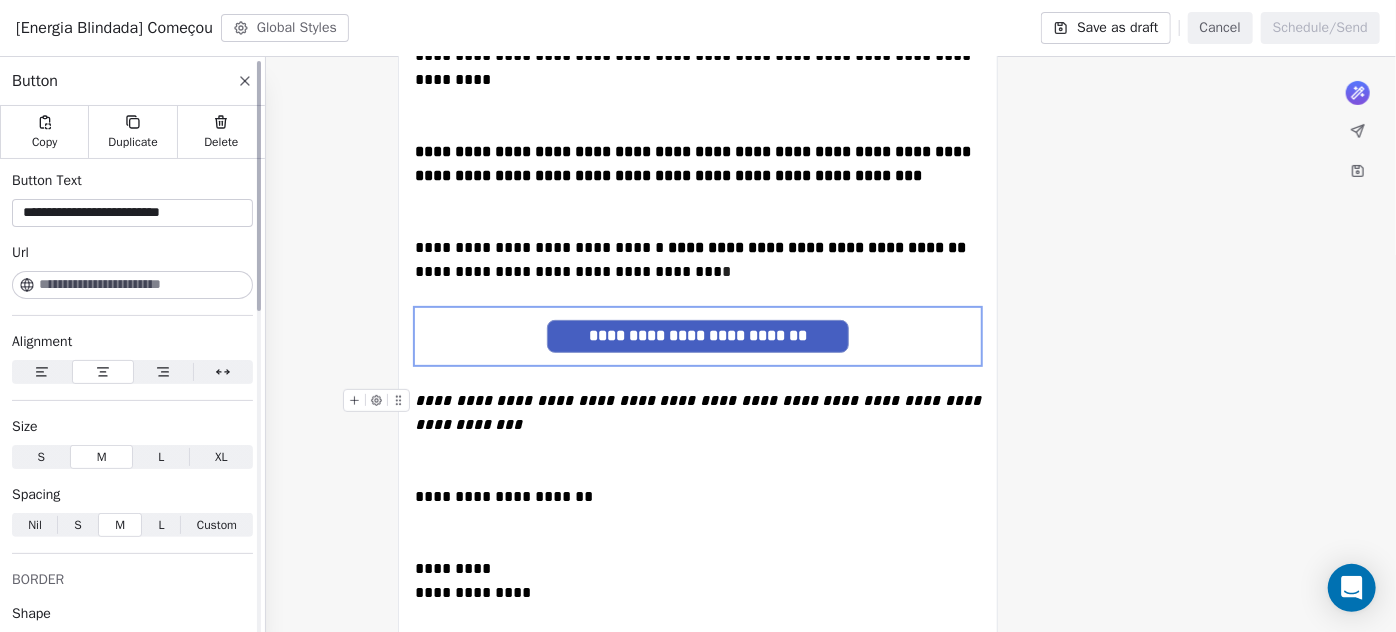 click at bounding box center (144, 285) 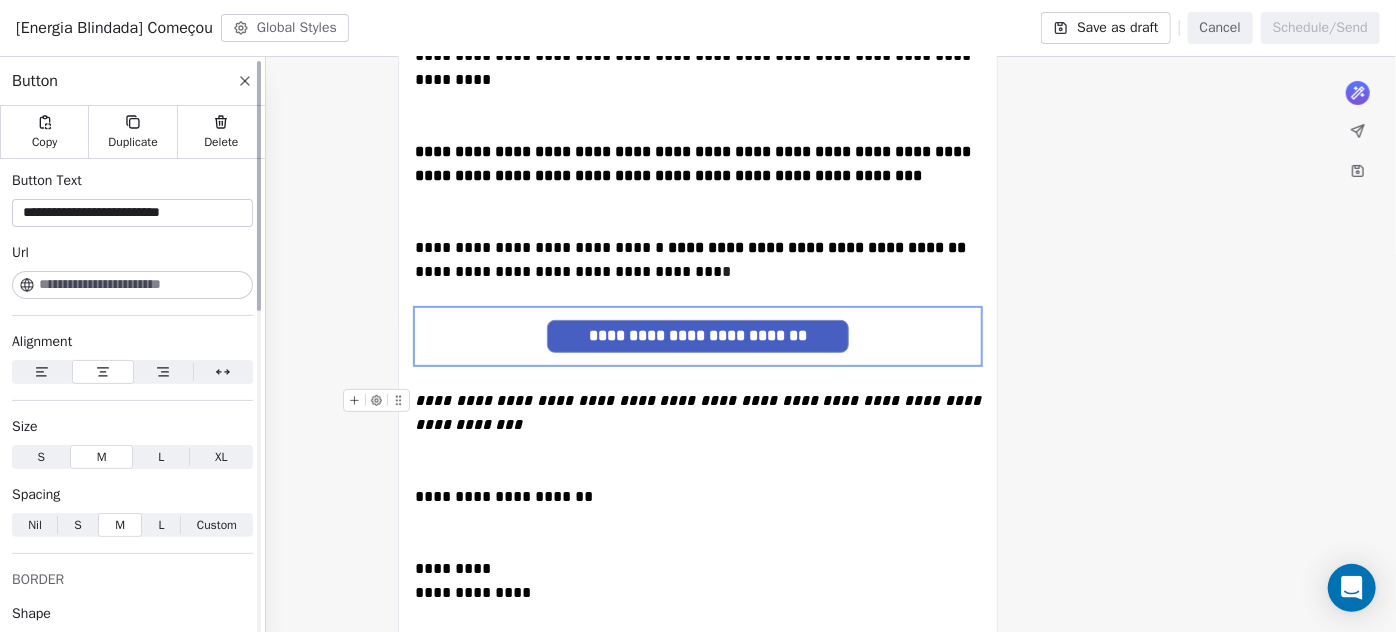 paste on "**********" 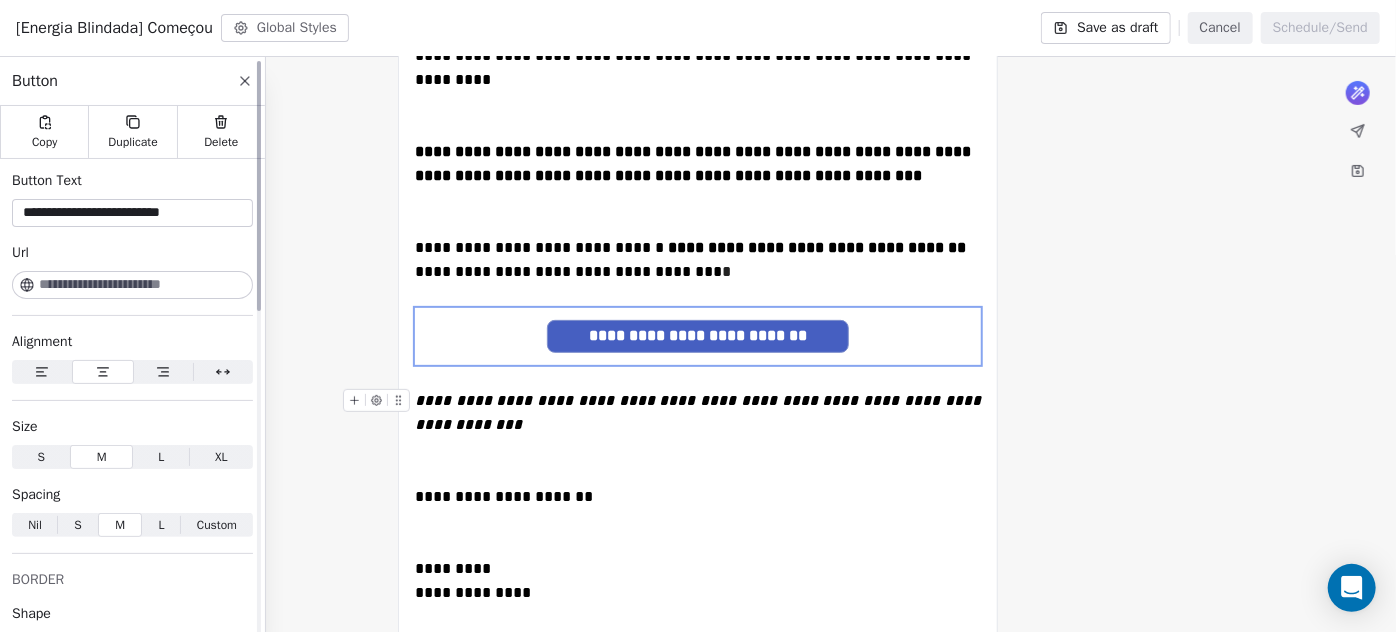 scroll, scrollTop: 0, scrollLeft: 0, axis: both 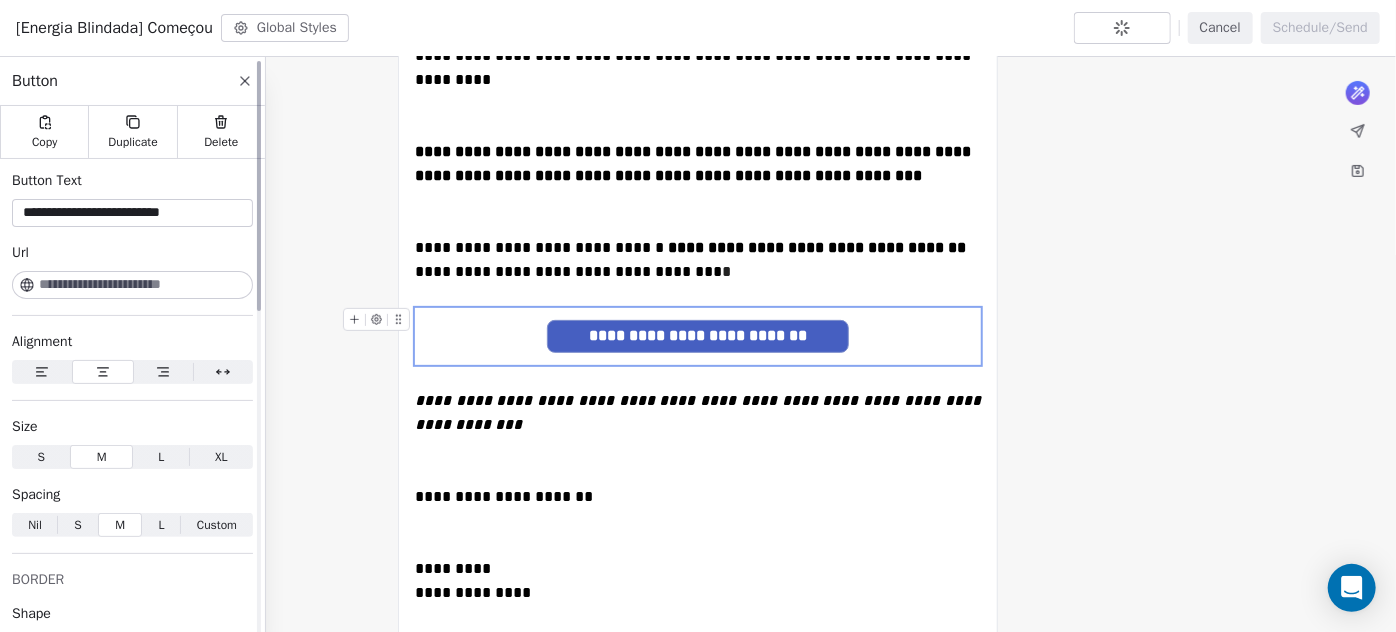 click at bounding box center [144, 285] 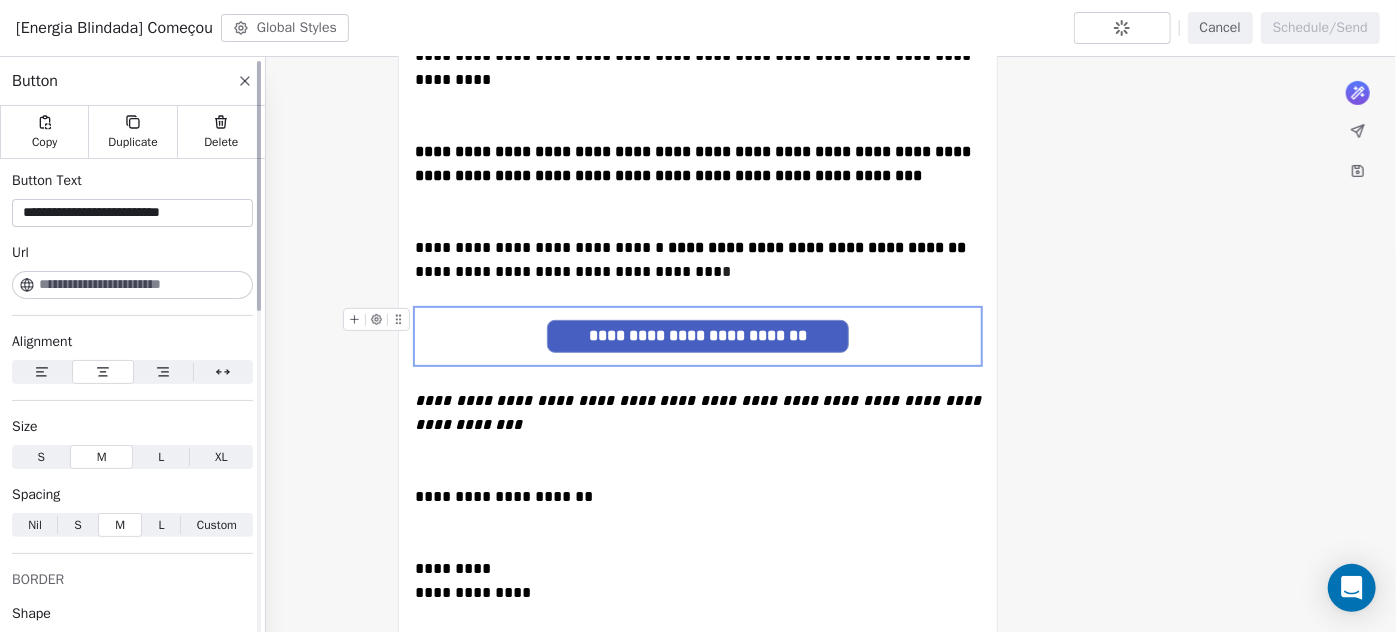paste on "**********" 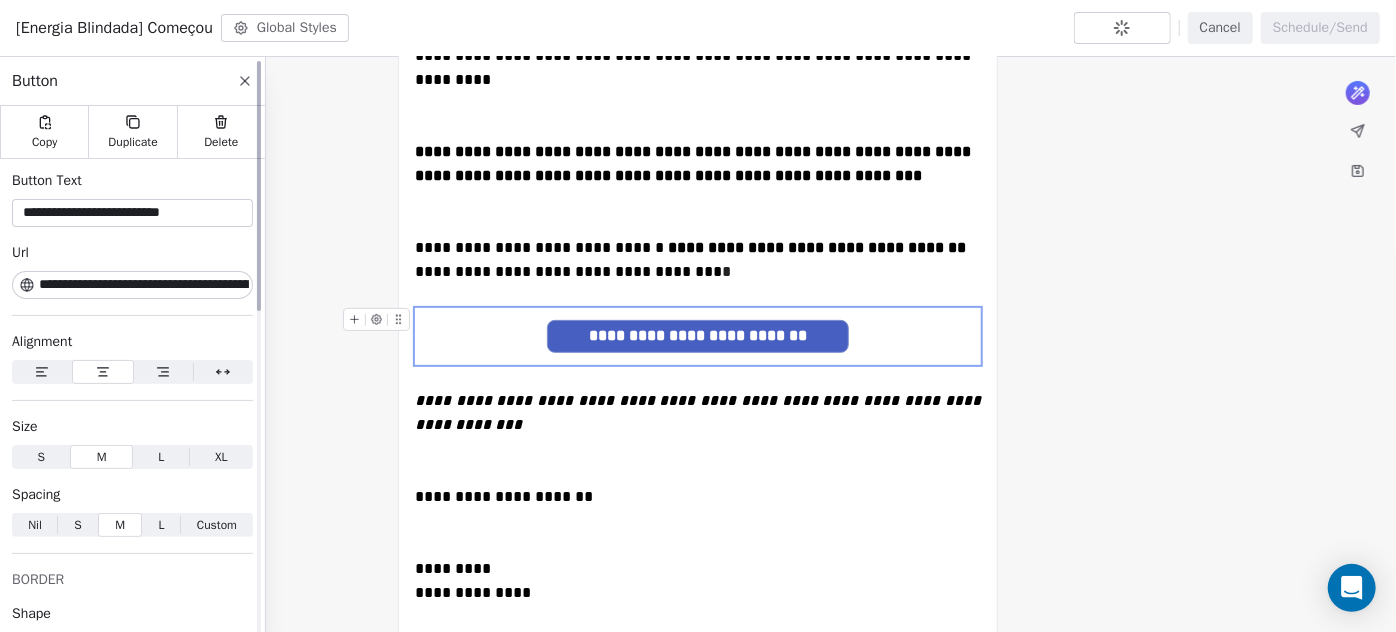 scroll, scrollTop: 0, scrollLeft: 128, axis: horizontal 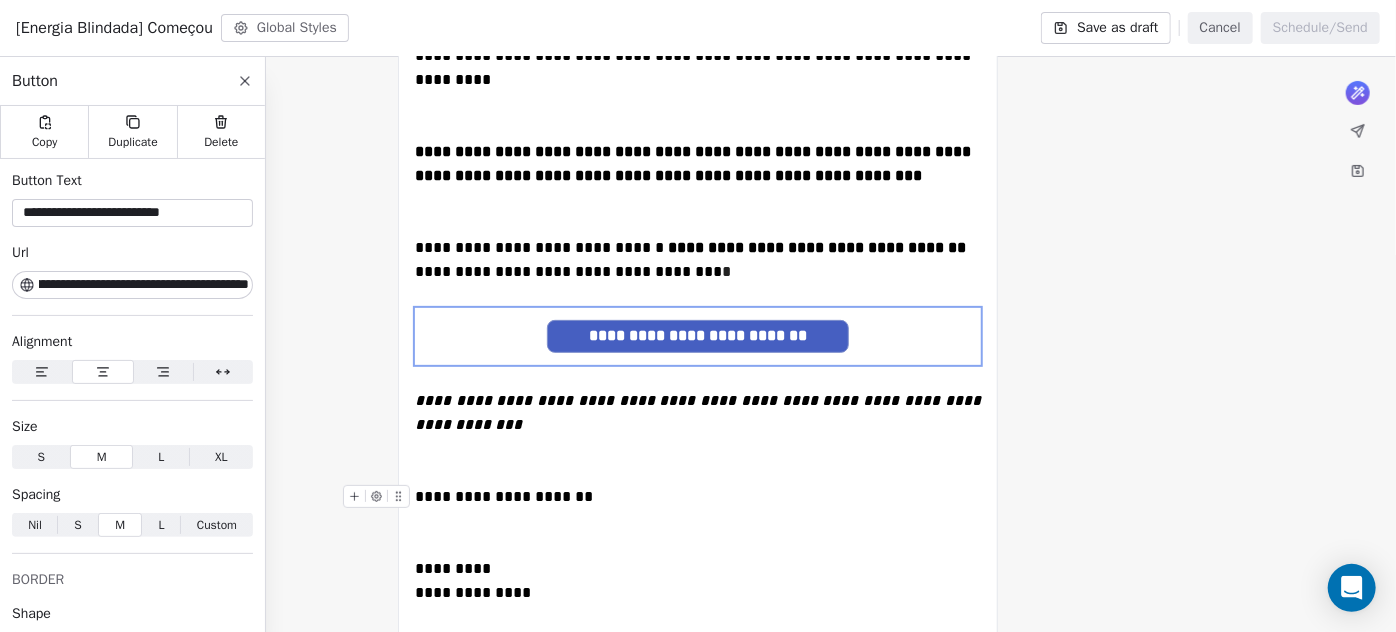 type on "**********" 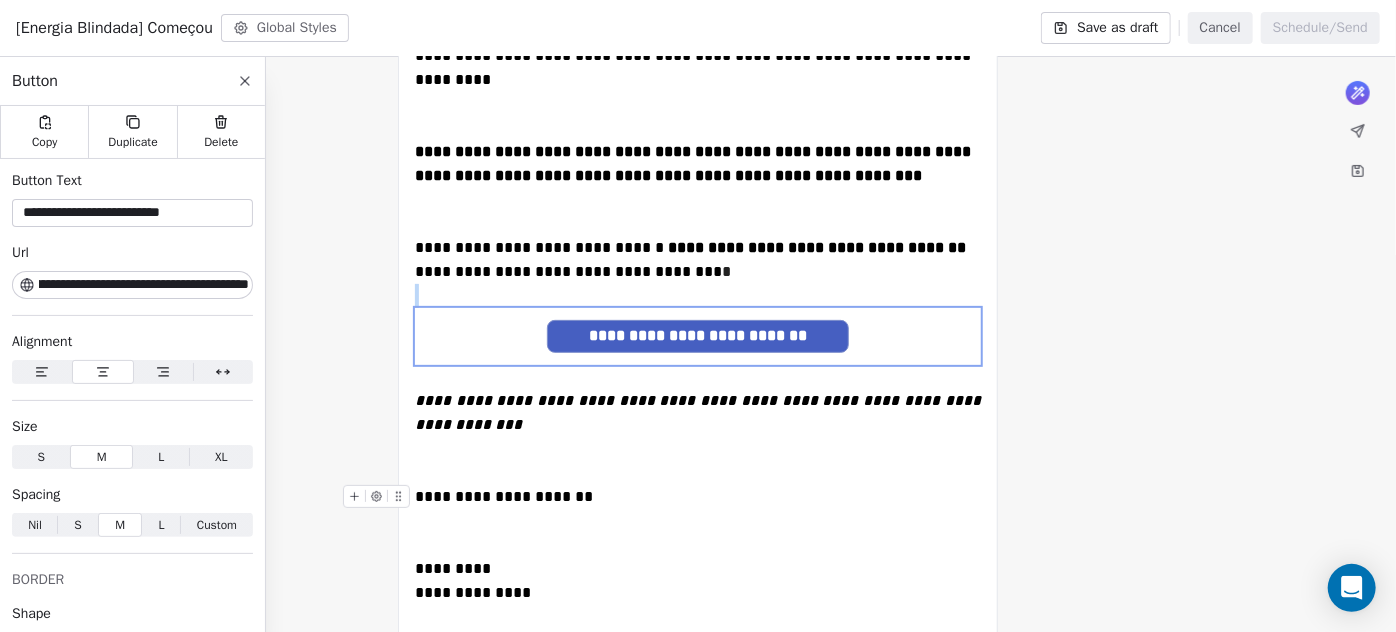 click on "**********" at bounding box center (698, 521) 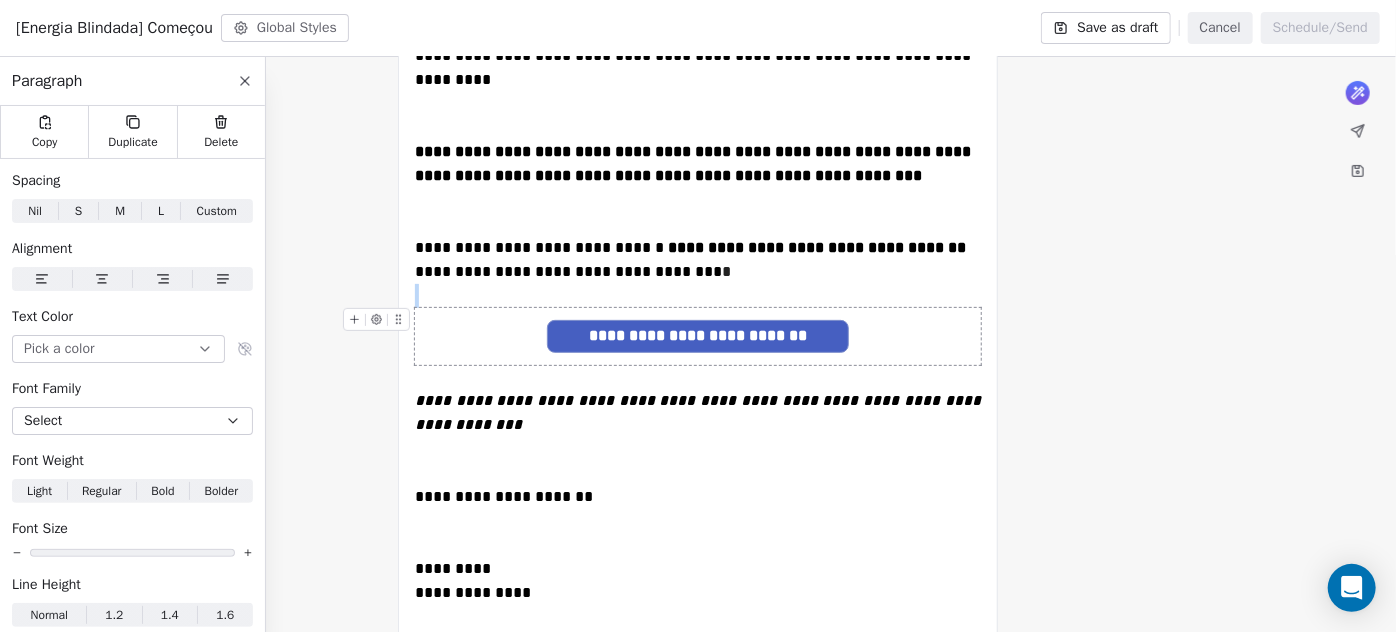click on "**********" at bounding box center (698, 336) 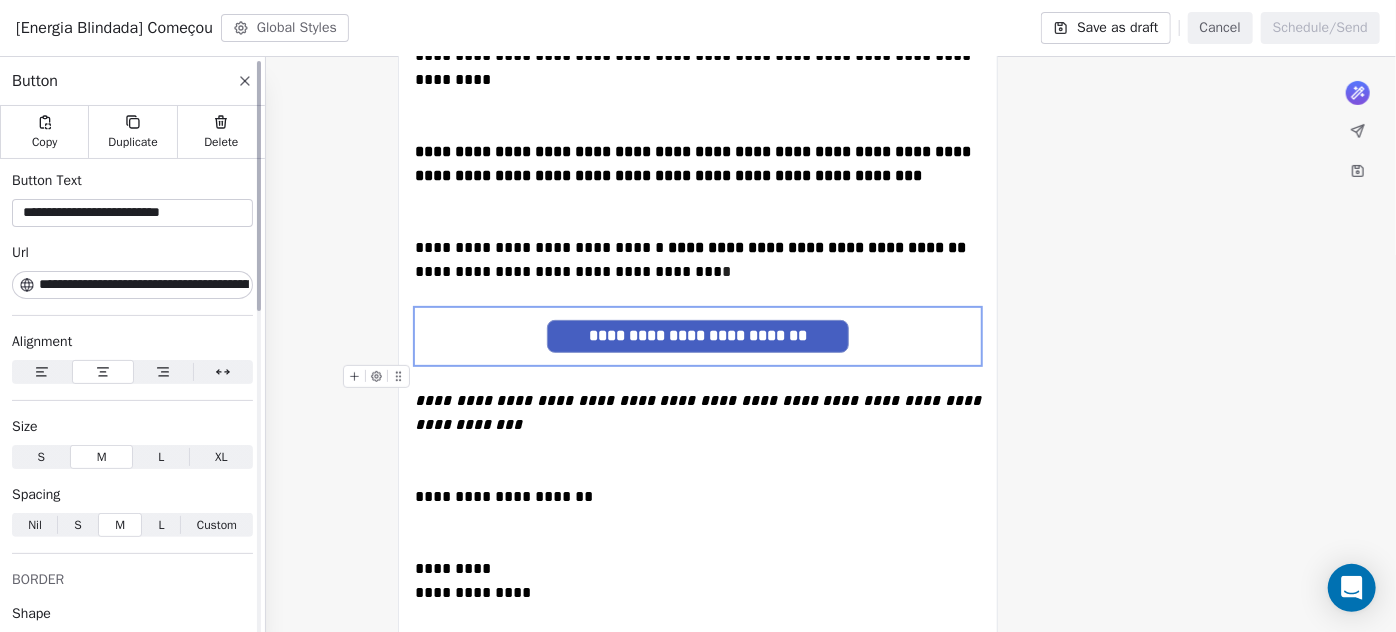 scroll, scrollTop: 0, scrollLeft: 128, axis: horizontal 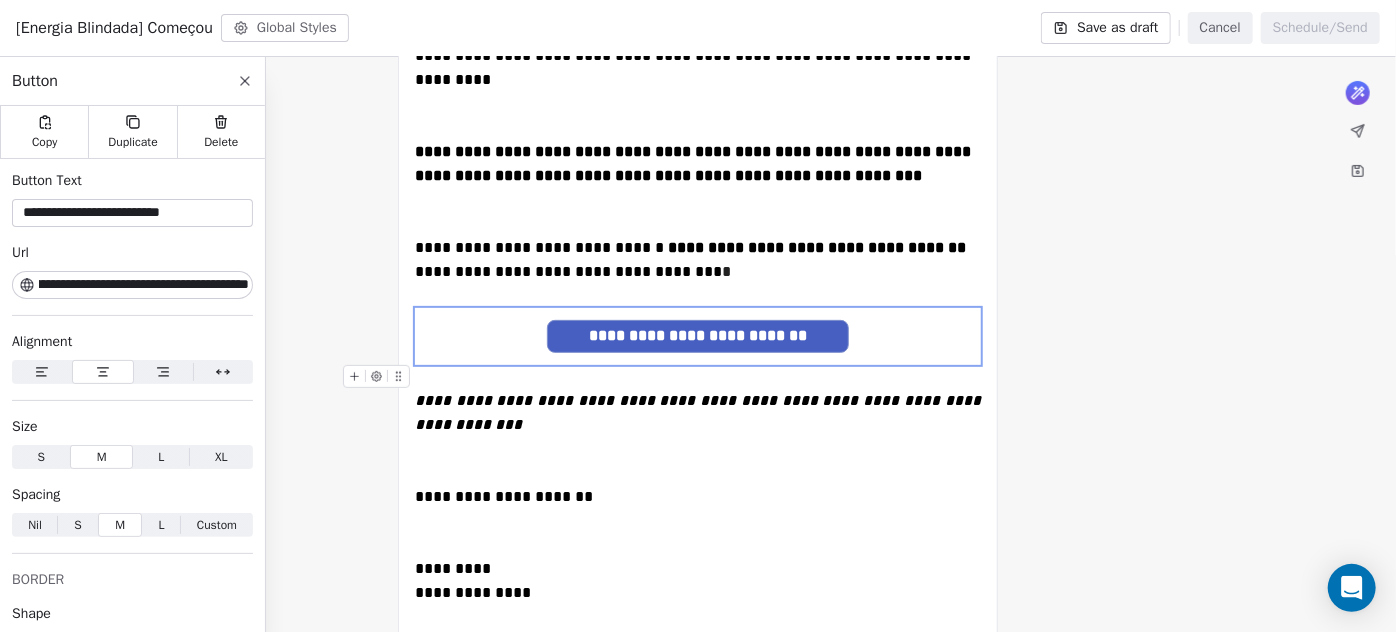 drag, startPoint x: 192, startPoint y: 281, endPoint x: 286, endPoint y: 296, distance: 95.189285 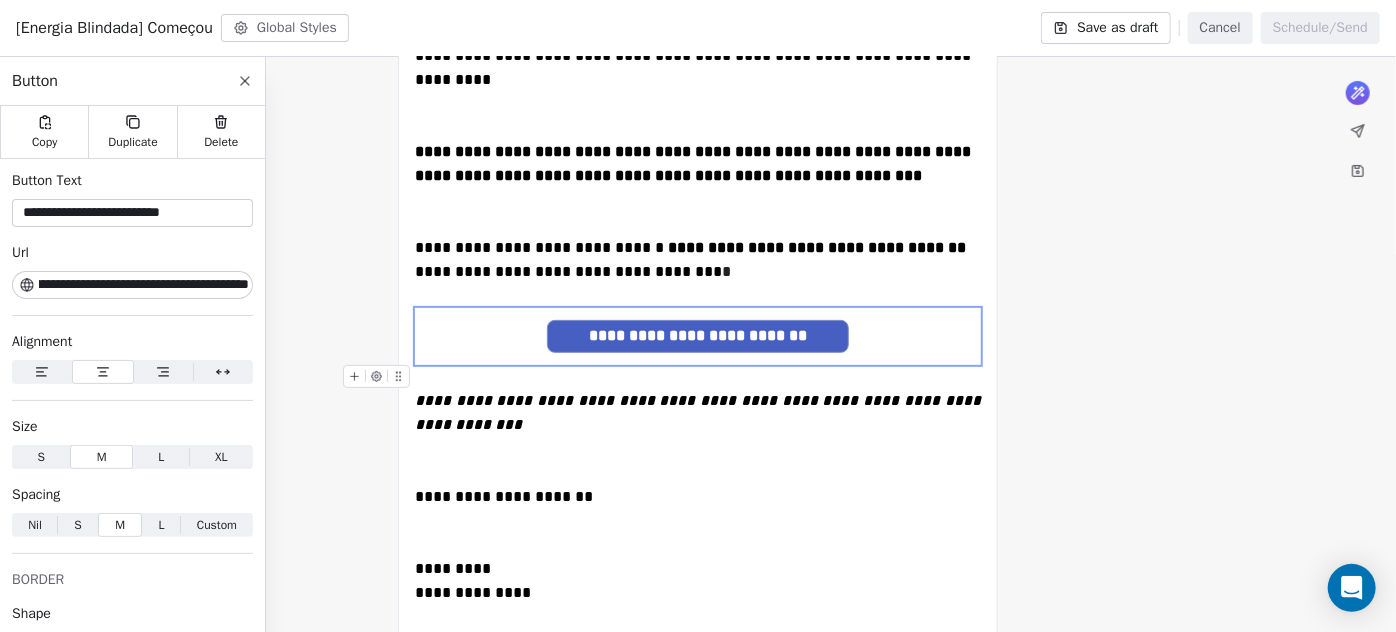 click on "**********" at bounding box center (698, 344) 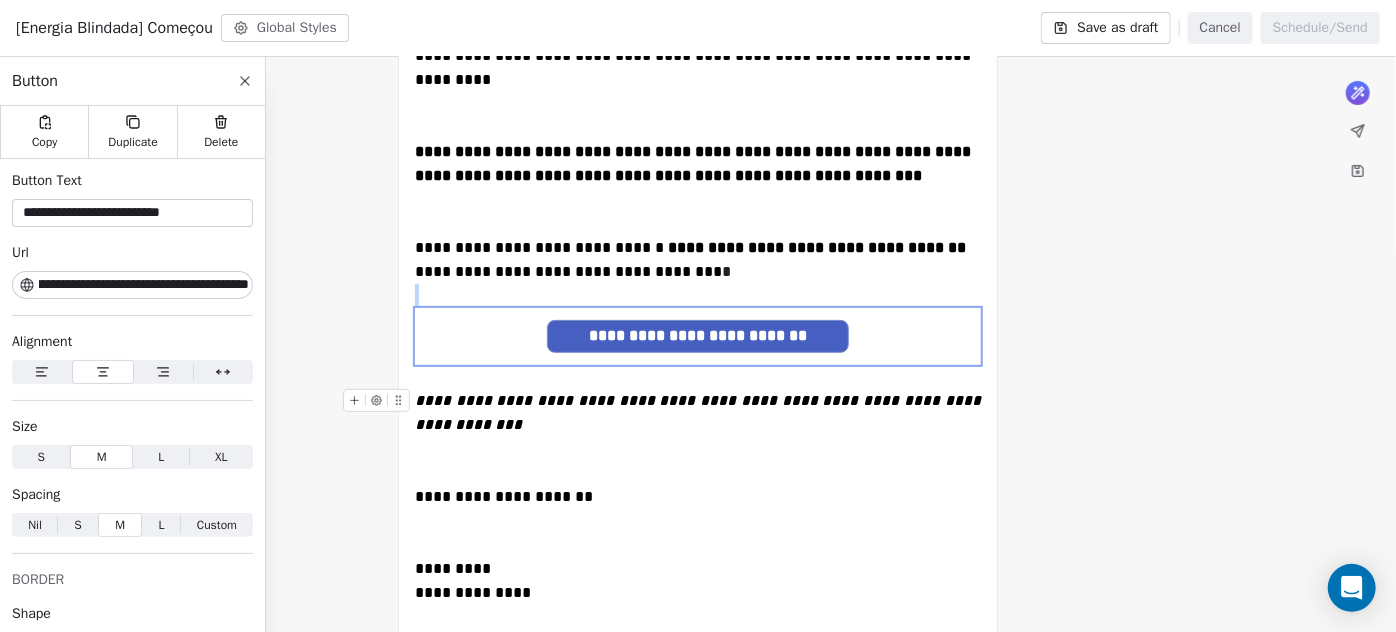 scroll, scrollTop: 0, scrollLeft: 0, axis: both 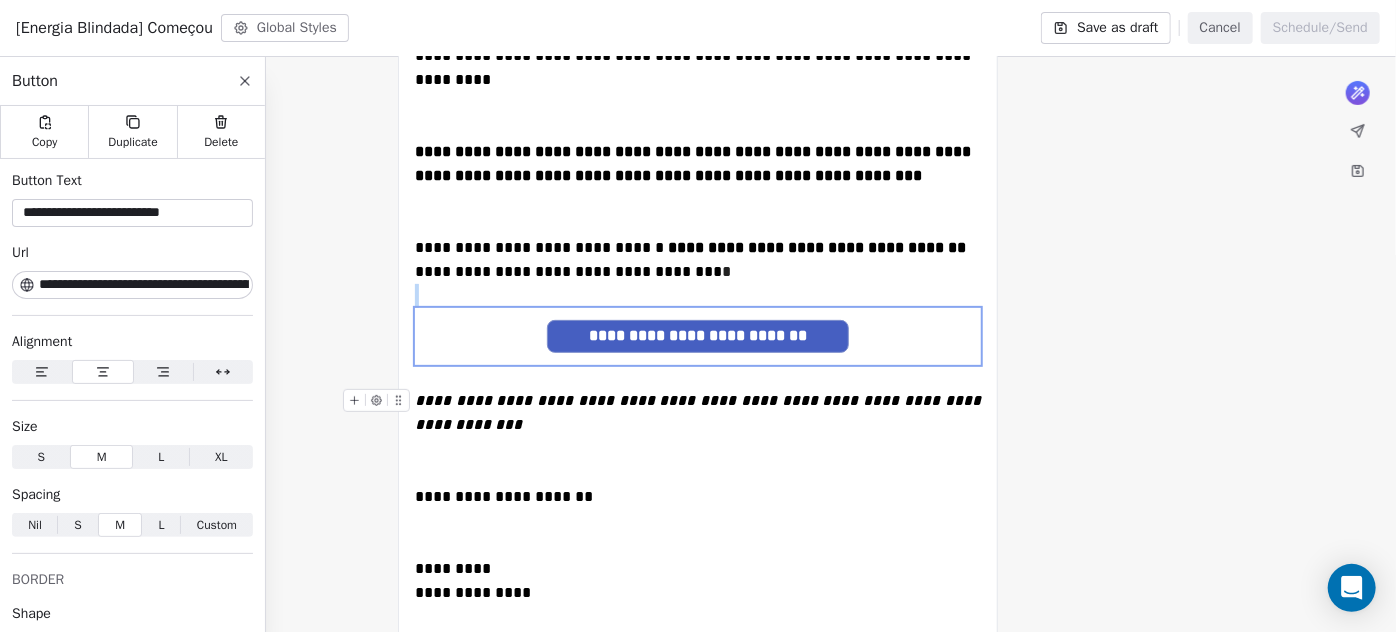 click on "**********" at bounding box center [698, 413] 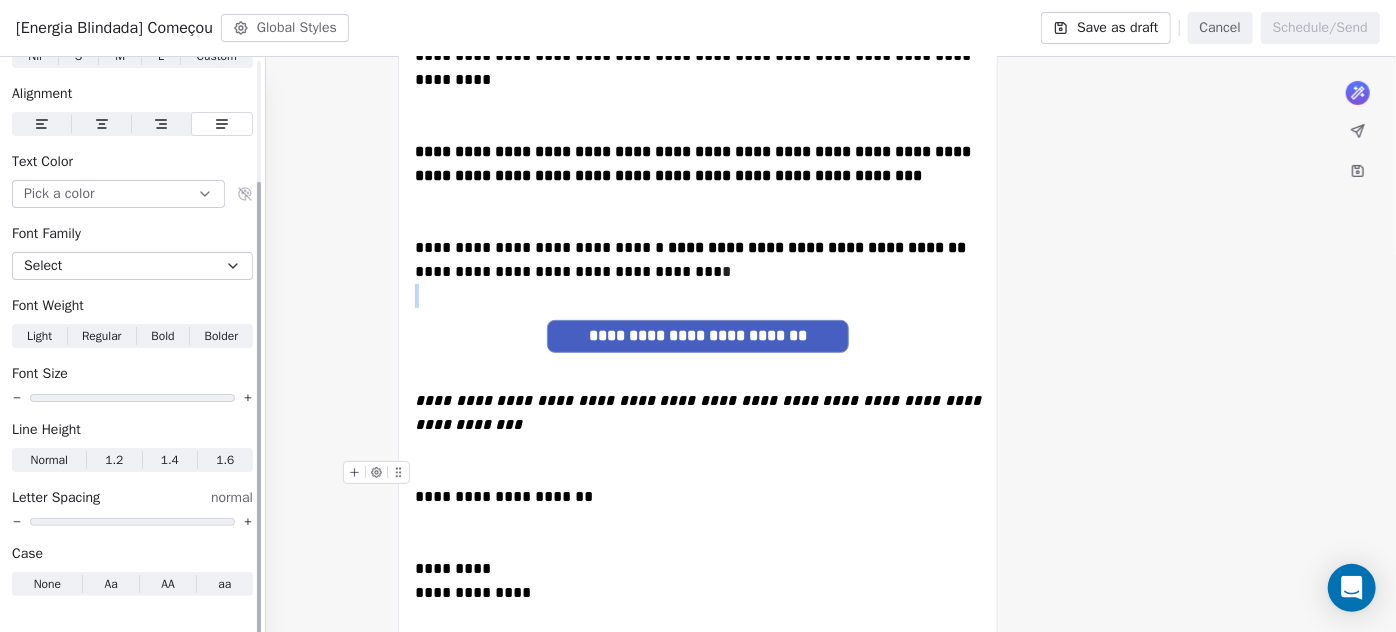 scroll, scrollTop: 0, scrollLeft: 0, axis: both 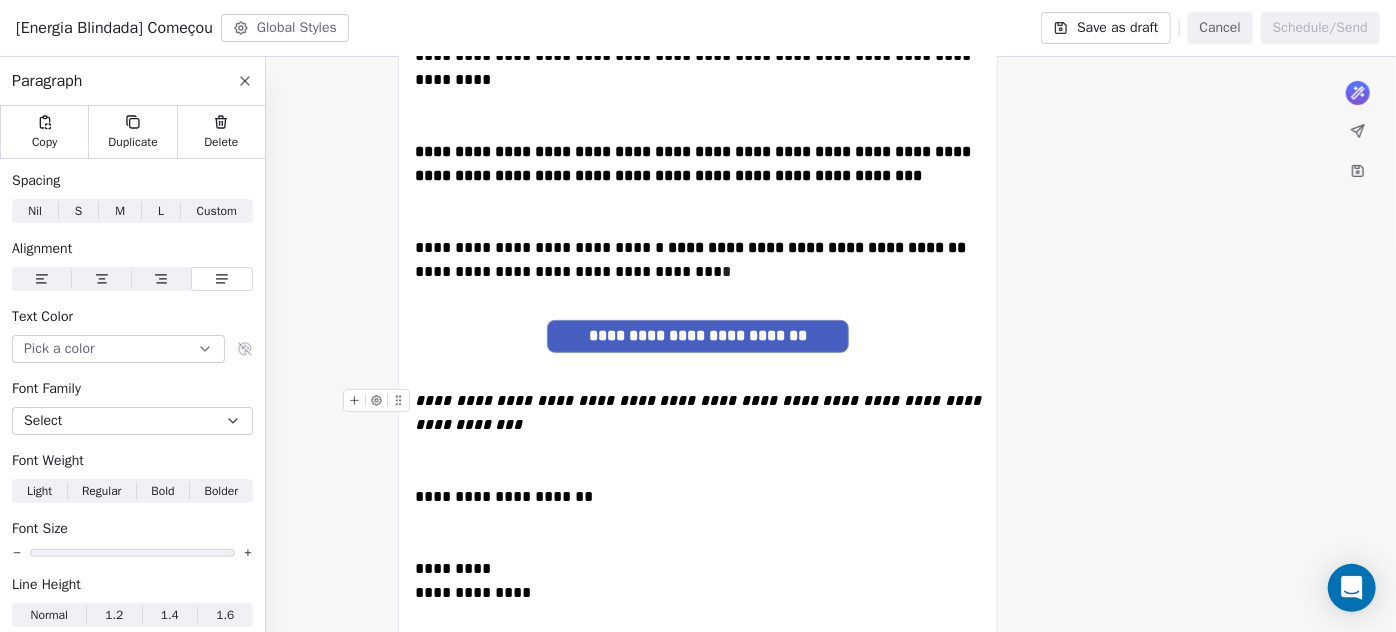 click on "**********" at bounding box center [698, 413] 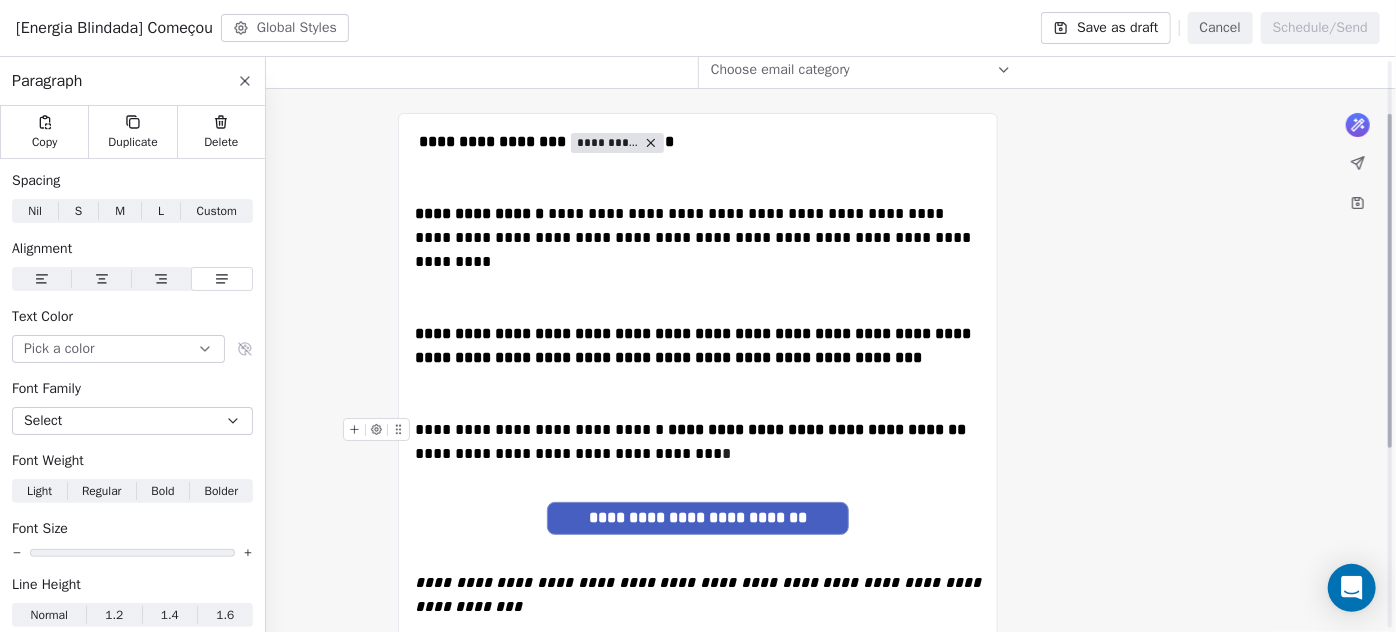 scroll, scrollTop: 0, scrollLeft: 0, axis: both 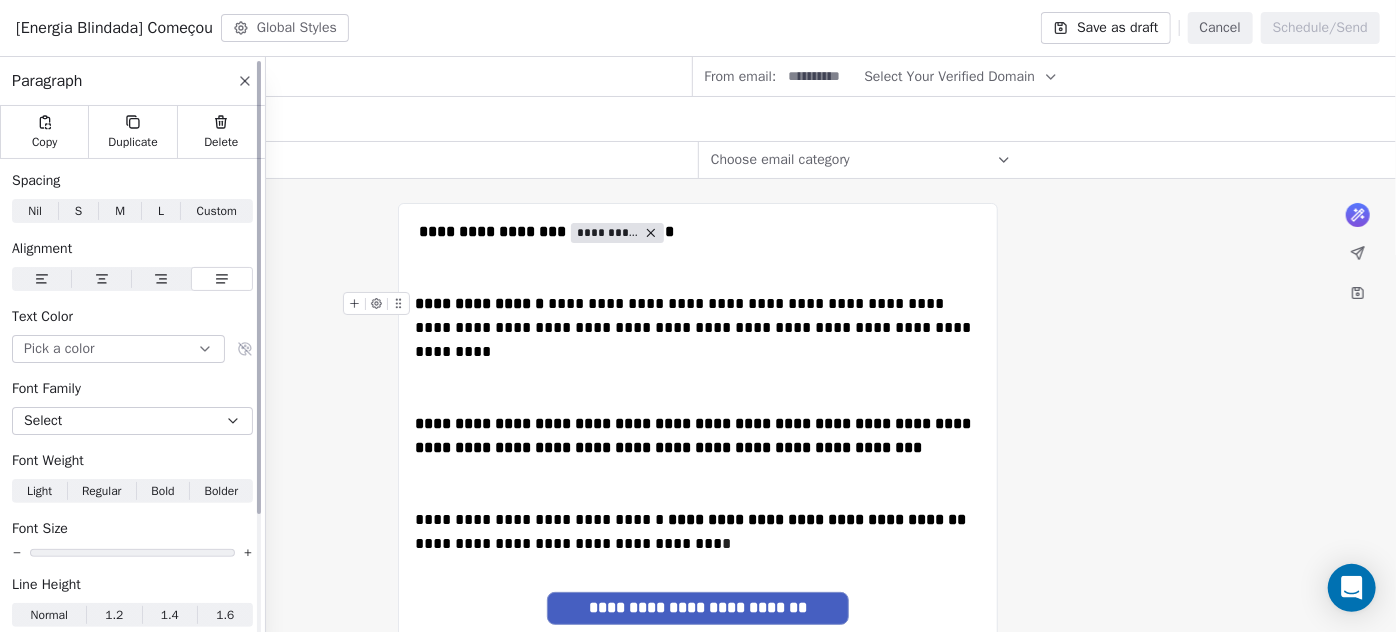 click 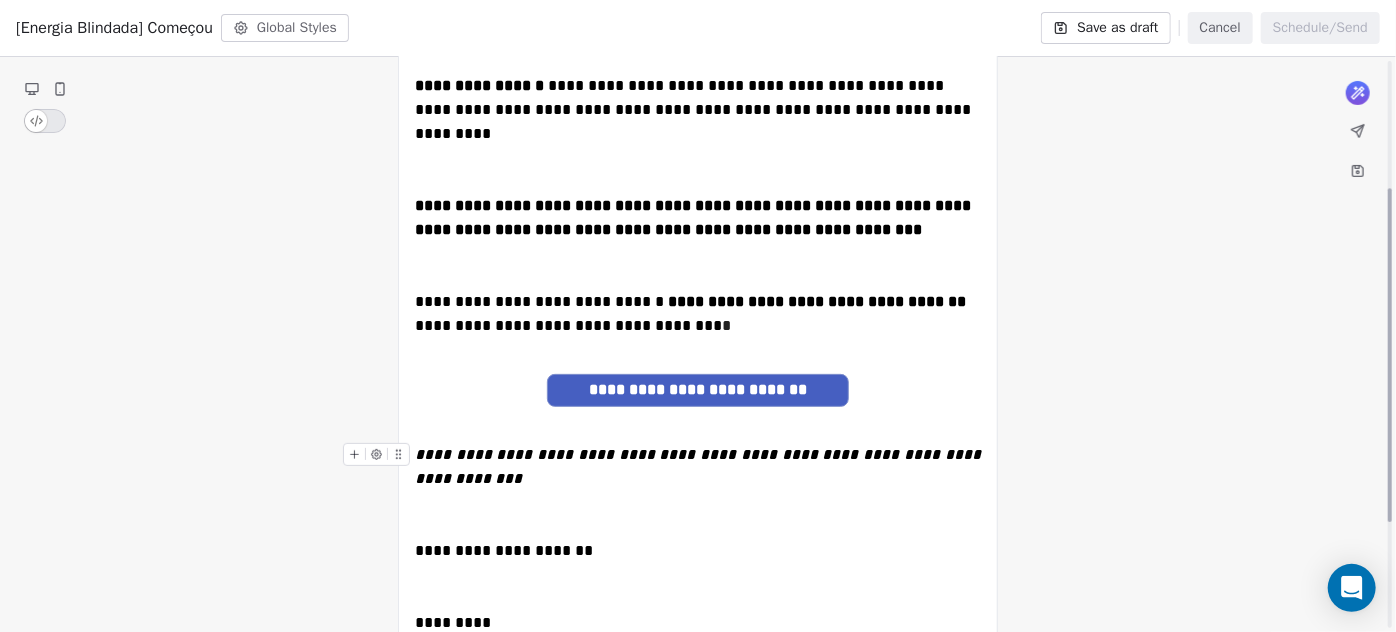 scroll, scrollTop: 0, scrollLeft: 0, axis: both 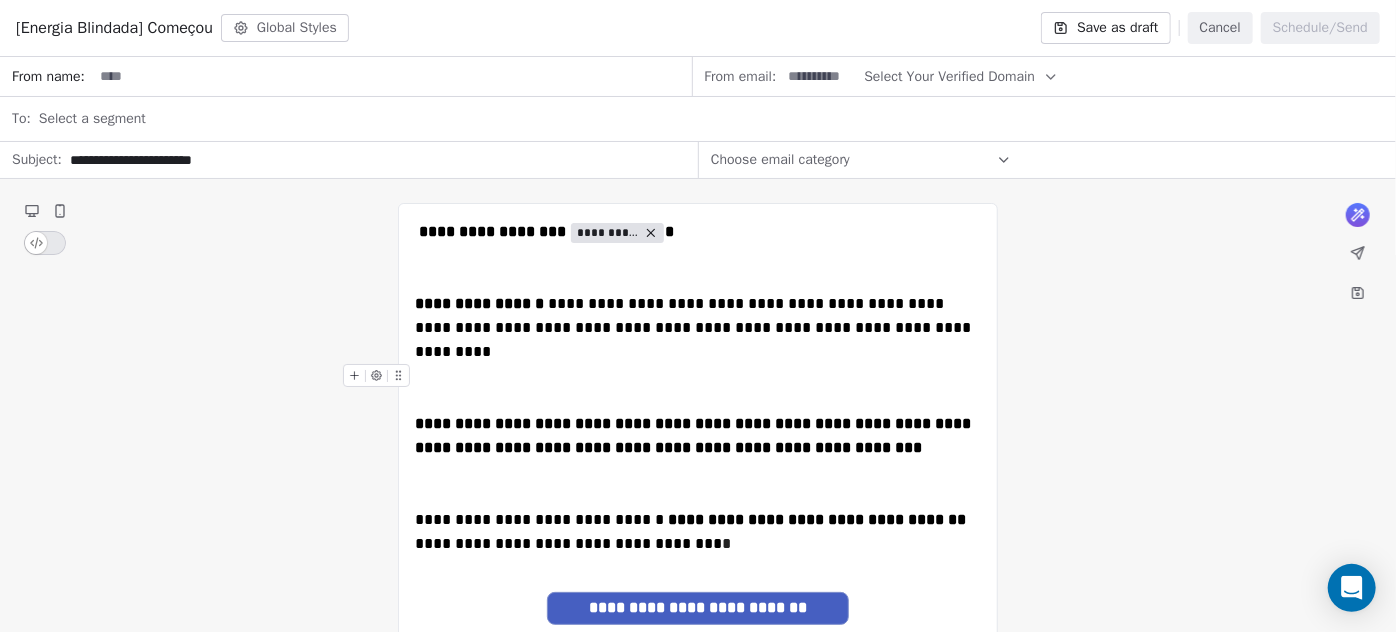 click at bounding box center (392, 76) 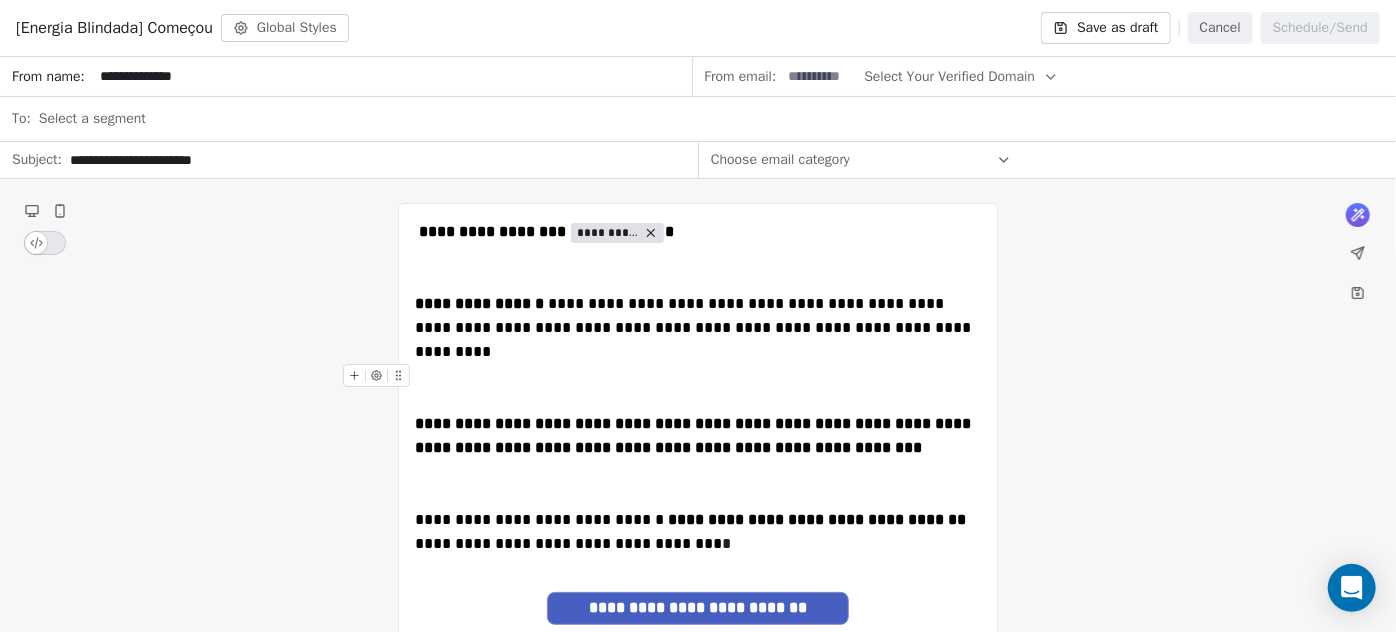 type on "**********" 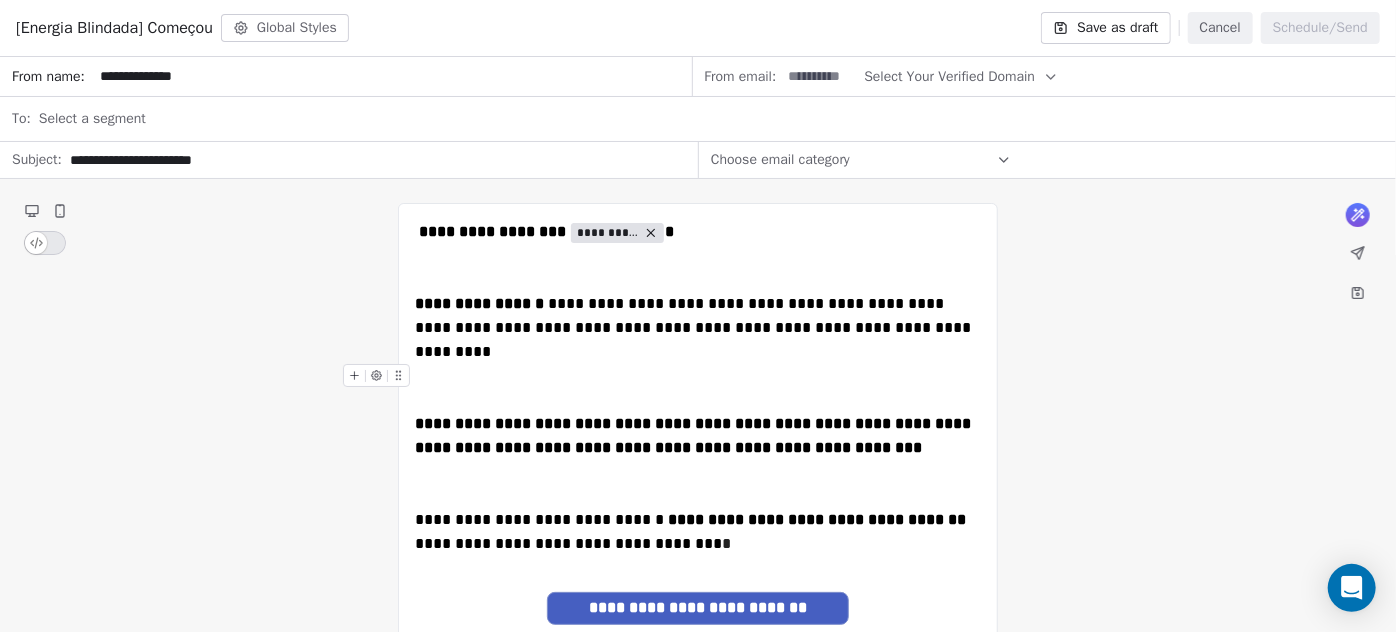 click on "Select a segment" at bounding box center (711, 119) 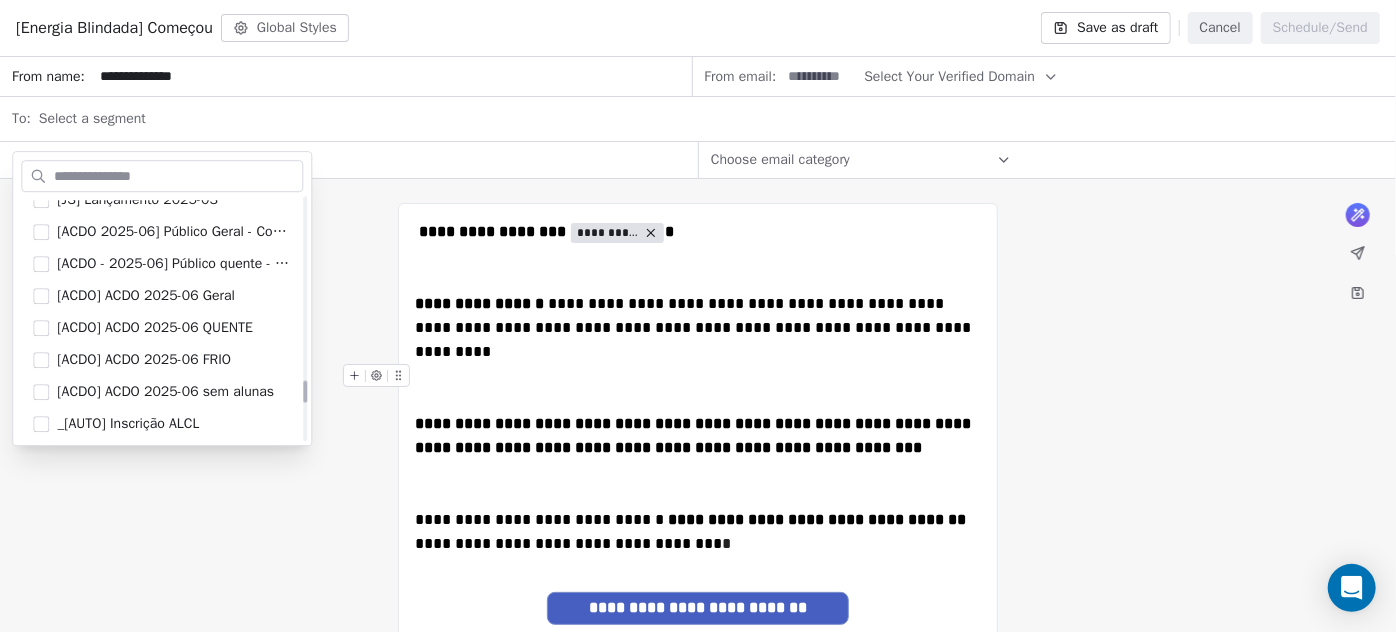 scroll, scrollTop: 2418, scrollLeft: 0, axis: vertical 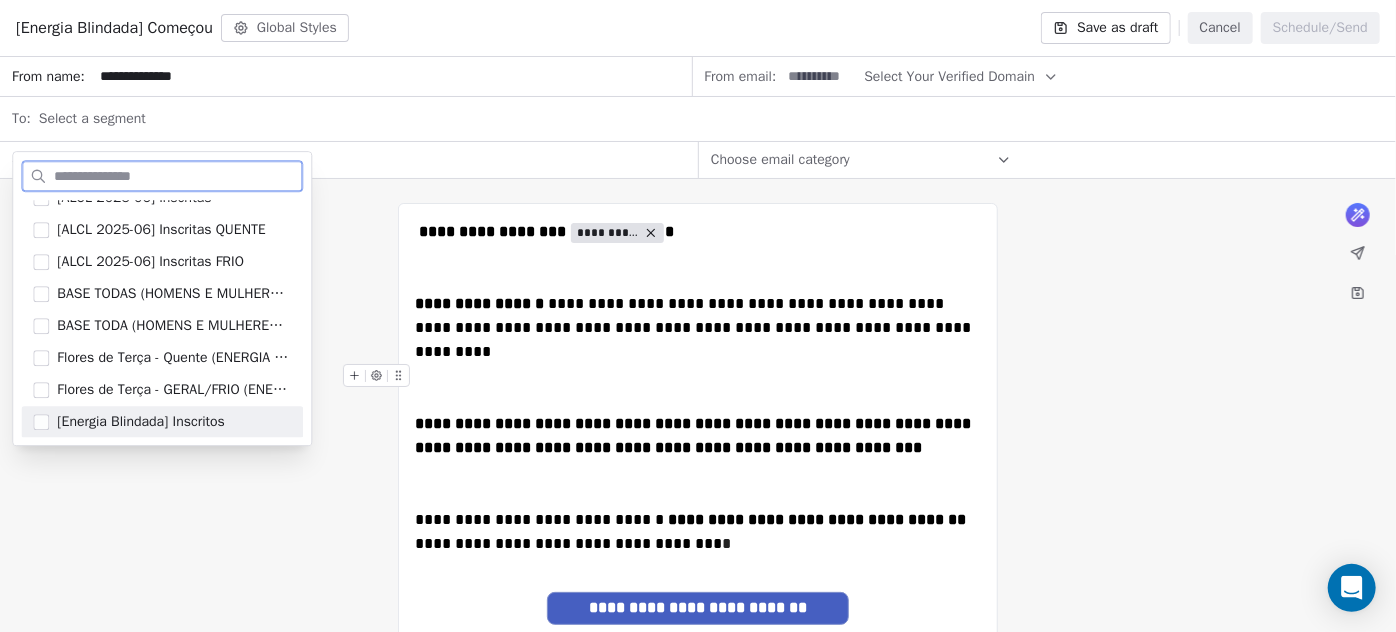 click on "[Energia Blindada] Inscritos" at bounding box center (140, 422) 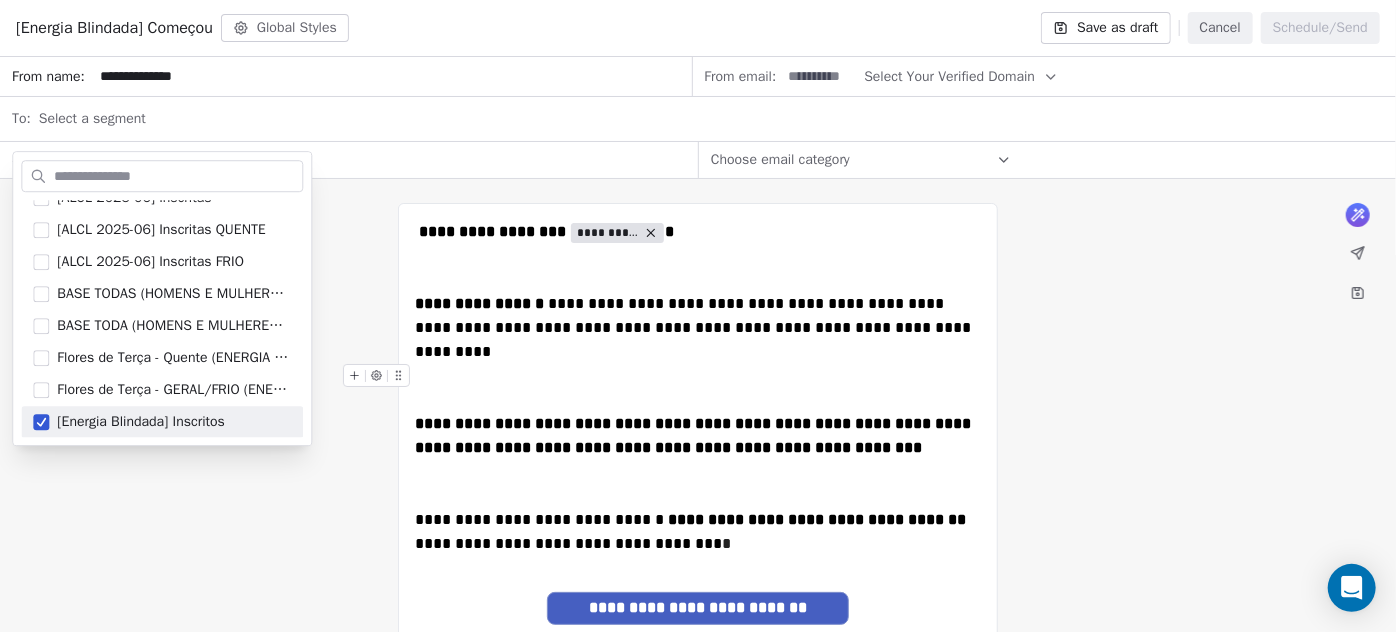 click on "**********" at bounding box center [698, 607] 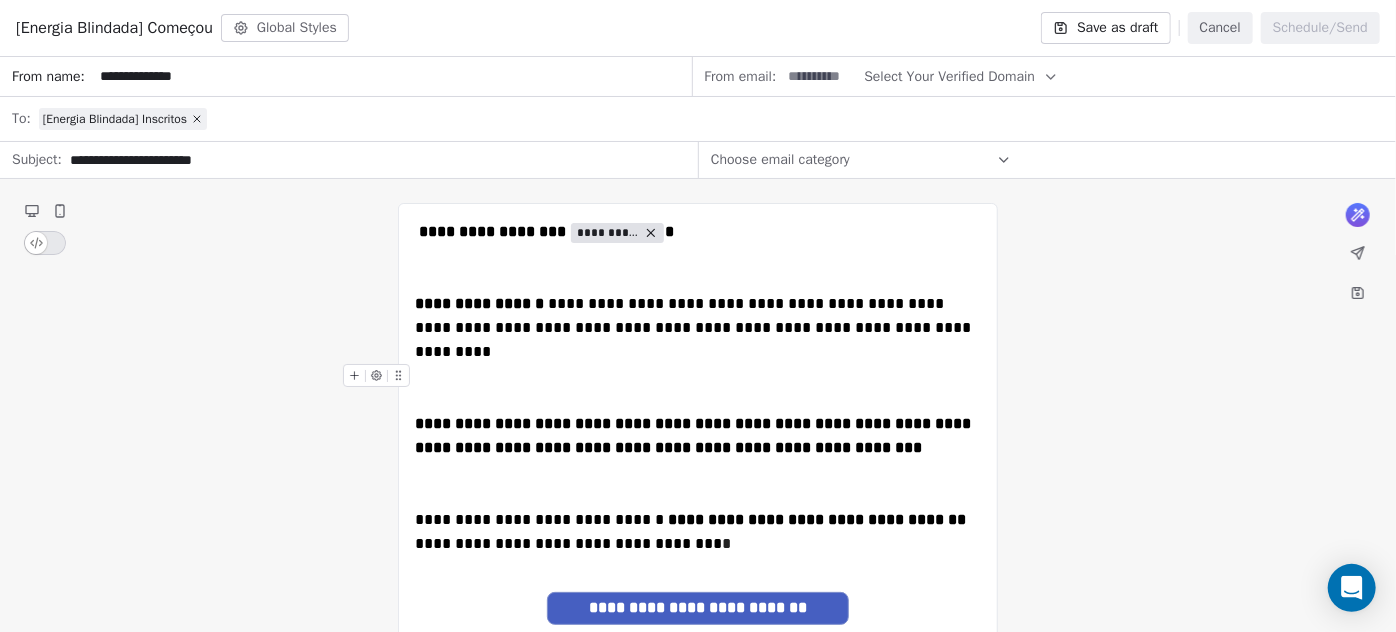 click on "Select Your Verified Domain" at bounding box center (949, 76) 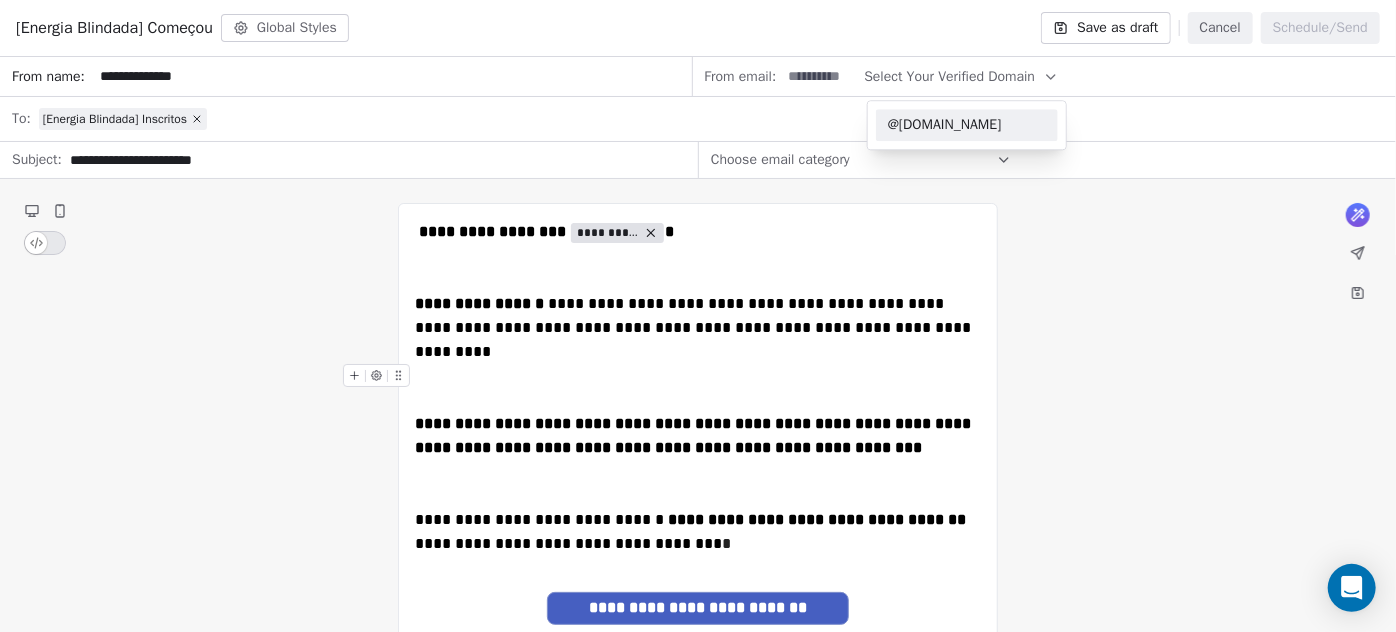 click on "@[DOMAIN_NAME]" at bounding box center [967, 125] 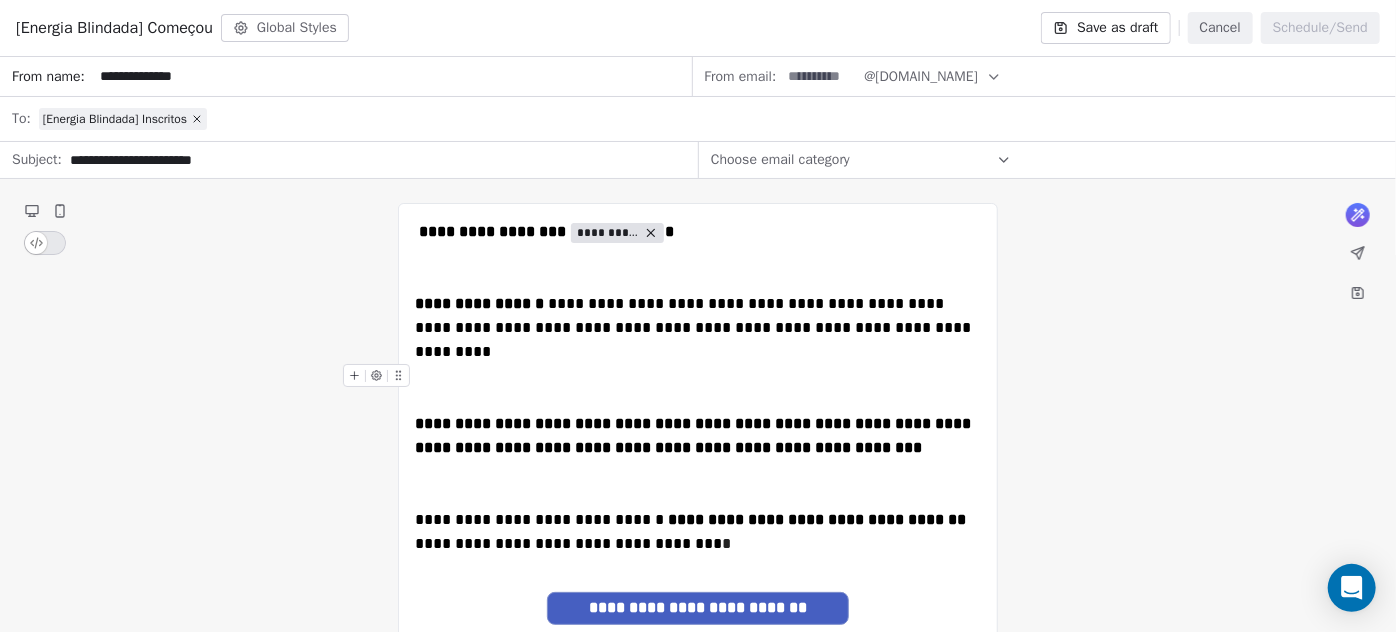 click at bounding box center (820, 76) 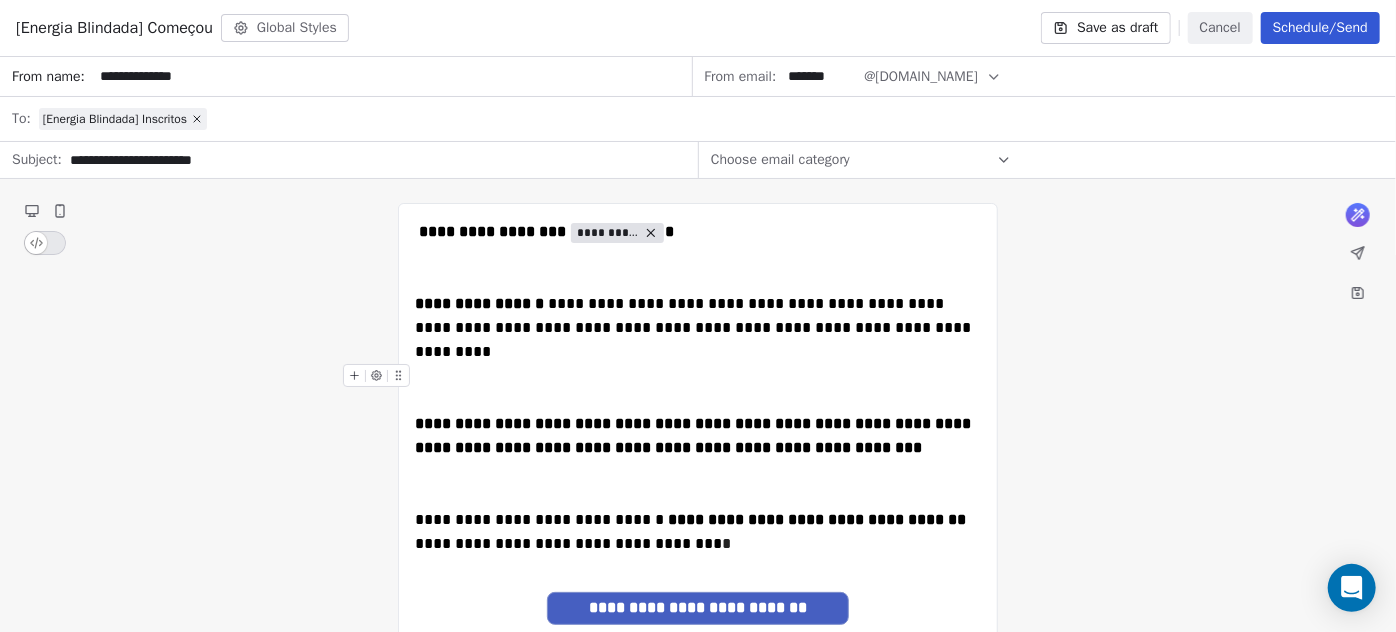 type on "*******" 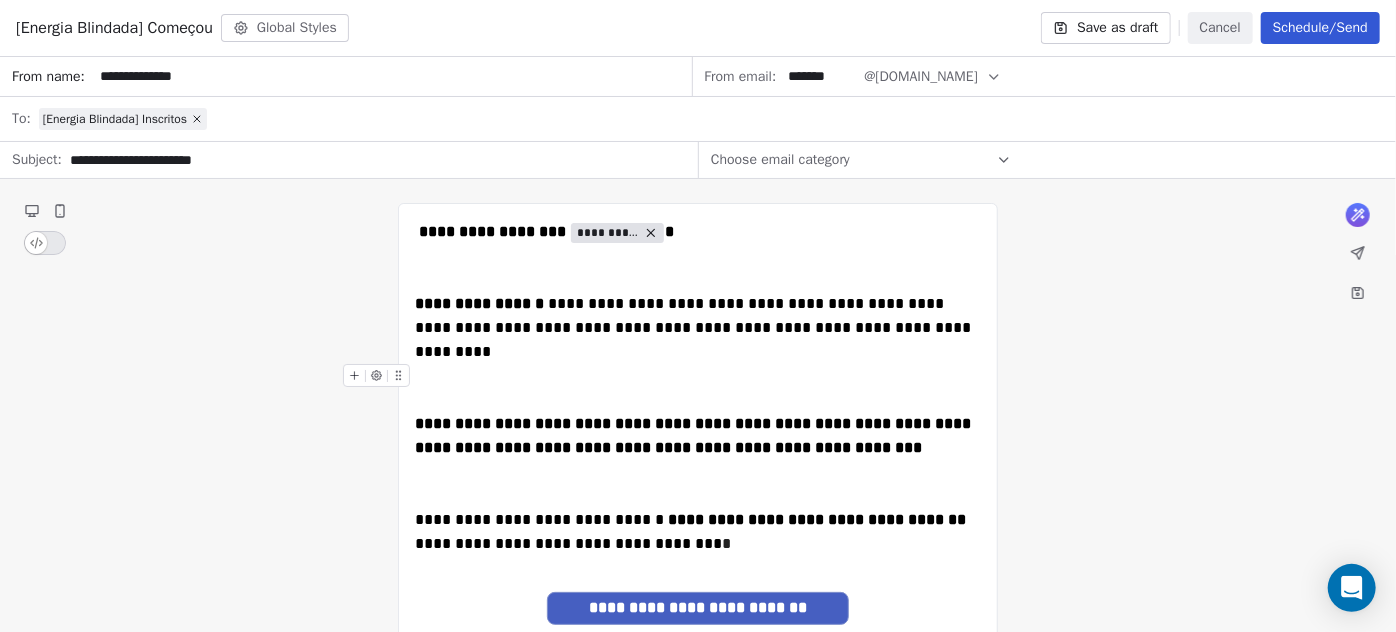 click on "**********" at bounding box center (698, 607) 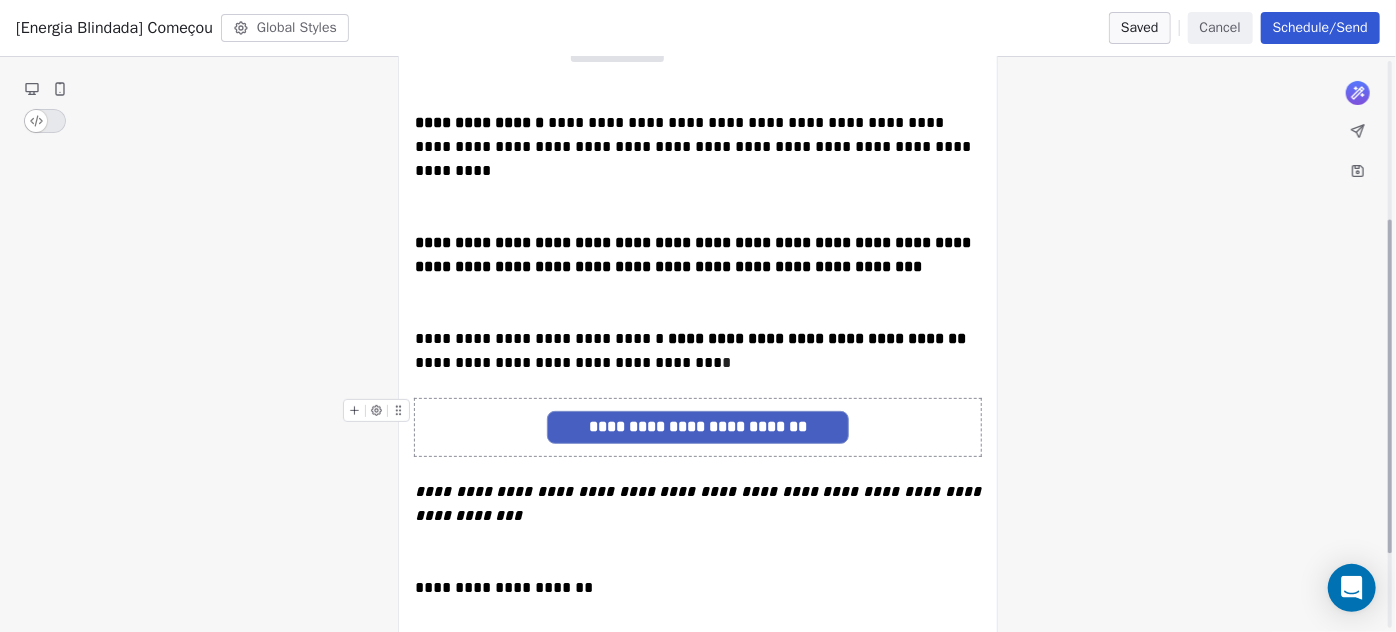 scroll, scrollTop: 272, scrollLeft: 0, axis: vertical 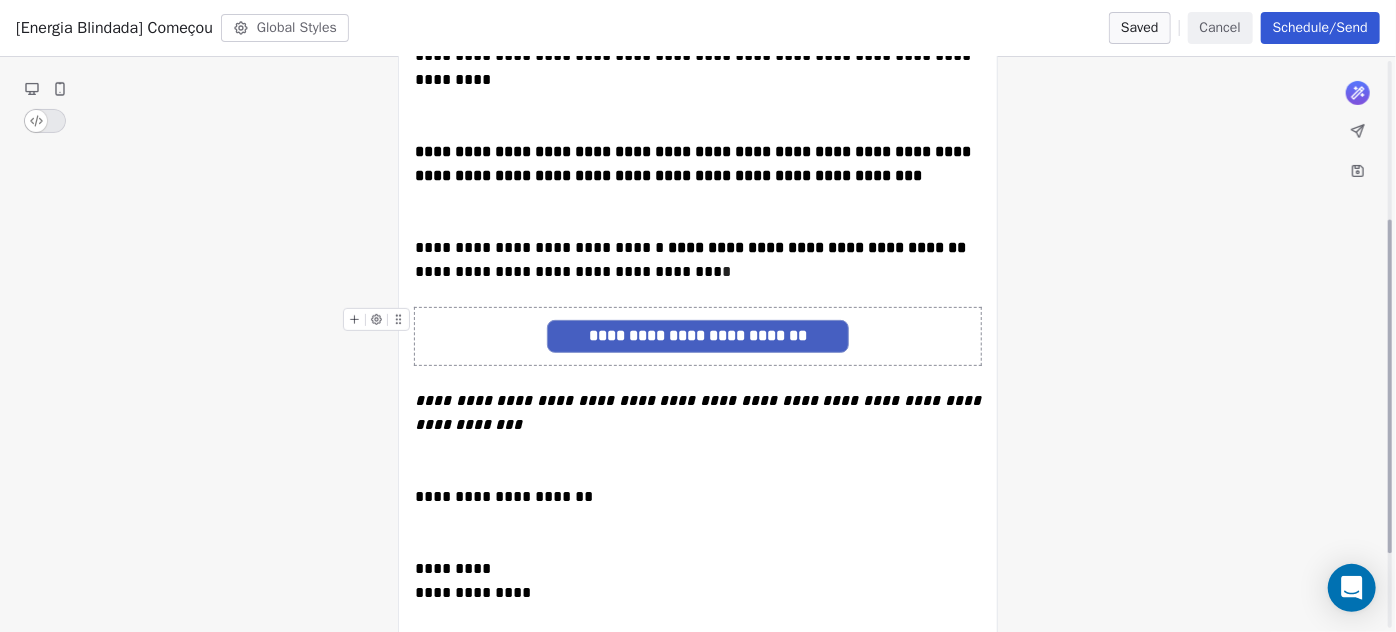 click on "**********" at bounding box center [698, 336] 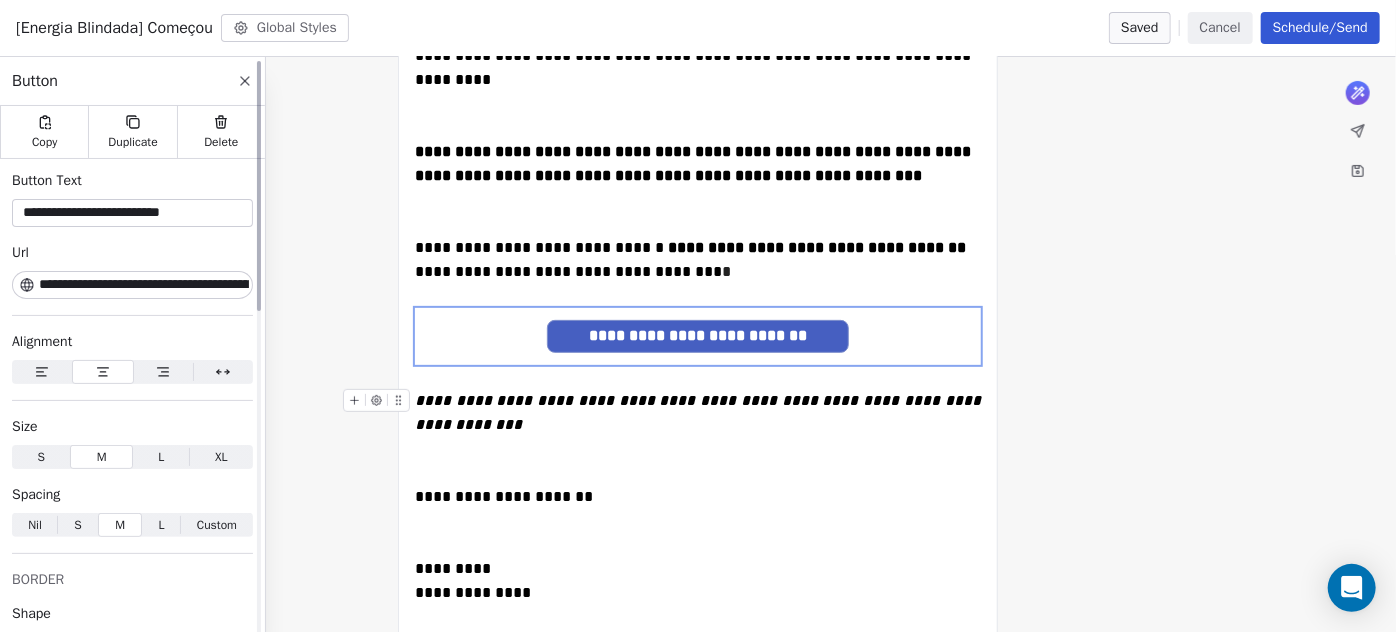 scroll, scrollTop: 0, scrollLeft: 128, axis: horizontal 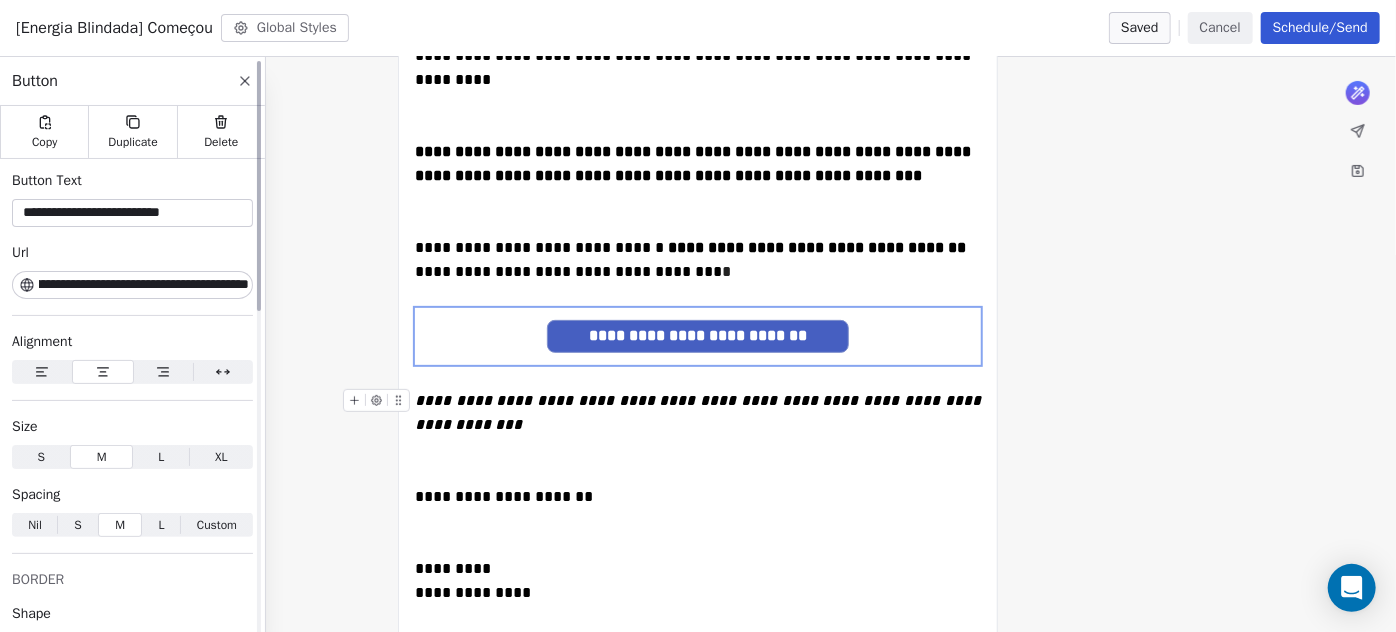 drag, startPoint x: 143, startPoint y: 279, endPoint x: 285, endPoint y: 279, distance: 142 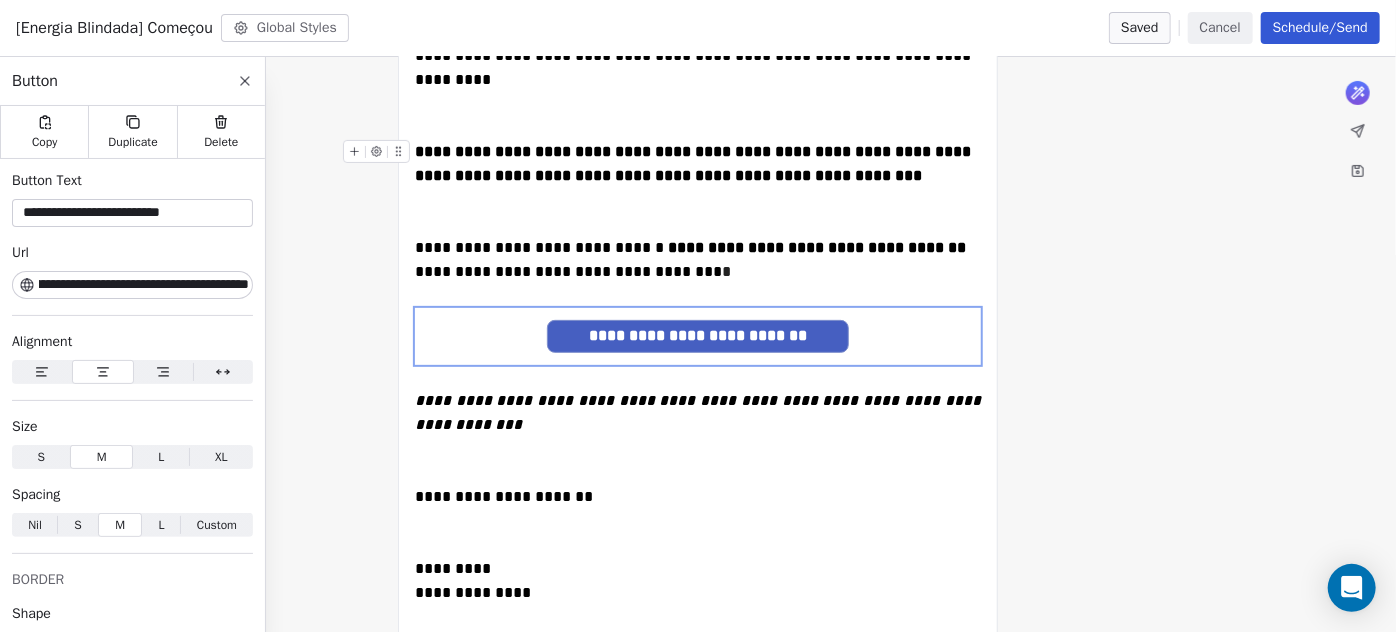 scroll, scrollTop: 0, scrollLeft: 0, axis: both 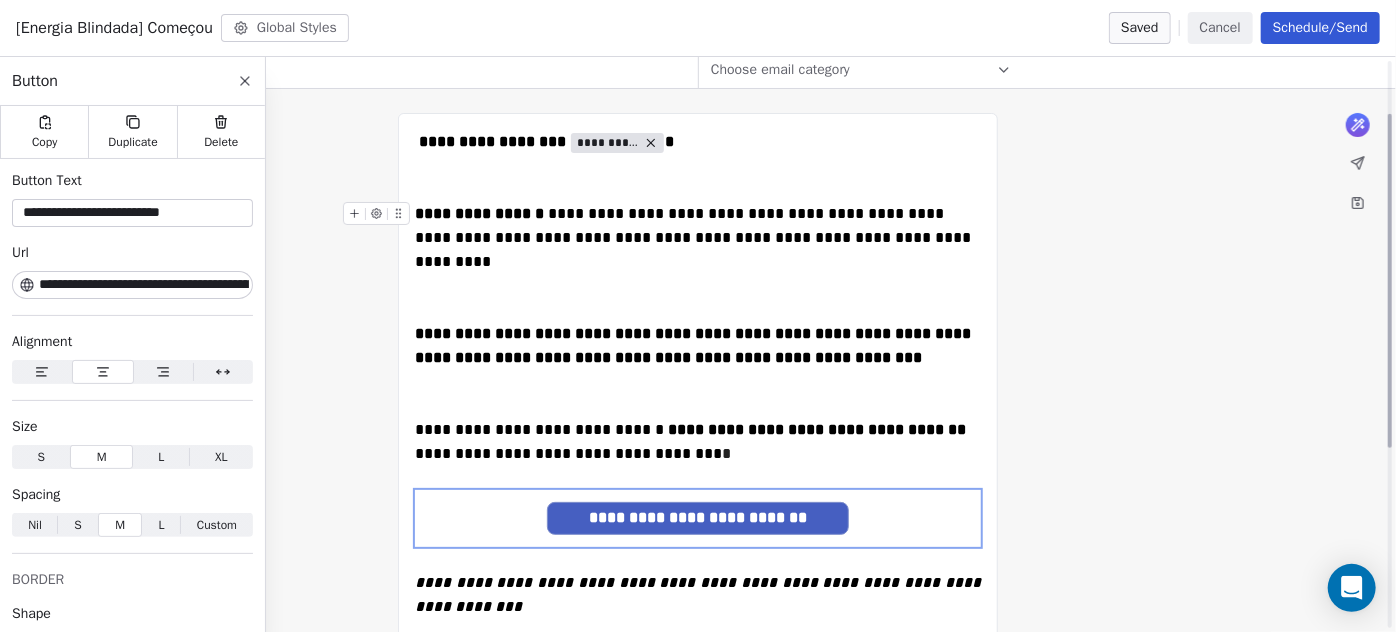 click on "Schedule/Send" at bounding box center (1320, 28) 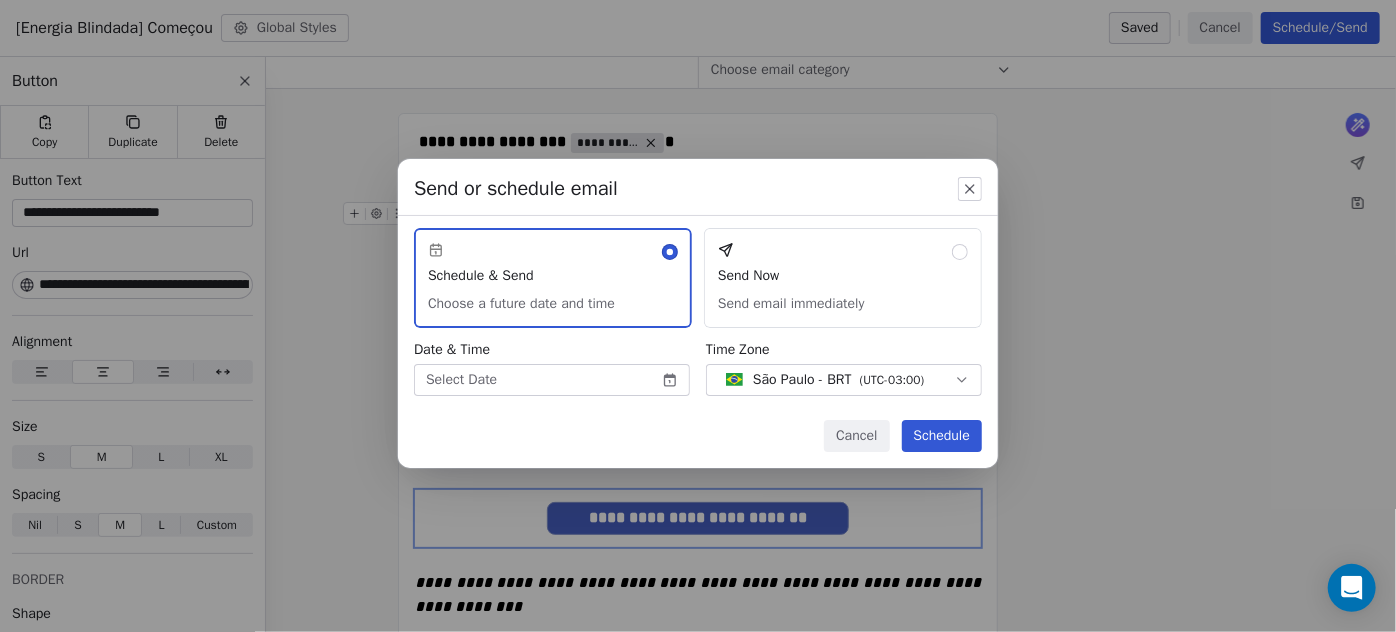 click on "Amanda Schultz | AS Treinamentos Contacts People Marketing Workflows Campaigns Sales Sequences Beta Tools Apps AI Agents Help & Support Campaigns  Create new campaign All All Drafts Drafts Sent Sent Name Status Analytics Created at Actions [Energia Blindada] Começou To:  [Energia Blindada] Inscritos Draft - Open Rate - Click Rate - Unsubscribe Jul 7, 2025 [Energia Blindada] É hoje To:  [Energia Blindada] Inscritos Scheduled Jul 8, 2025, 8:30 AM - Open Rate - Click Rate - Unsubscribe Jul 7, 2025 Flores de Terça - 08-07 FRIO To: Flores de Terça - GERAL/FRIO (ENERGIA BLINDADA) Scheduled Jul 8, 2025, 9:00 AM - Open Rate - Click Rate - Unsubscribe Jul 7, 2025 Flores de Terça - 08-07 To: Flores de Terça - Quente (ENERGIA BLINDADA) Scheduled Jul 8, 2025, 8:00 AM - Open Rate - Click Rate - Unsubscribe Jul 7, 2025 Energia Blindada - Convite 2 To: BASE TODA (HOMENS E MULHERES) - Quente Sent 13114 / 13114 17.81% Open Rate 0.55% Click Rate 0.16% Unsubscribe Jul 4, 2025 Aula Energia Blindada - Convite Frio Sent /" at bounding box center (698, 316) 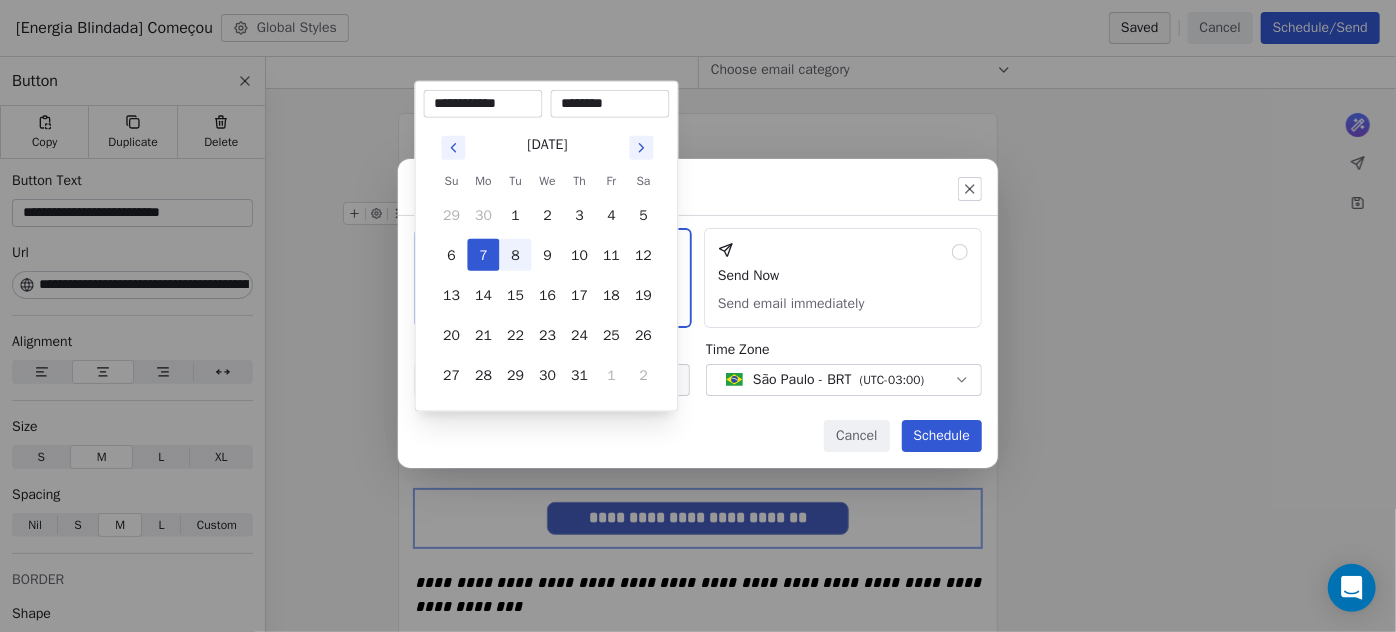 click on "8" at bounding box center (516, 255) 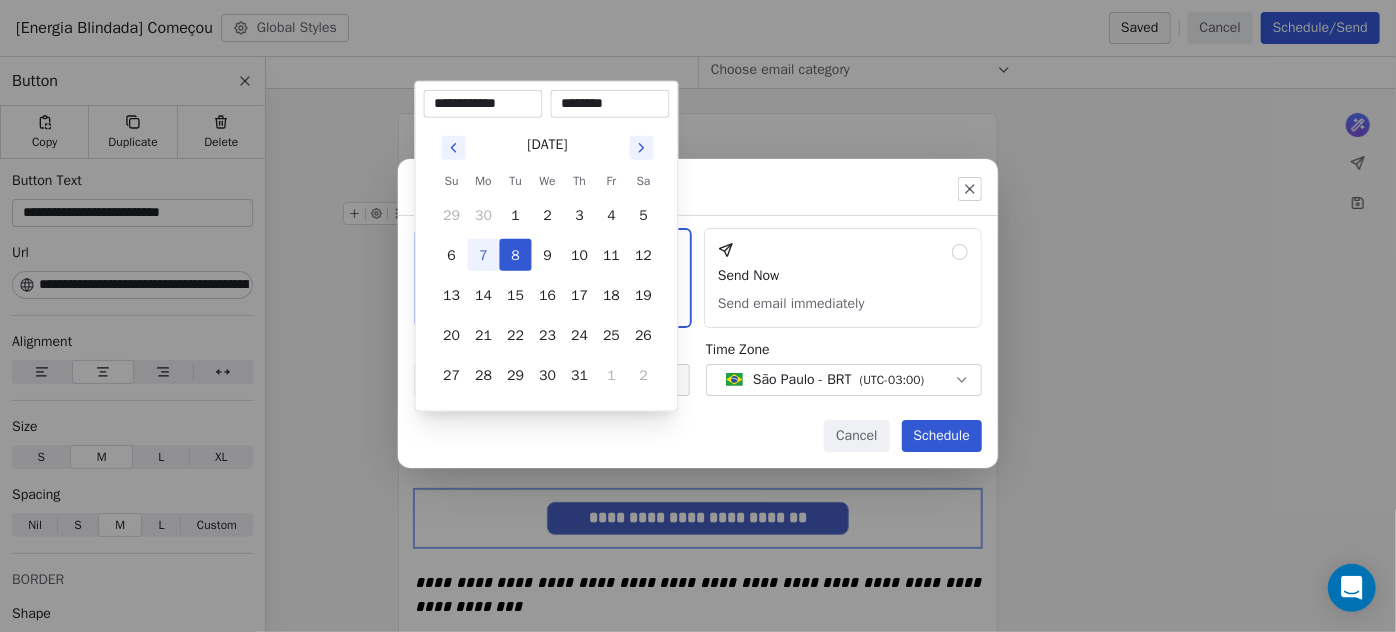 drag, startPoint x: 575, startPoint y: 108, endPoint x: 554, endPoint y: 105, distance: 21.213203 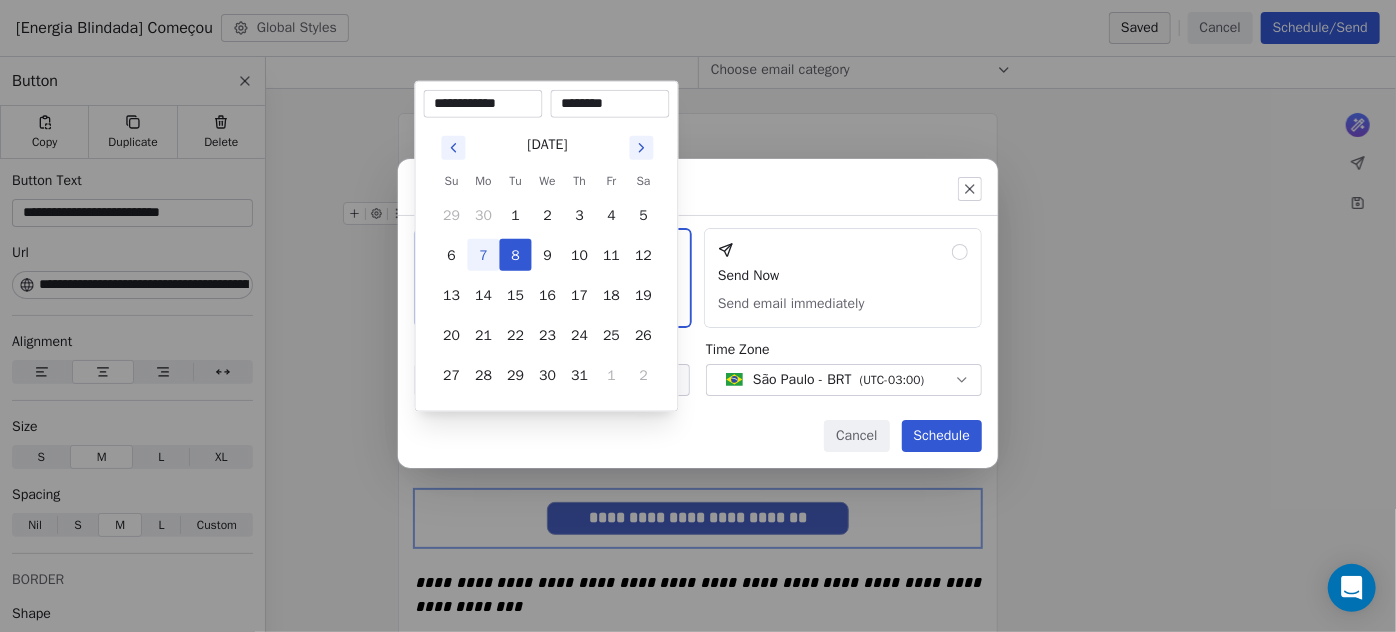 type on "********" 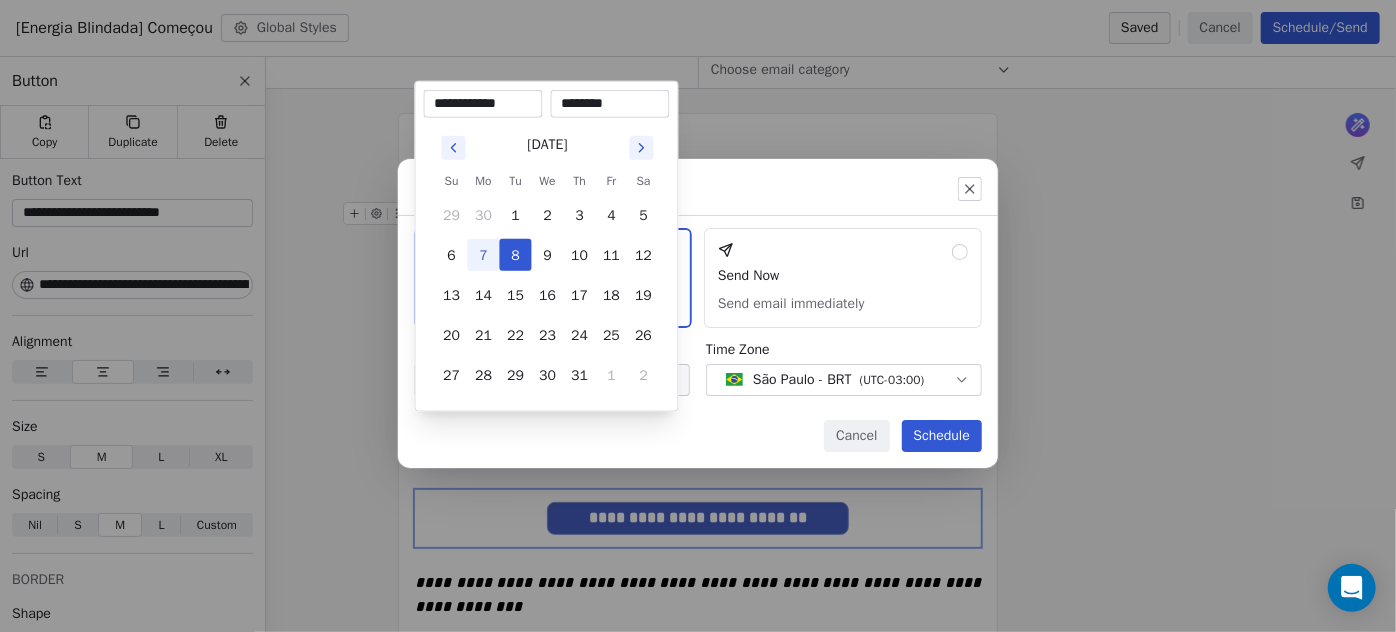 click on "[DATE] Su Mo Tu We Th Fr Sa 29 30 1 2 3 4 5 6 7 8 9 10 11 12 13 14 15 16 17 18 19 20 21 22 23 24 25 26 27 28 29 30 31 1 2" at bounding box center (547, 260) 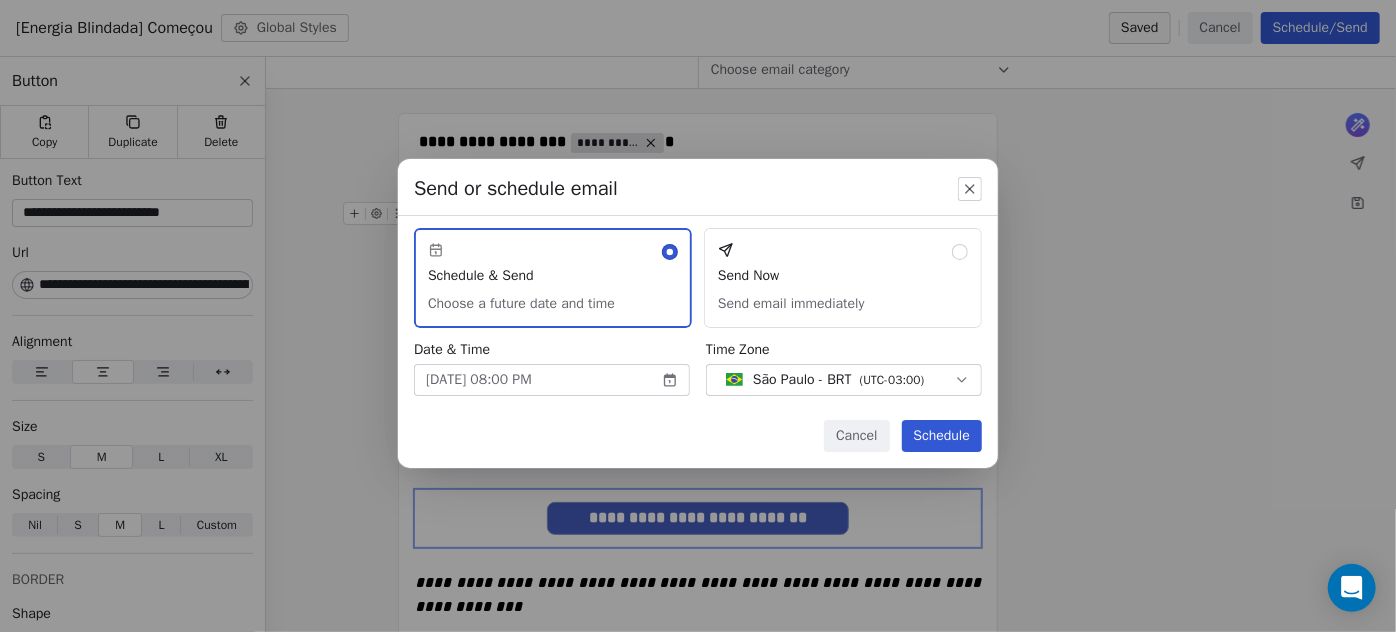 click on "Schedule" at bounding box center (942, 436) 